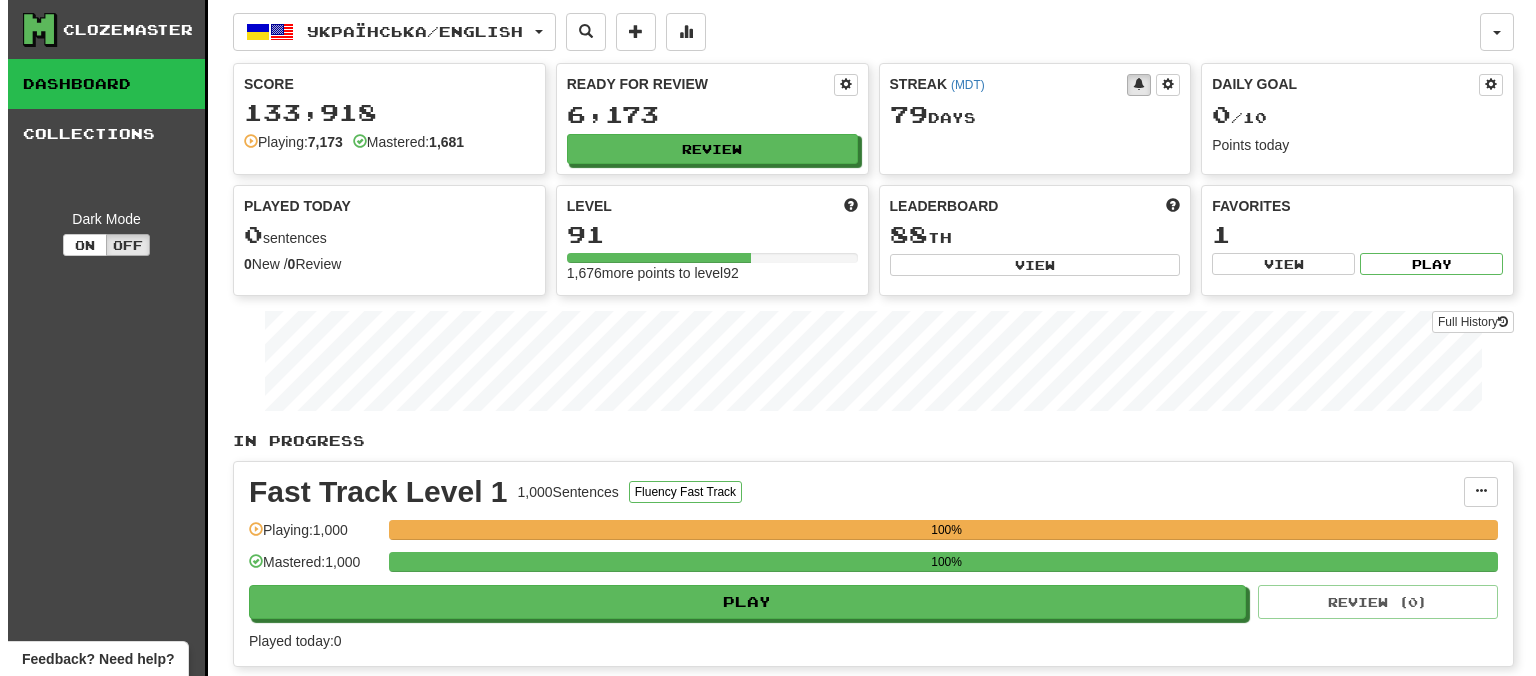 scroll, scrollTop: 0, scrollLeft: 0, axis: both 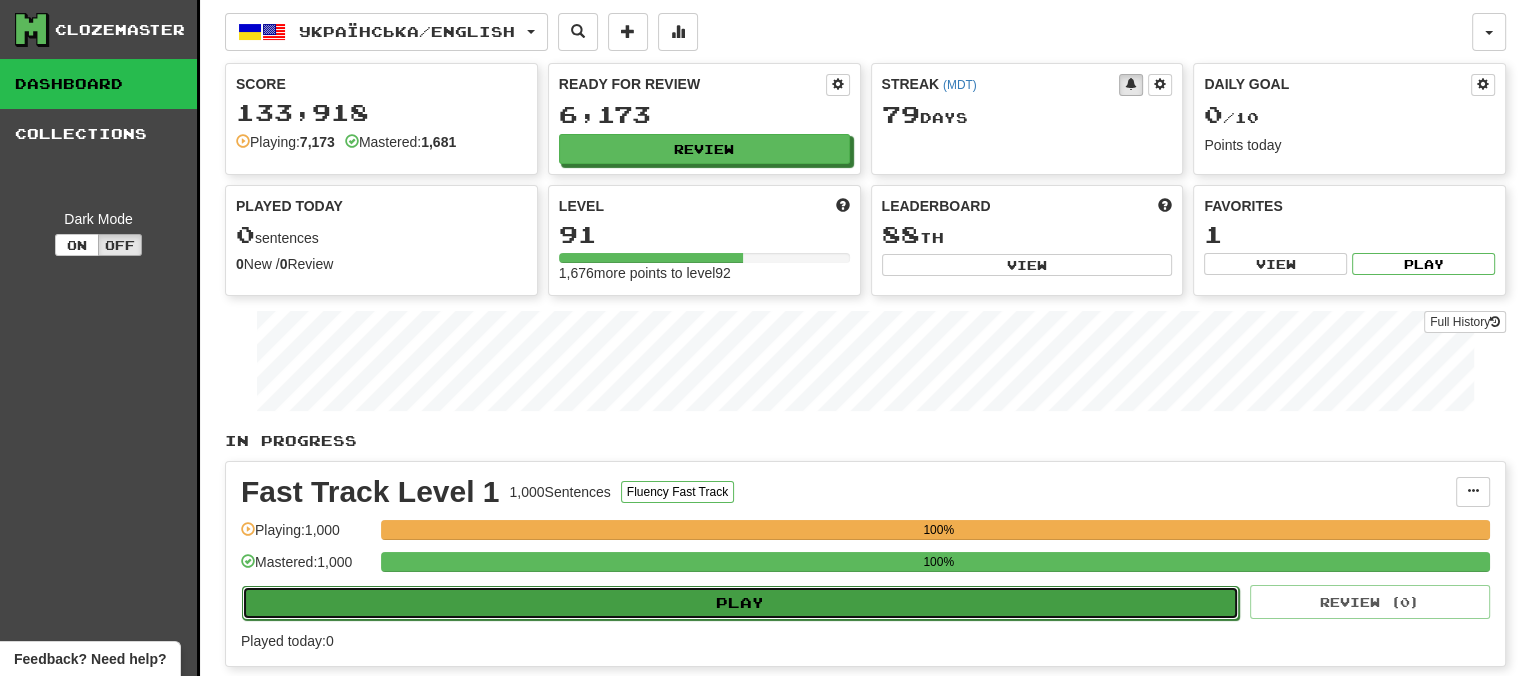 click on "Play" at bounding box center (740, 603) 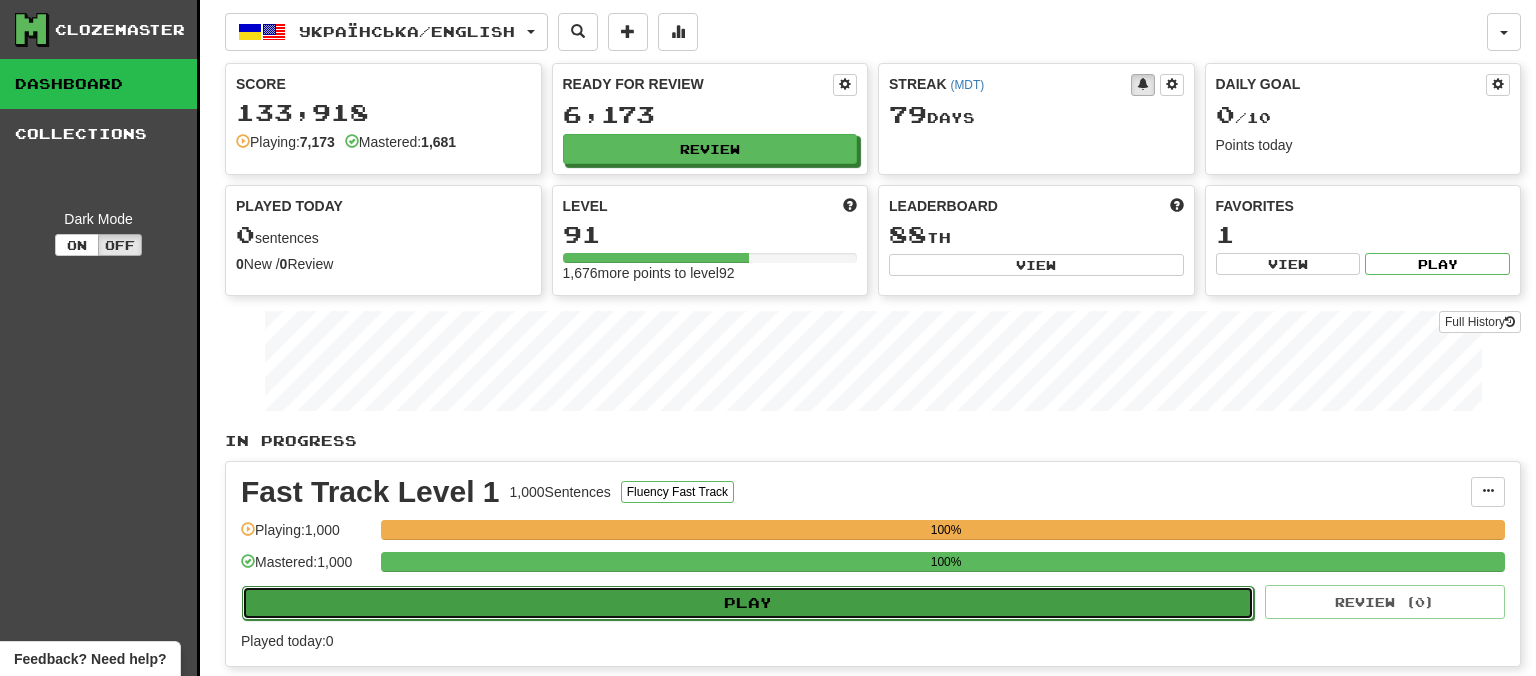 select on "**" 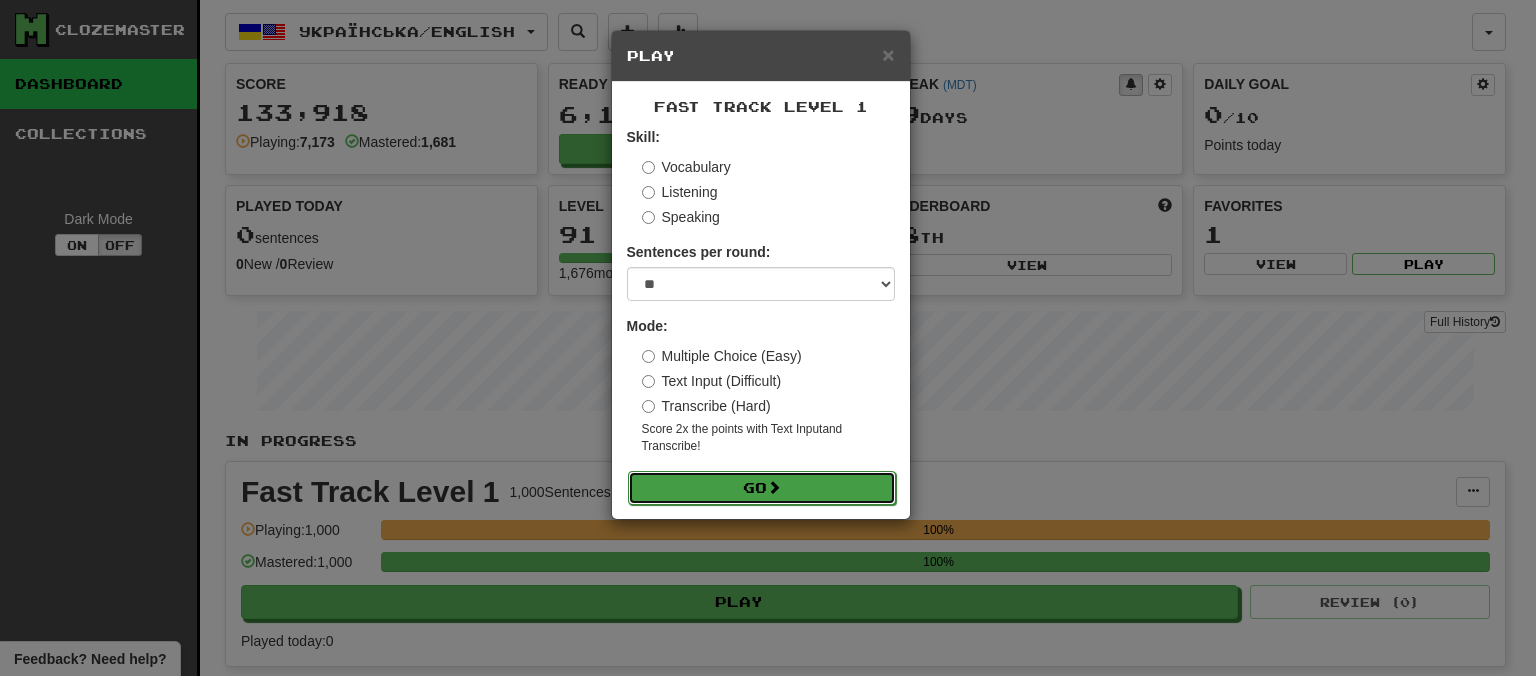 click on "Go" at bounding box center (762, 488) 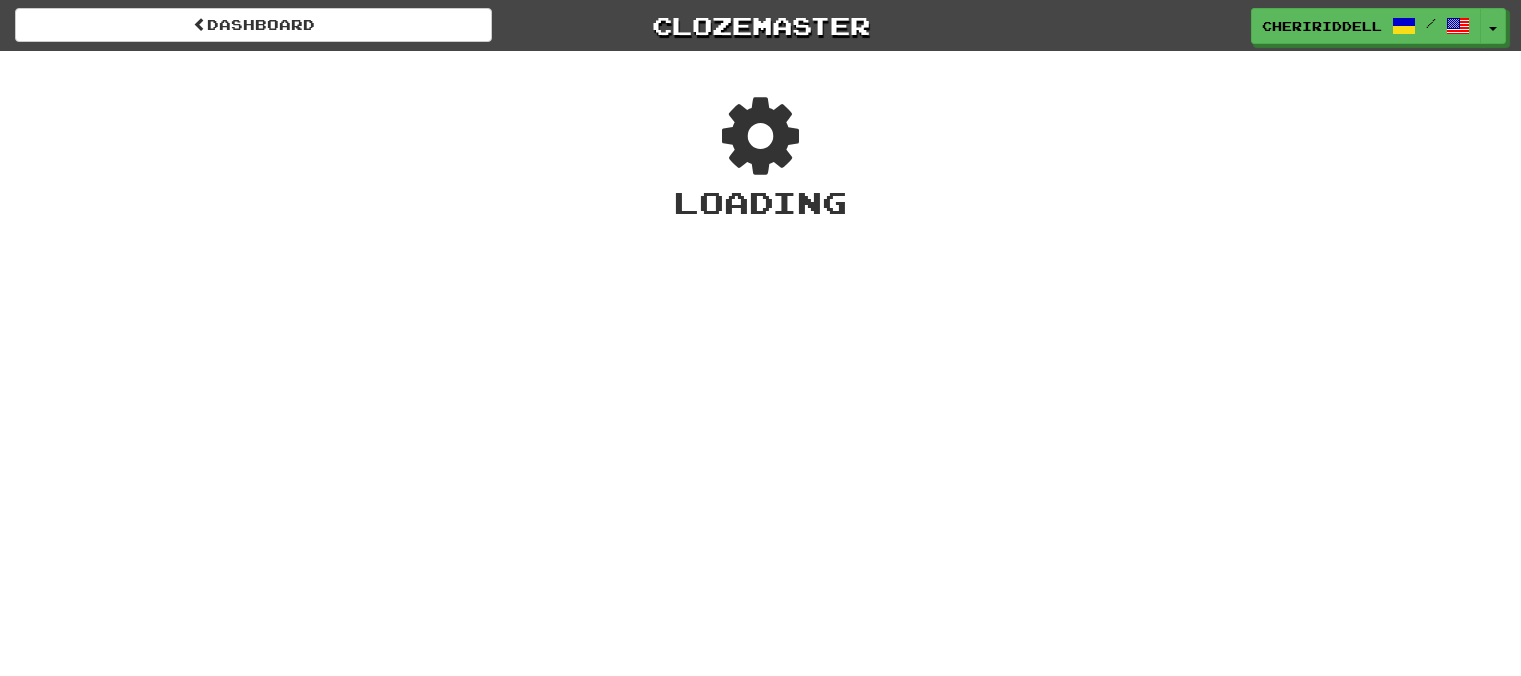 scroll, scrollTop: 0, scrollLeft: 0, axis: both 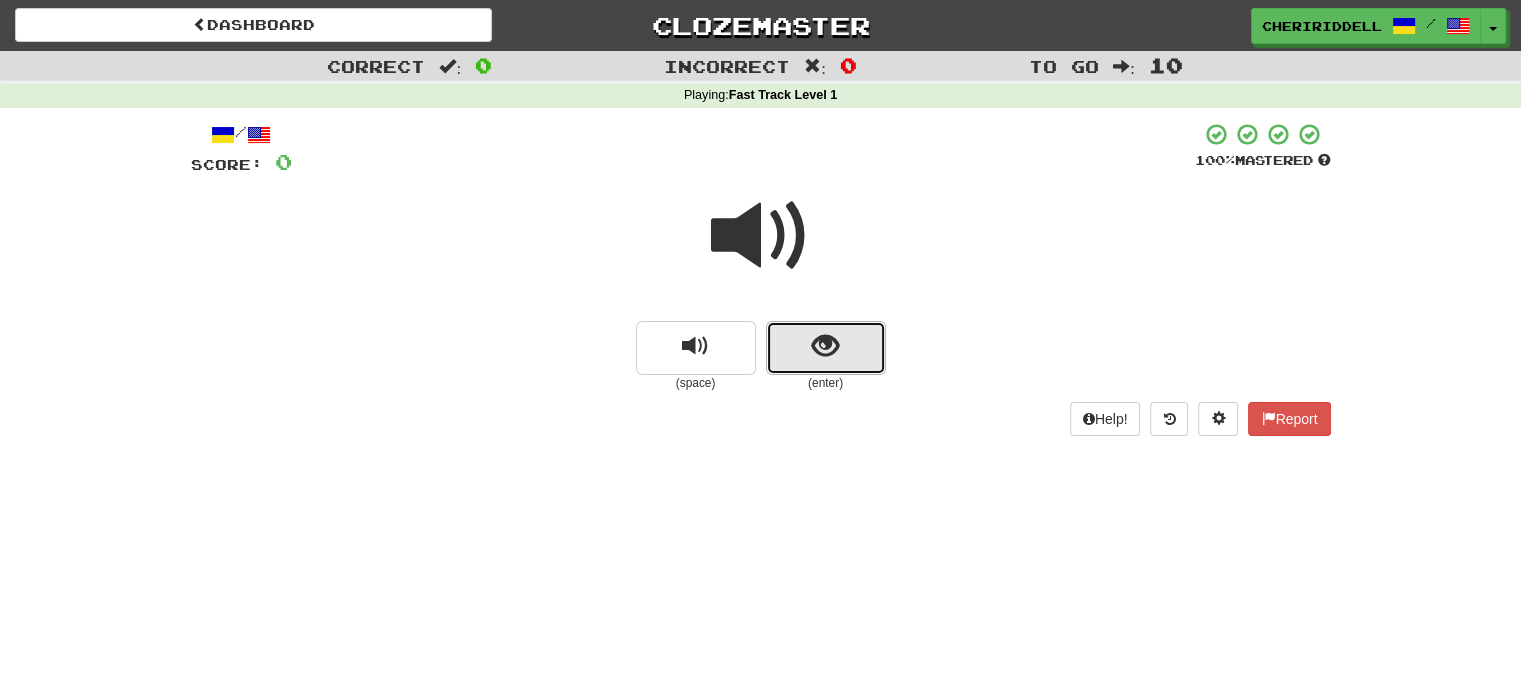click at bounding box center (826, 348) 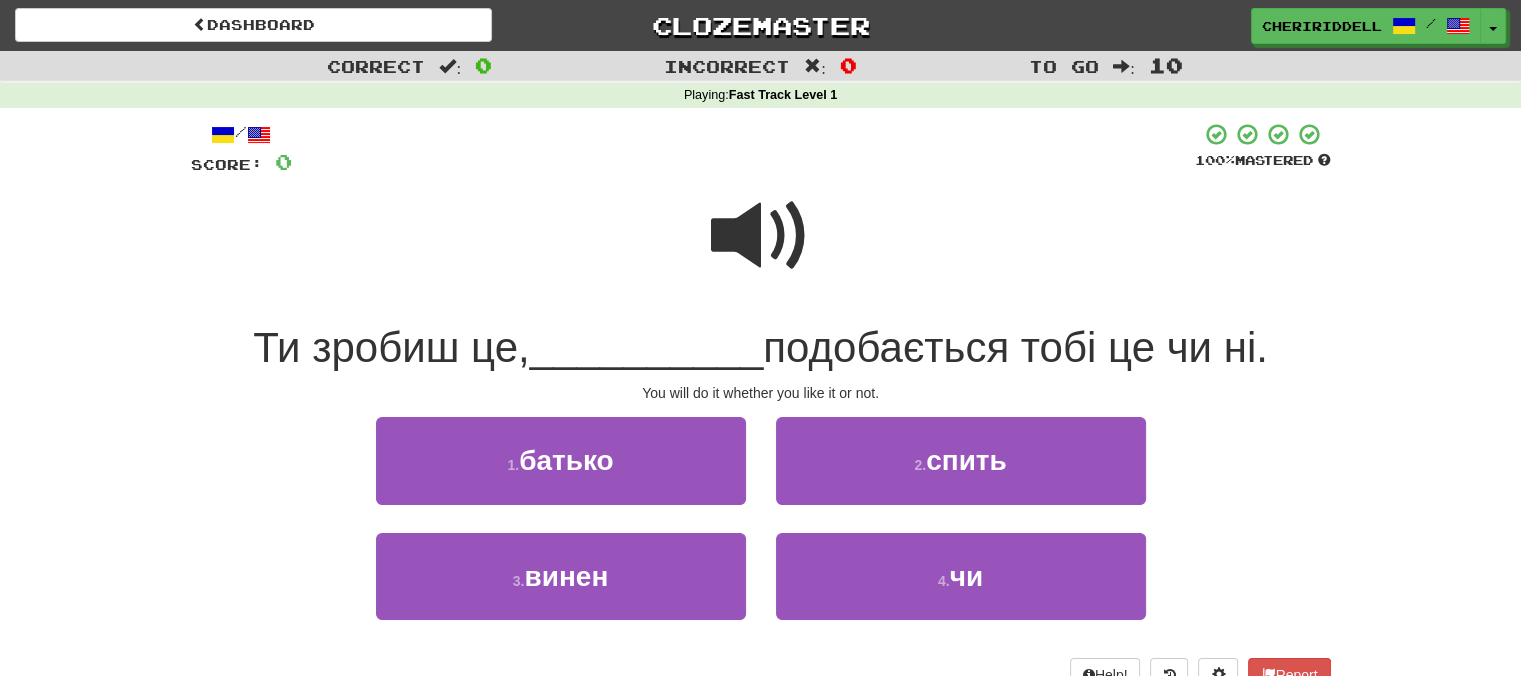 click at bounding box center [761, 236] 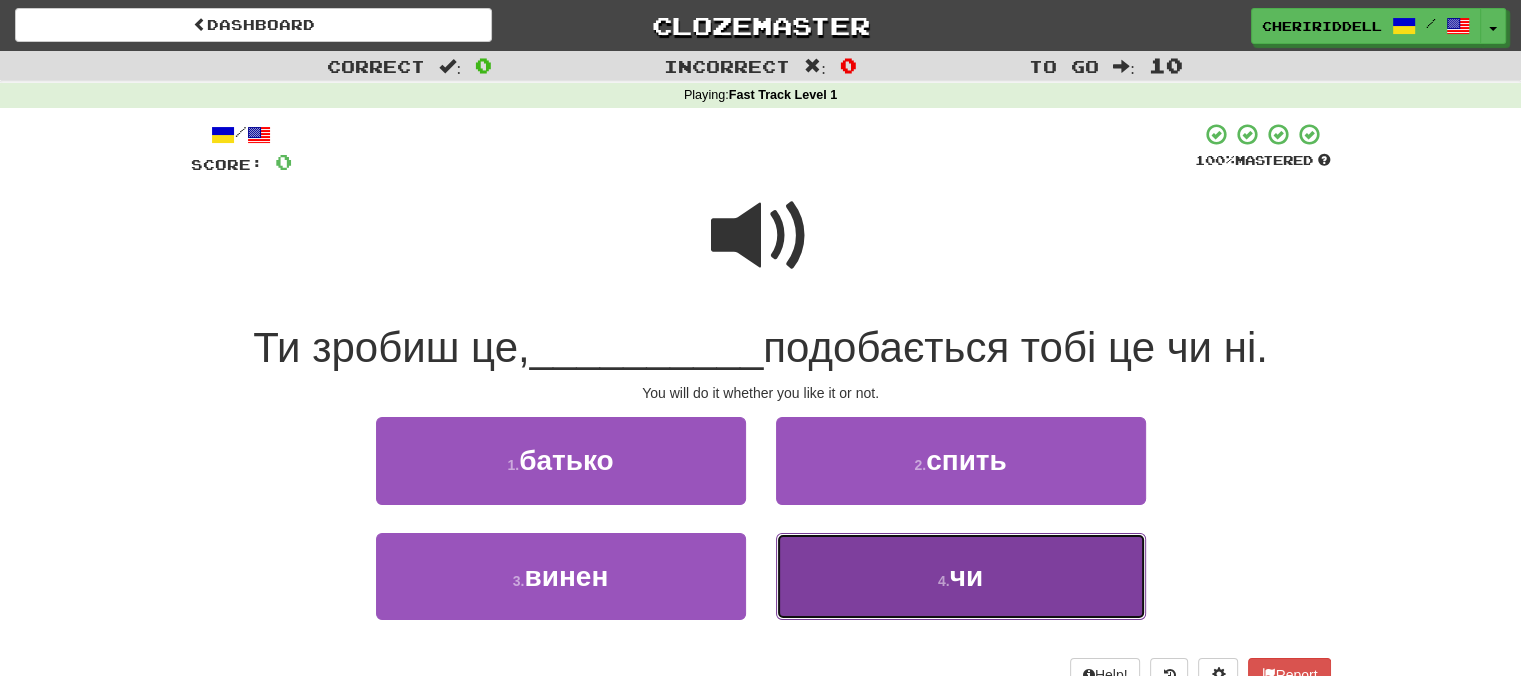 click on "4 .  чи" at bounding box center (961, 576) 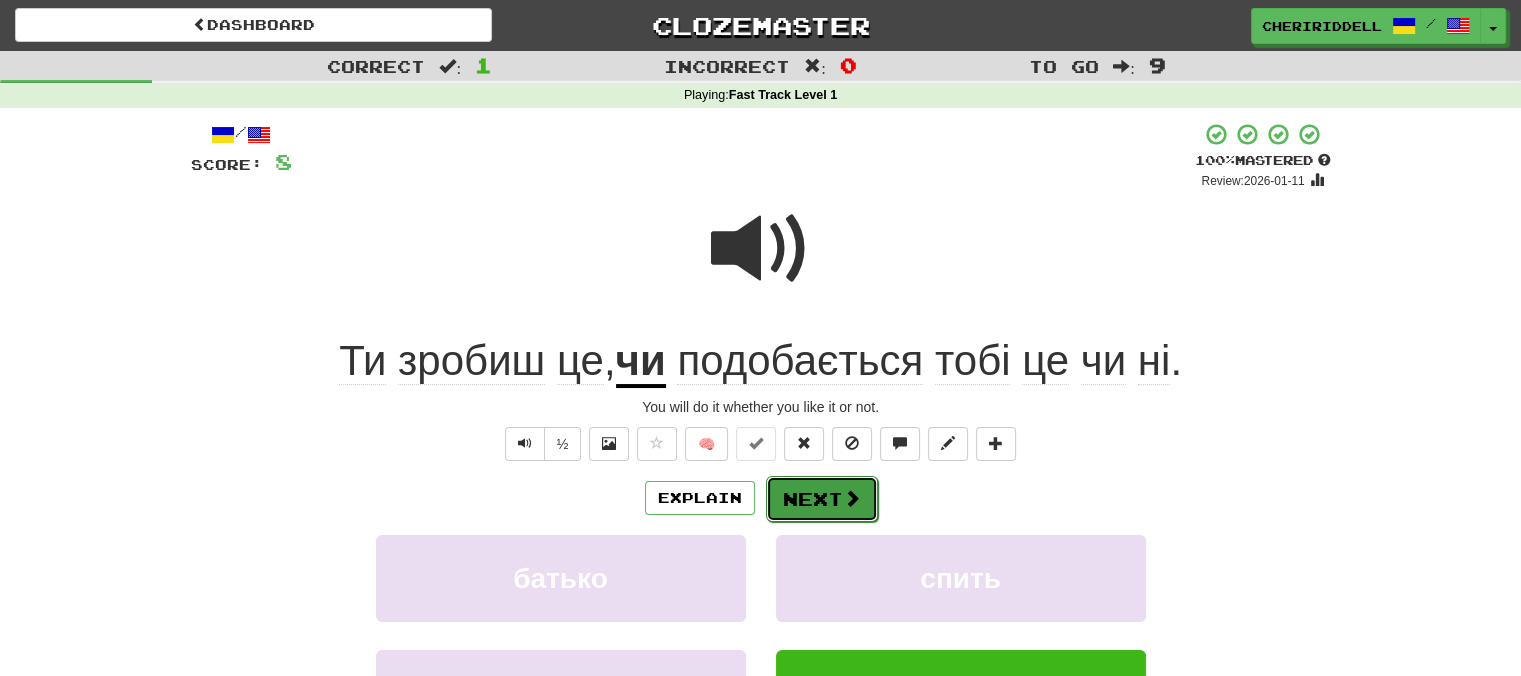 click on "Next" at bounding box center (822, 499) 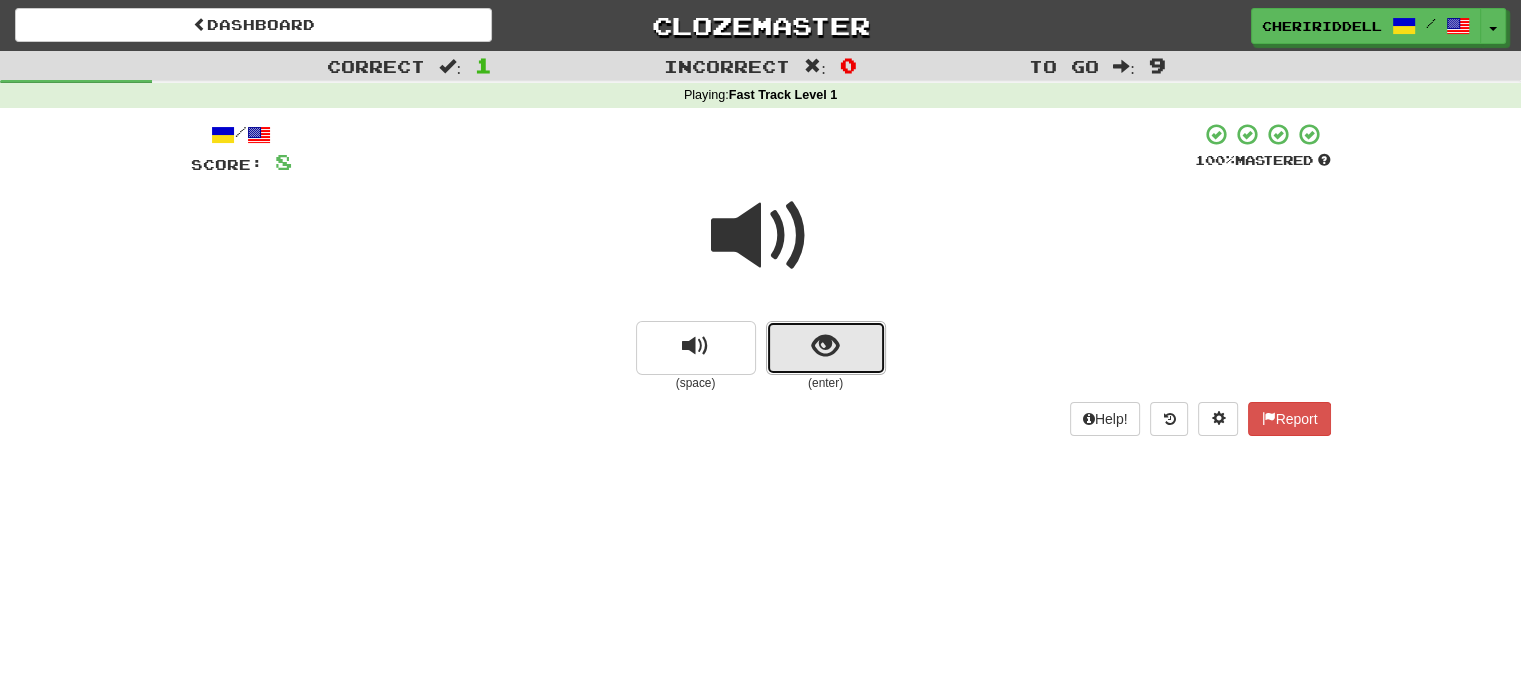 click at bounding box center [826, 348] 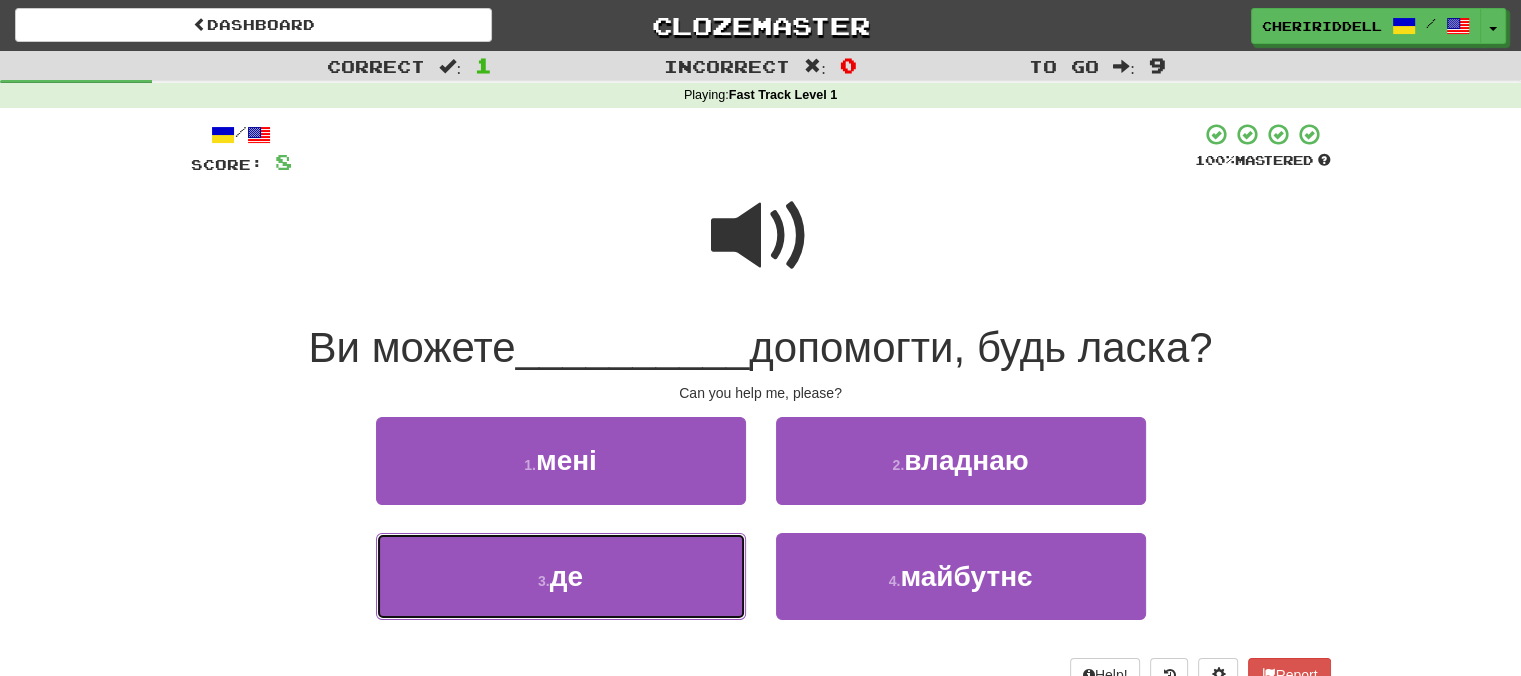 click on "3 .  де" at bounding box center (561, 576) 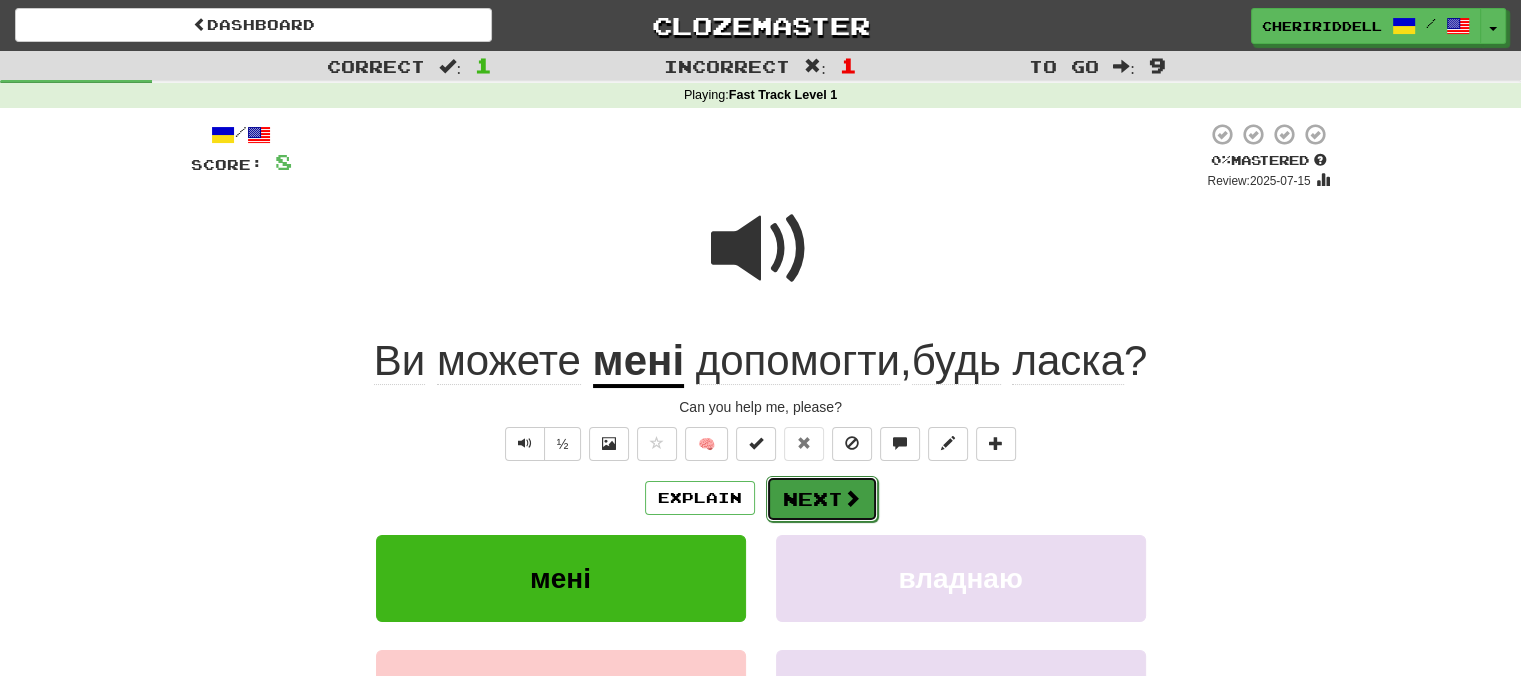 click on "Next" at bounding box center (822, 499) 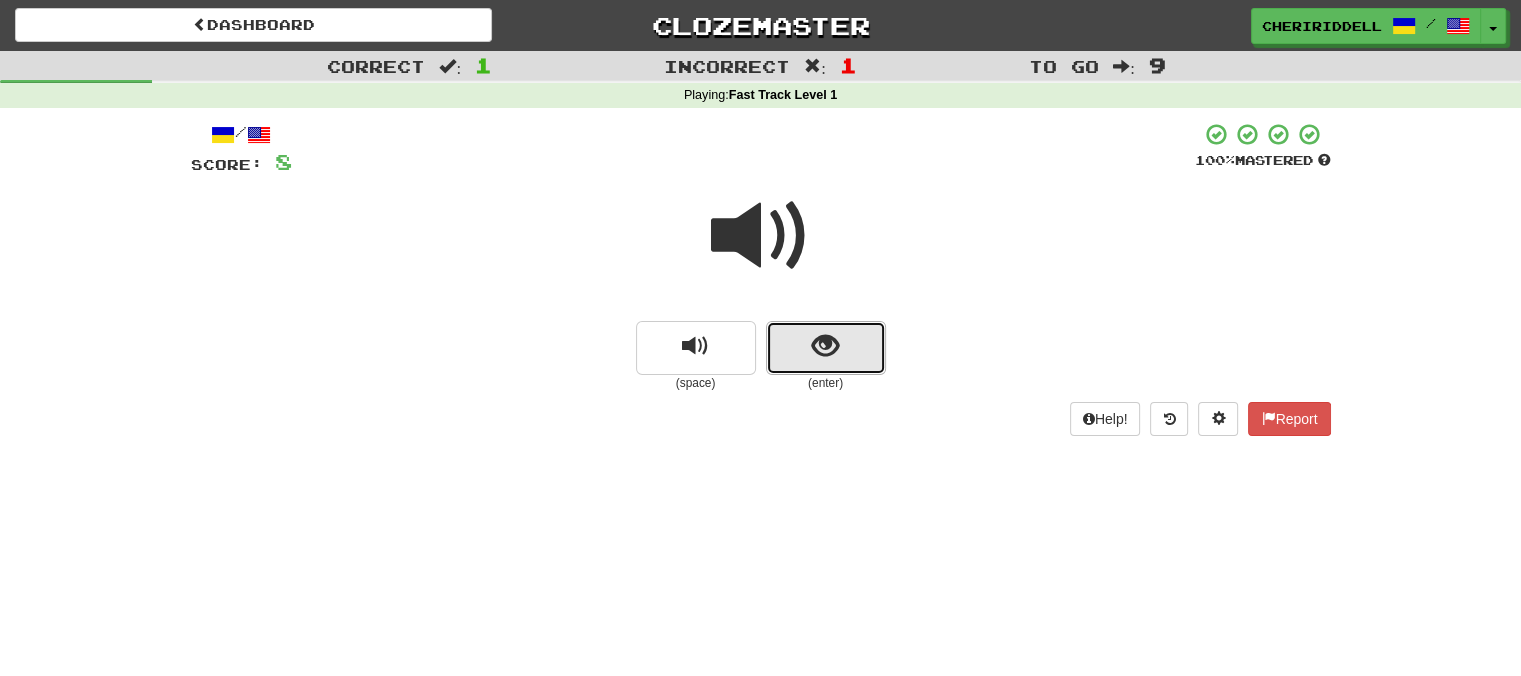 click at bounding box center [826, 348] 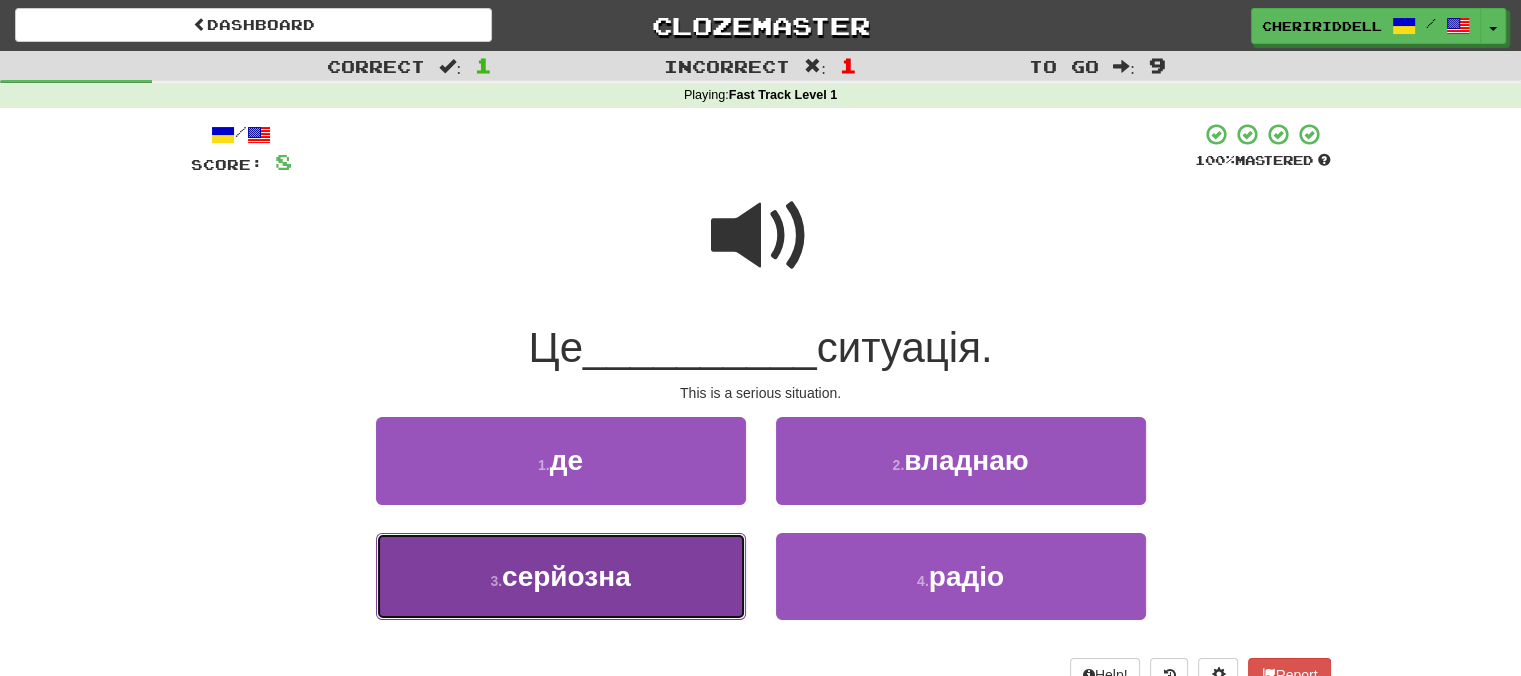 click on "3 .  серйозна" at bounding box center [561, 576] 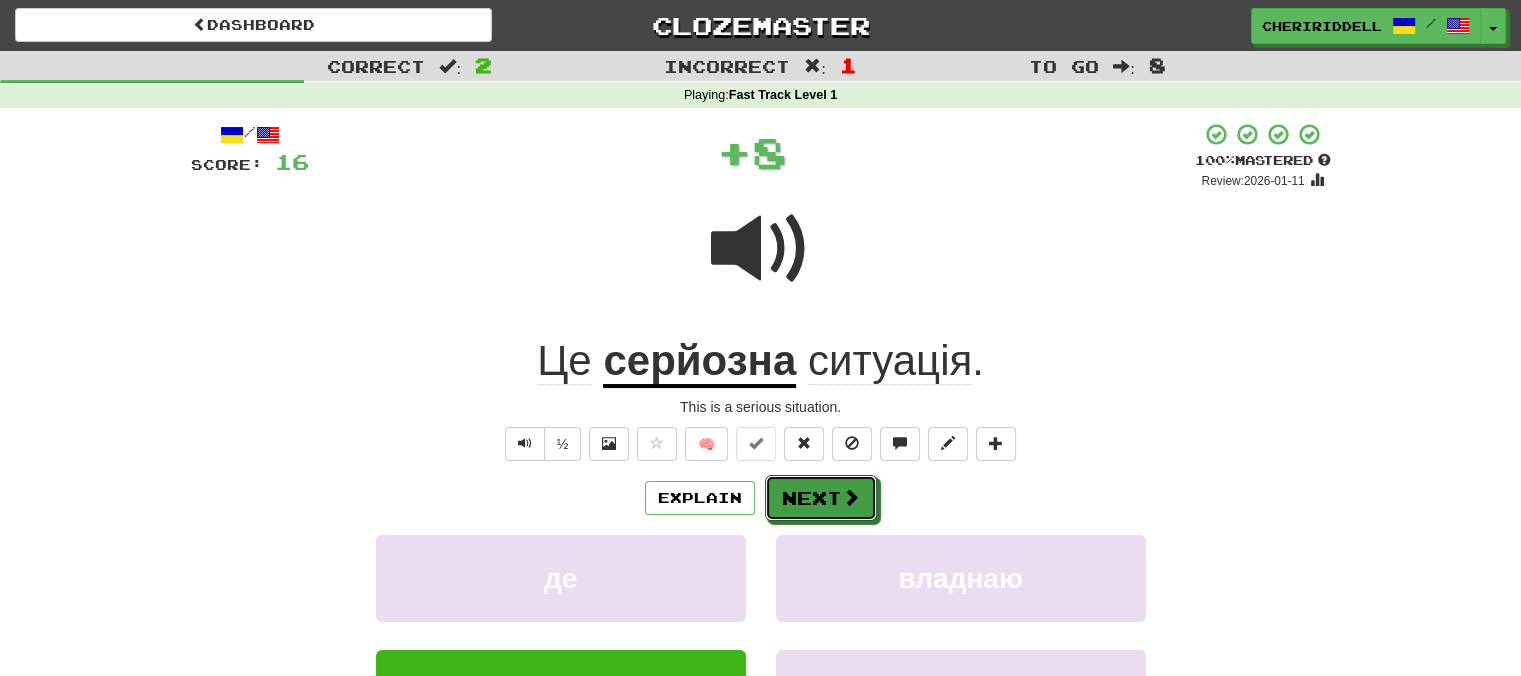 click on "Next" at bounding box center [821, 498] 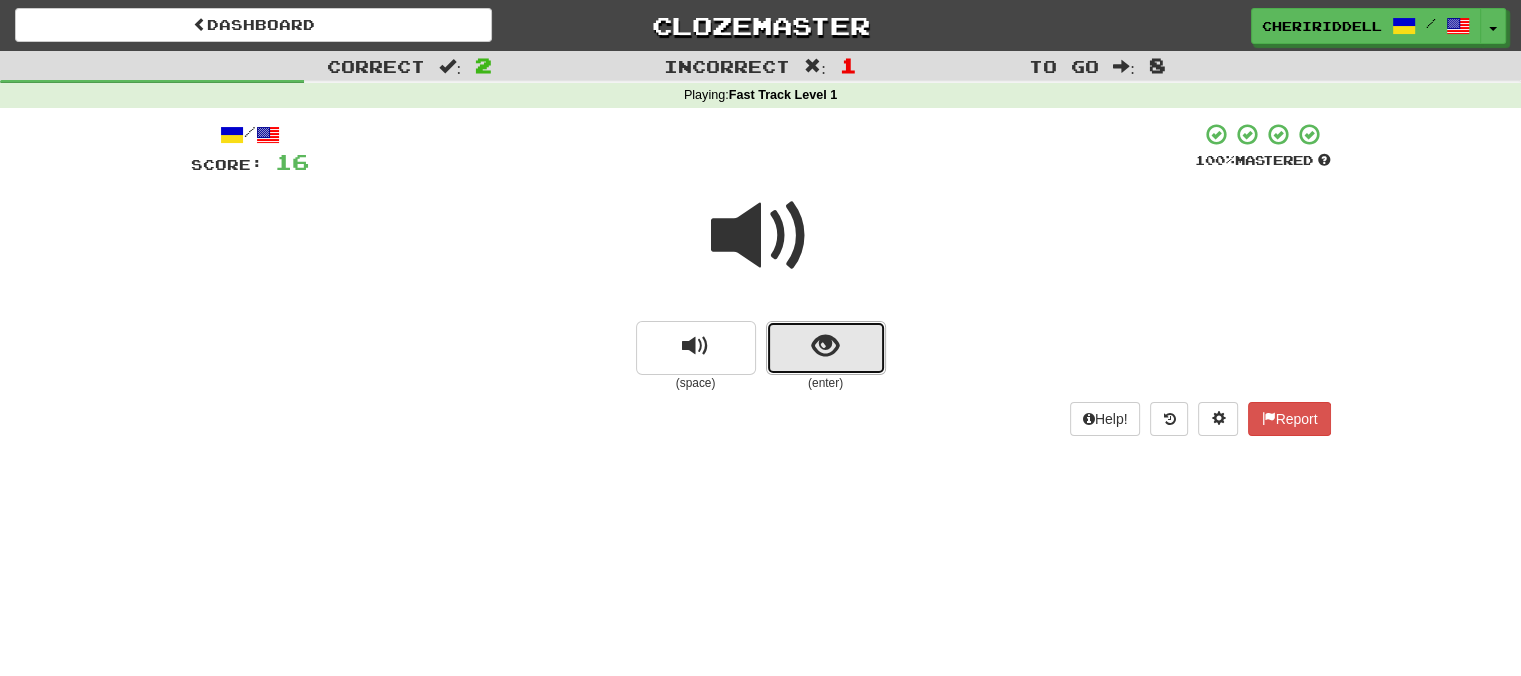 click at bounding box center [826, 348] 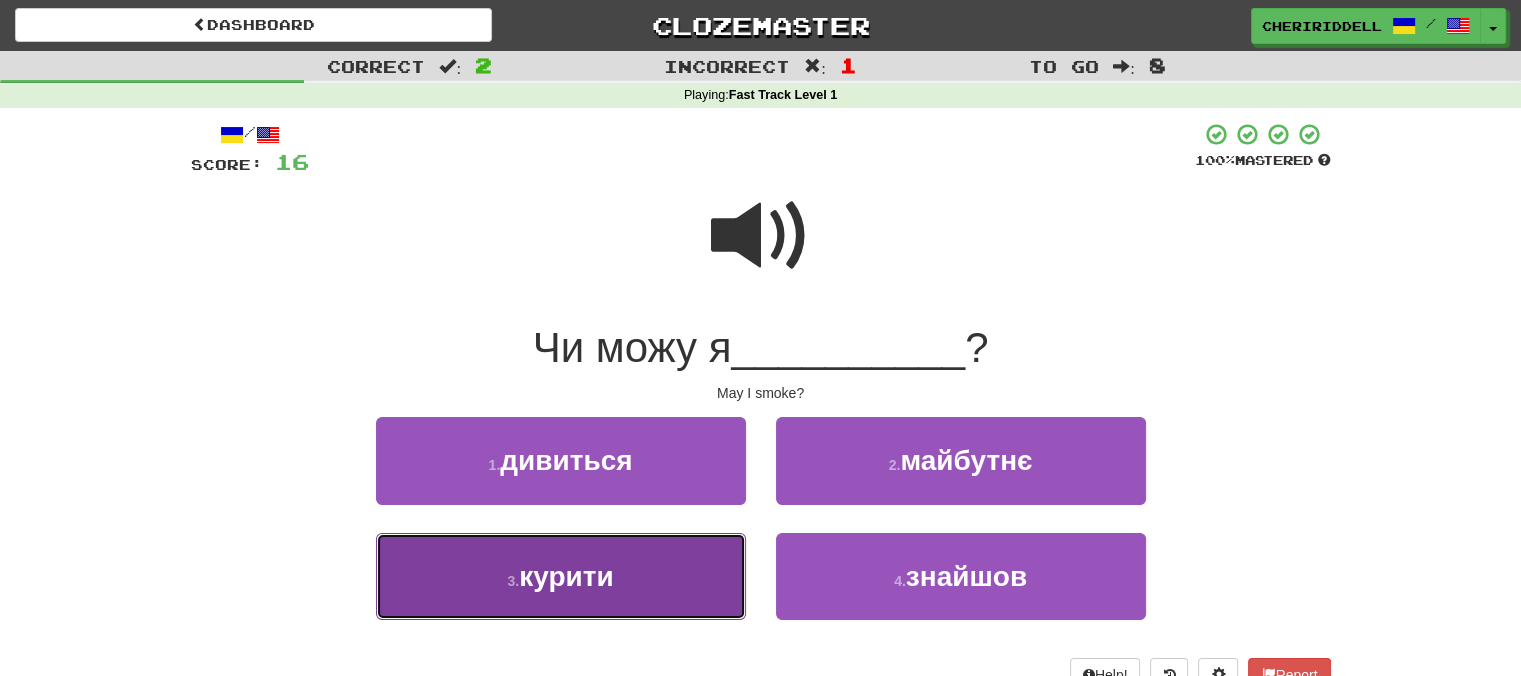 click on "3 .  курити" at bounding box center (561, 576) 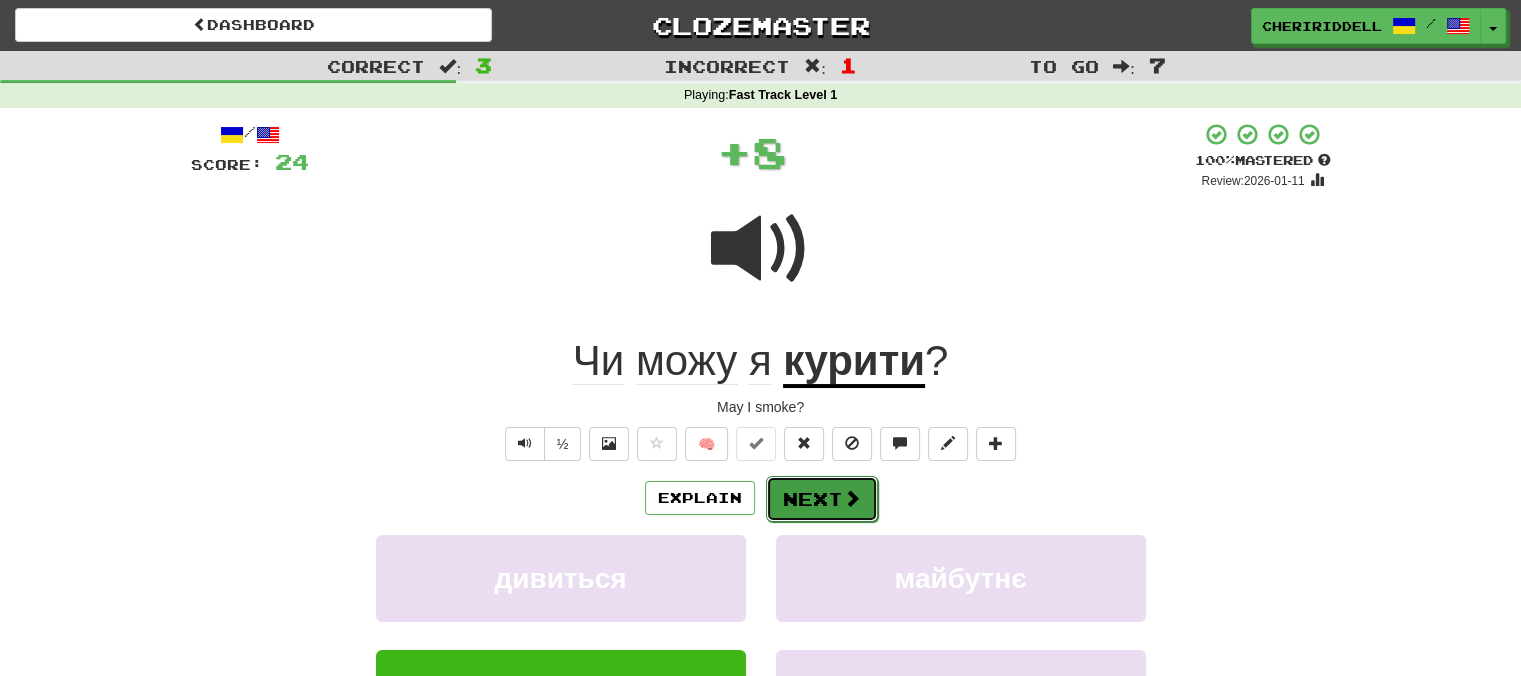 click on "Next" at bounding box center (822, 499) 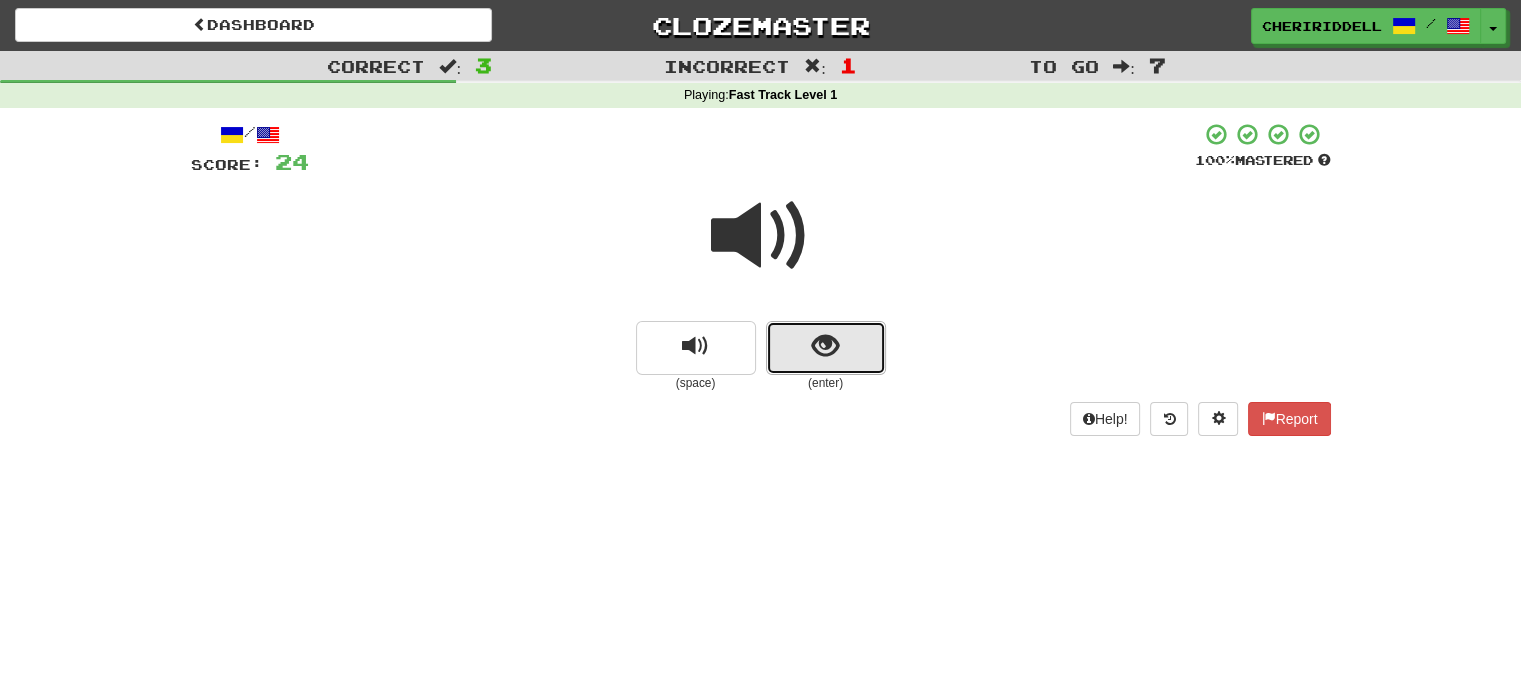 click at bounding box center [826, 348] 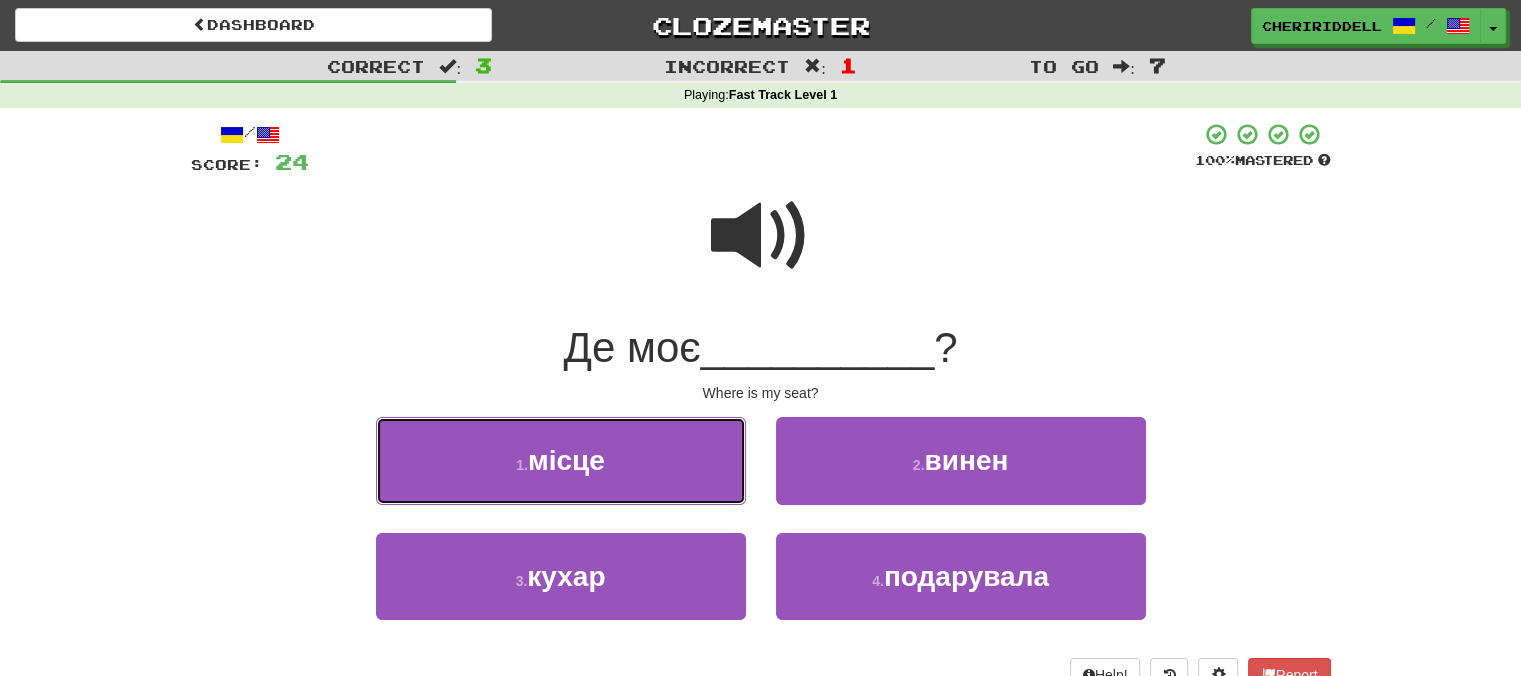 click on "1 .  місце" at bounding box center [561, 460] 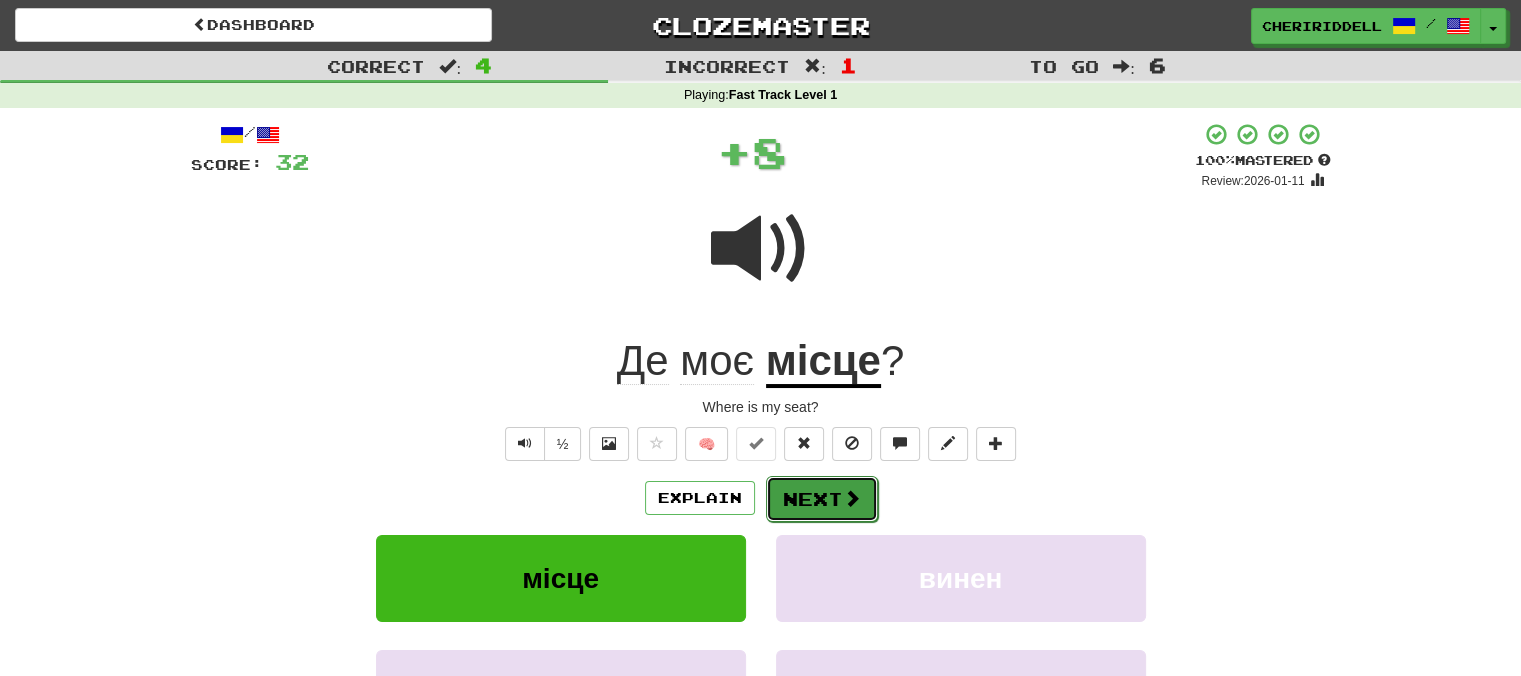 click on "Next" at bounding box center (822, 499) 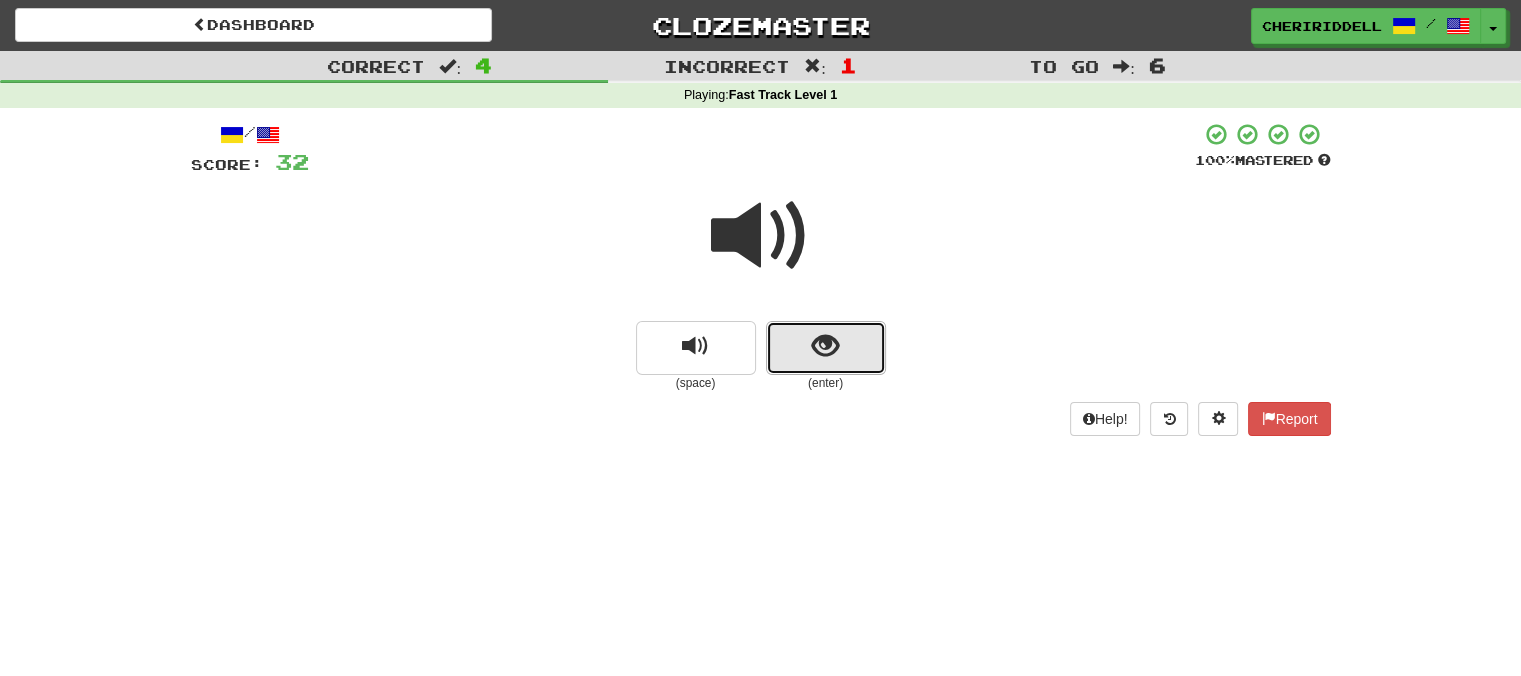 click at bounding box center [826, 348] 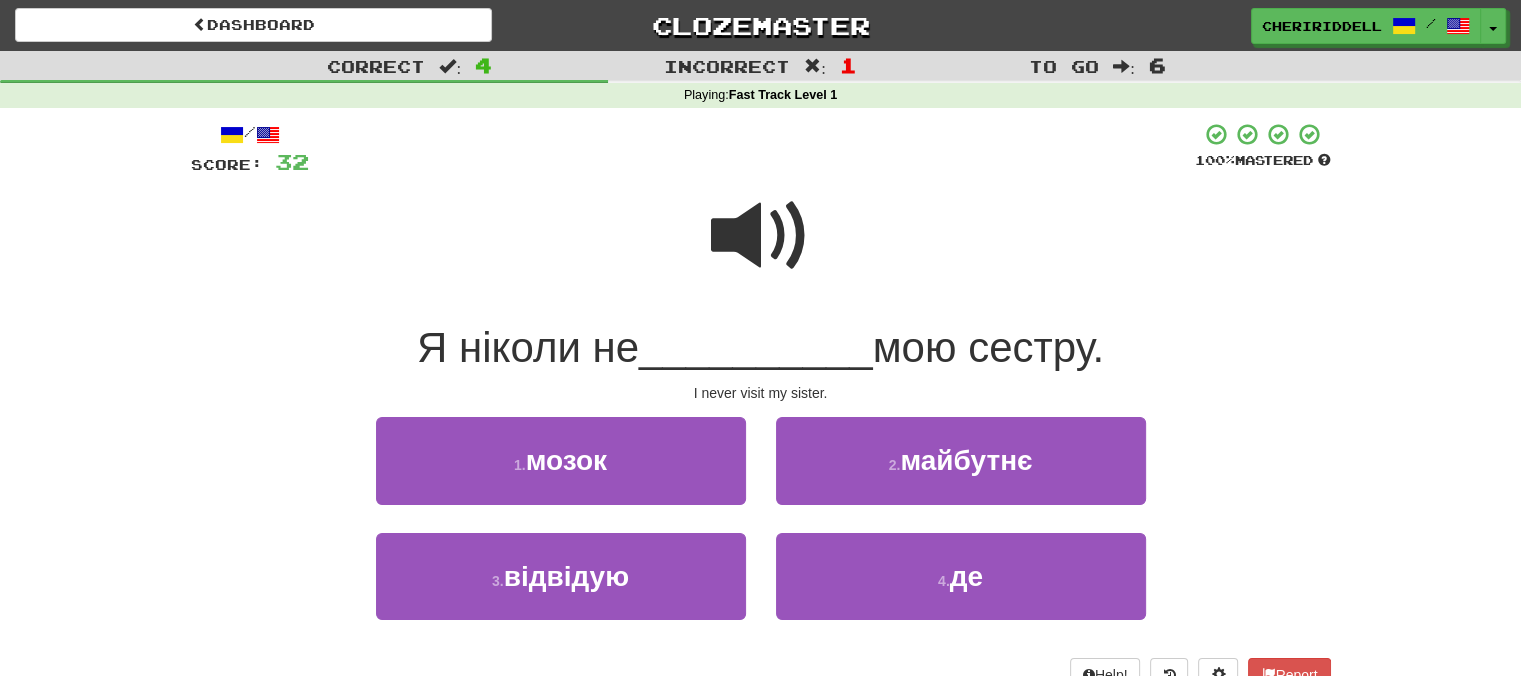 click at bounding box center (761, 236) 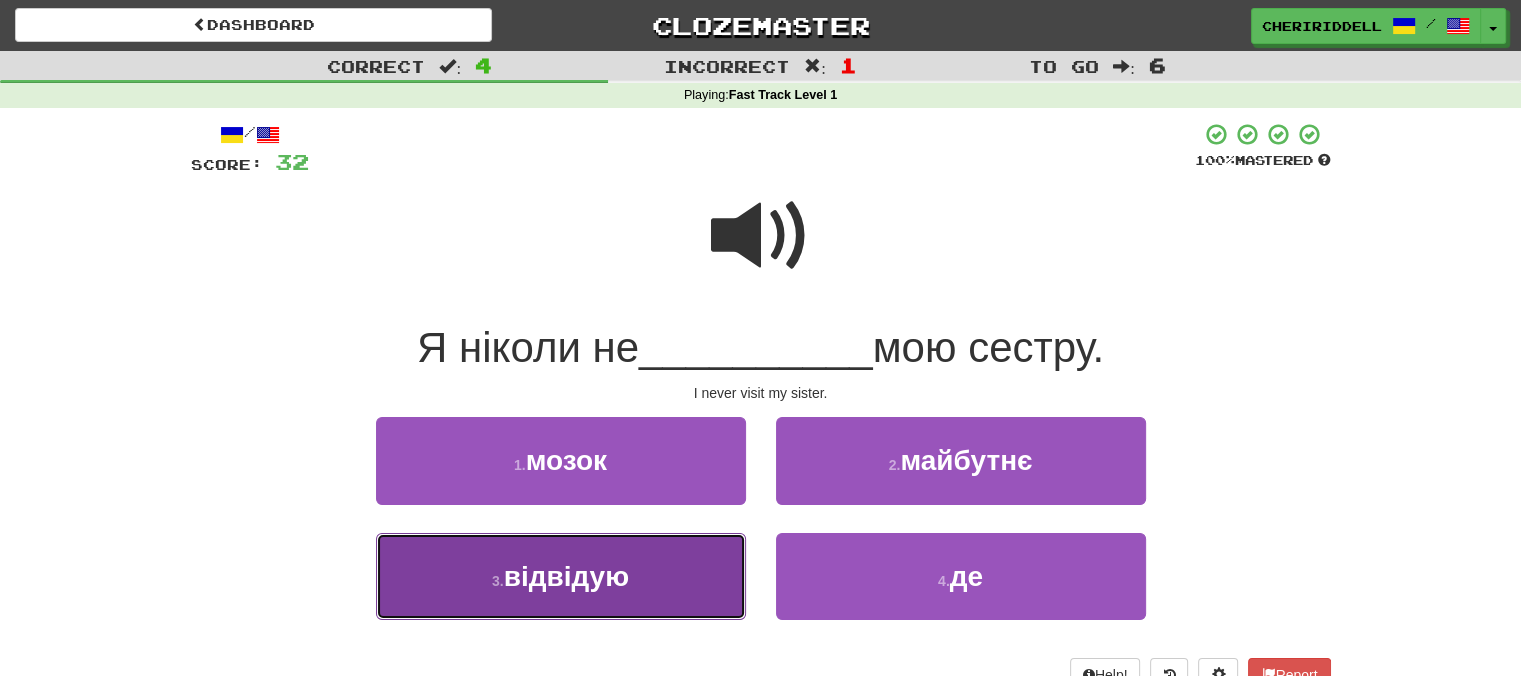 click on "3 .  відвідую" at bounding box center [561, 576] 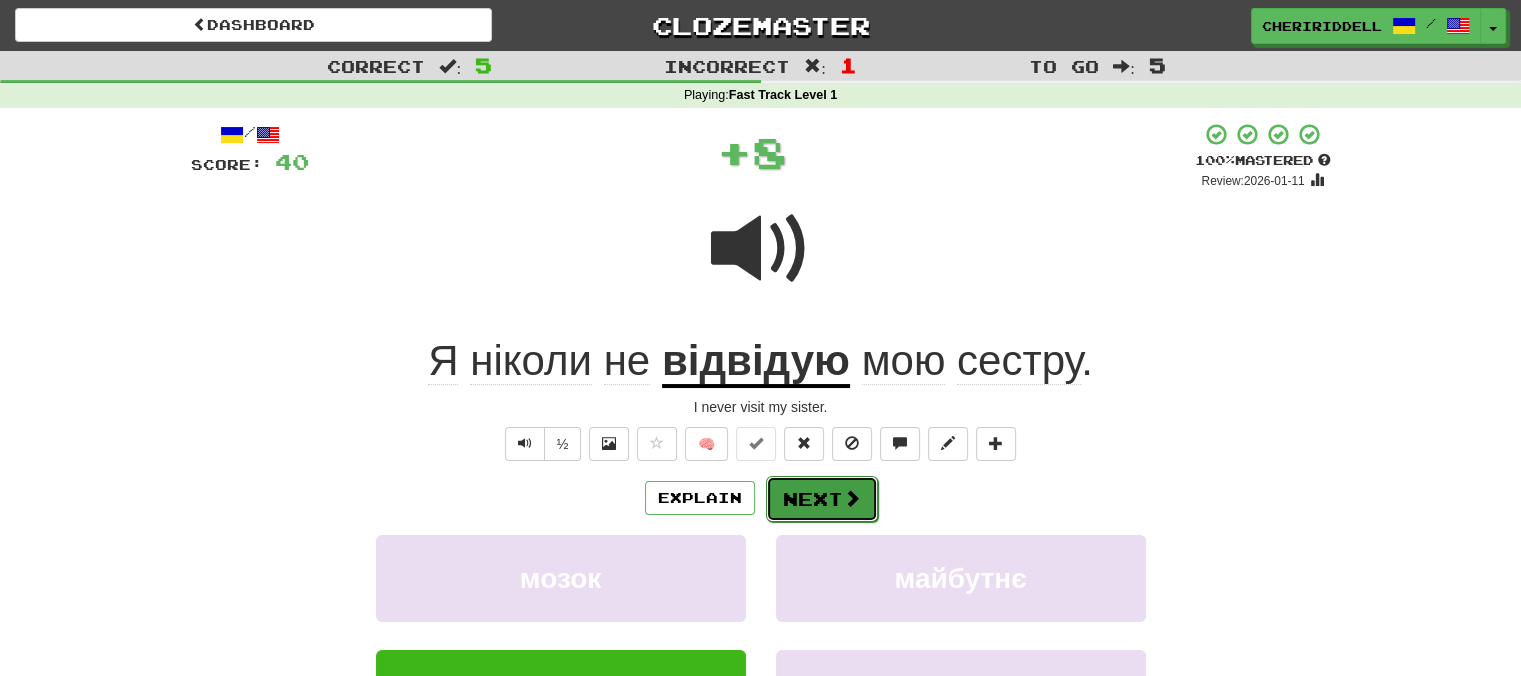 click on "Next" at bounding box center (822, 499) 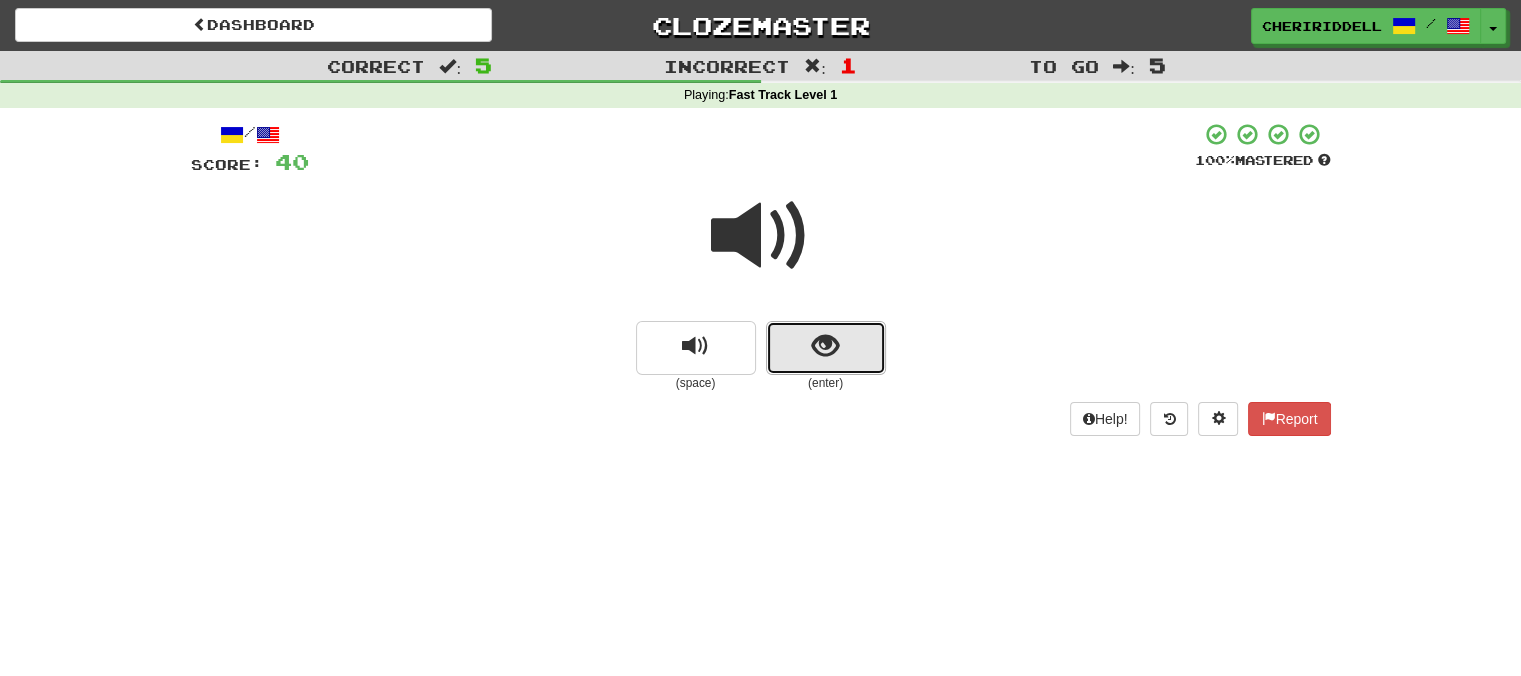 click at bounding box center (826, 348) 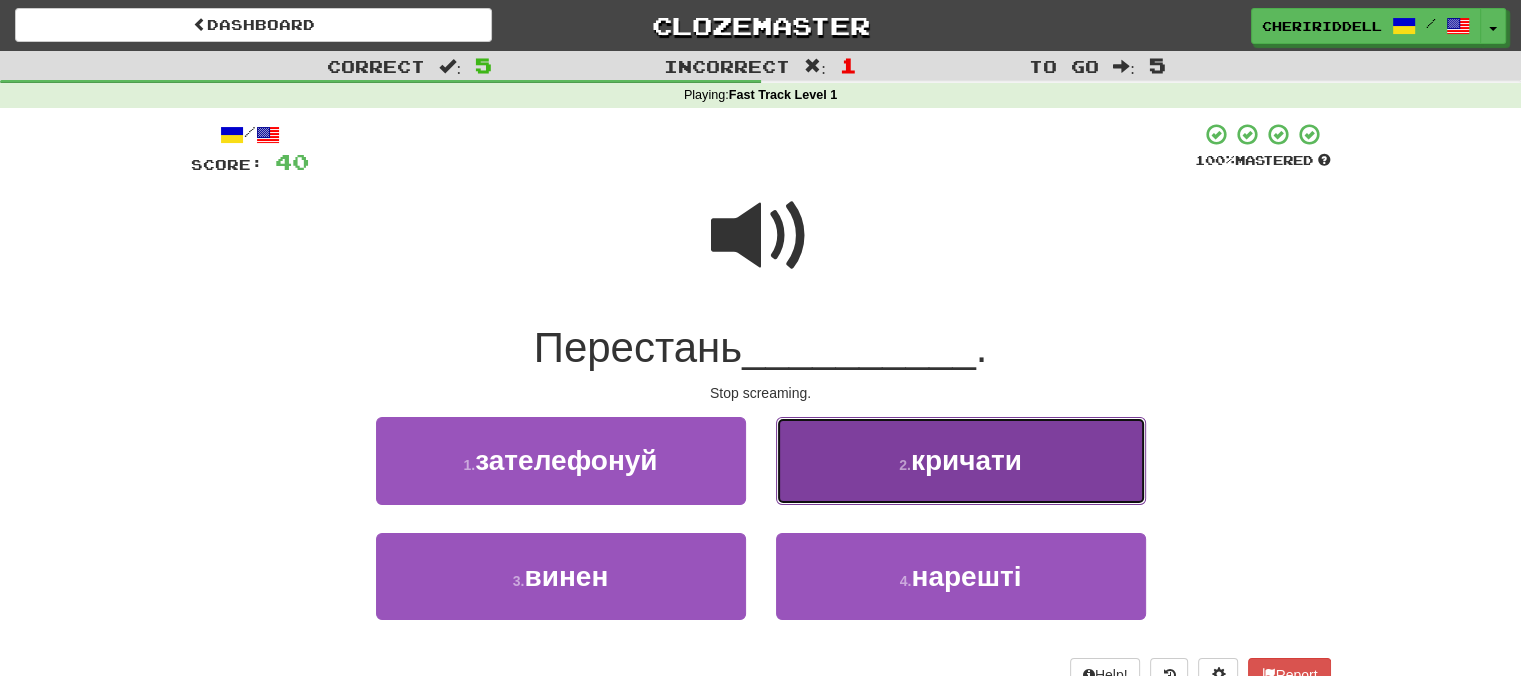 click on "2 .  кричати" at bounding box center (961, 460) 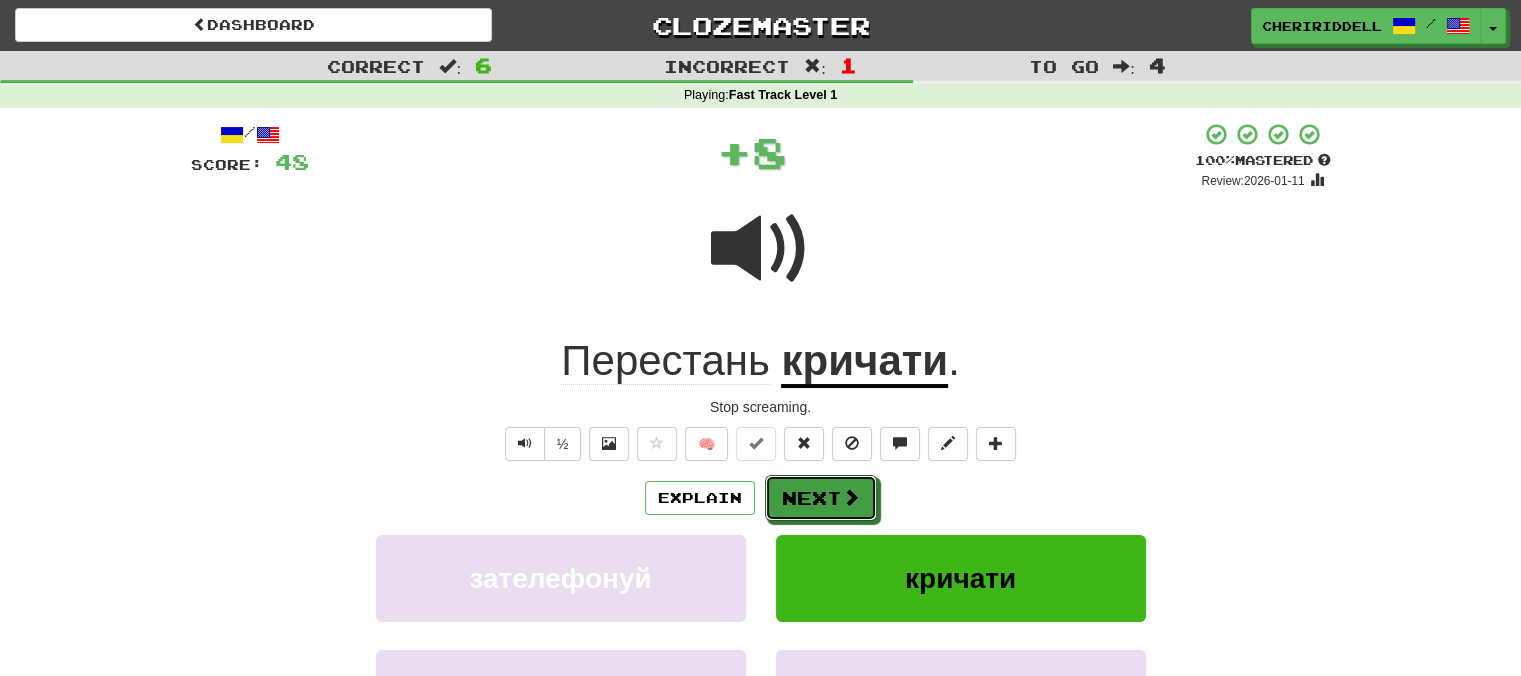 click on "Next" at bounding box center (821, 498) 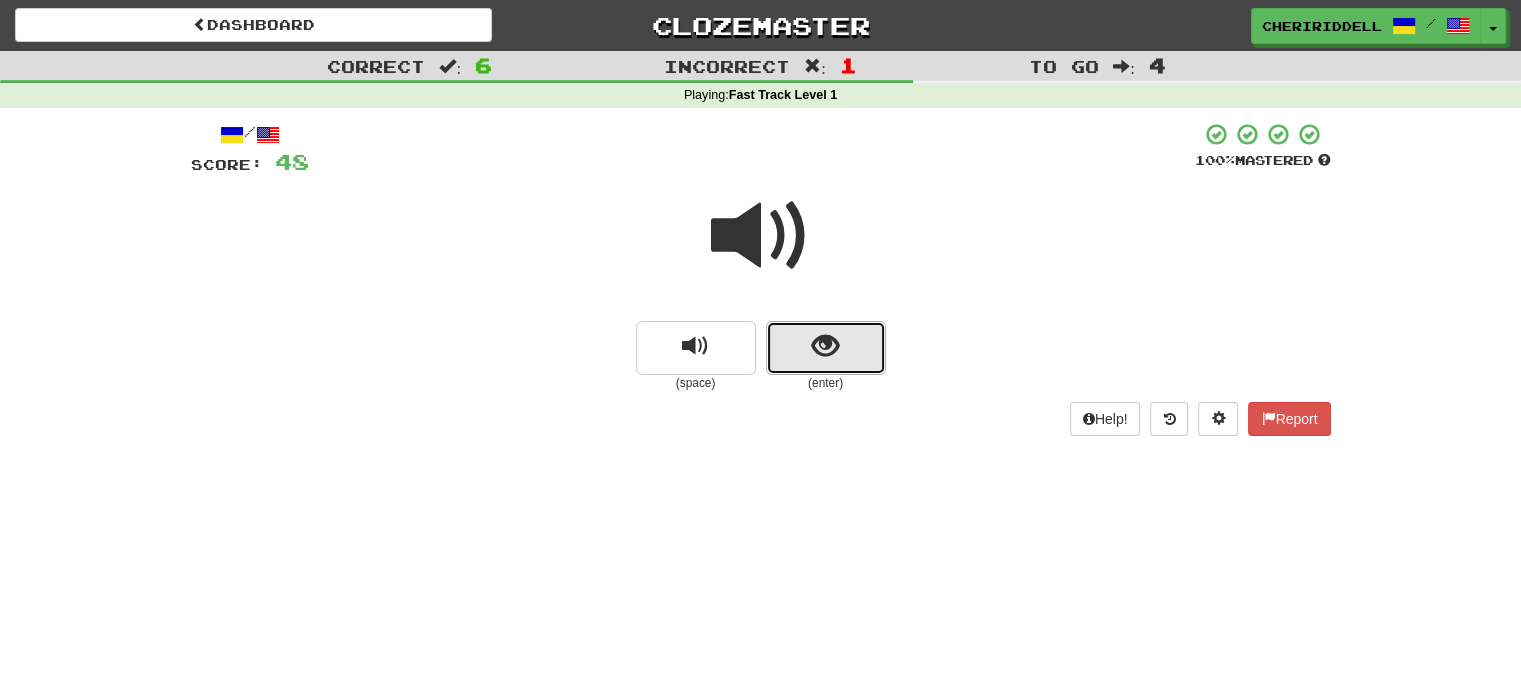 click at bounding box center [826, 348] 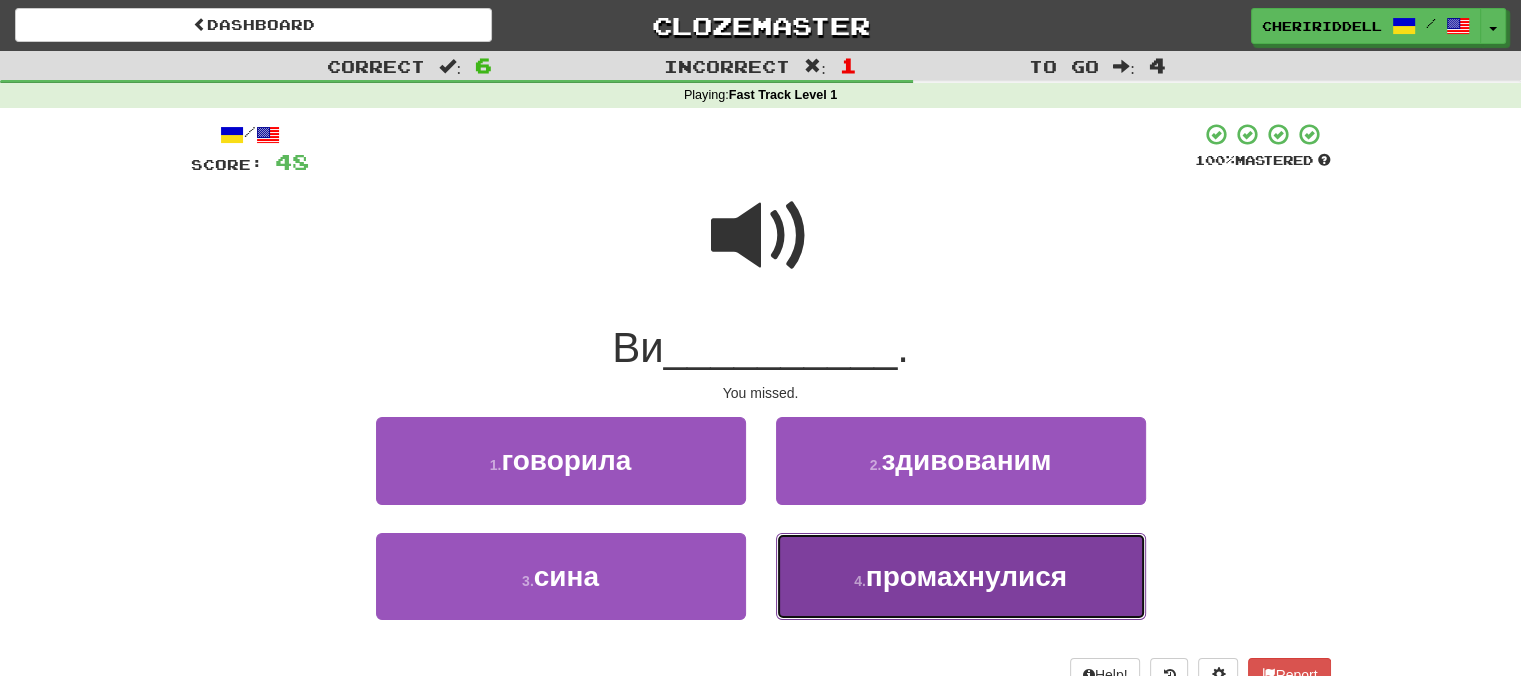 click on "промахнулися" at bounding box center [966, 576] 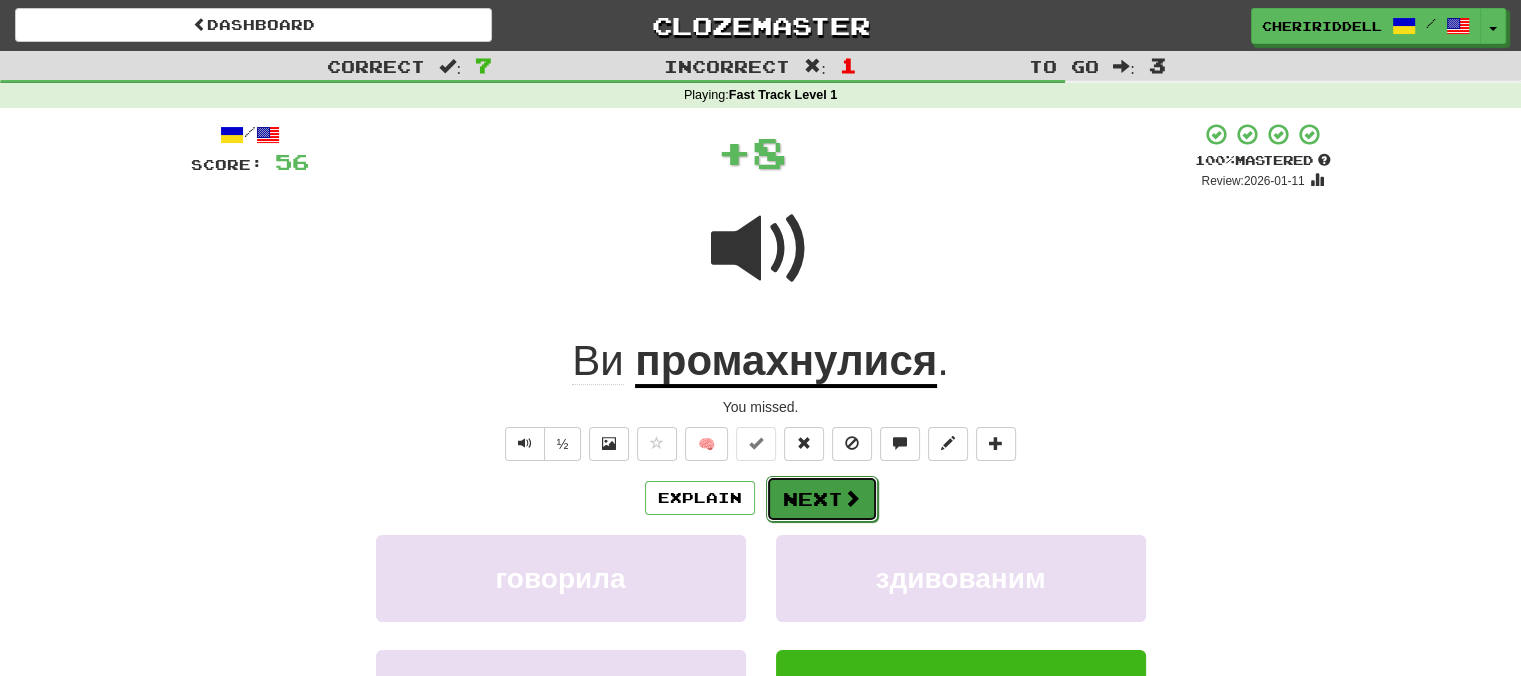 click on "Next" at bounding box center [822, 499] 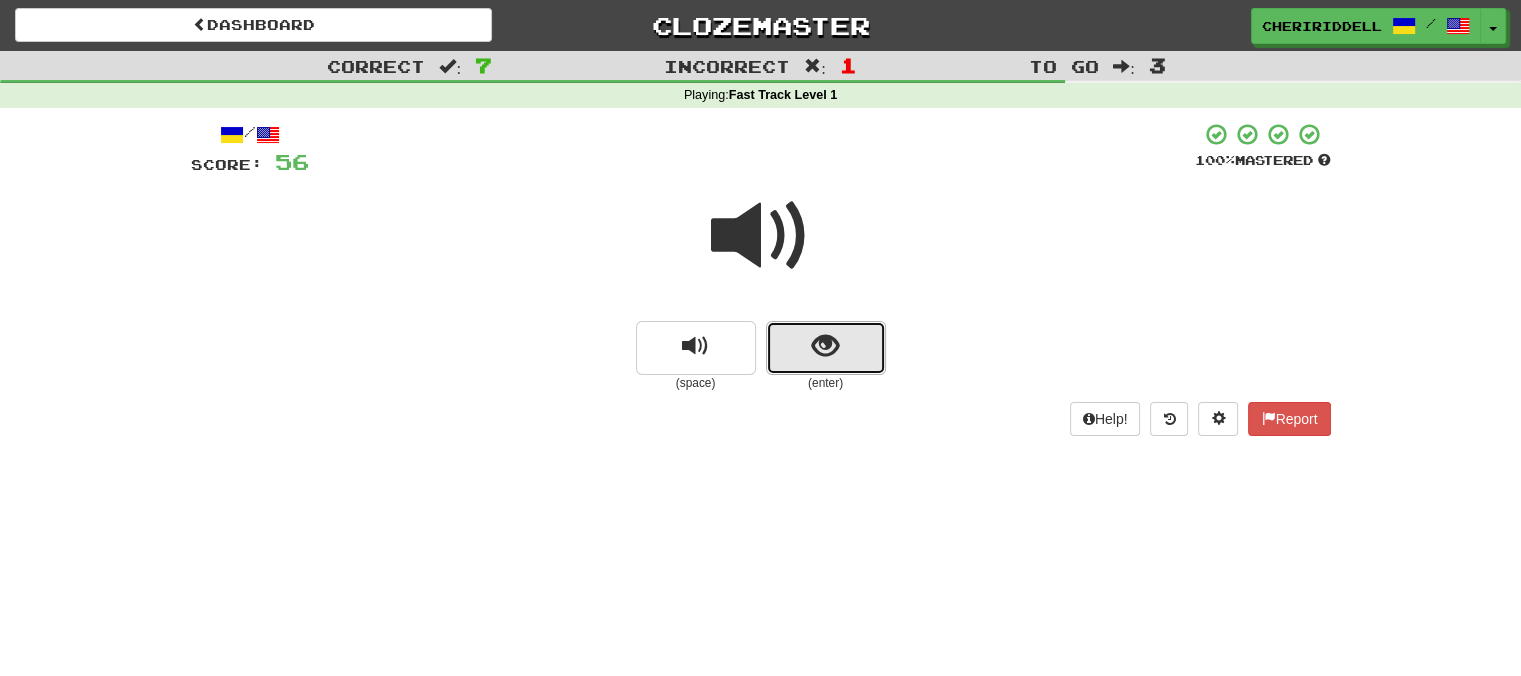 click at bounding box center (826, 348) 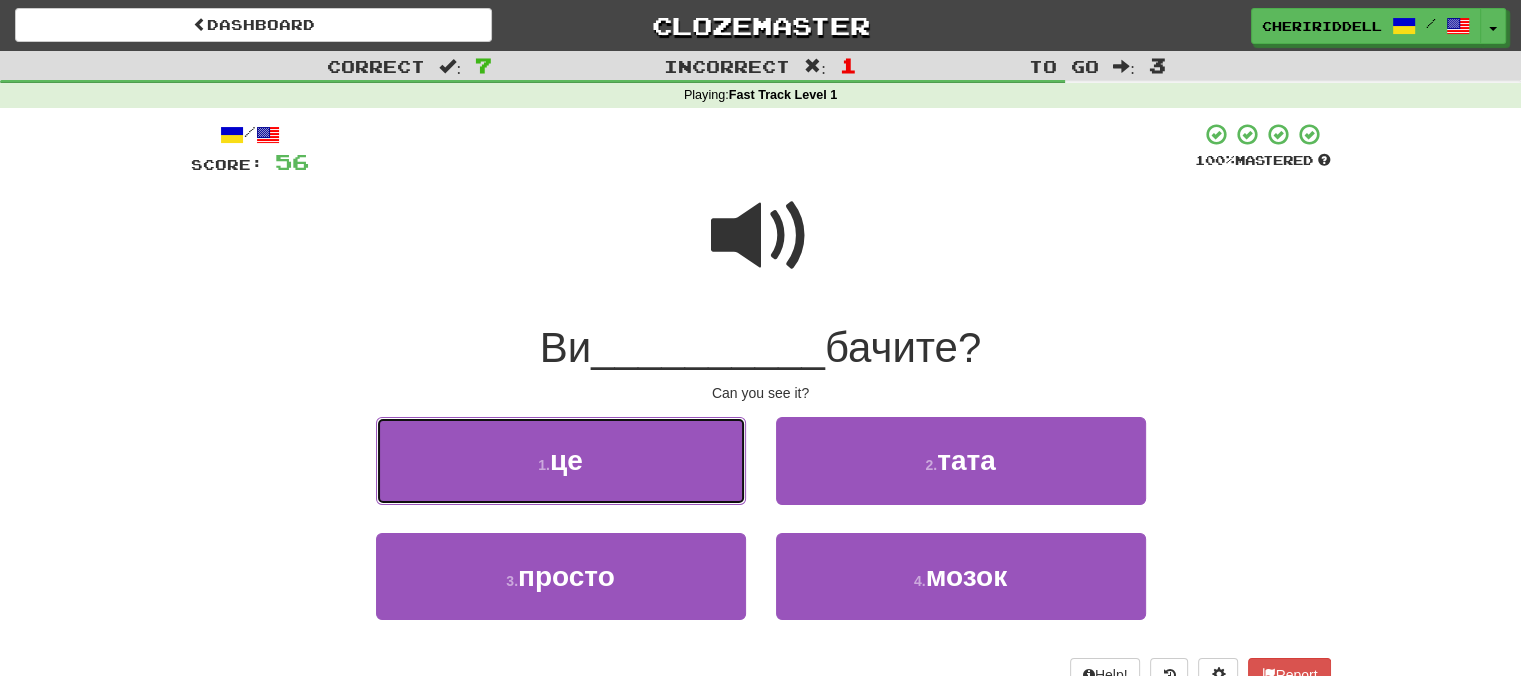 click on "1 .  це" at bounding box center (561, 460) 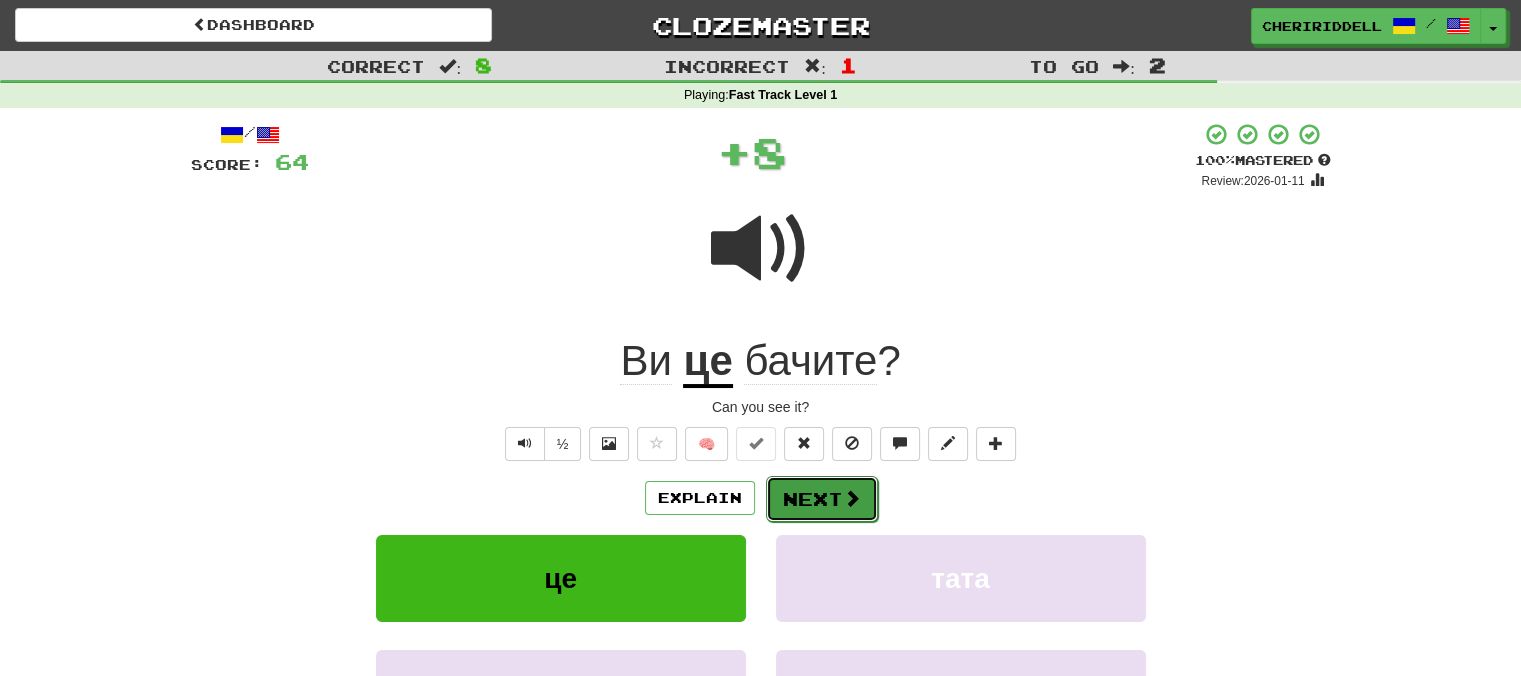 click on "Next" at bounding box center (822, 499) 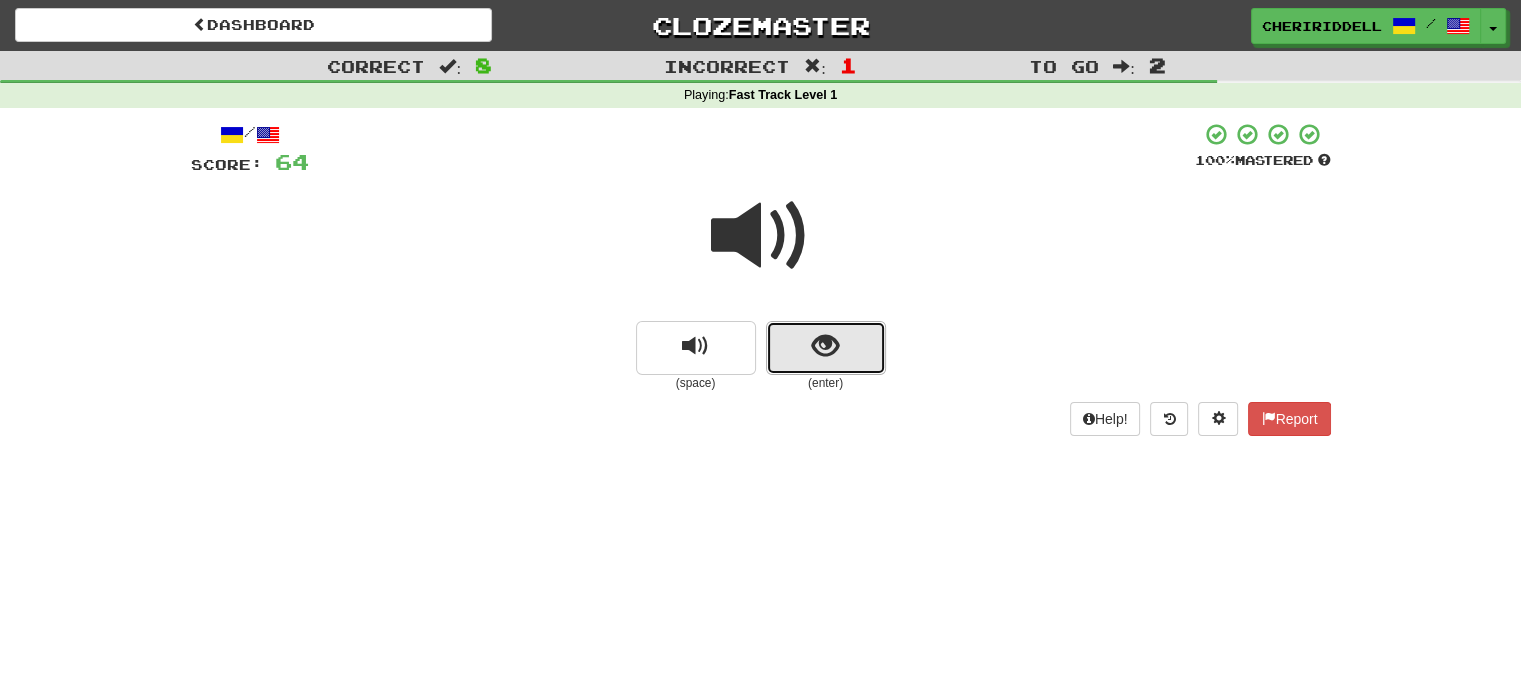 click at bounding box center [826, 348] 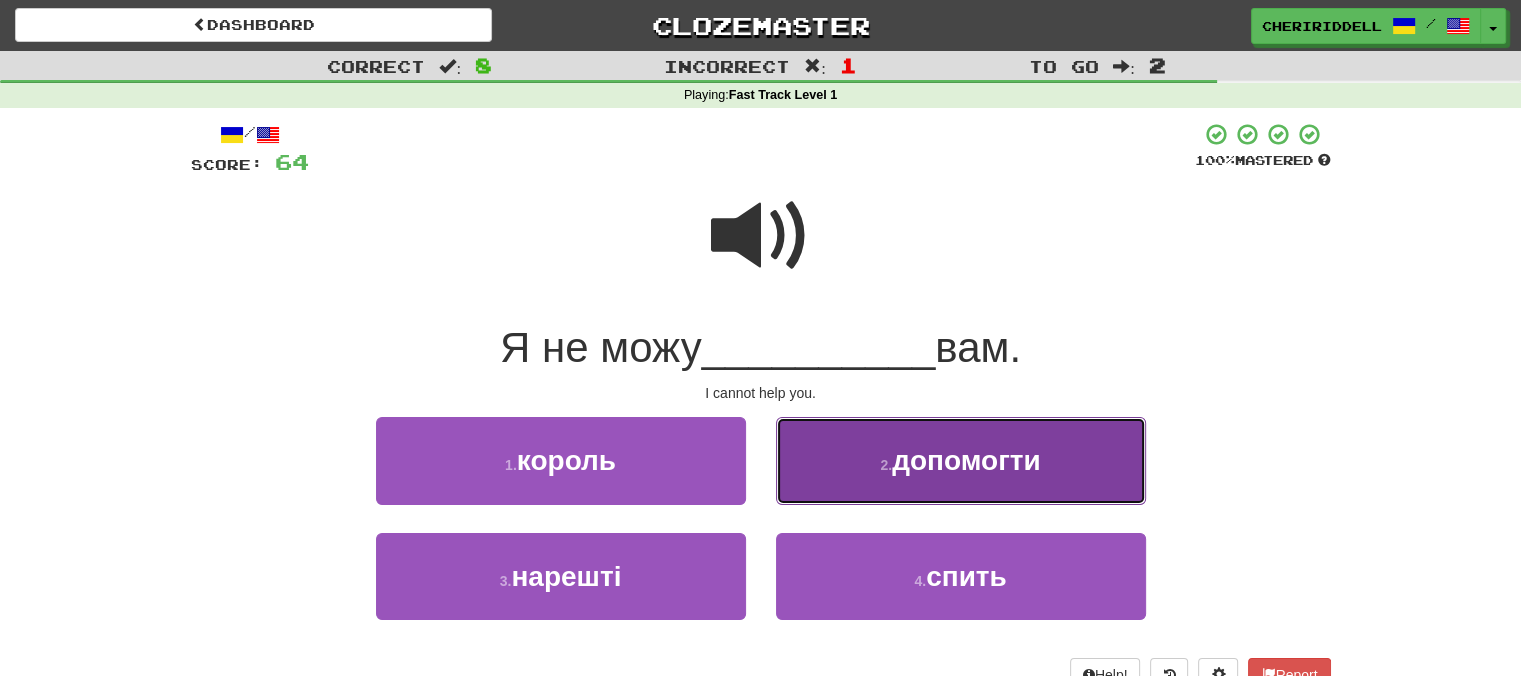 click on "2 .  допомогти" at bounding box center (961, 460) 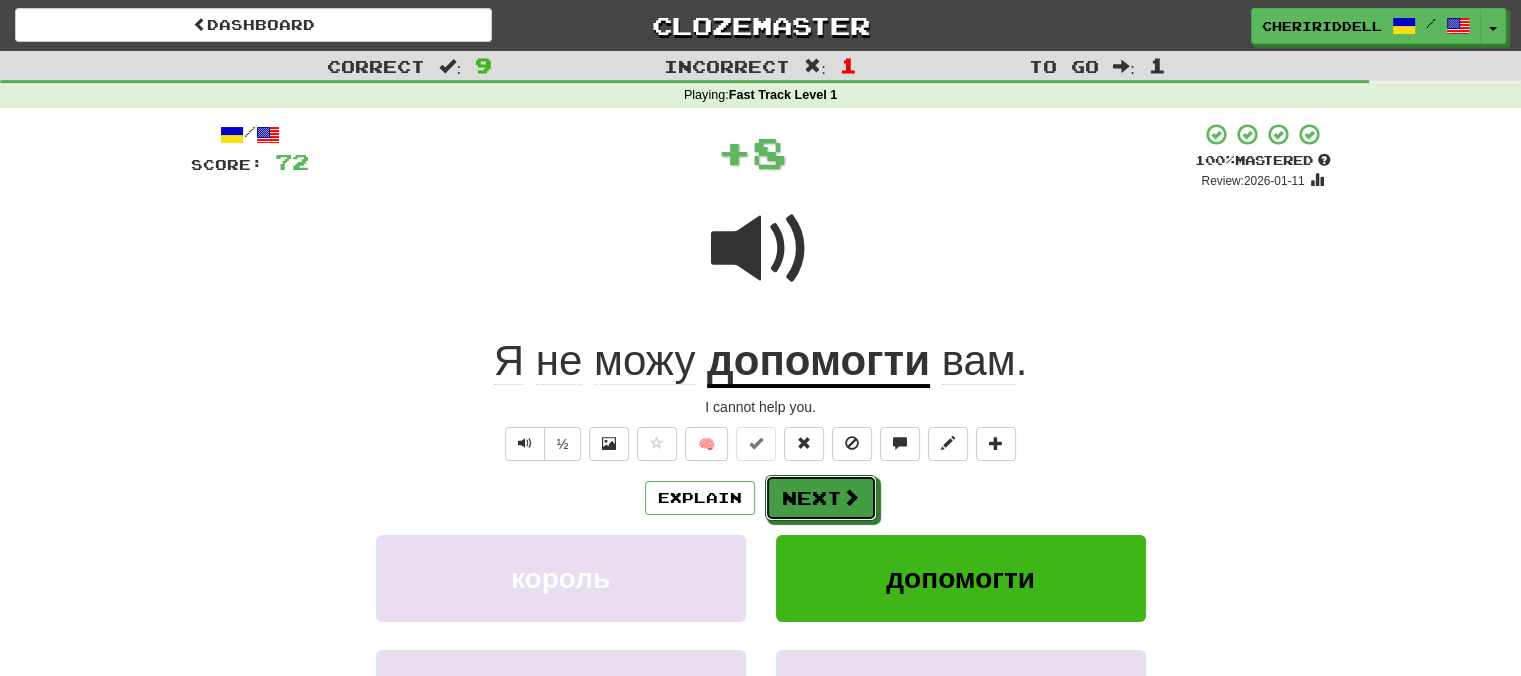 click on "Next" at bounding box center (821, 498) 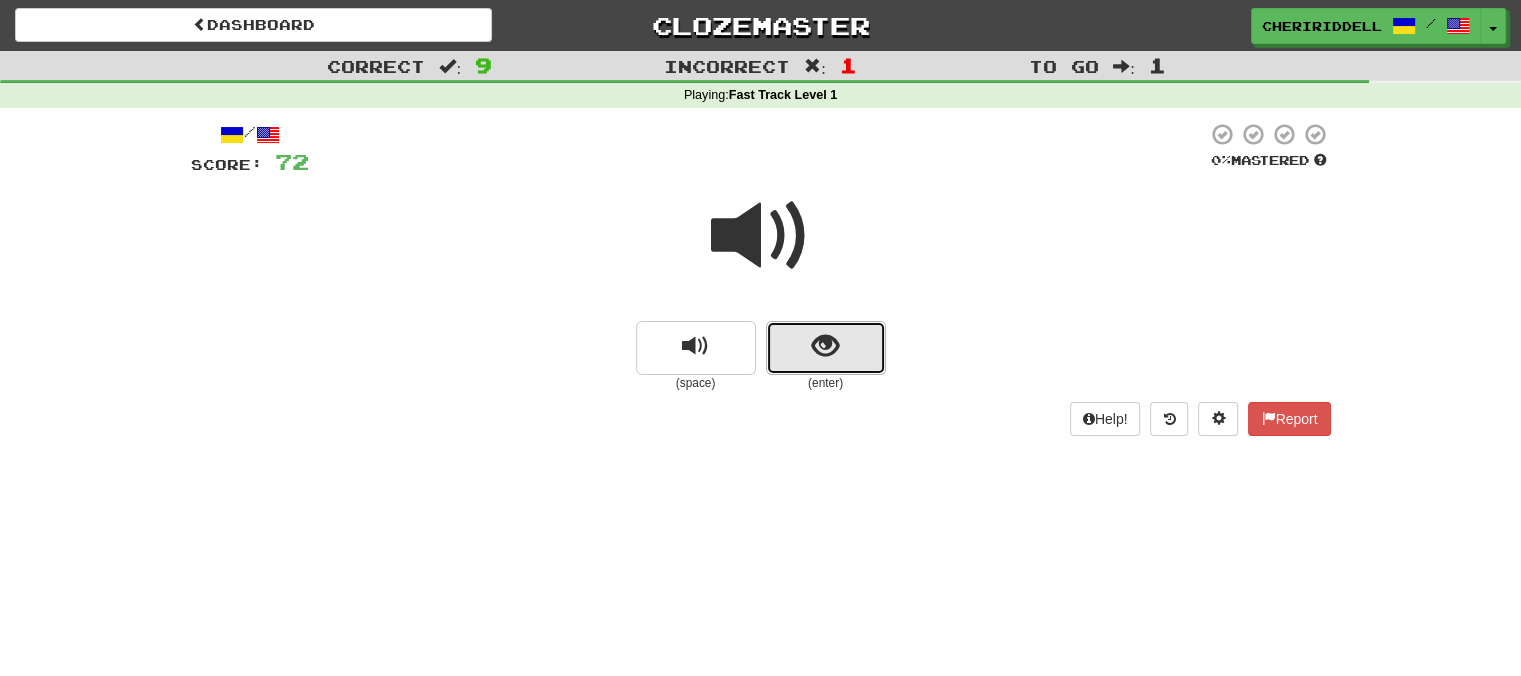 click at bounding box center (826, 348) 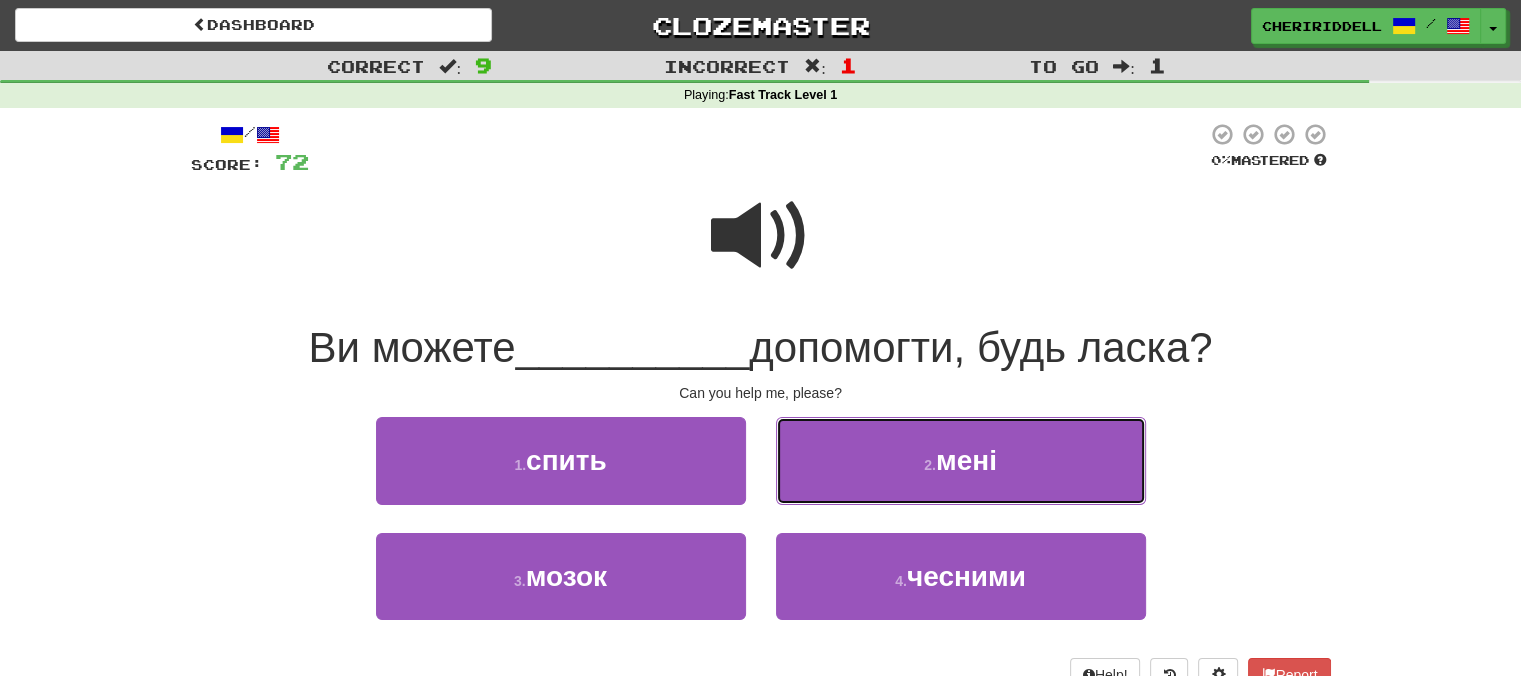 click on "2 .  мені" at bounding box center (961, 460) 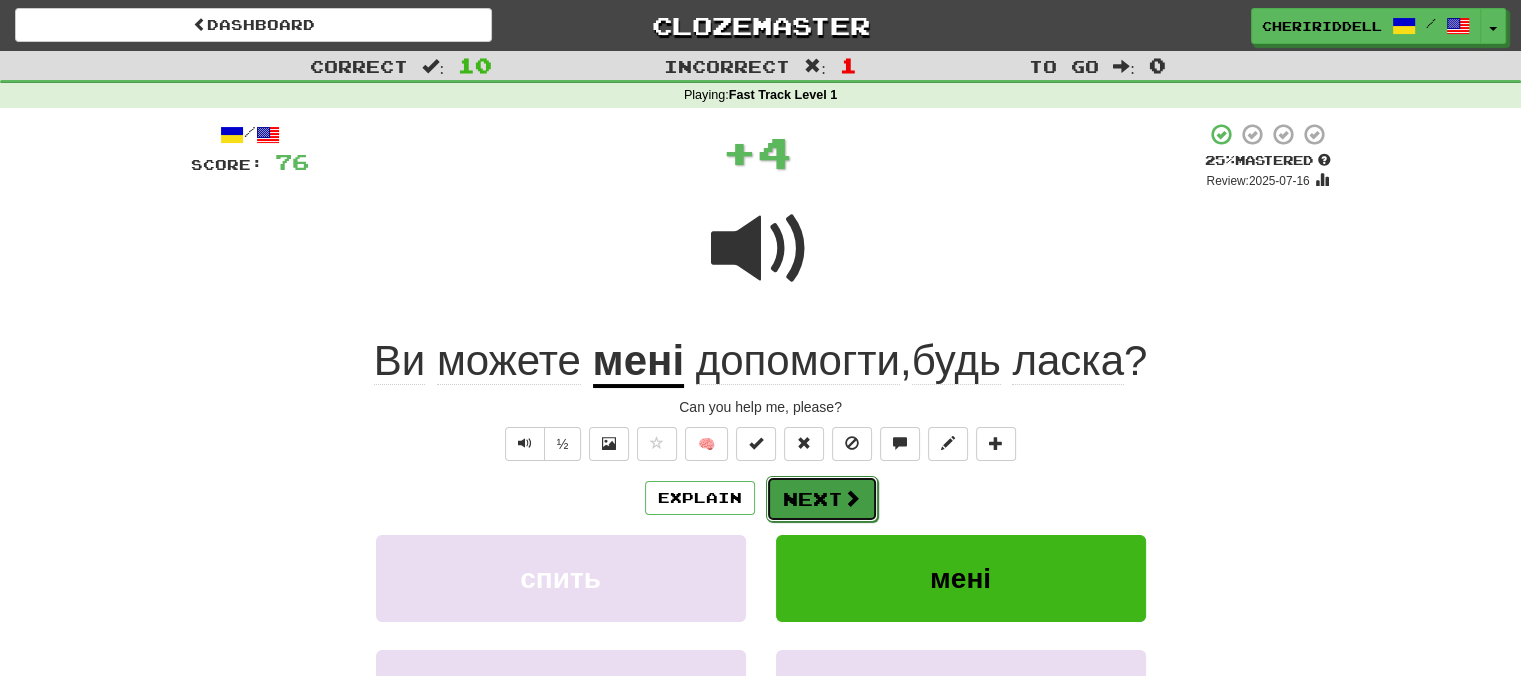 click on "Next" at bounding box center (822, 499) 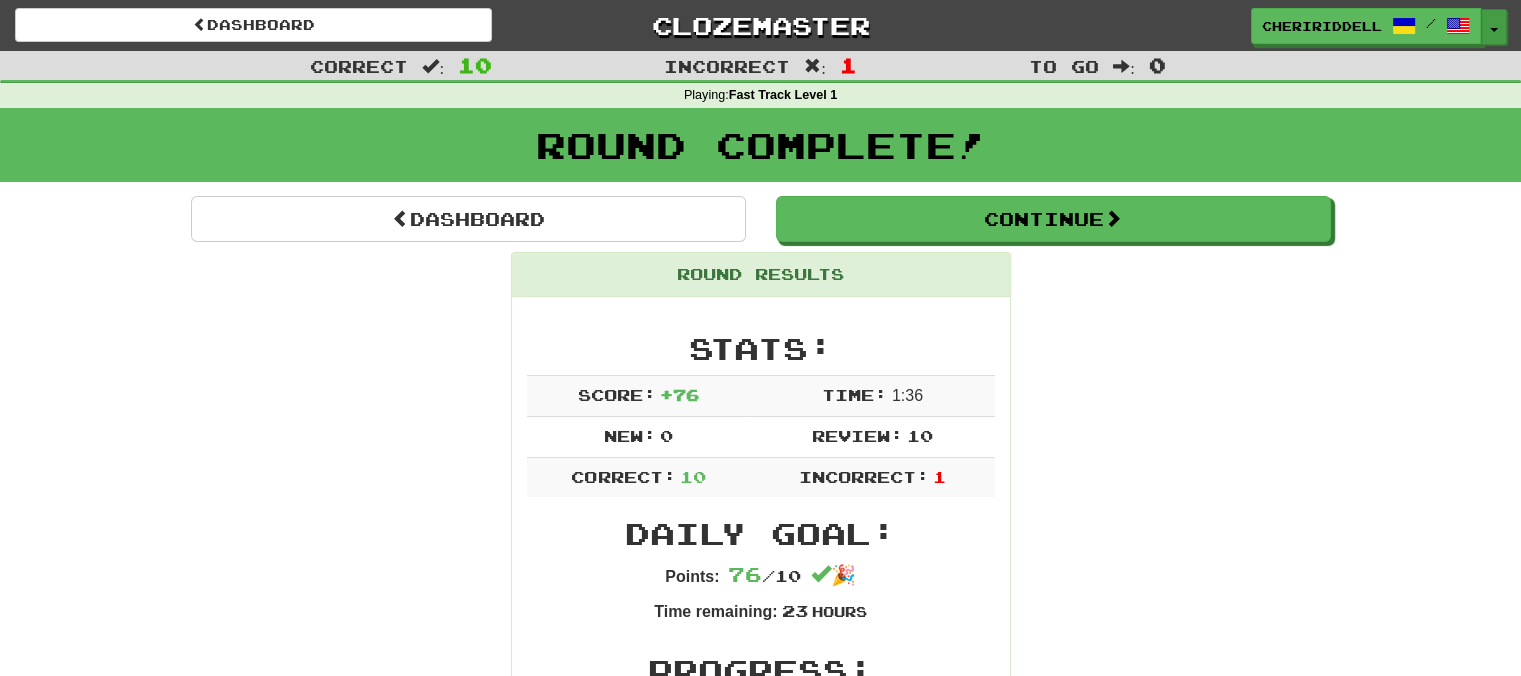 click at bounding box center [1494, 30] 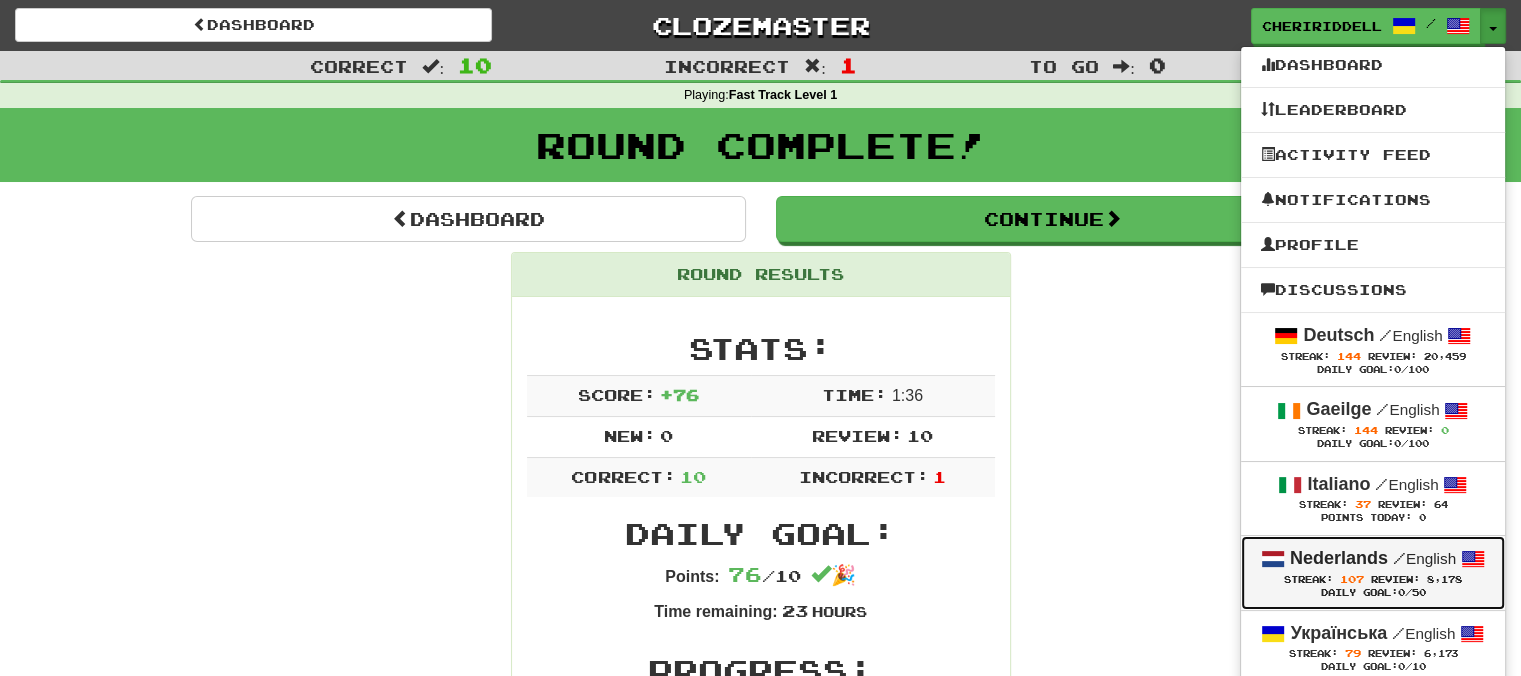 click on "Nederlands" at bounding box center (1339, 558) 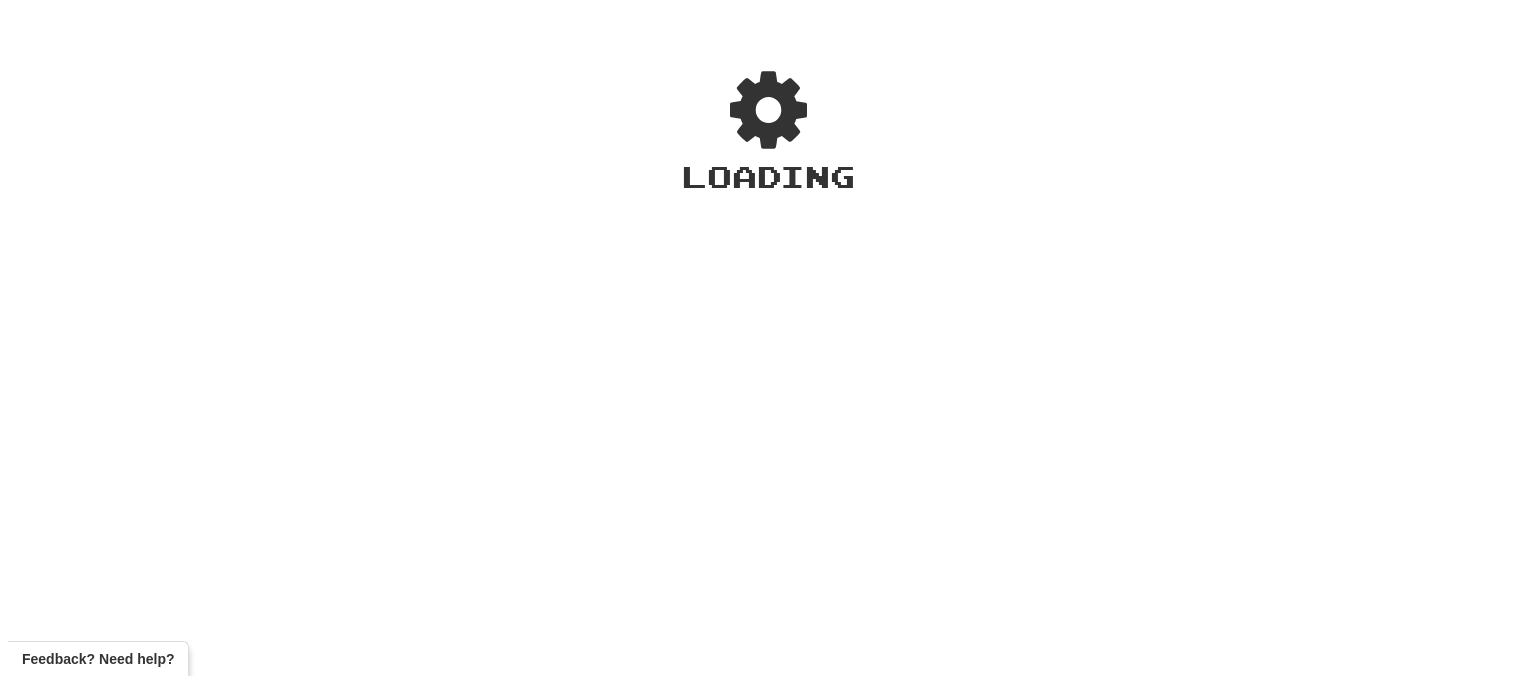 scroll, scrollTop: 0, scrollLeft: 0, axis: both 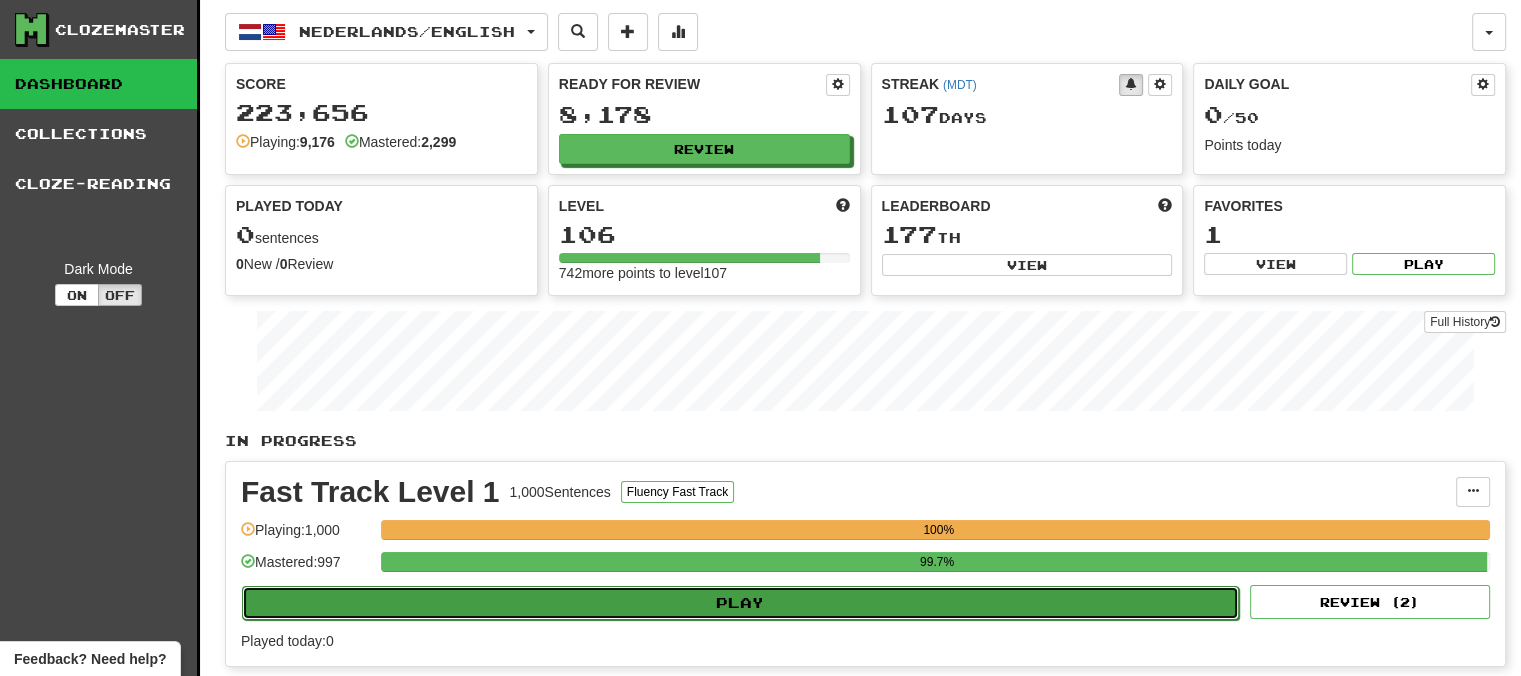 click on "Play" at bounding box center (740, 603) 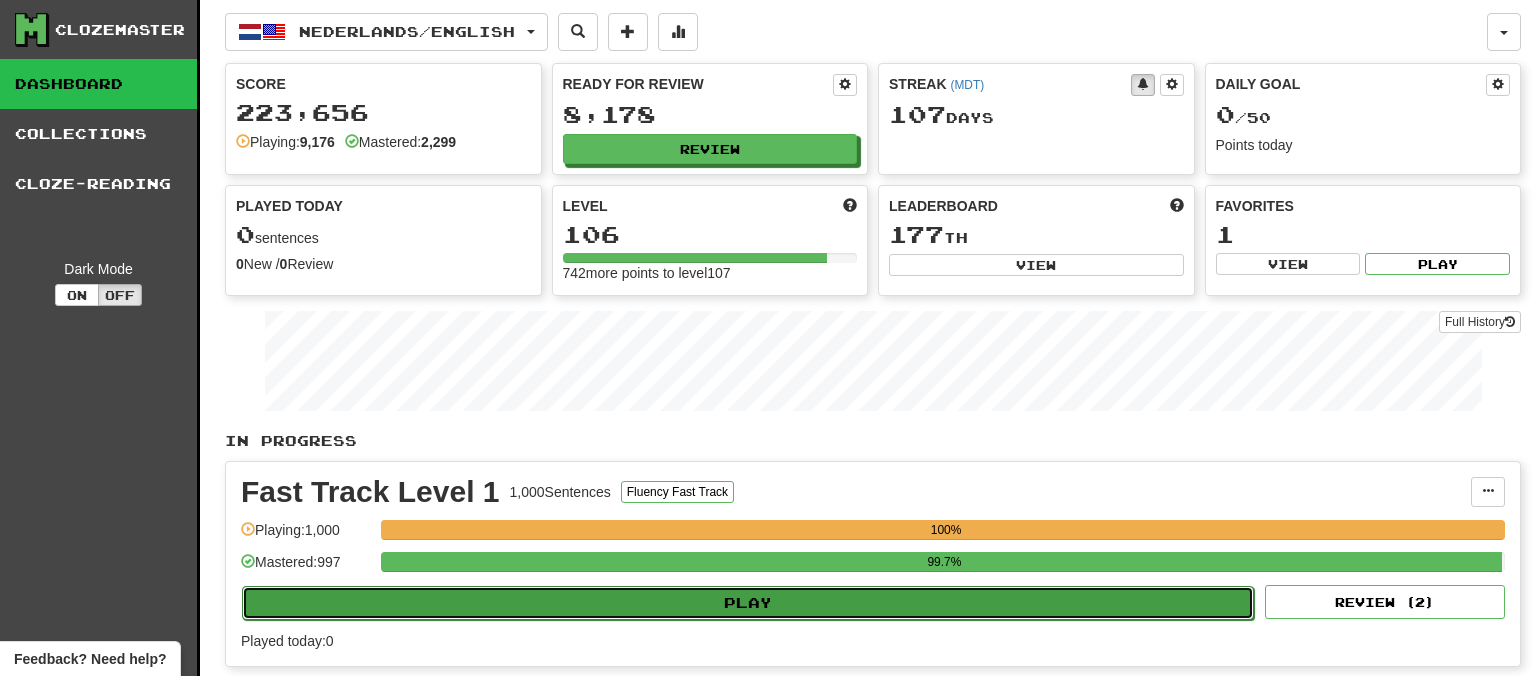 select on "**" 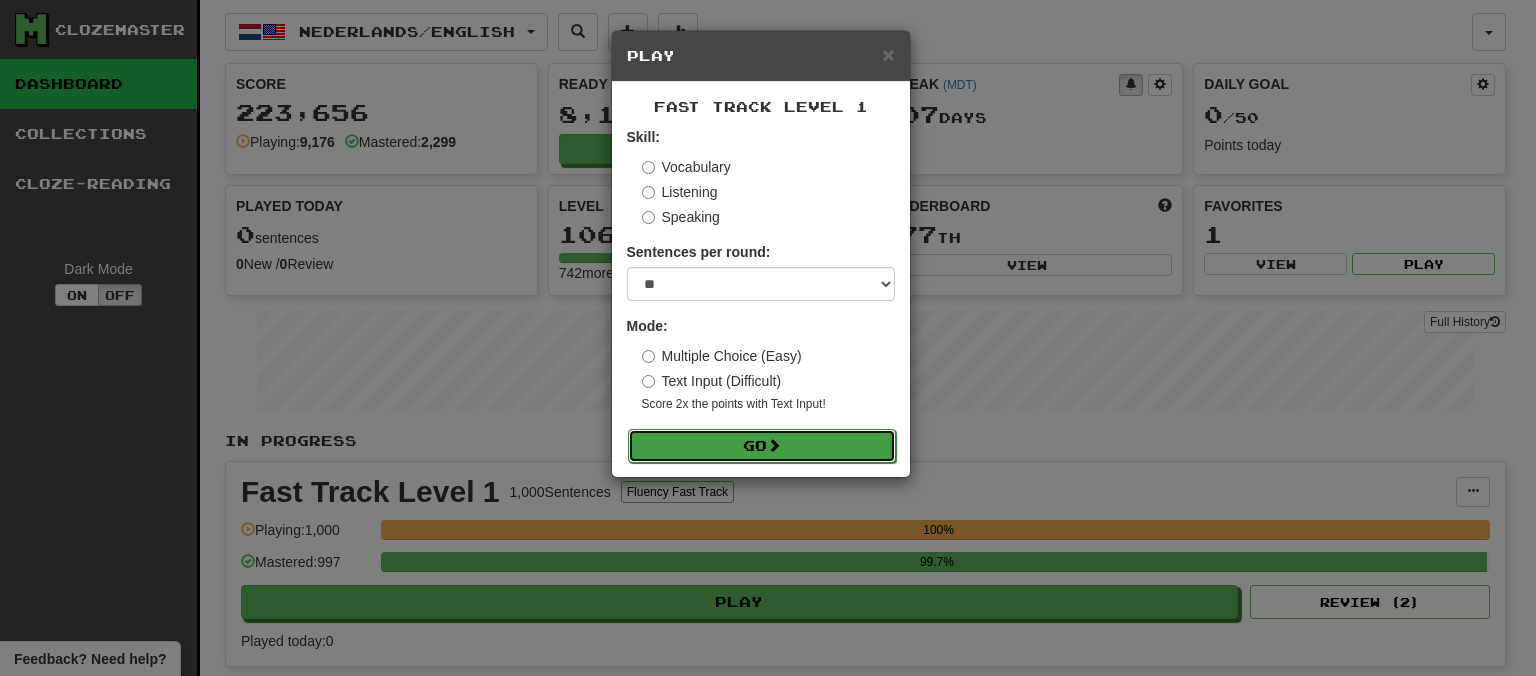 click on "Go" at bounding box center [762, 446] 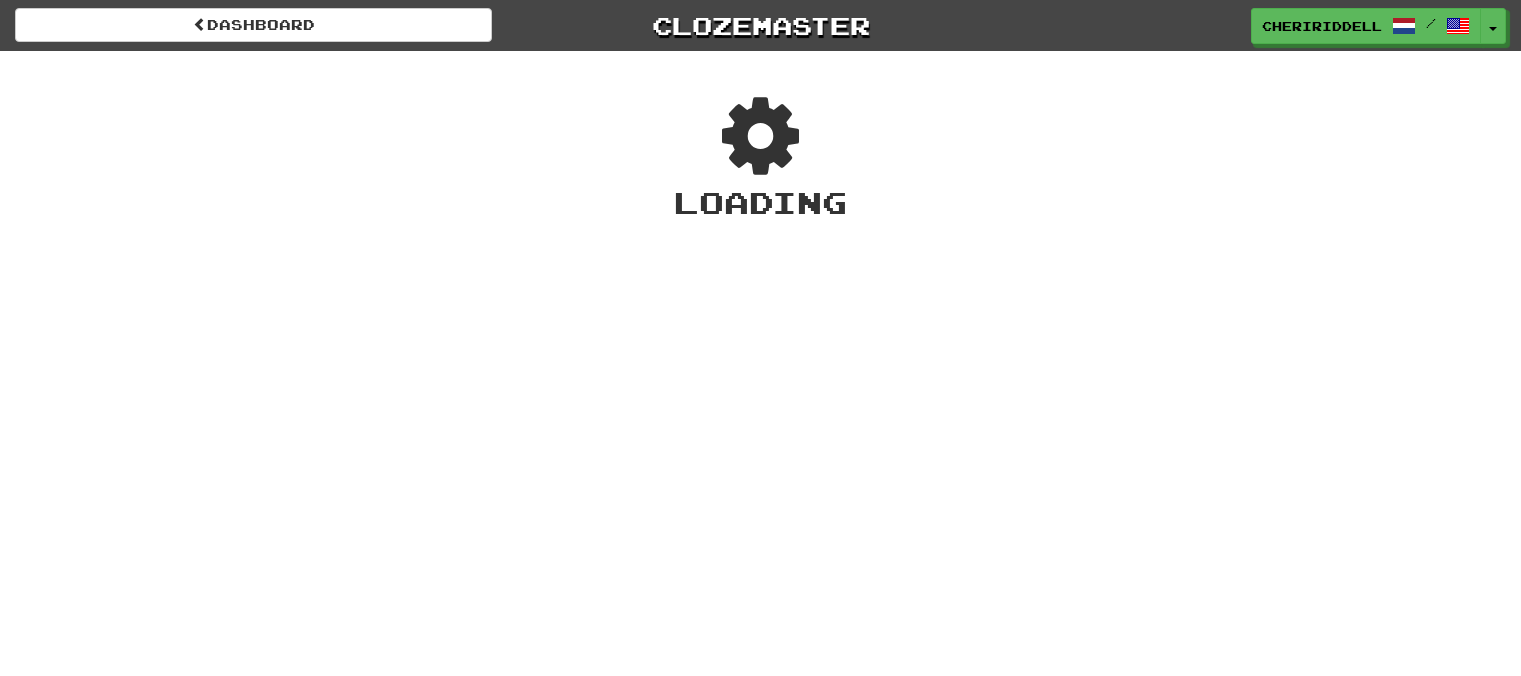 scroll, scrollTop: 0, scrollLeft: 0, axis: both 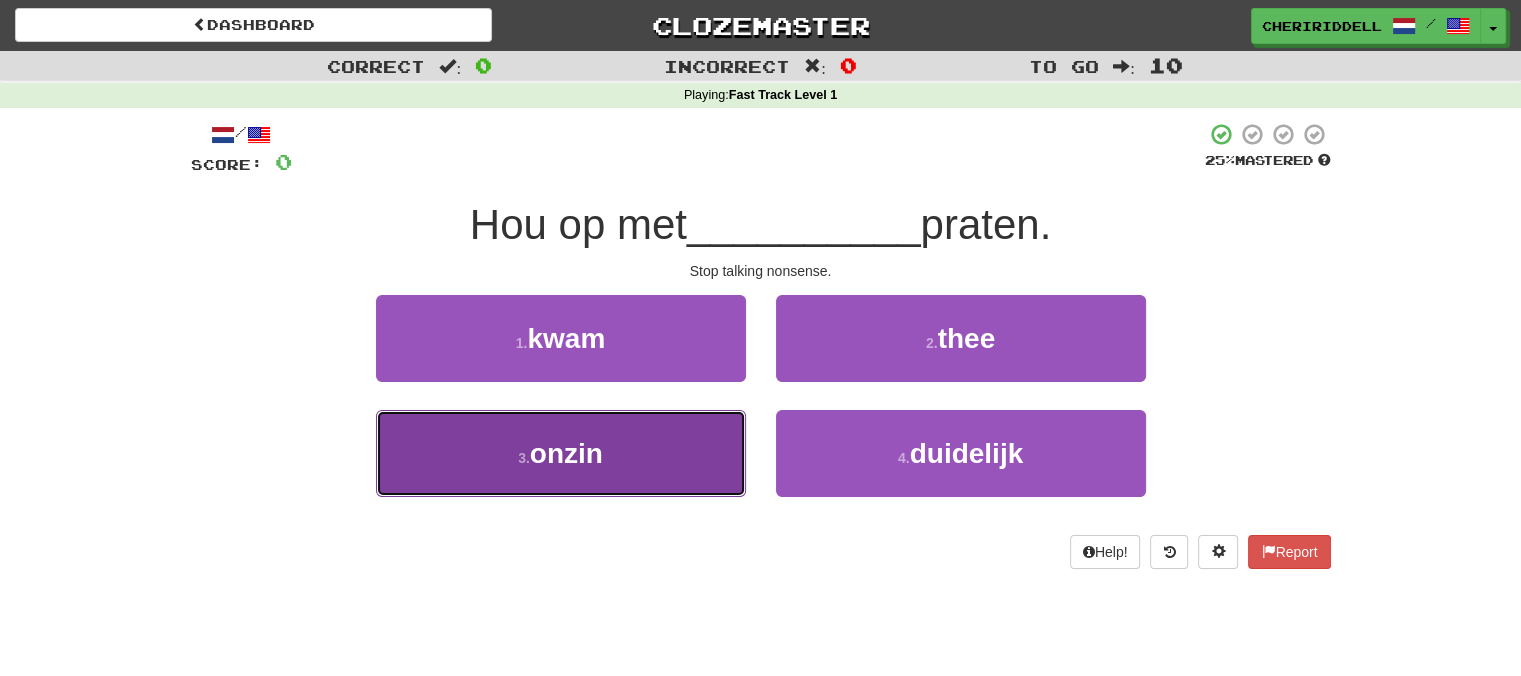 click on "3 .  onzin" at bounding box center (561, 453) 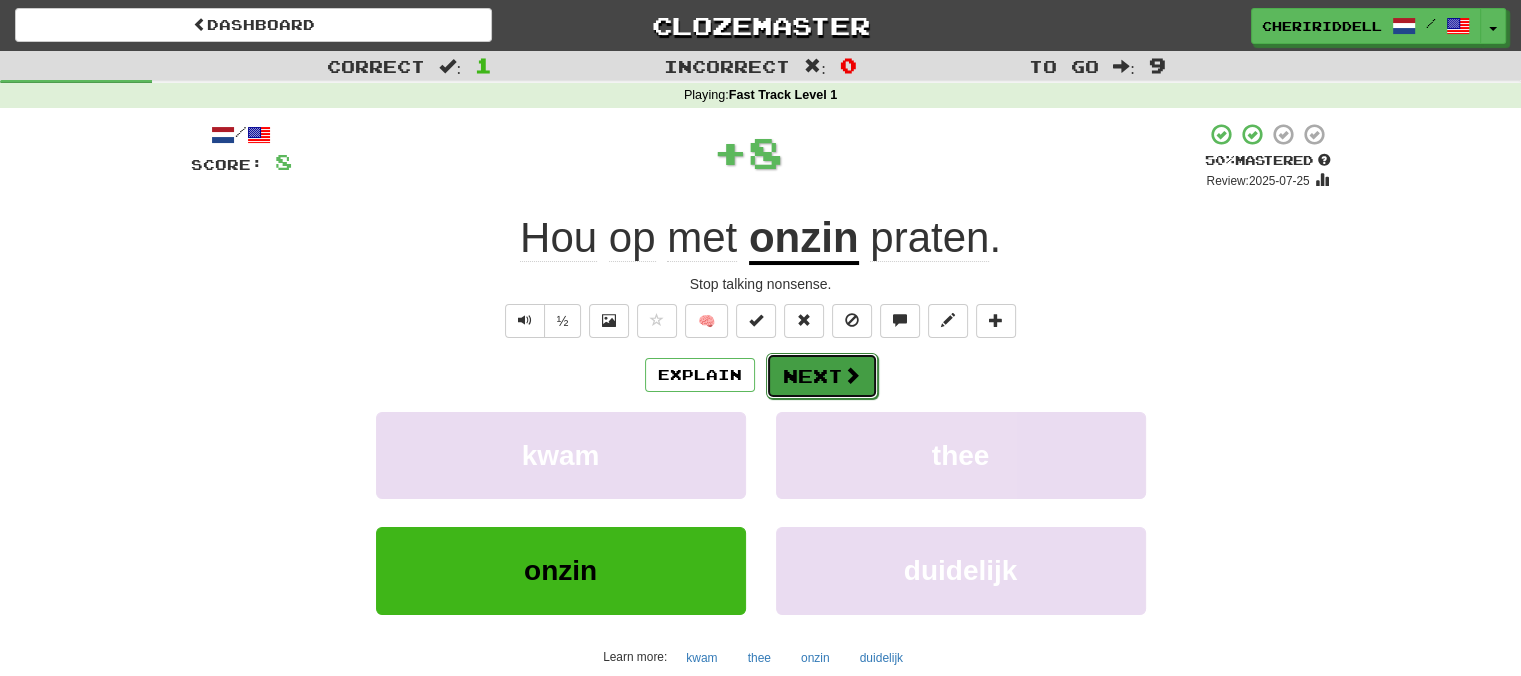 click on "Next" at bounding box center (822, 376) 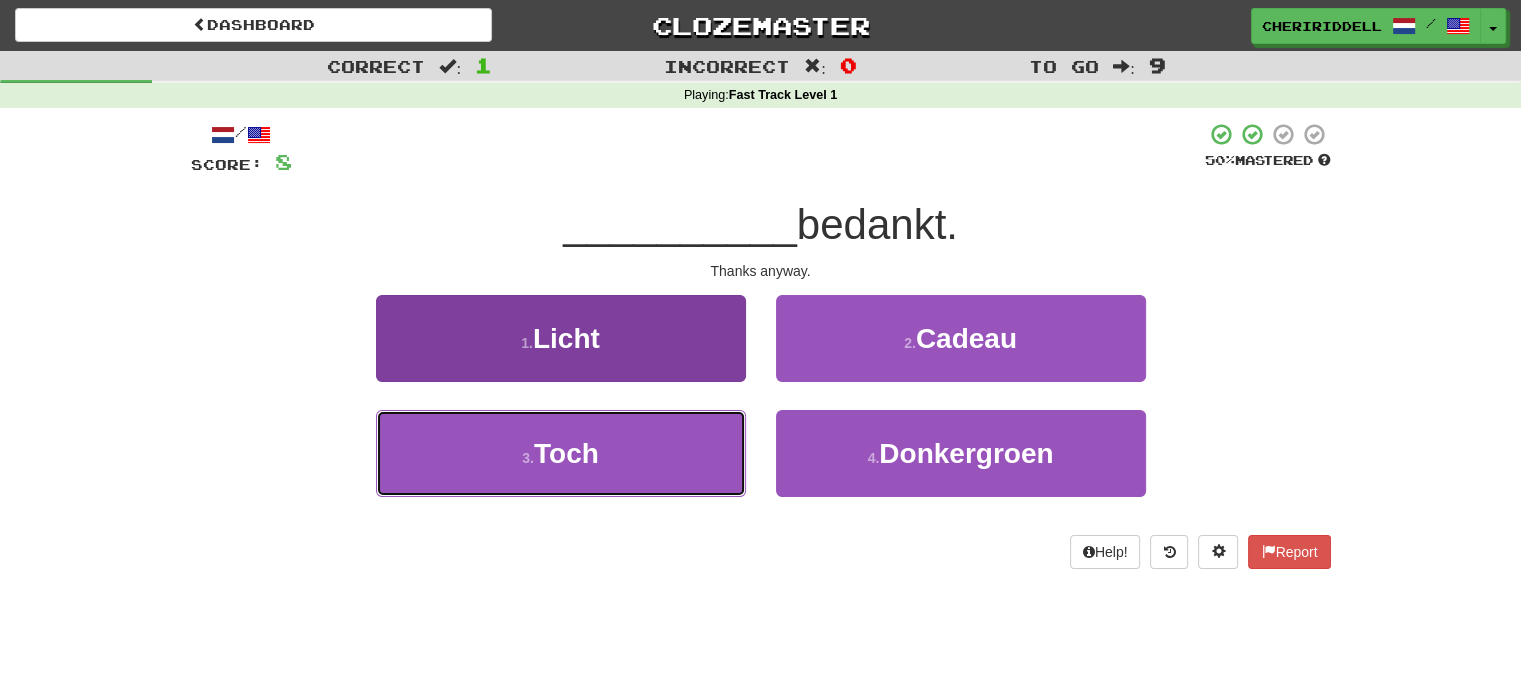 click on "3 .  Toch" at bounding box center [561, 453] 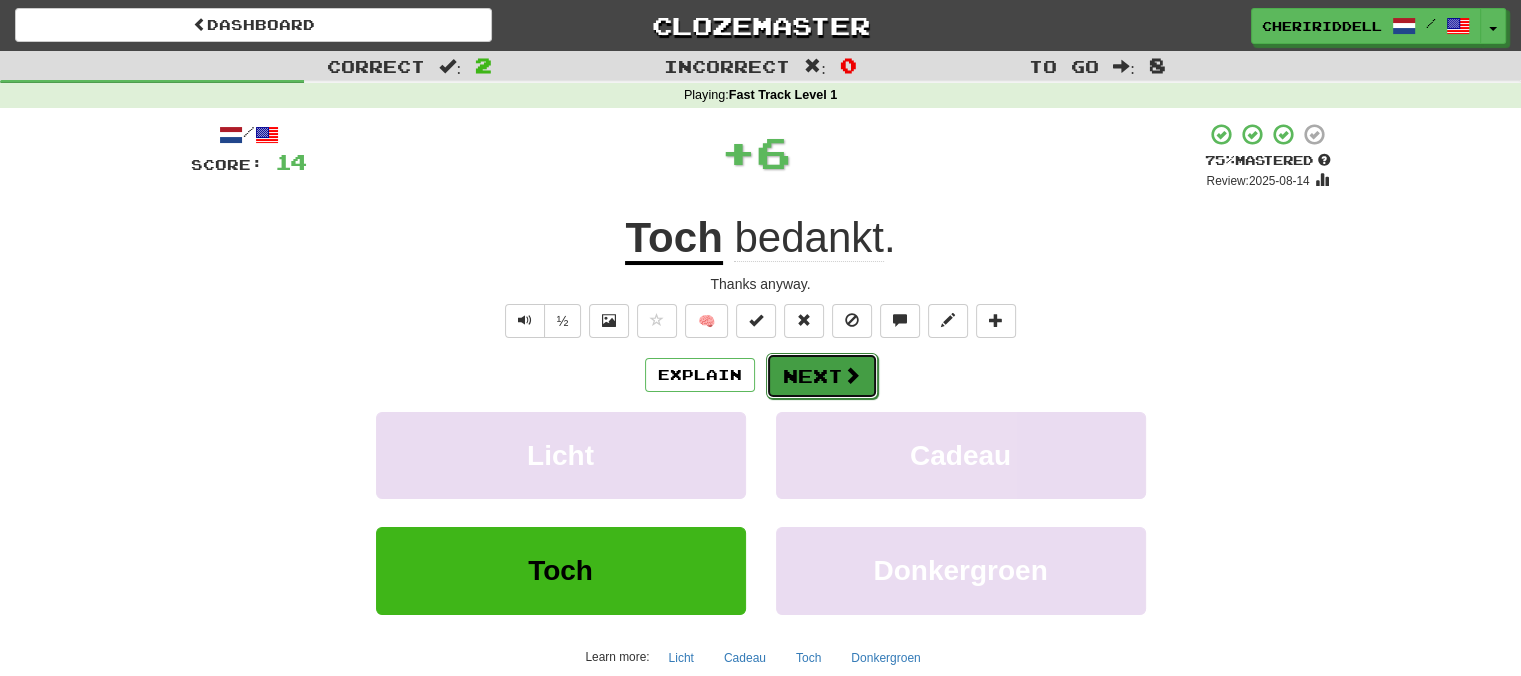 click on "Next" at bounding box center (822, 376) 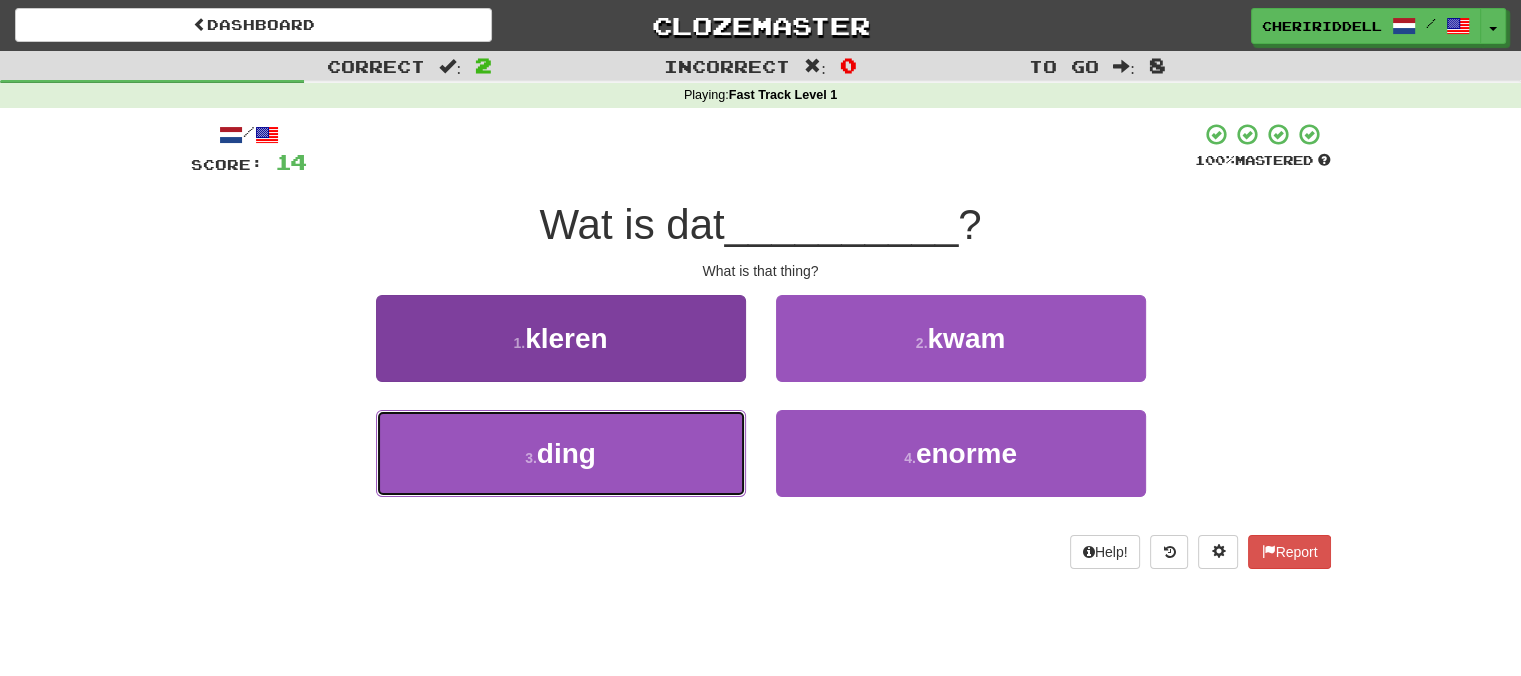 drag, startPoint x: 683, startPoint y: 456, endPoint x: 699, endPoint y: 448, distance: 17.888544 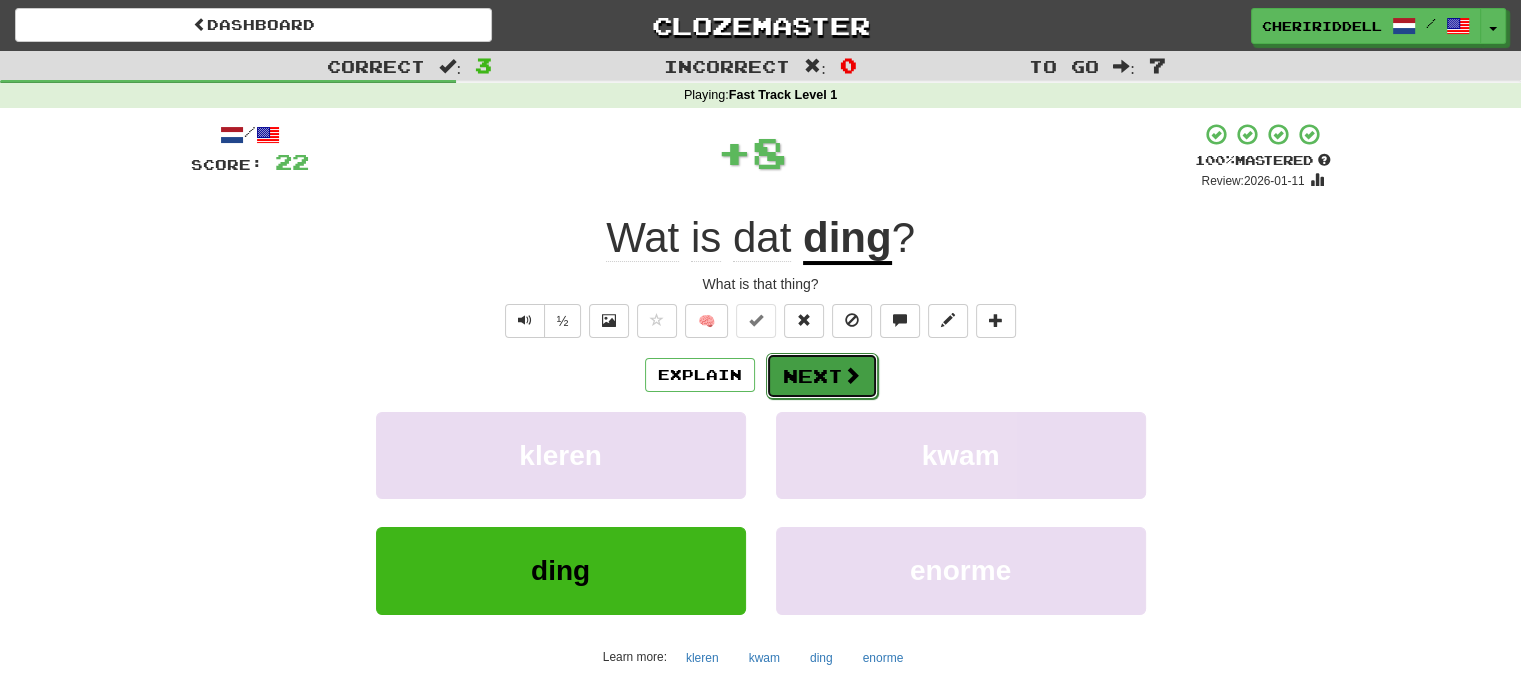click on "Next" at bounding box center (822, 376) 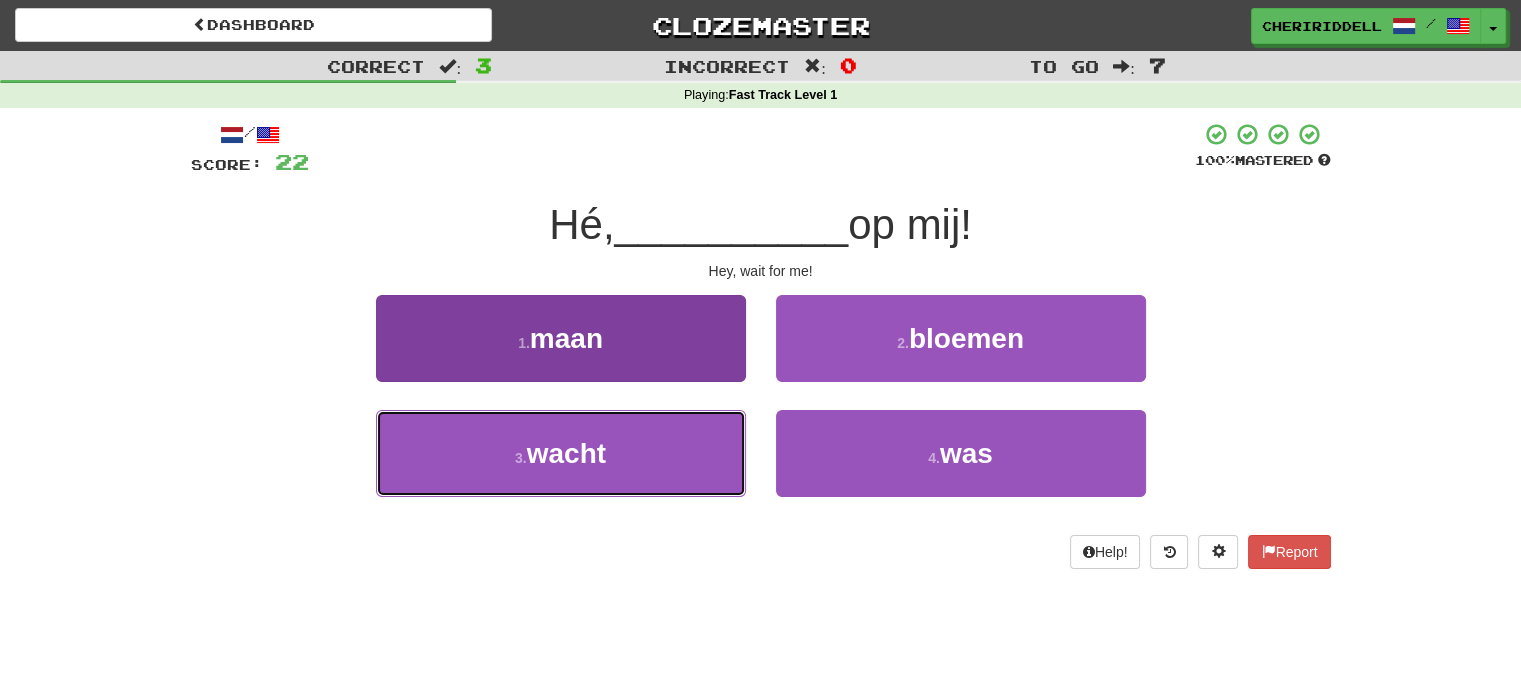 click on "3 .  wacht" at bounding box center (561, 453) 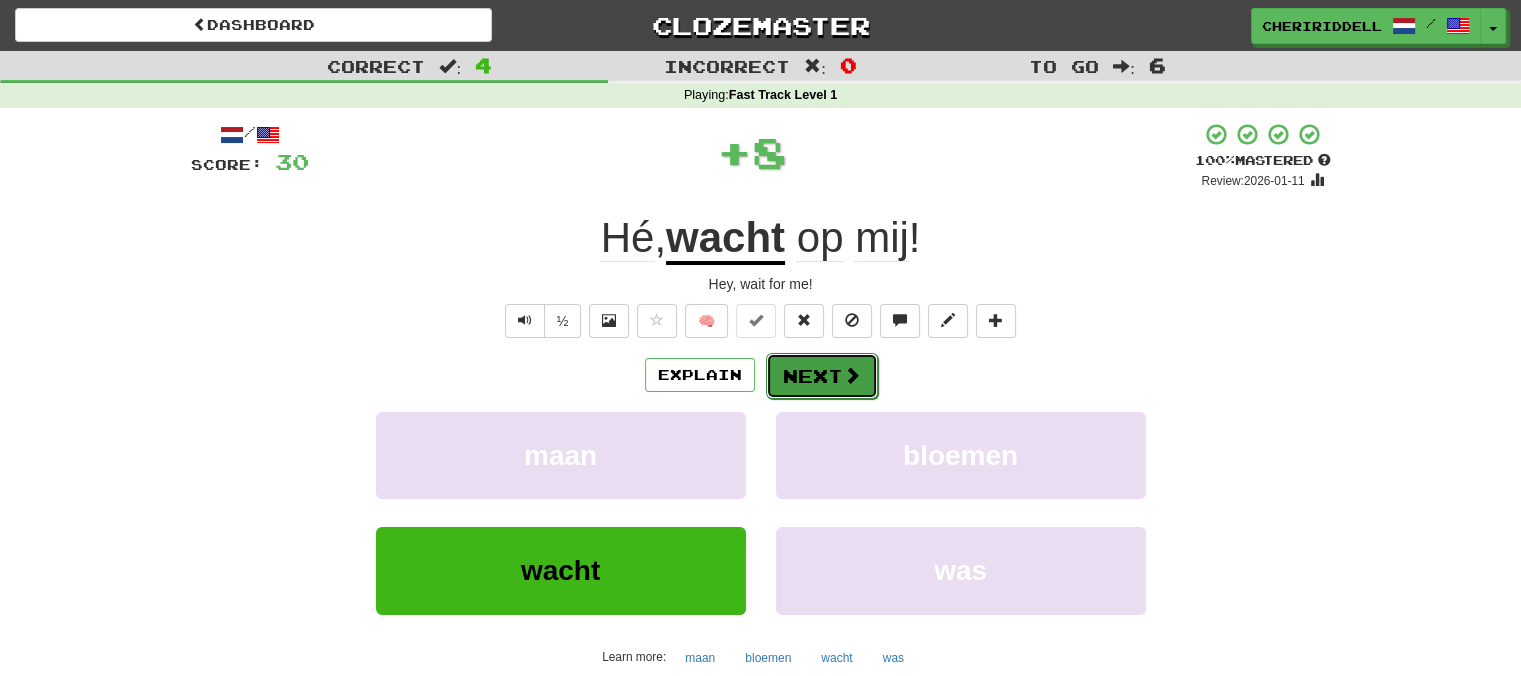 click on "Next" at bounding box center [822, 376] 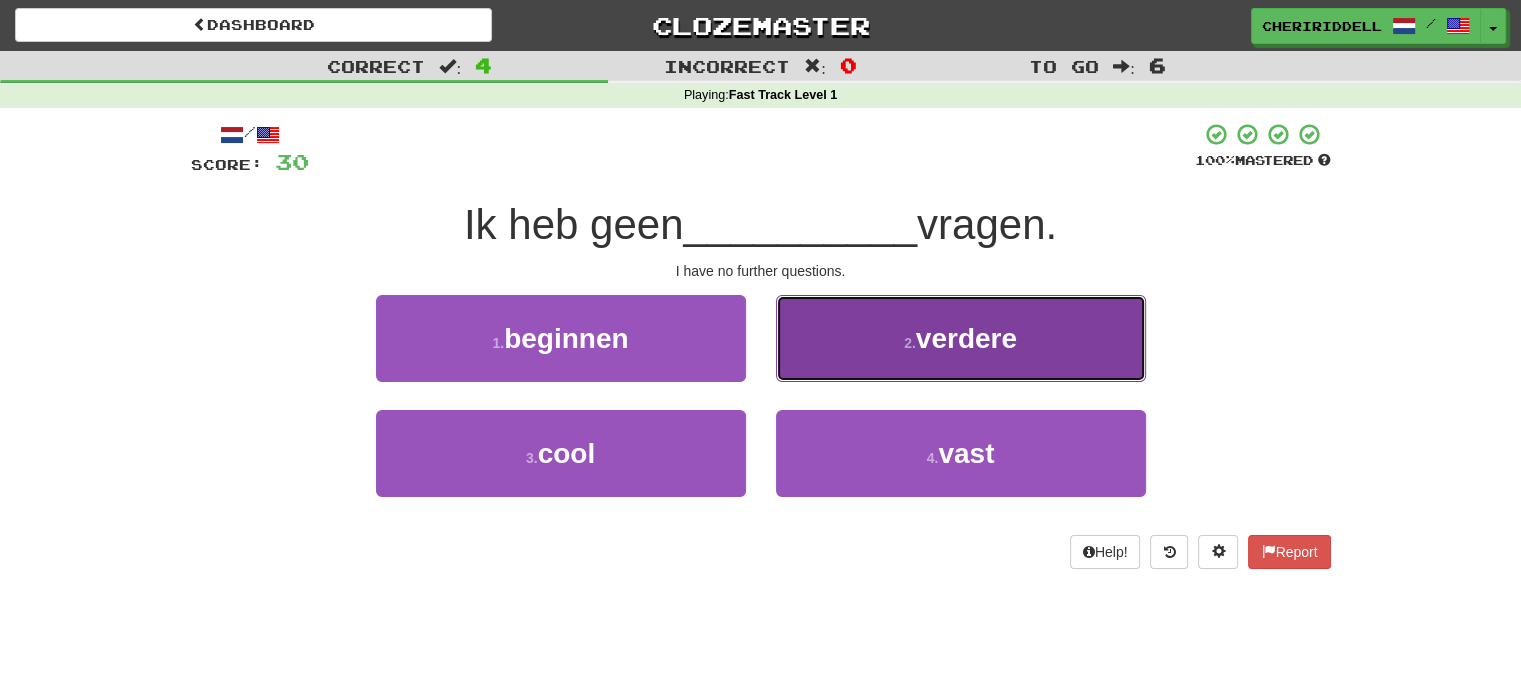 click on "2 .  verdere" at bounding box center (961, 338) 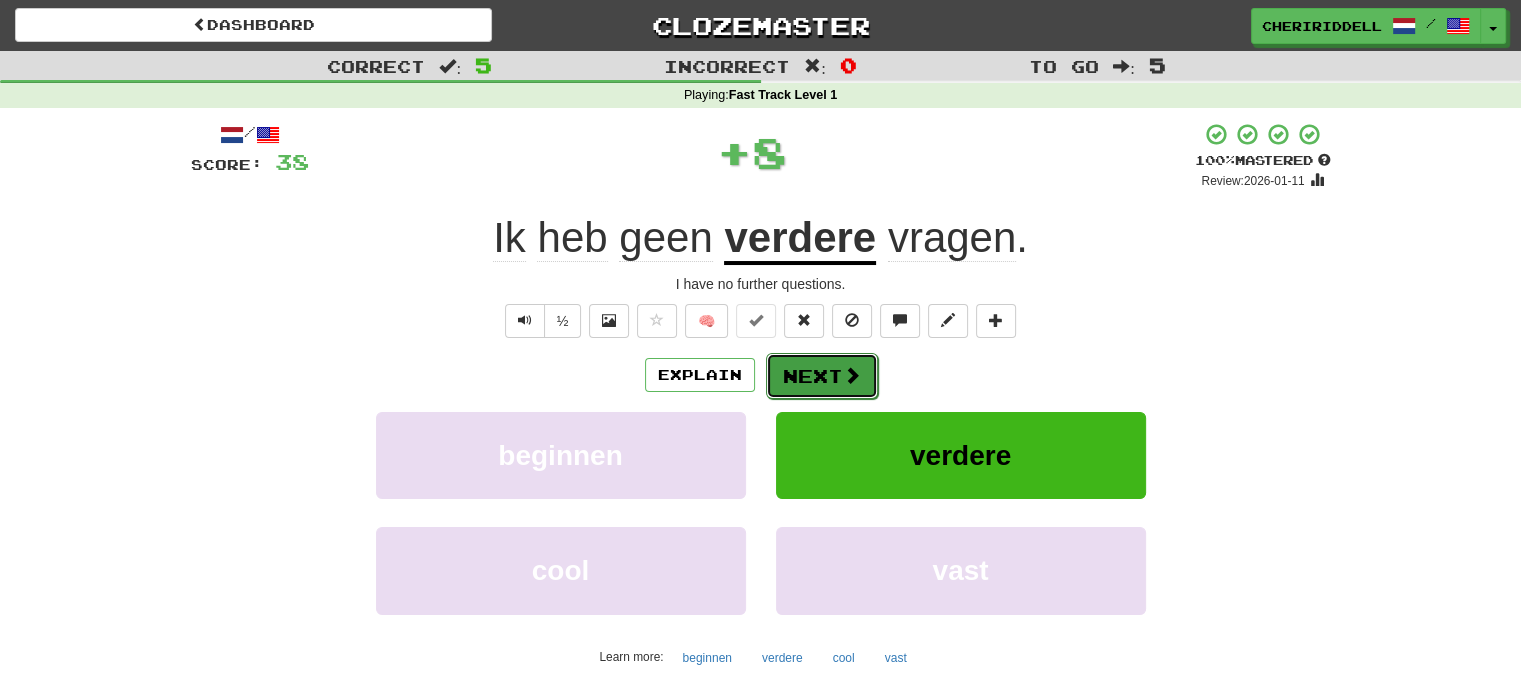 click on "Next" at bounding box center [822, 376] 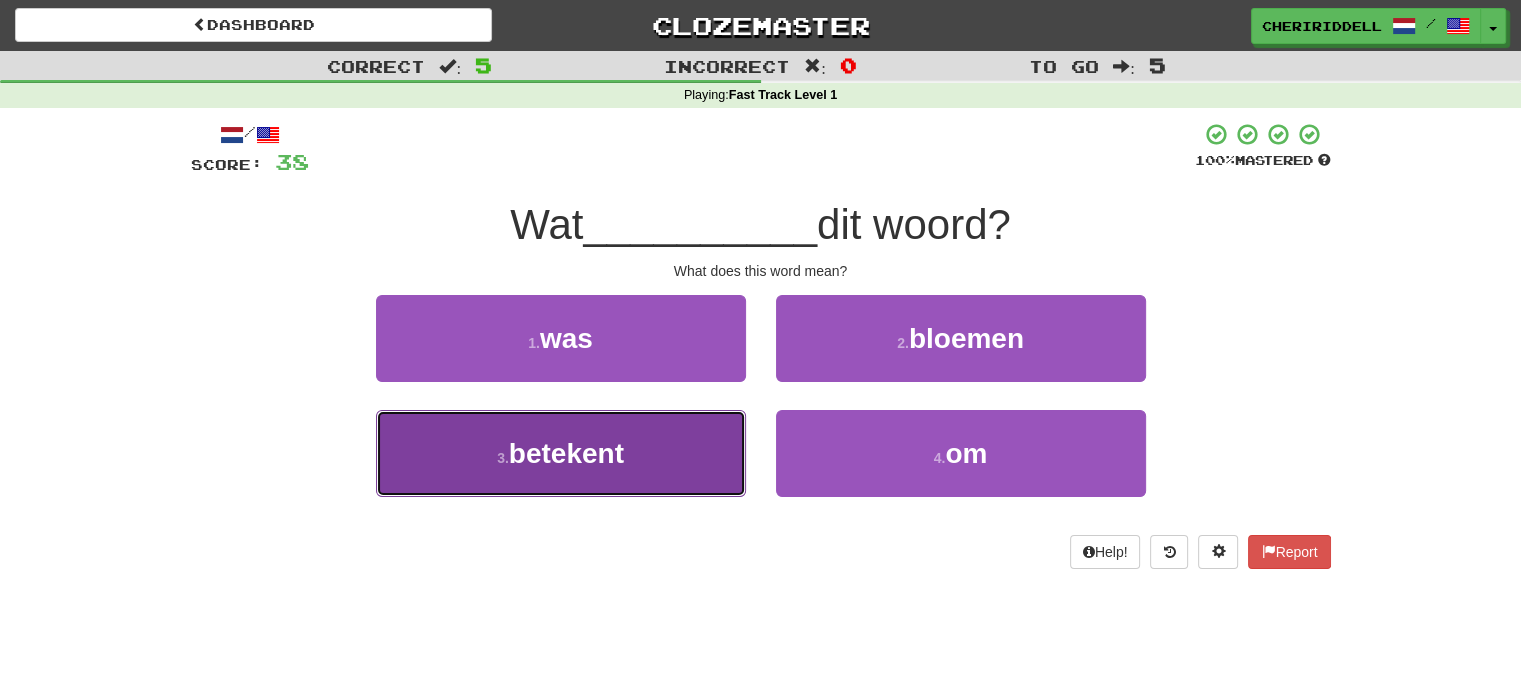 click on "3 .  betekent" at bounding box center [561, 453] 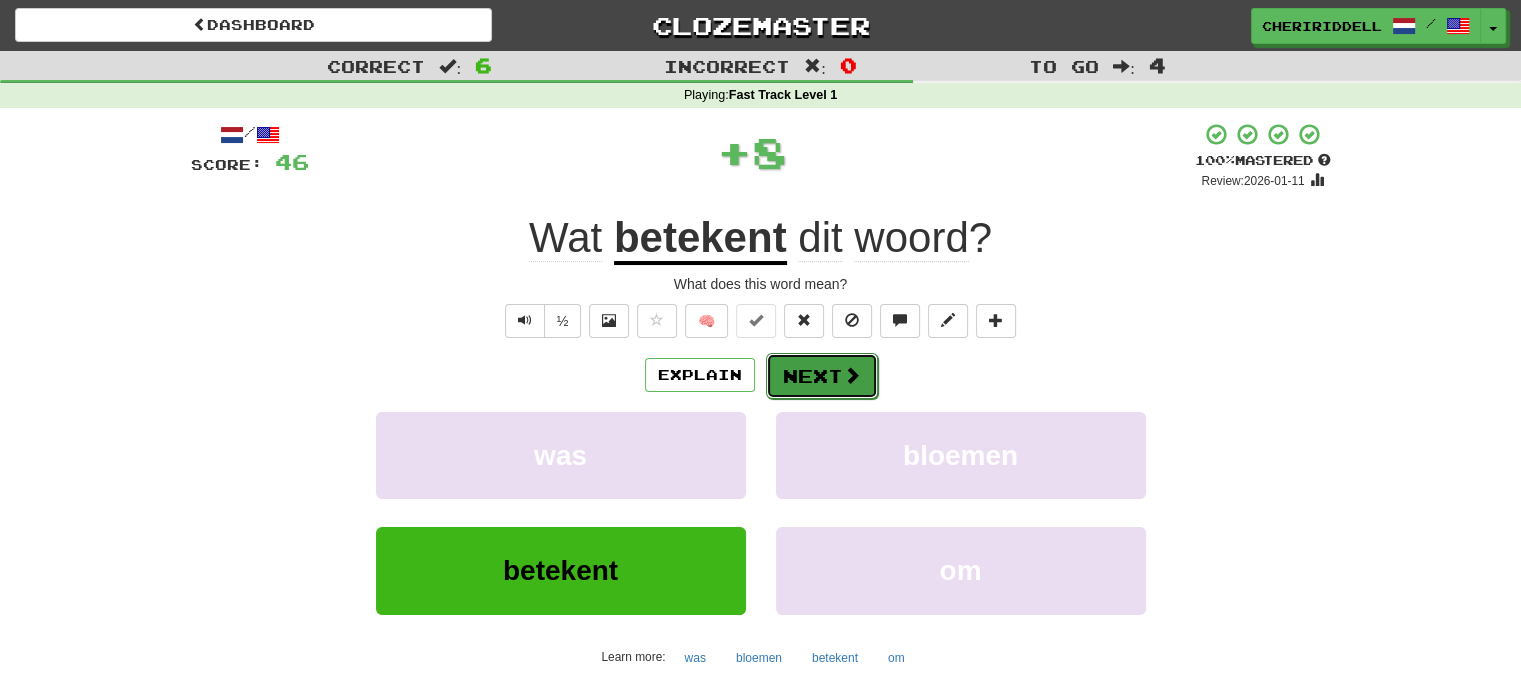 click on "Next" at bounding box center [822, 376] 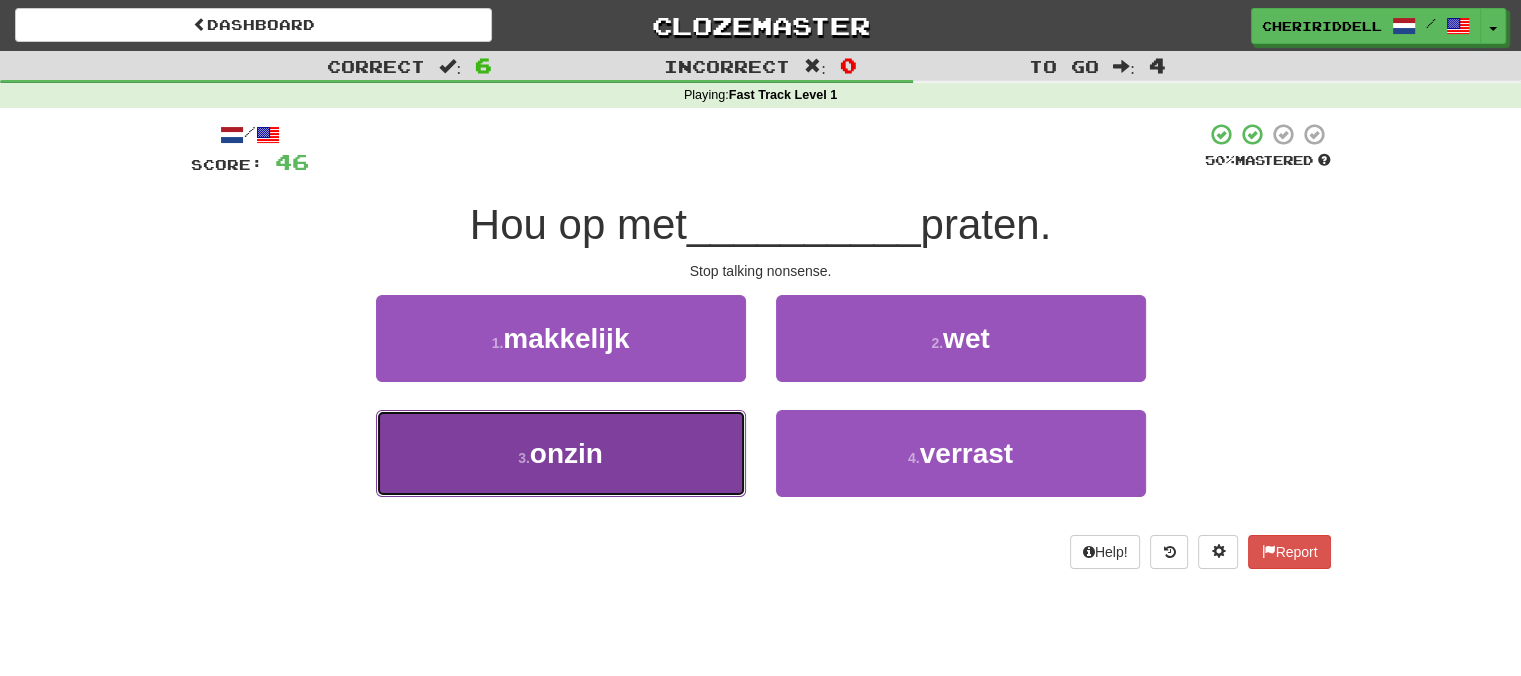 click on "3 .  onzin" at bounding box center (561, 453) 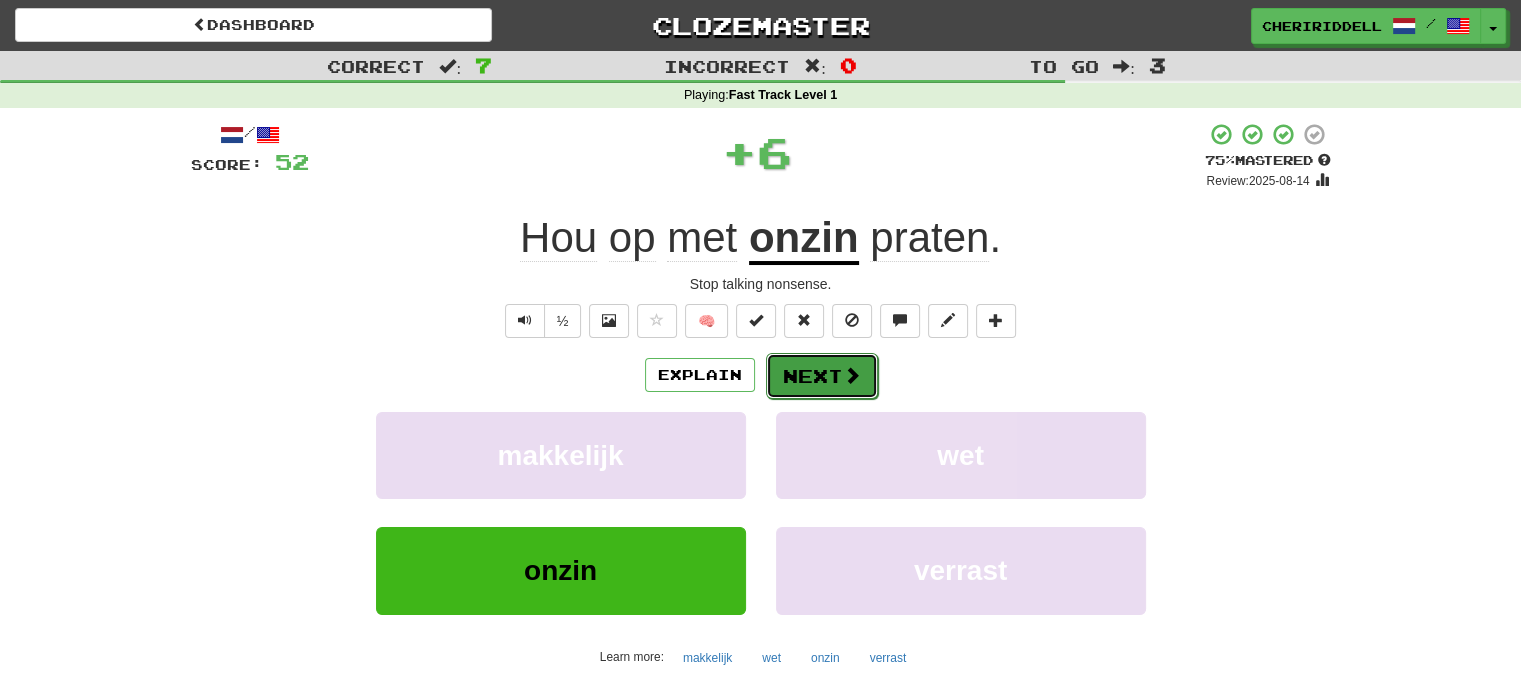 click on "Next" at bounding box center (822, 376) 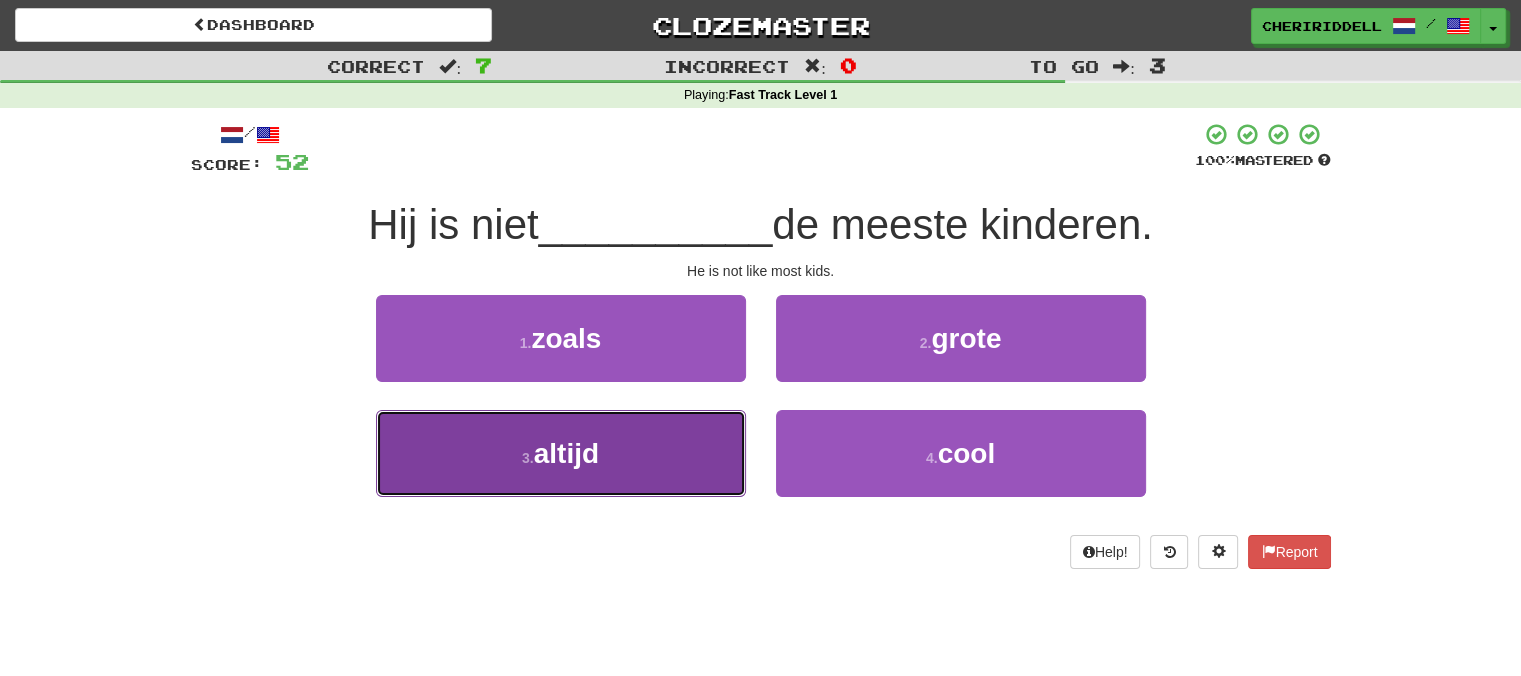 click on "3 .  altijd" at bounding box center [561, 453] 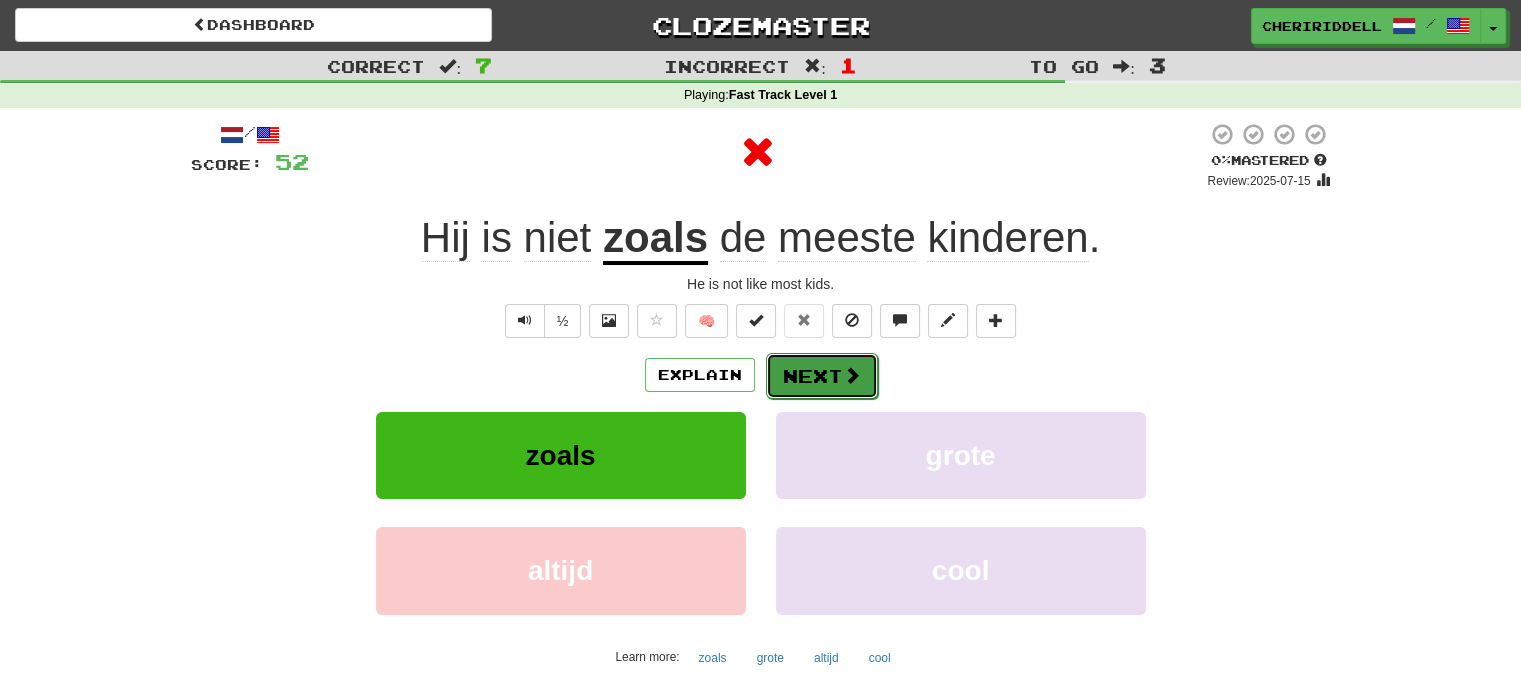 click on "Next" at bounding box center [822, 376] 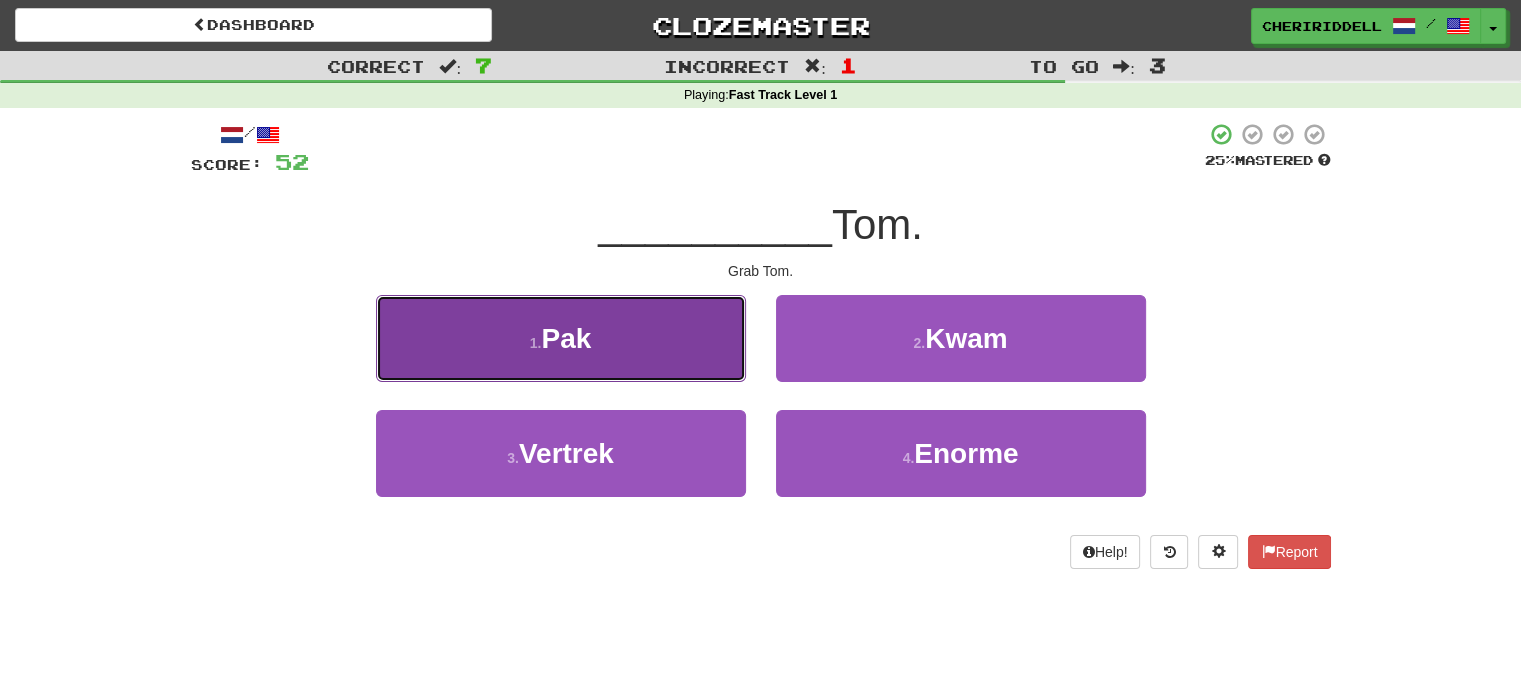 click on "1 .  Pak" at bounding box center (561, 338) 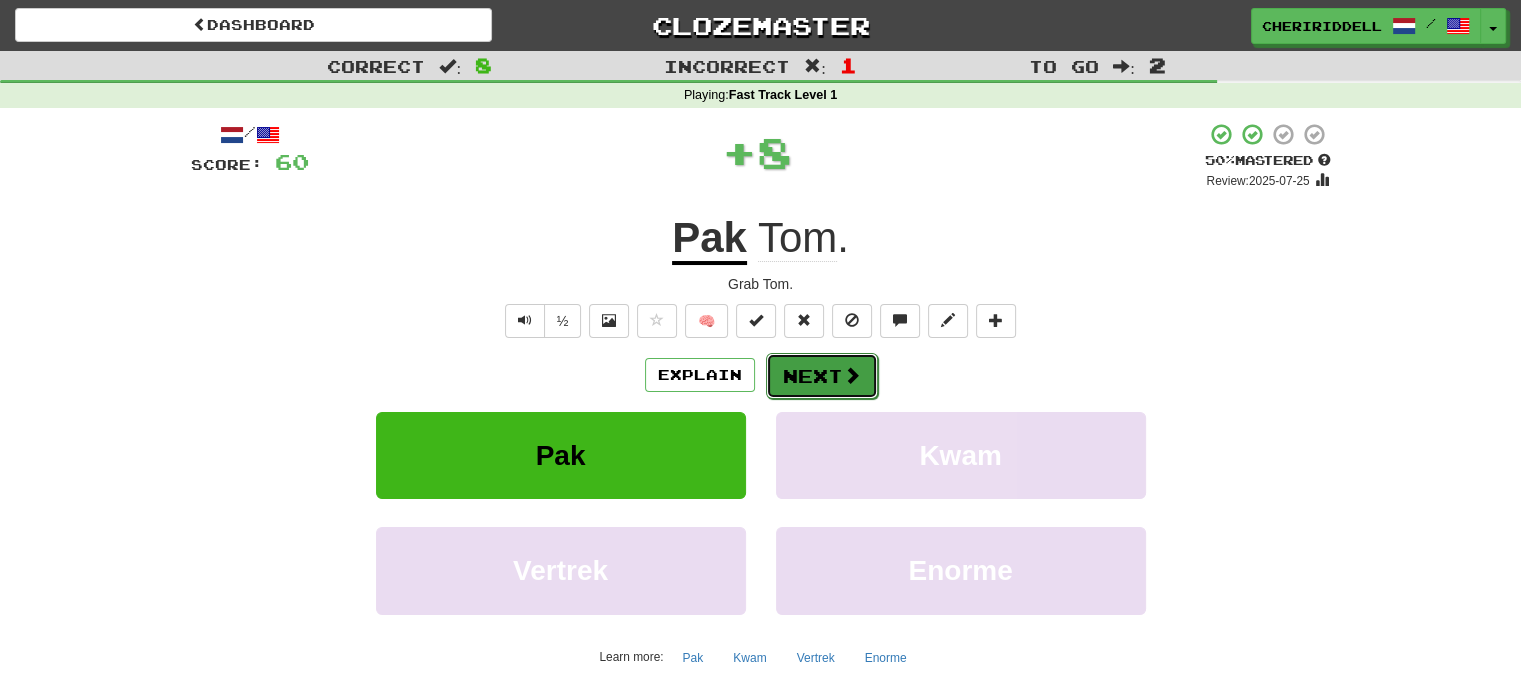 click on "Next" at bounding box center [822, 376] 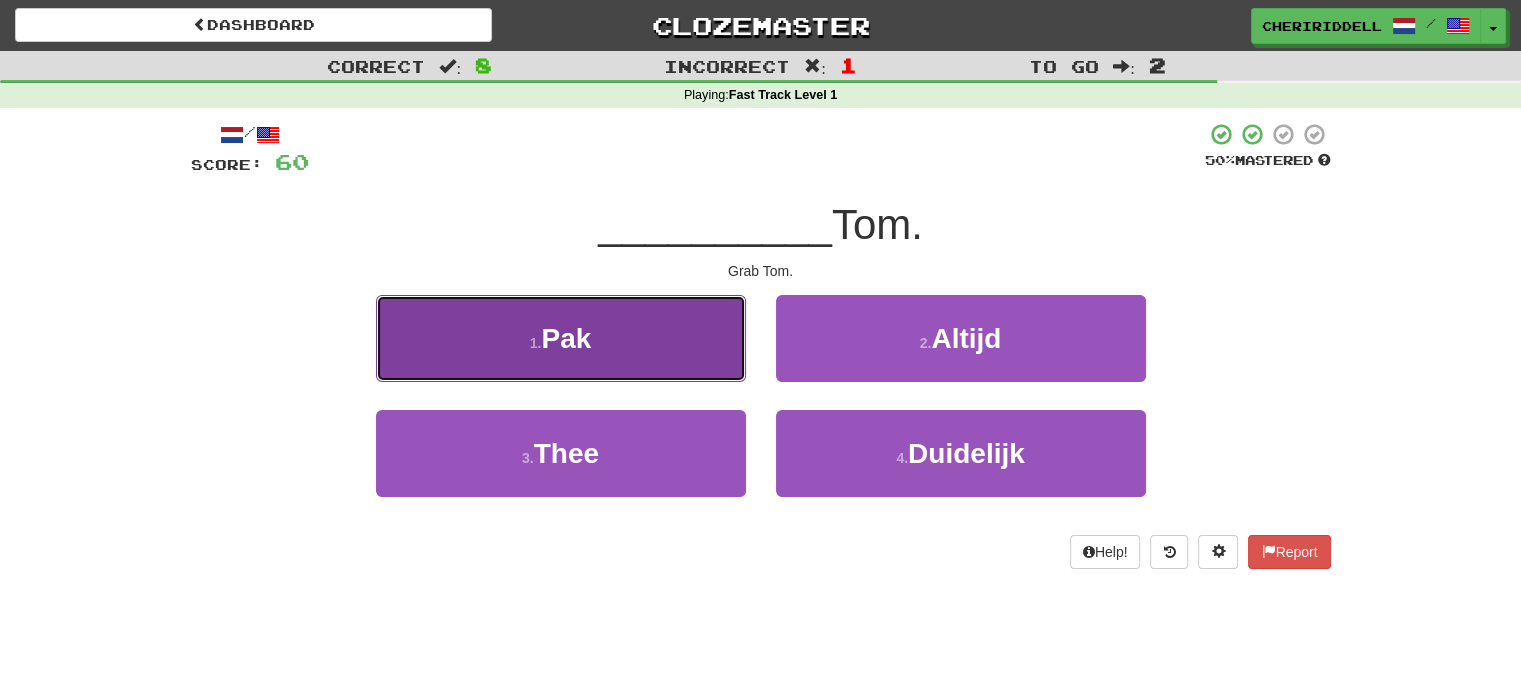 click on "1 .  Pak" at bounding box center [561, 338] 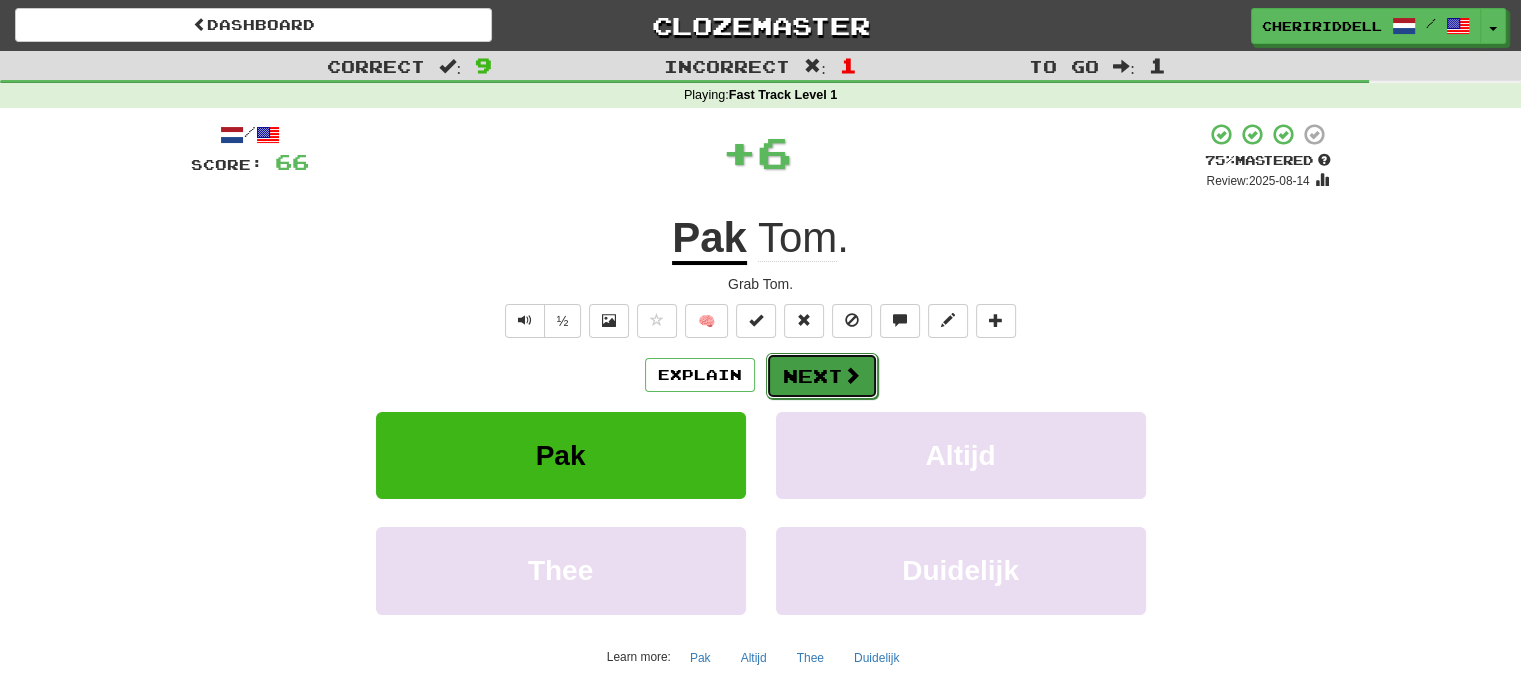 click on "Next" at bounding box center (822, 376) 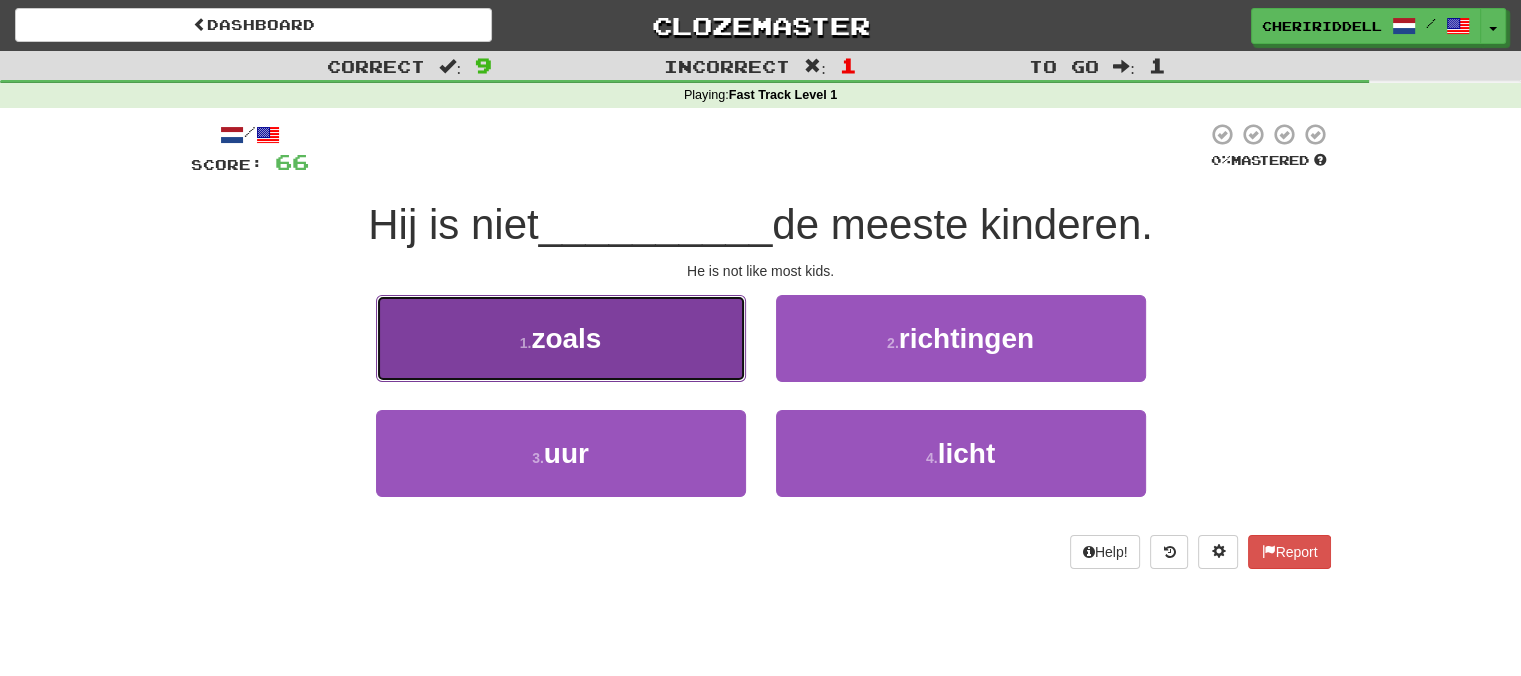 click on "1 .  zoals" at bounding box center (561, 338) 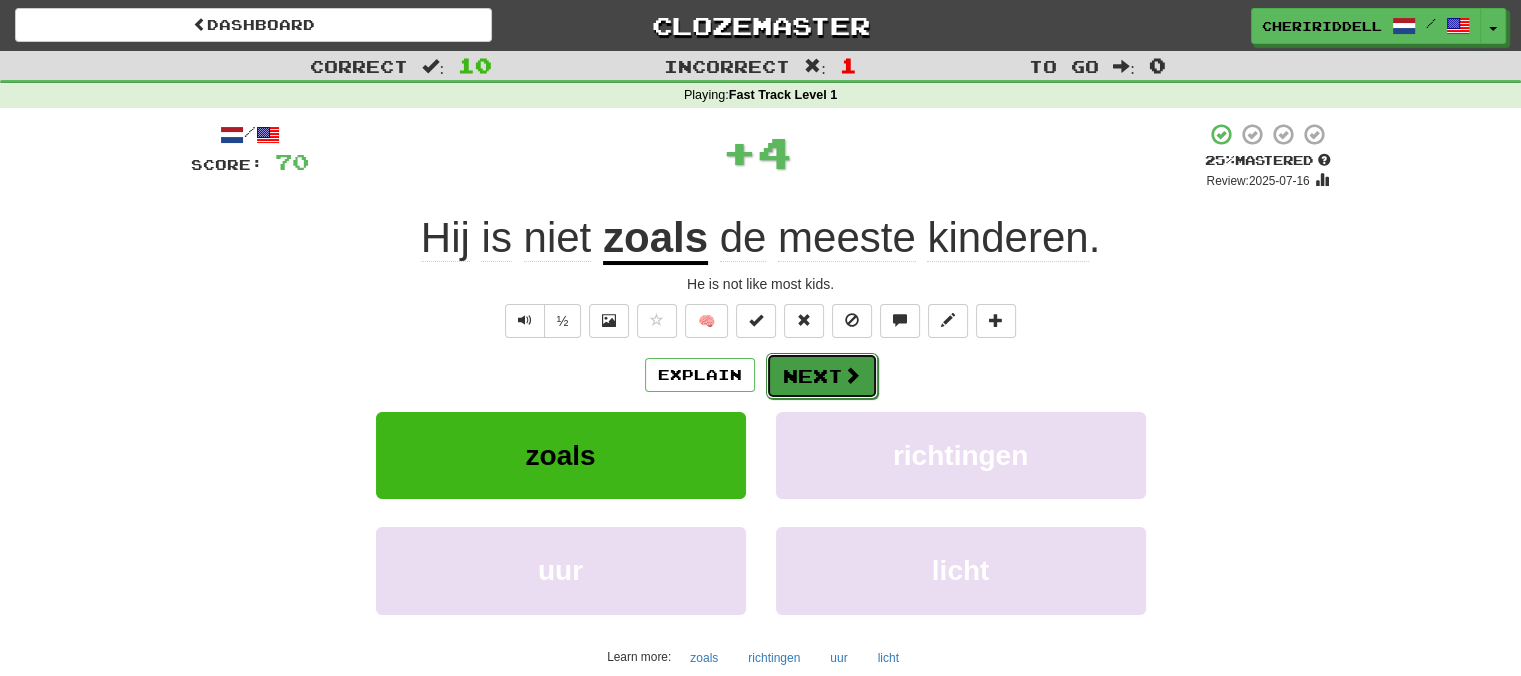 click on "Next" at bounding box center [822, 376] 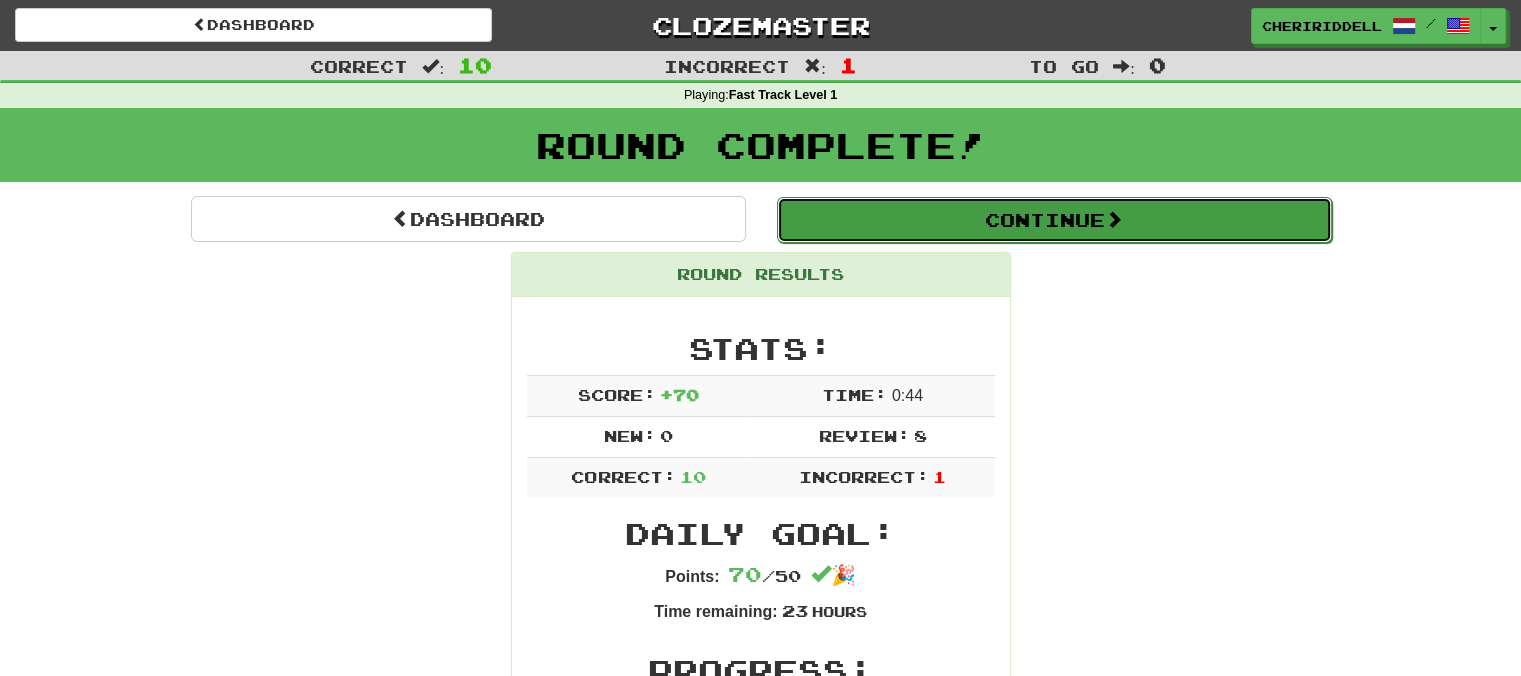 click on "Continue" at bounding box center (1054, 220) 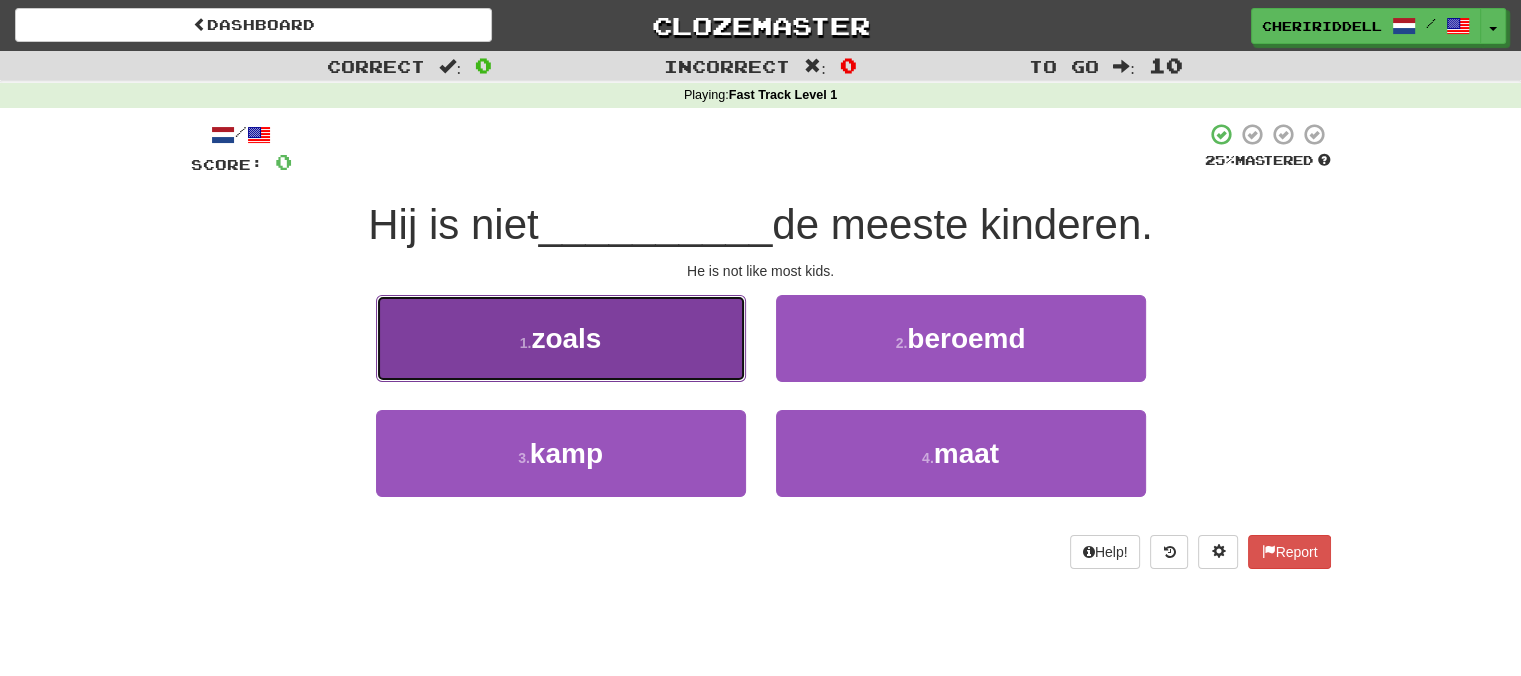 click on "1 .  zoals" at bounding box center (561, 338) 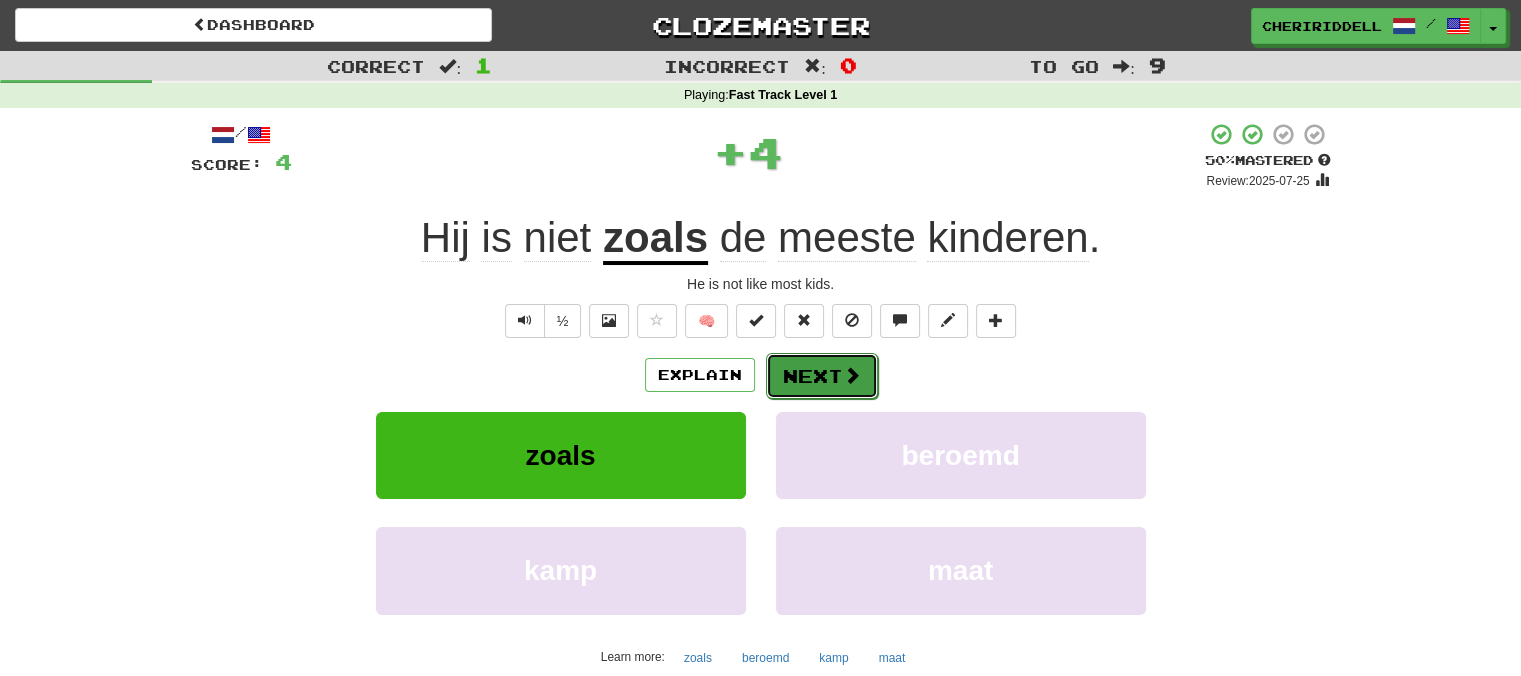 click on "Next" at bounding box center [822, 376] 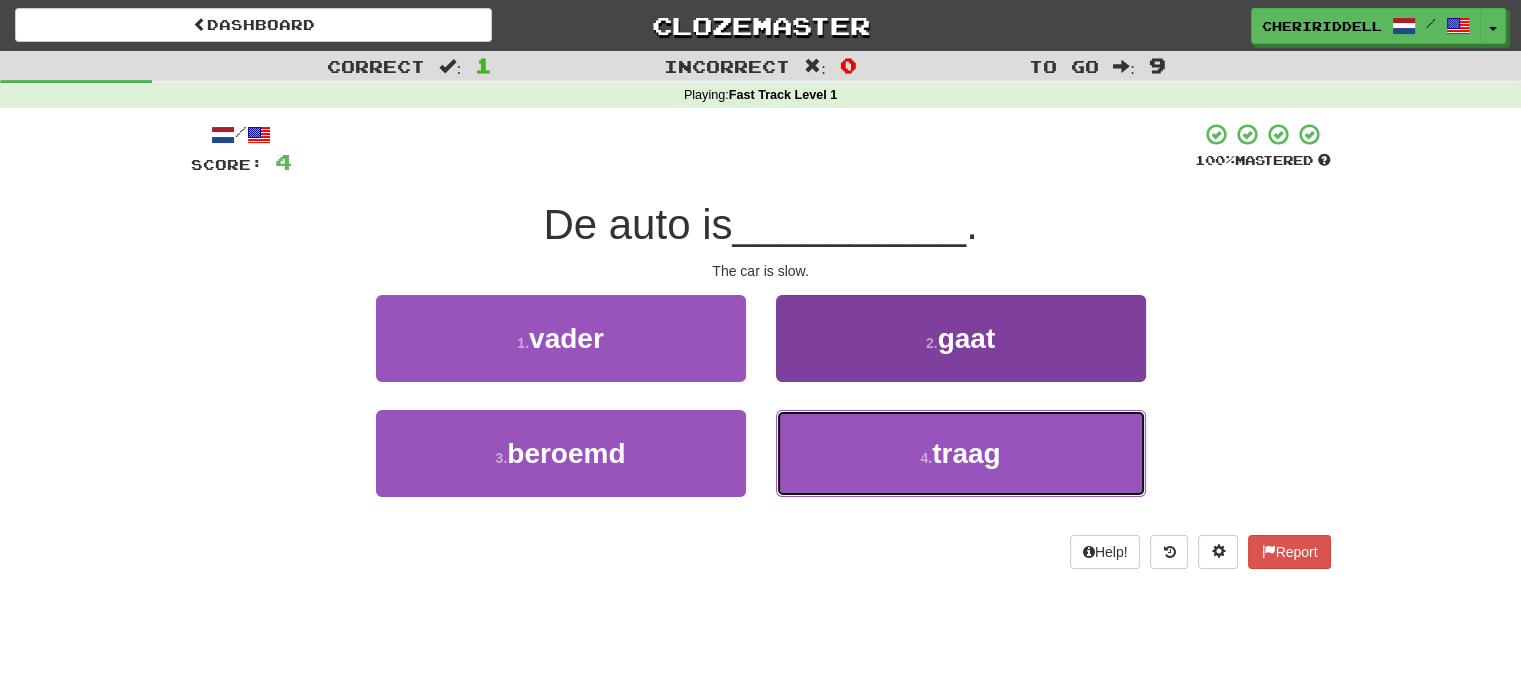 click on "4 .  traag" at bounding box center [961, 453] 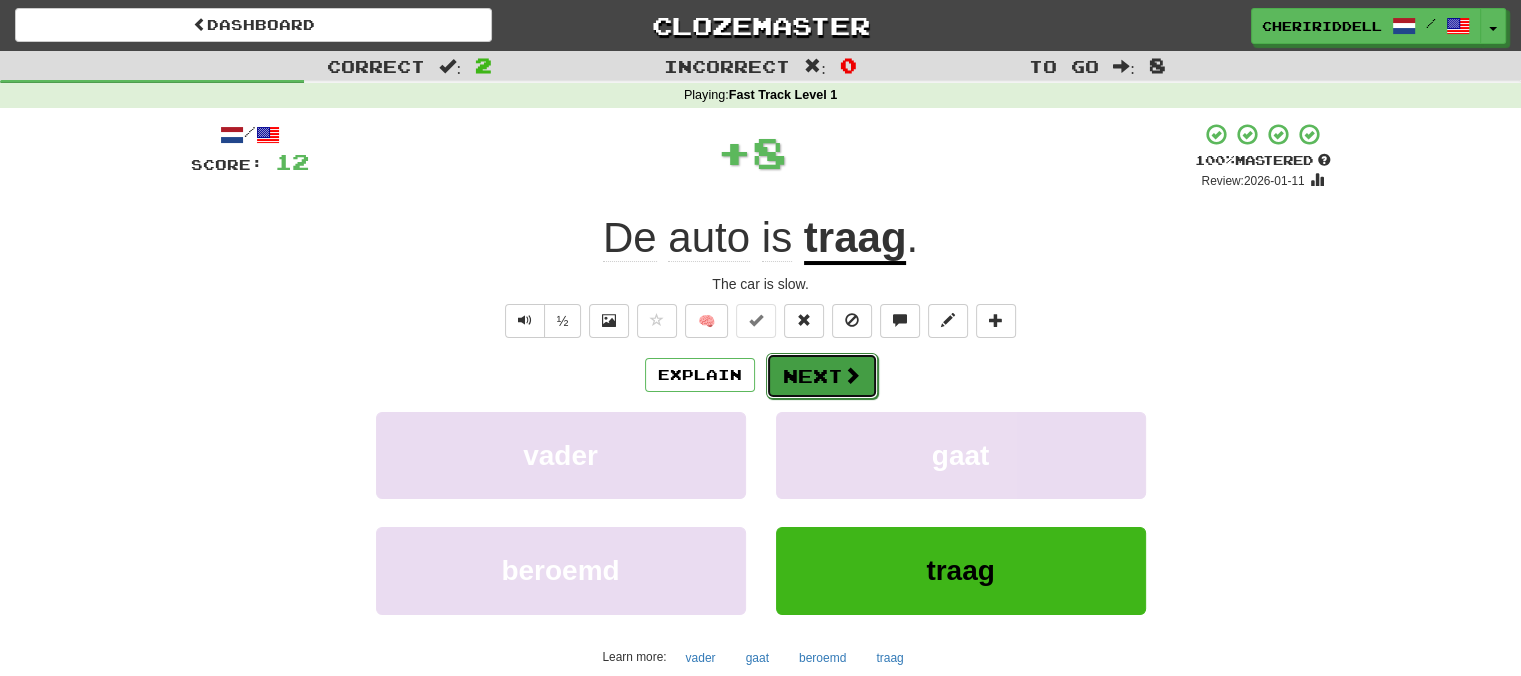 click on "Next" at bounding box center [822, 376] 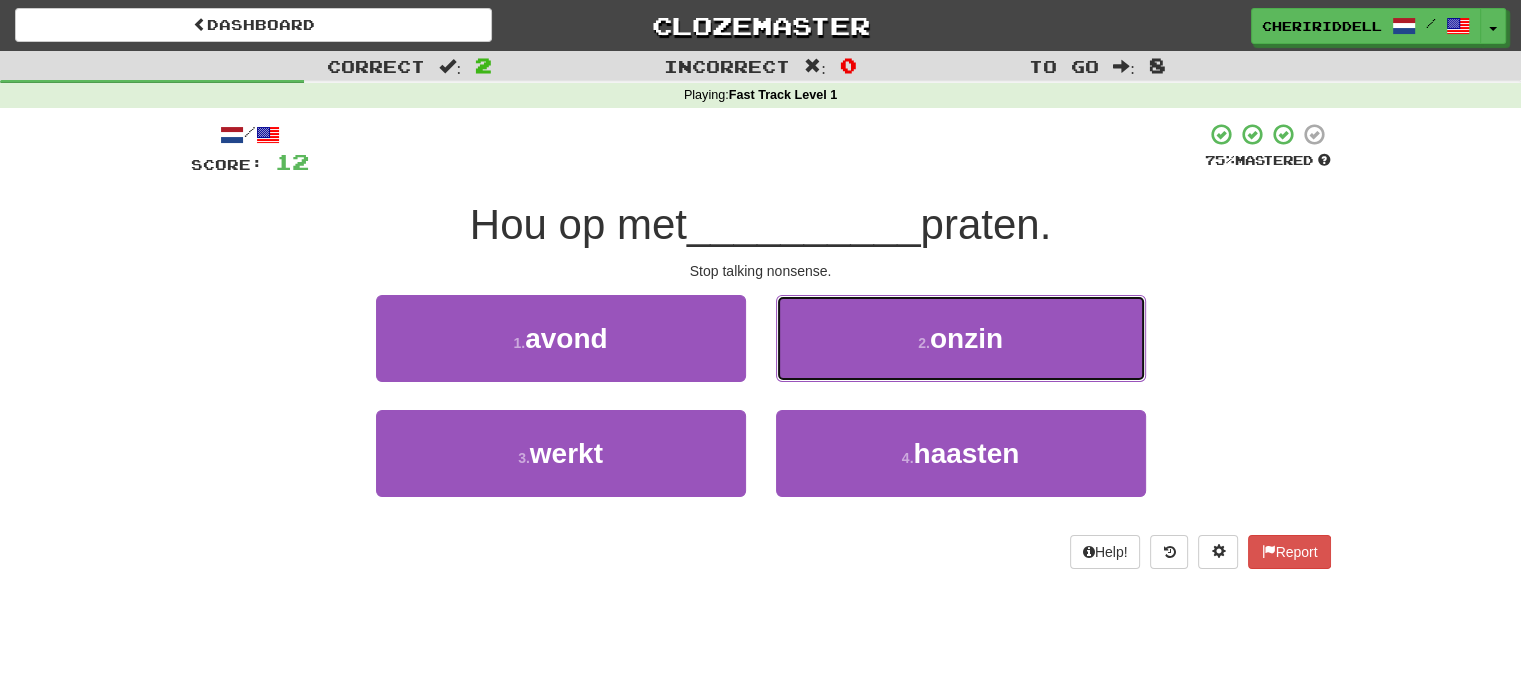 click on "2 .  onzin" at bounding box center [961, 338] 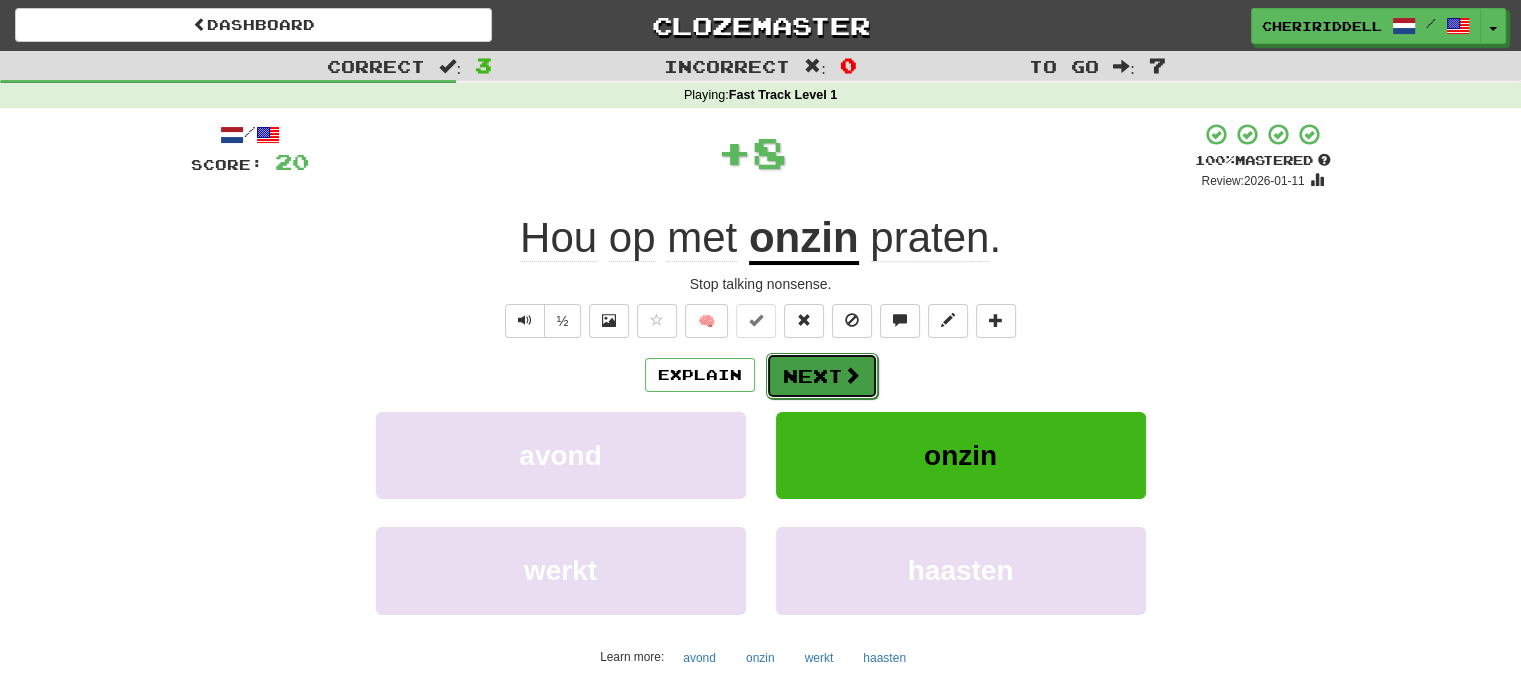 click on "Next" at bounding box center [822, 376] 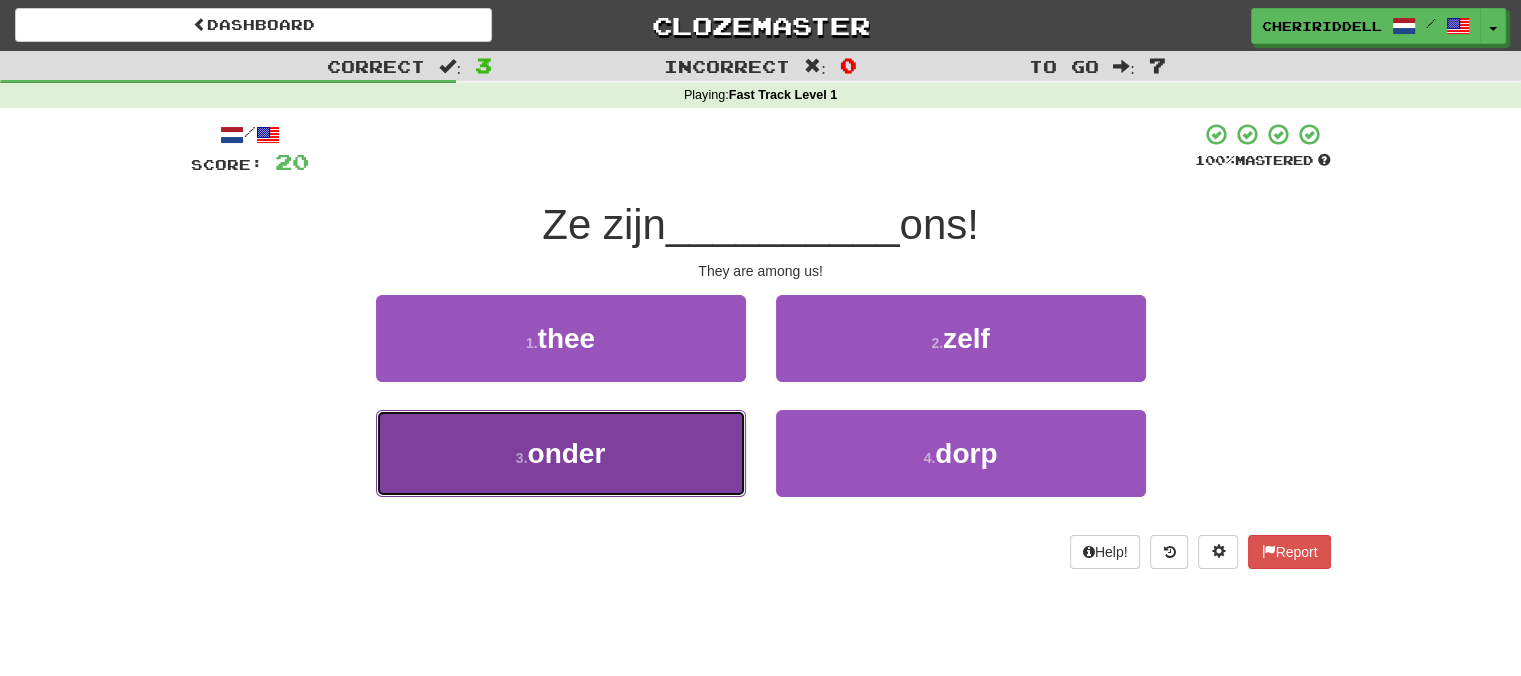 click on "3 .  onder" at bounding box center [561, 453] 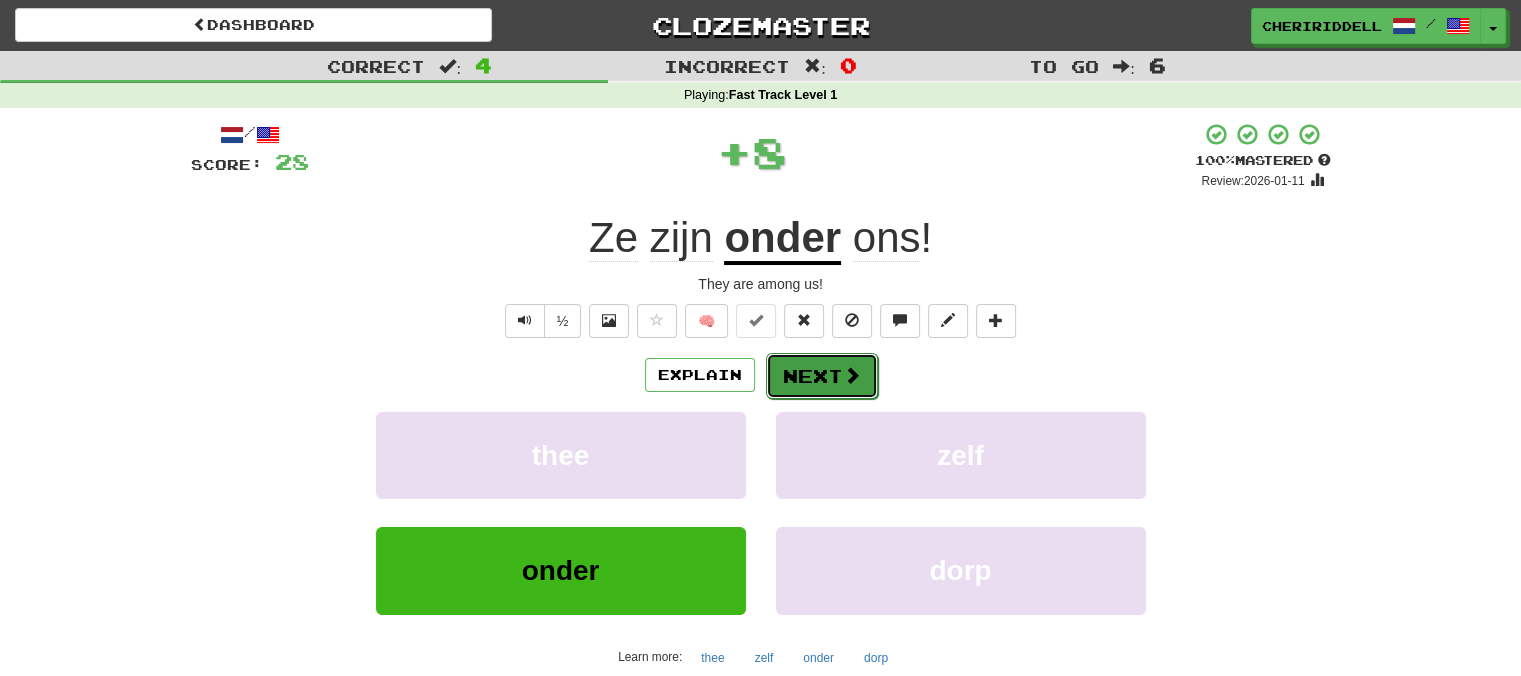 click on "Next" at bounding box center (822, 376) 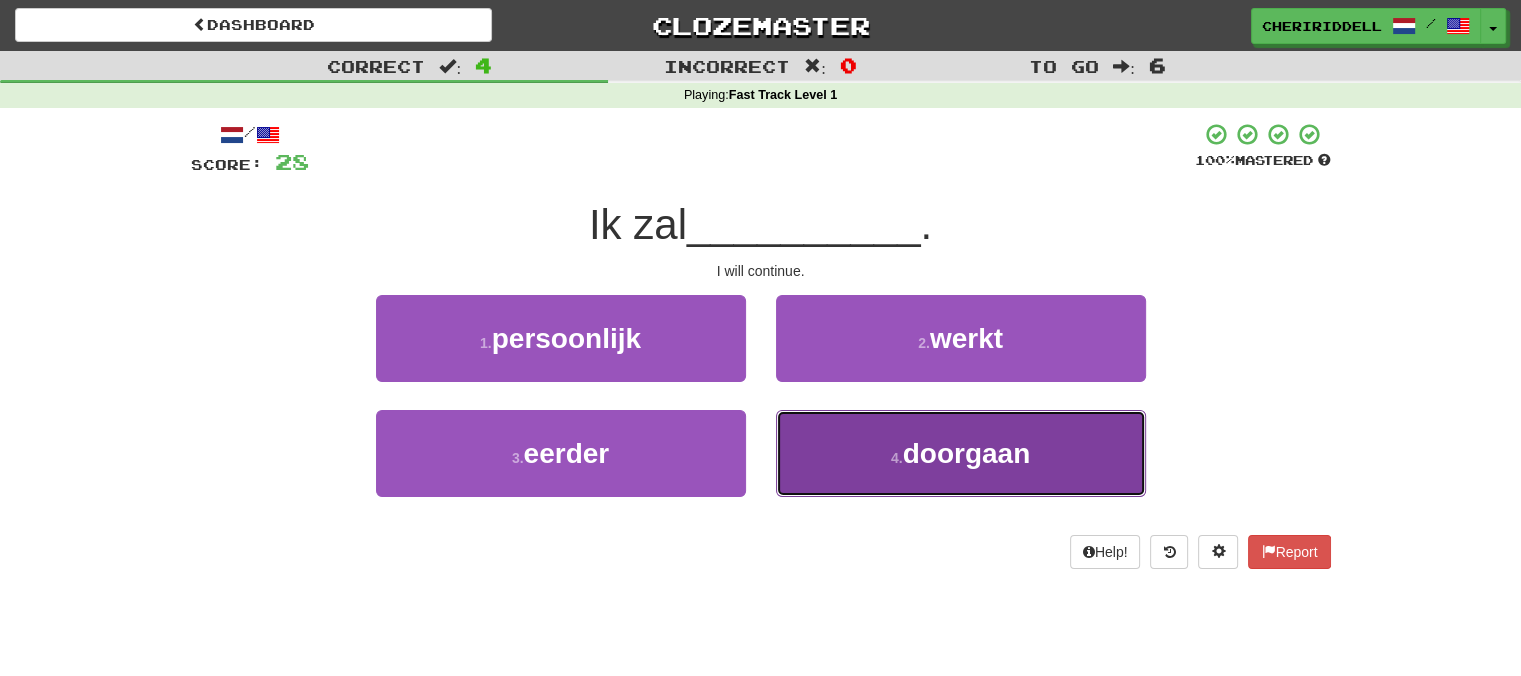 click on "4 .  doorgaan" at bounding box center [961, 453] 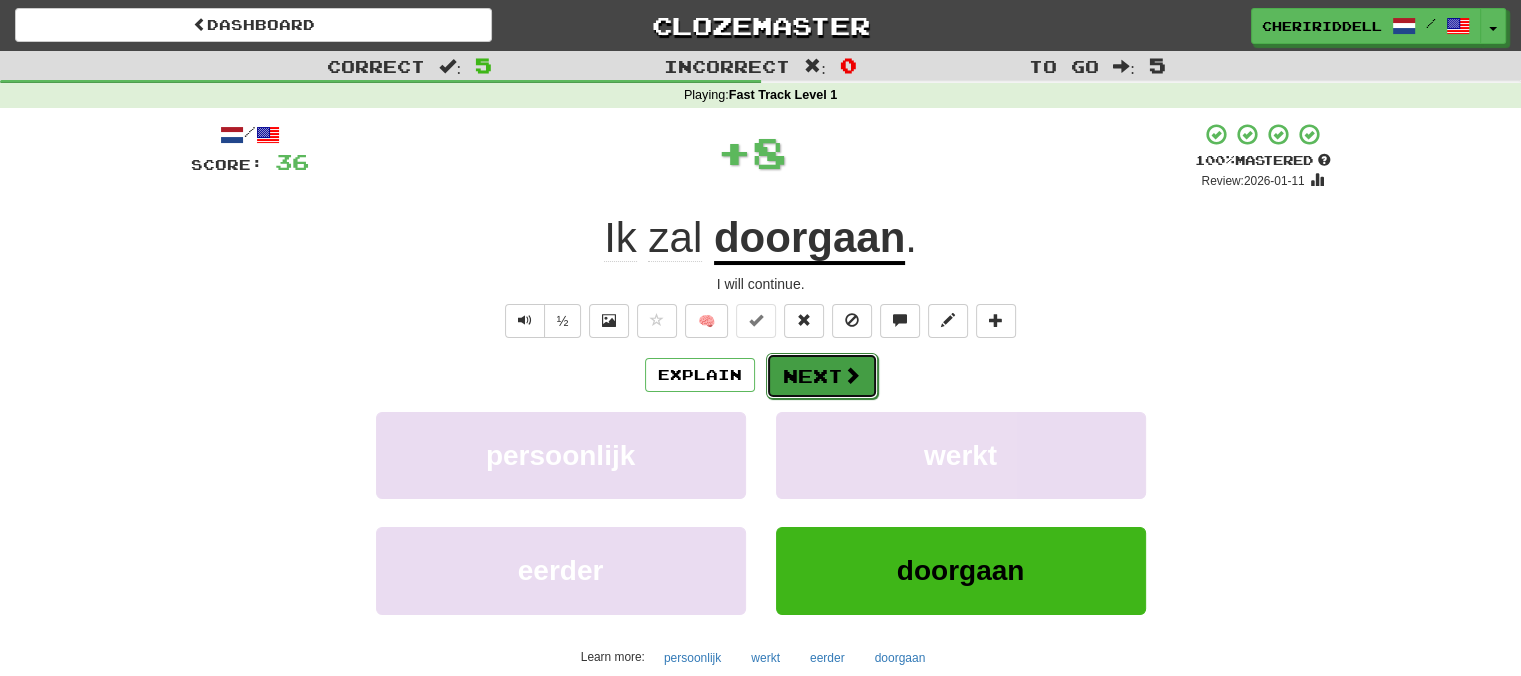 click on "Next" at bounding box center [822, 376] 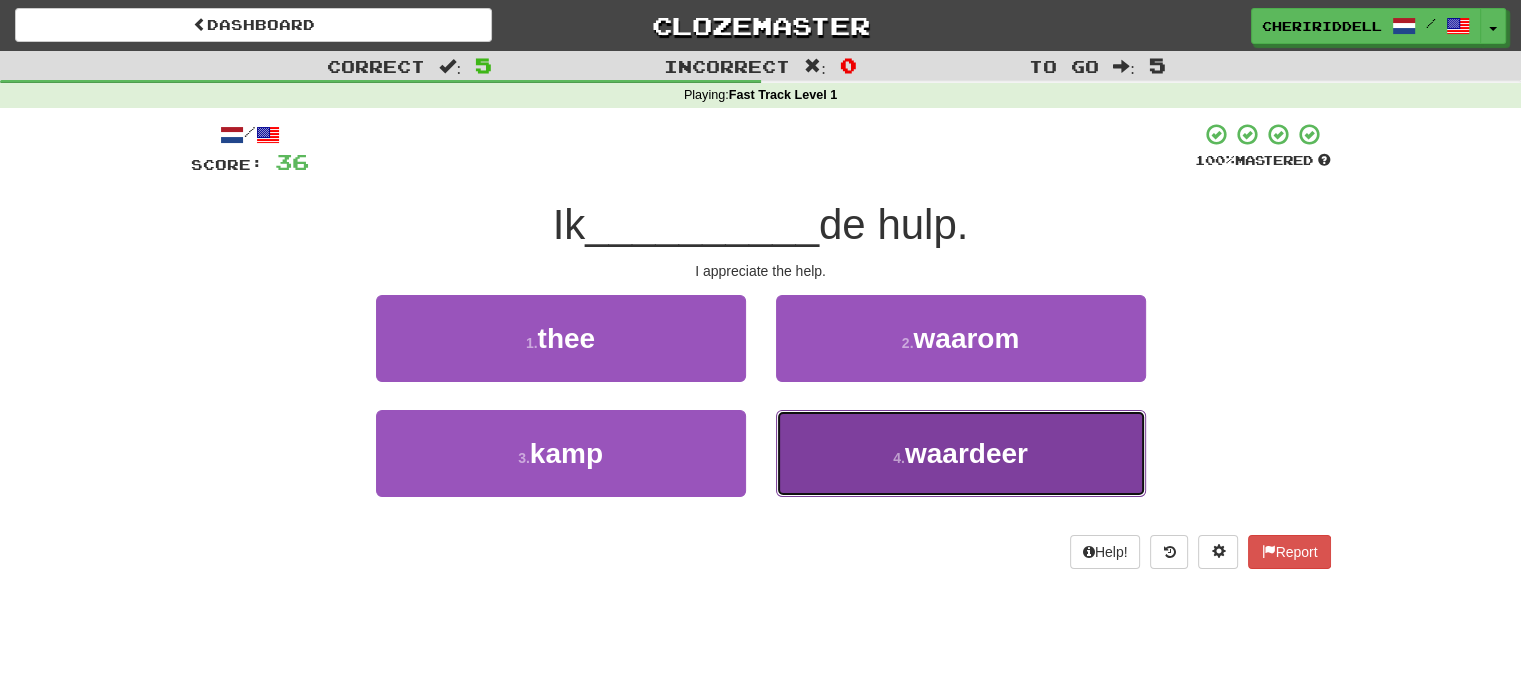 click on "4 .  waardeer" at bounding box center (961, 453) 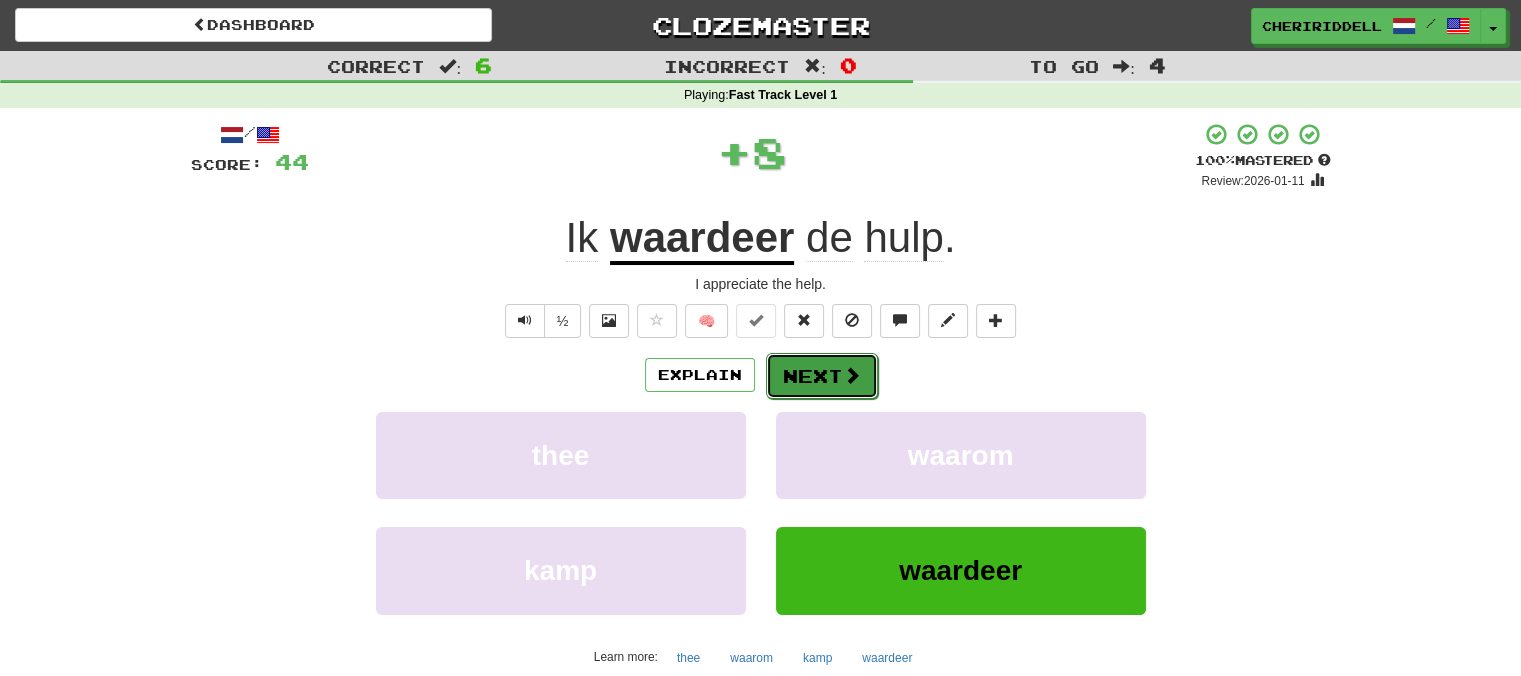 click on "Next" at bounding box center (822, 376) 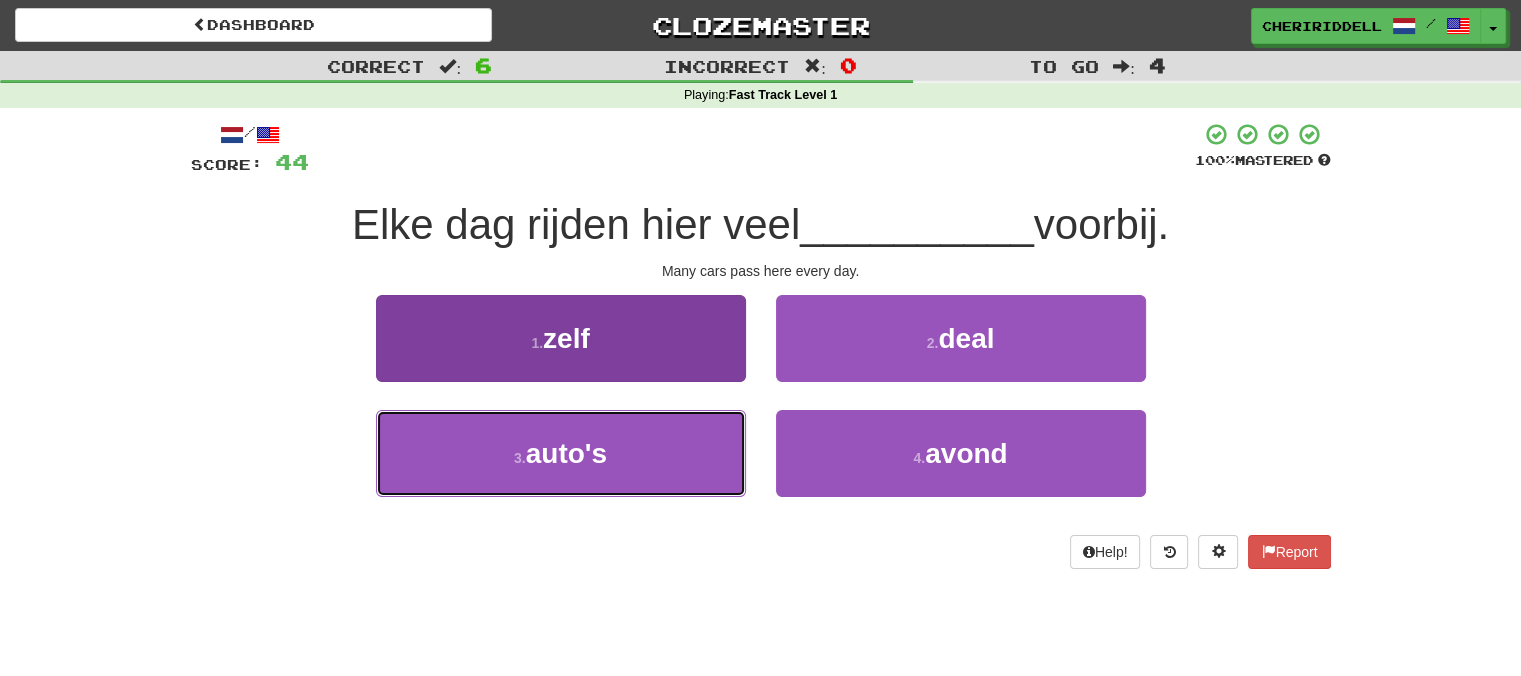 click on "3 .  auto's" at bounding box center [561, 453] 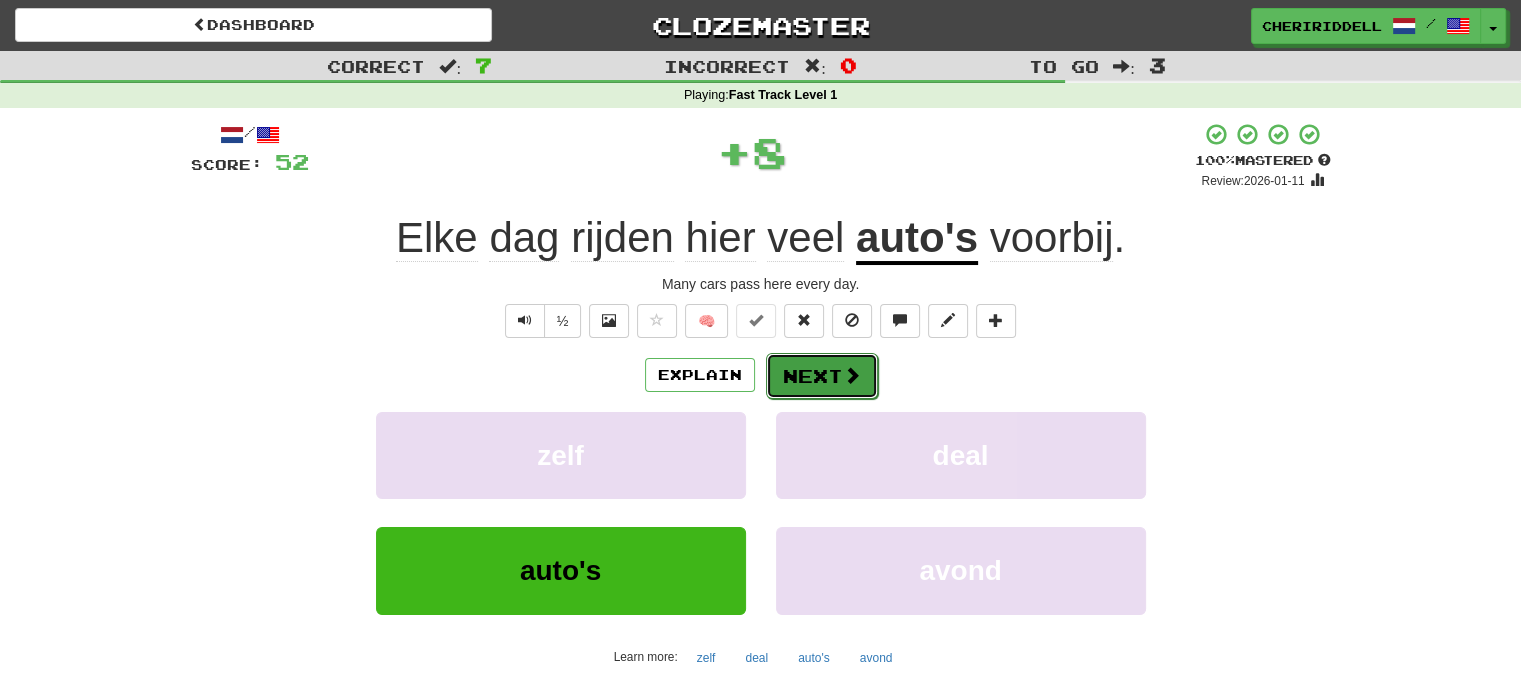 click at bounding box center (852, 375) 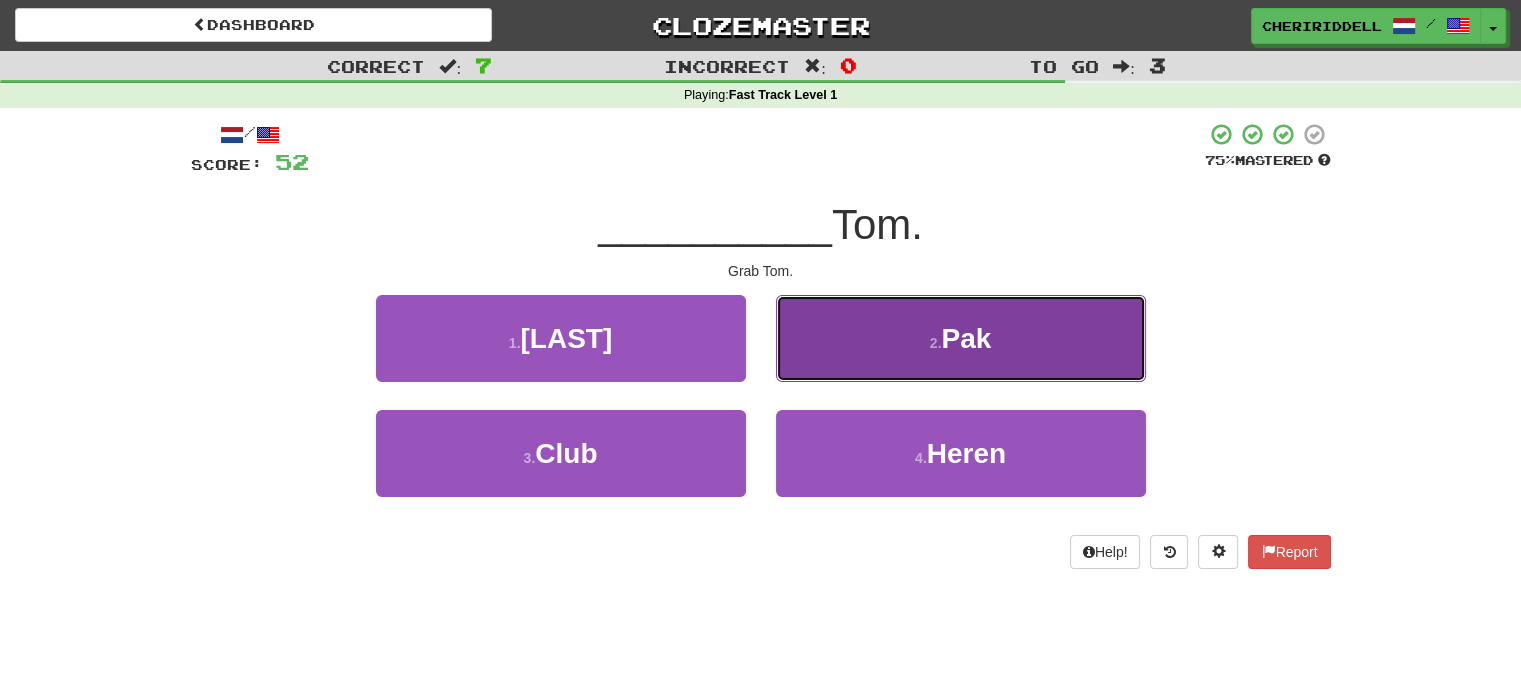 click on "2 .  Pak" at bounding box center [961, 338] 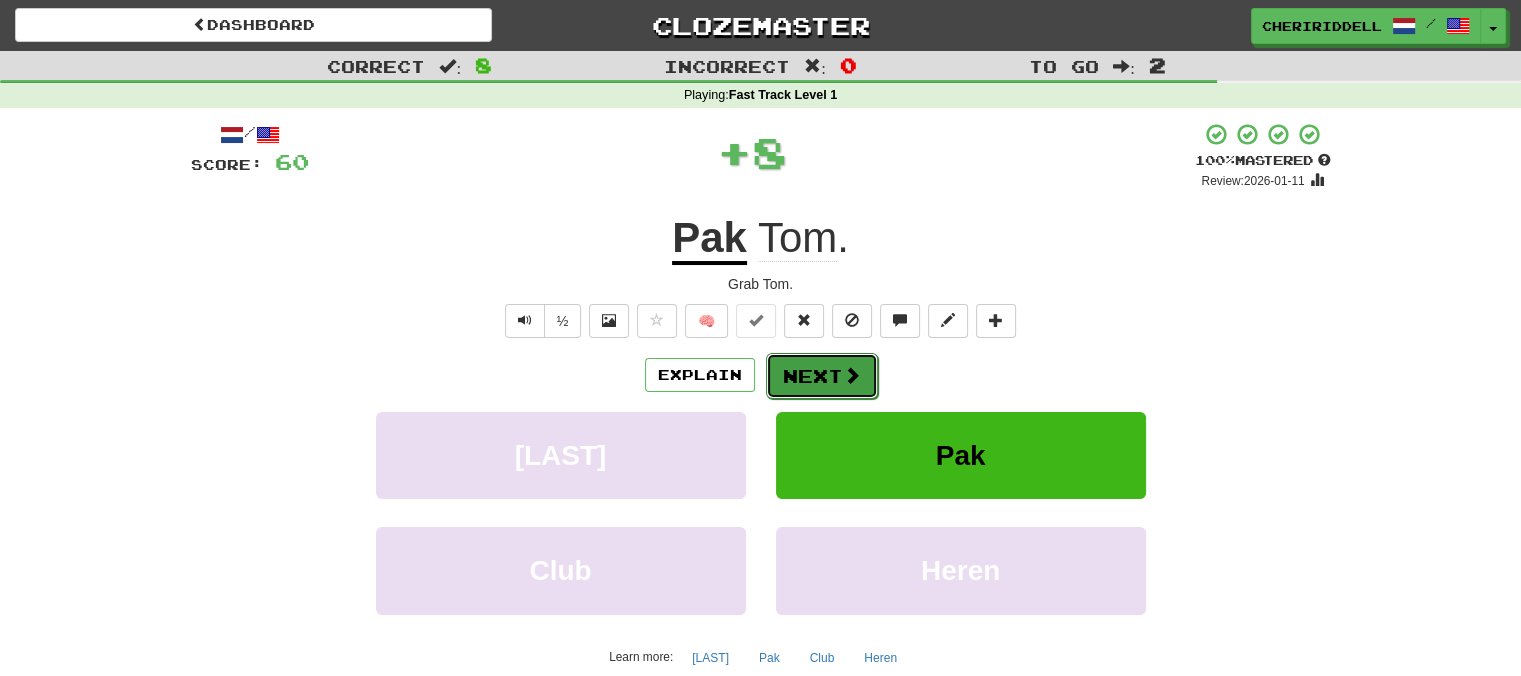 click on "Next" at bounding box center (822, 376) 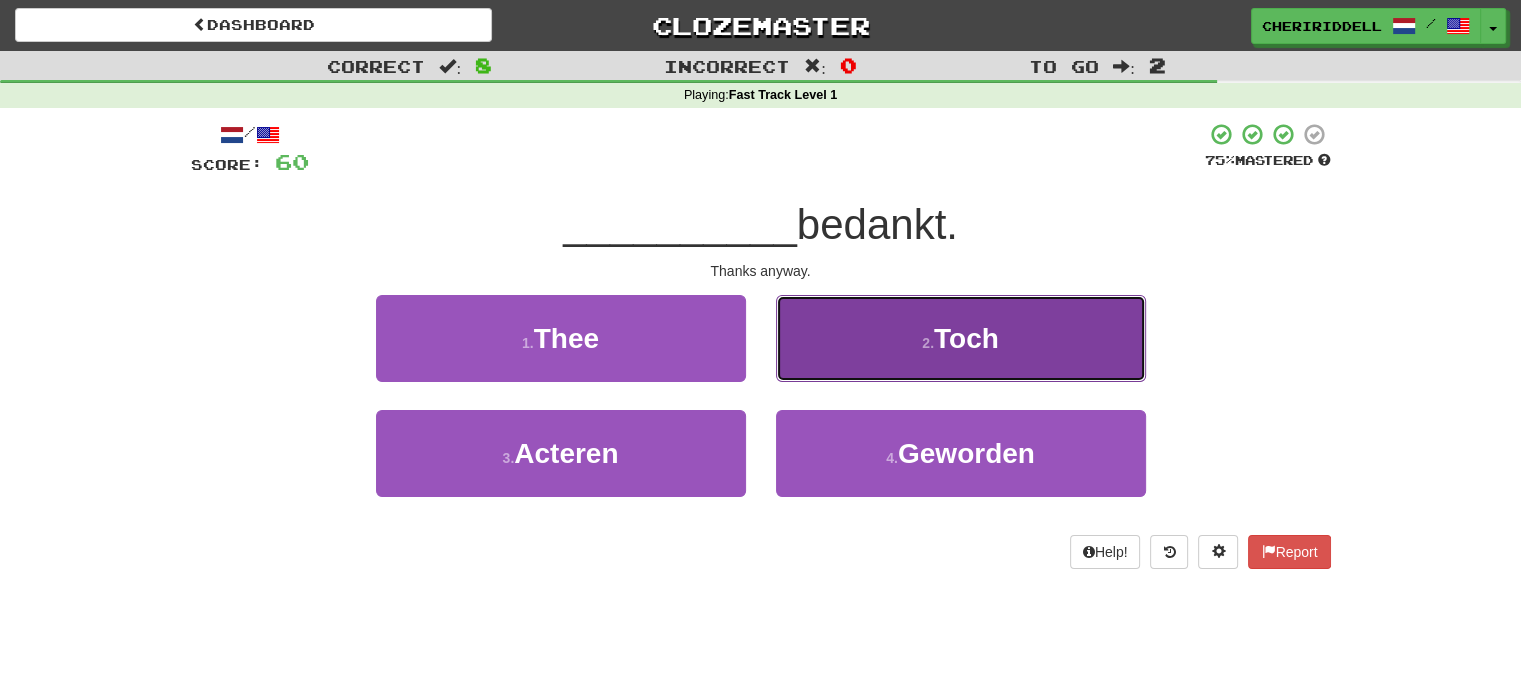 click on "2 .  Toch" at bounding box center (961, 338) 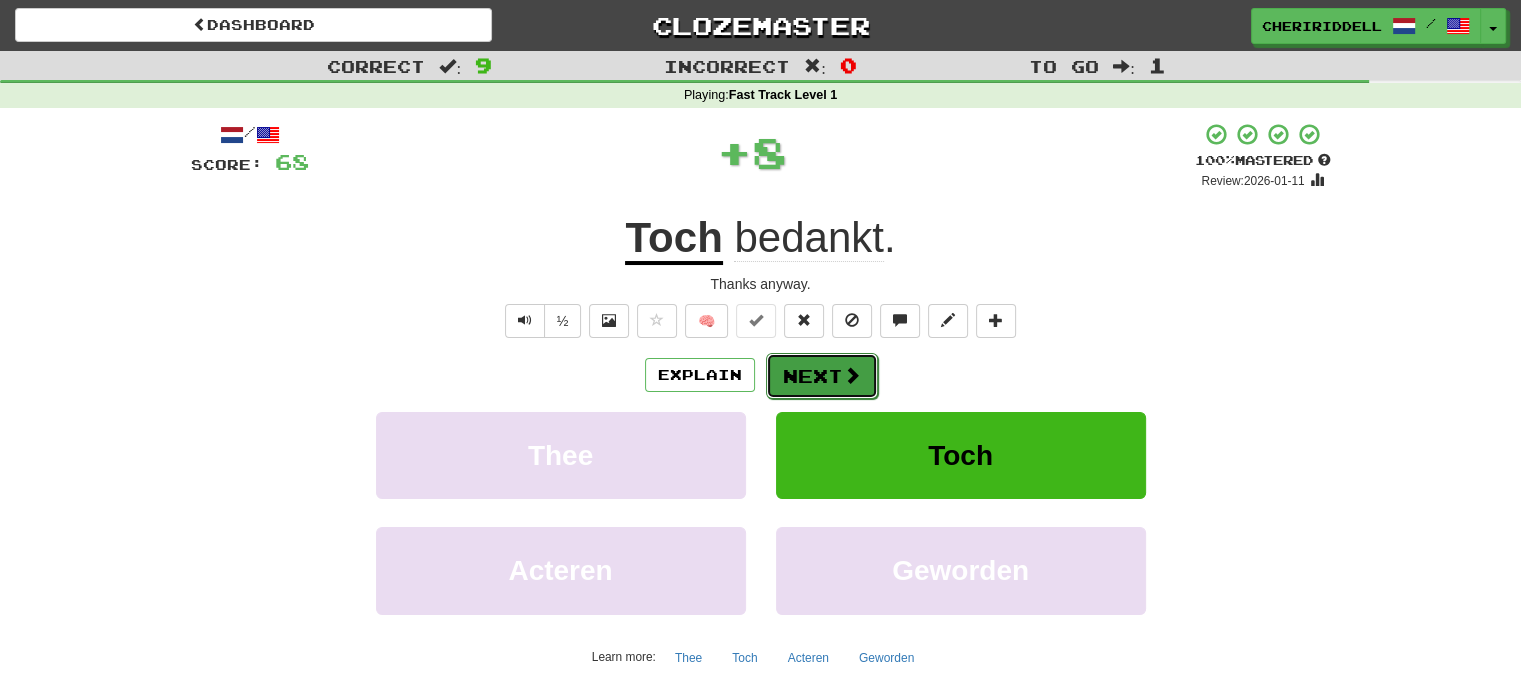 click on "Next" at bounding box center [822, 376] 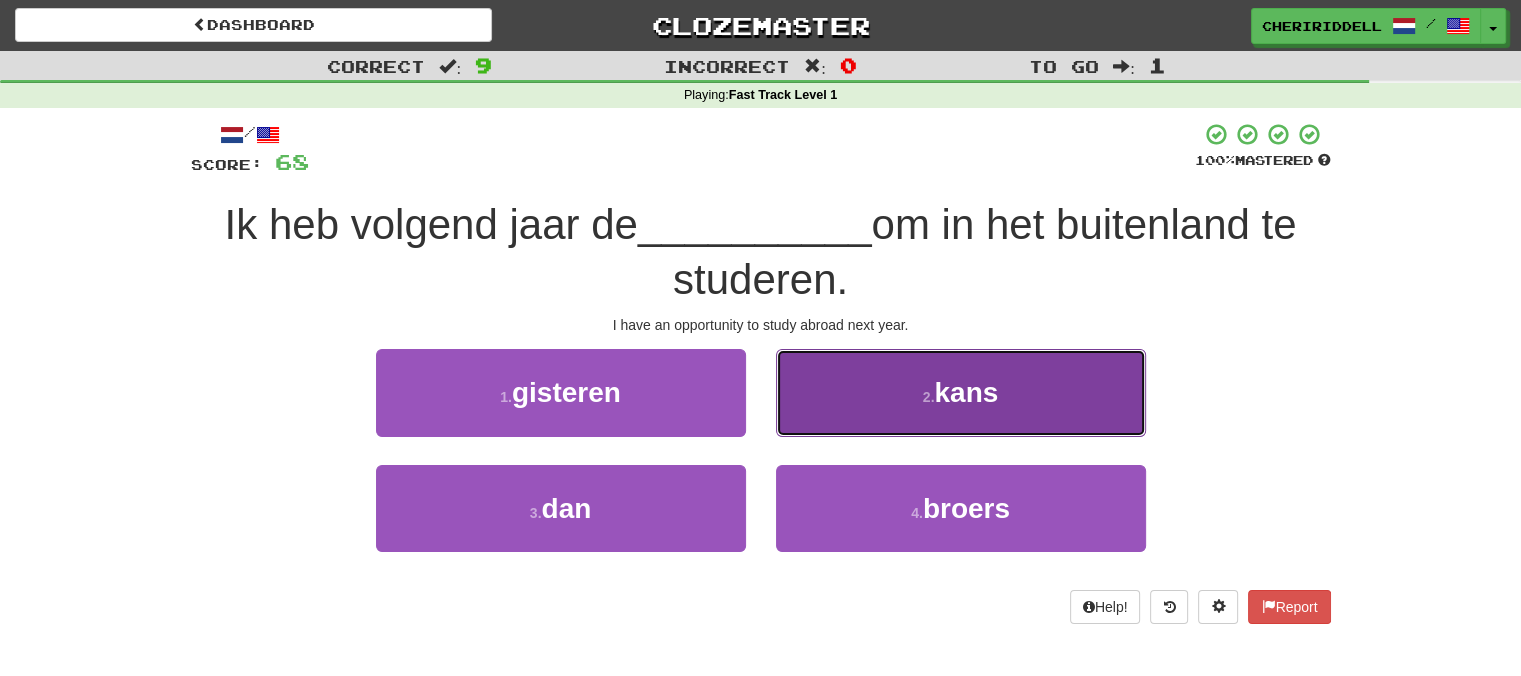 click on "2 .  kans" at bounding box center (961, 392) 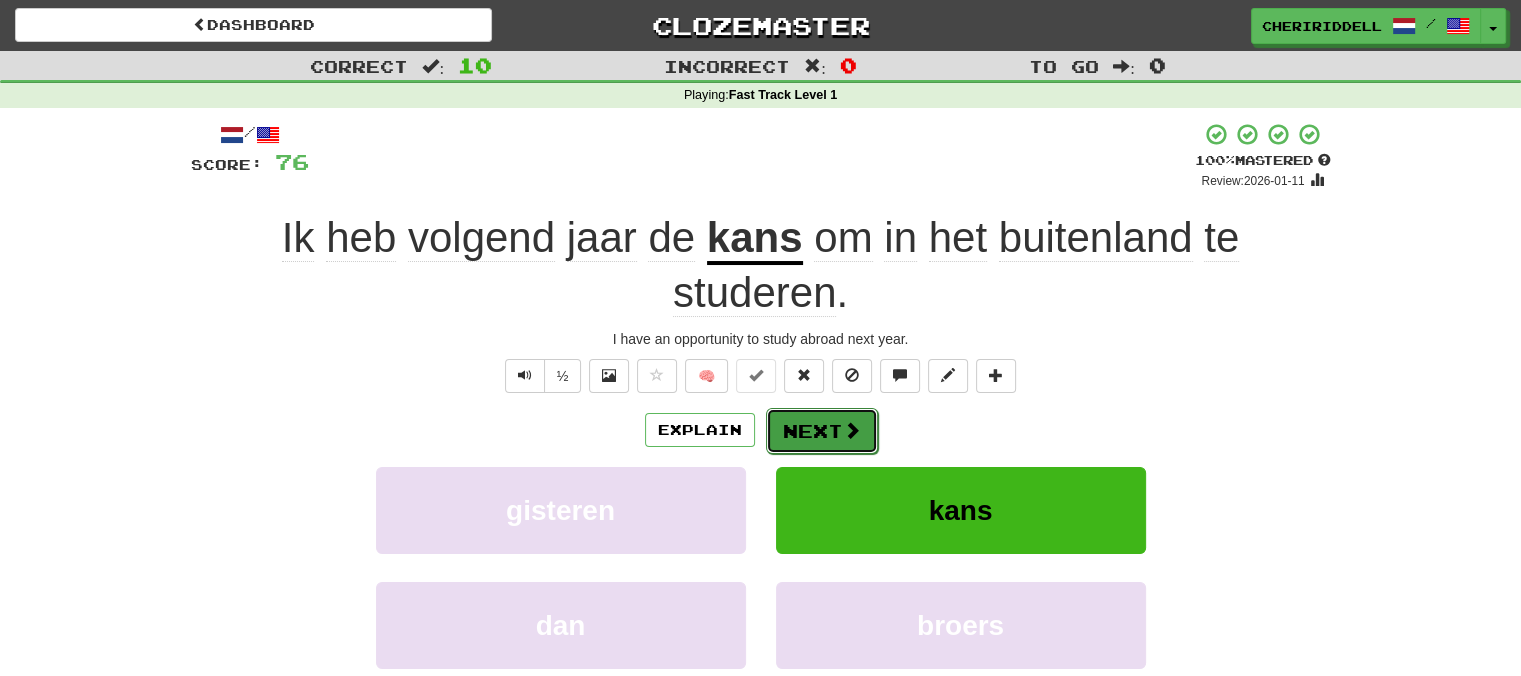 click on "Next" at bounding box center (822, 431) 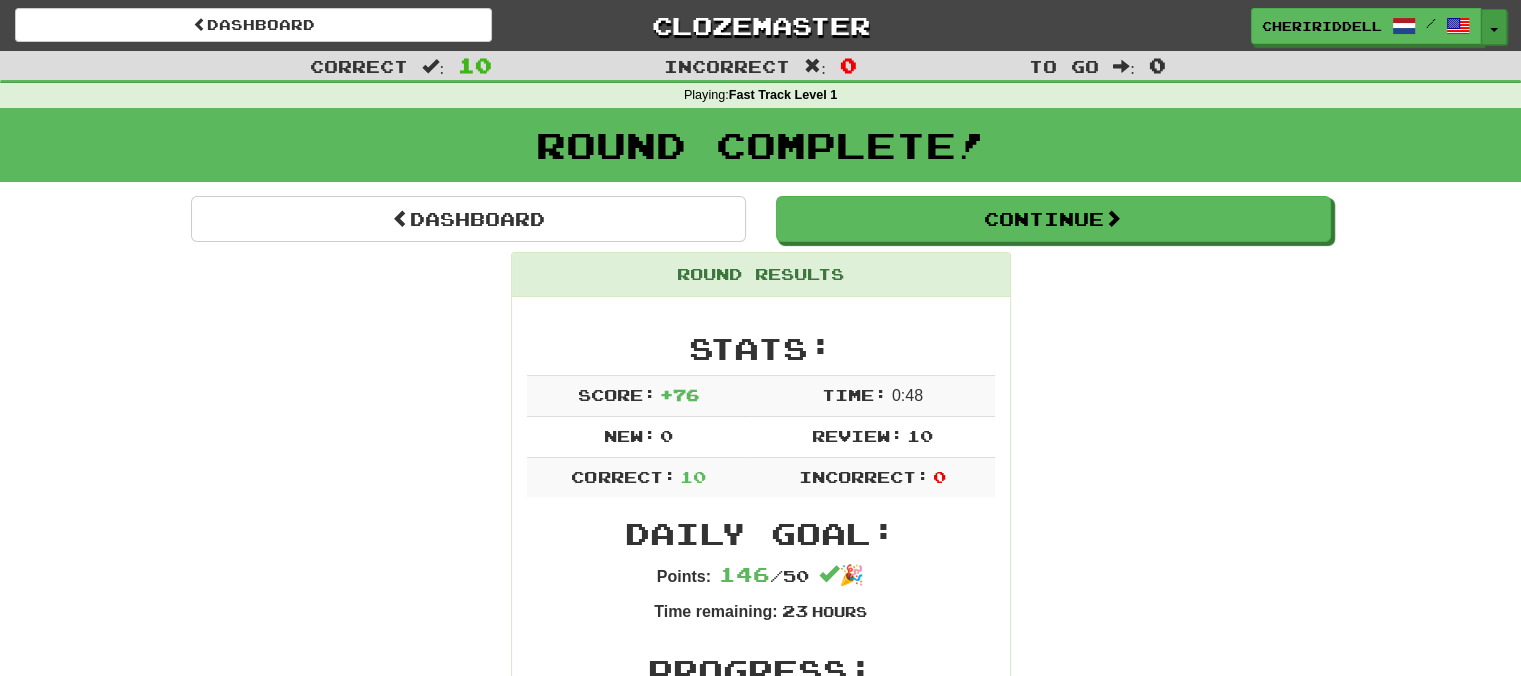 click at bounding box center [1494, 30] 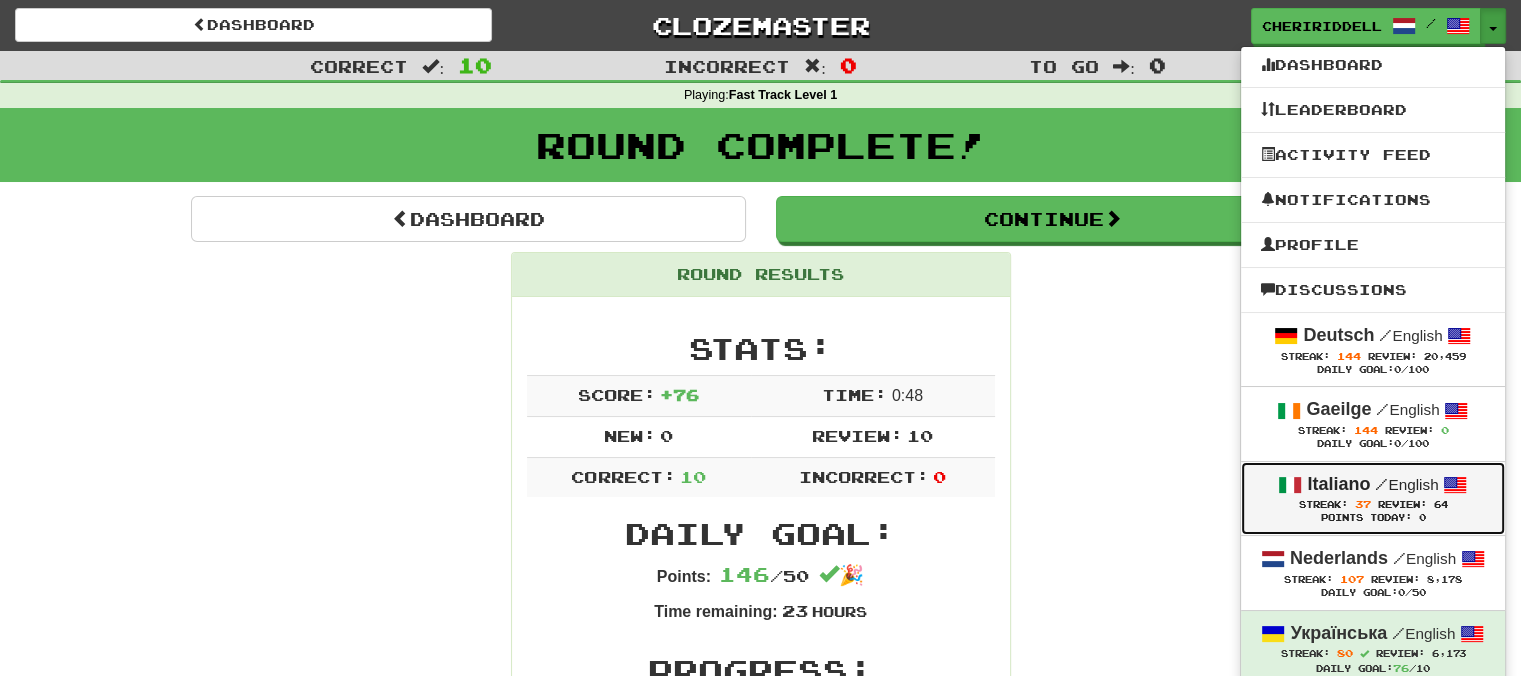 click on "Italiano" at bounding box center [1338, 484] 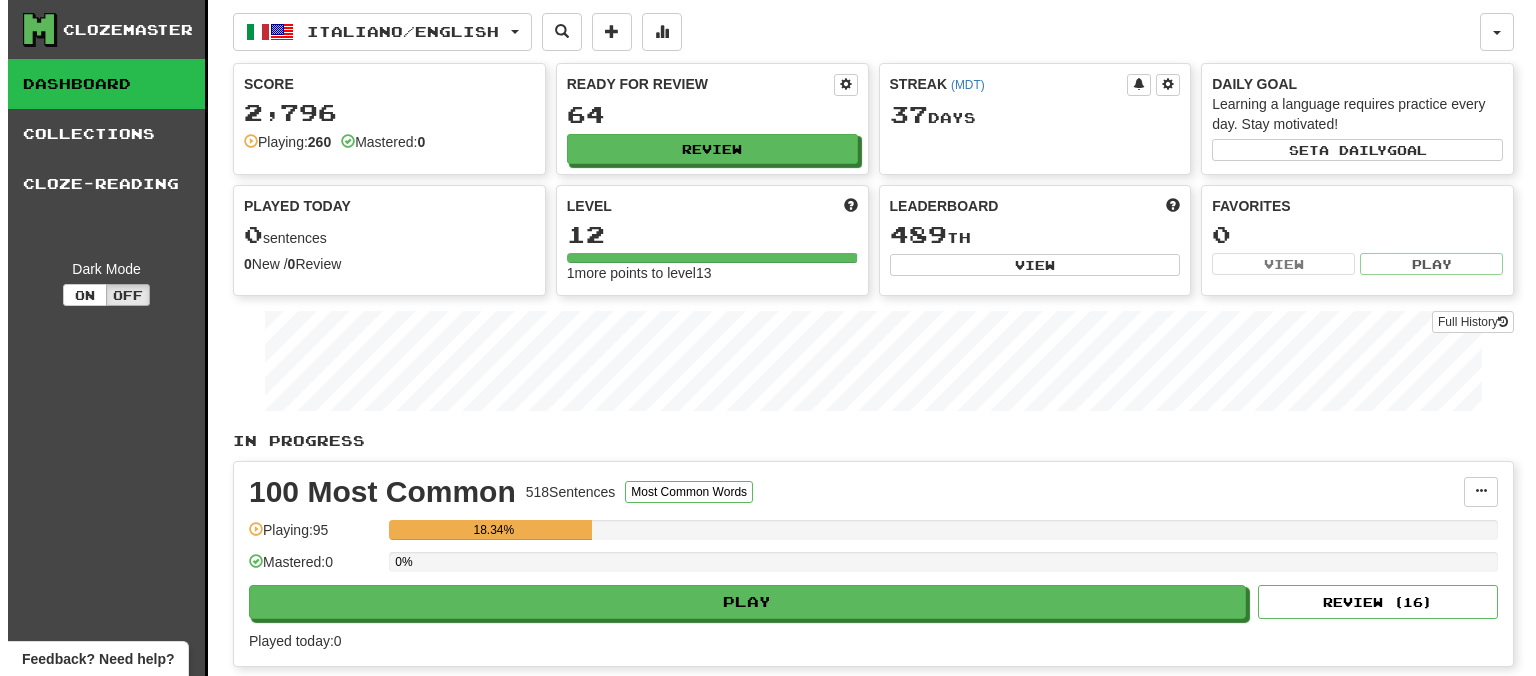 scroll, scrollTop: 0, scrollLeft: 0, axis: both 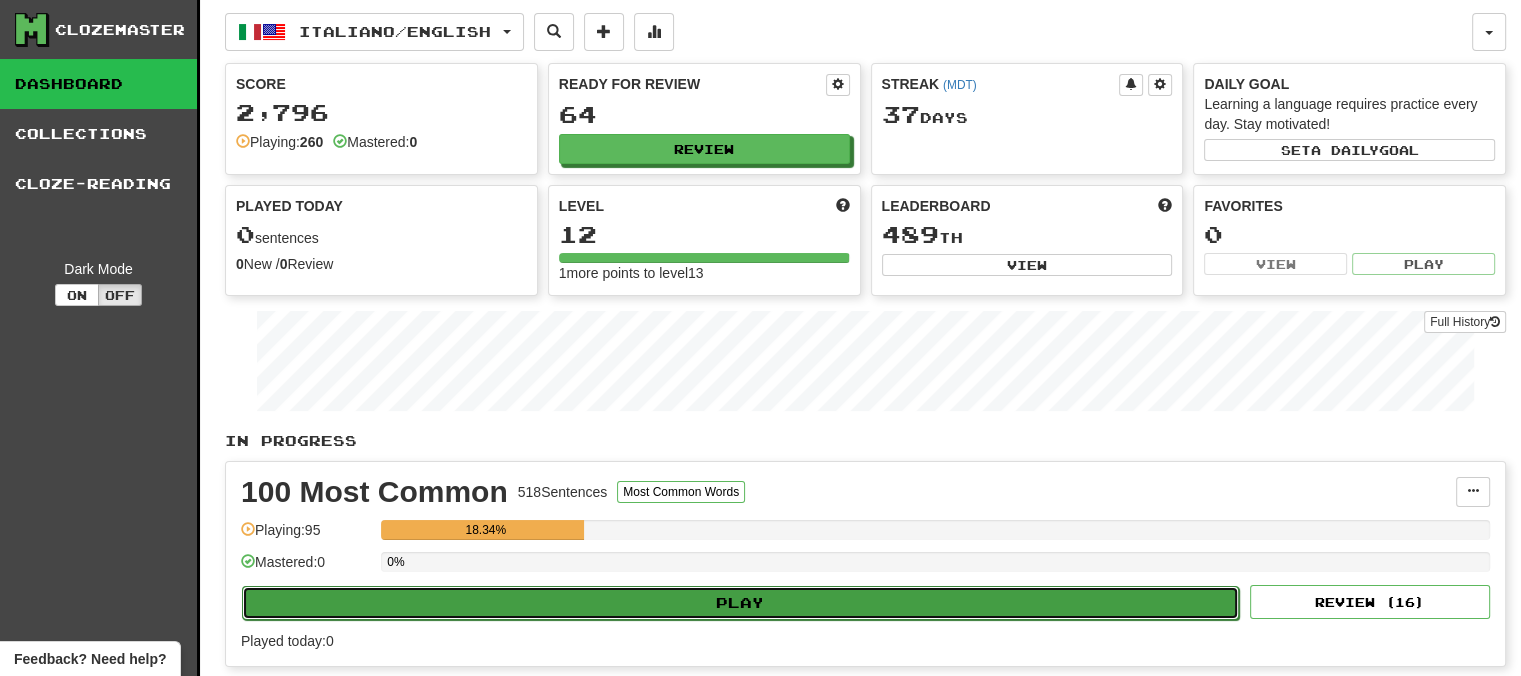 click on "Play" at bounding box center (740, 603) 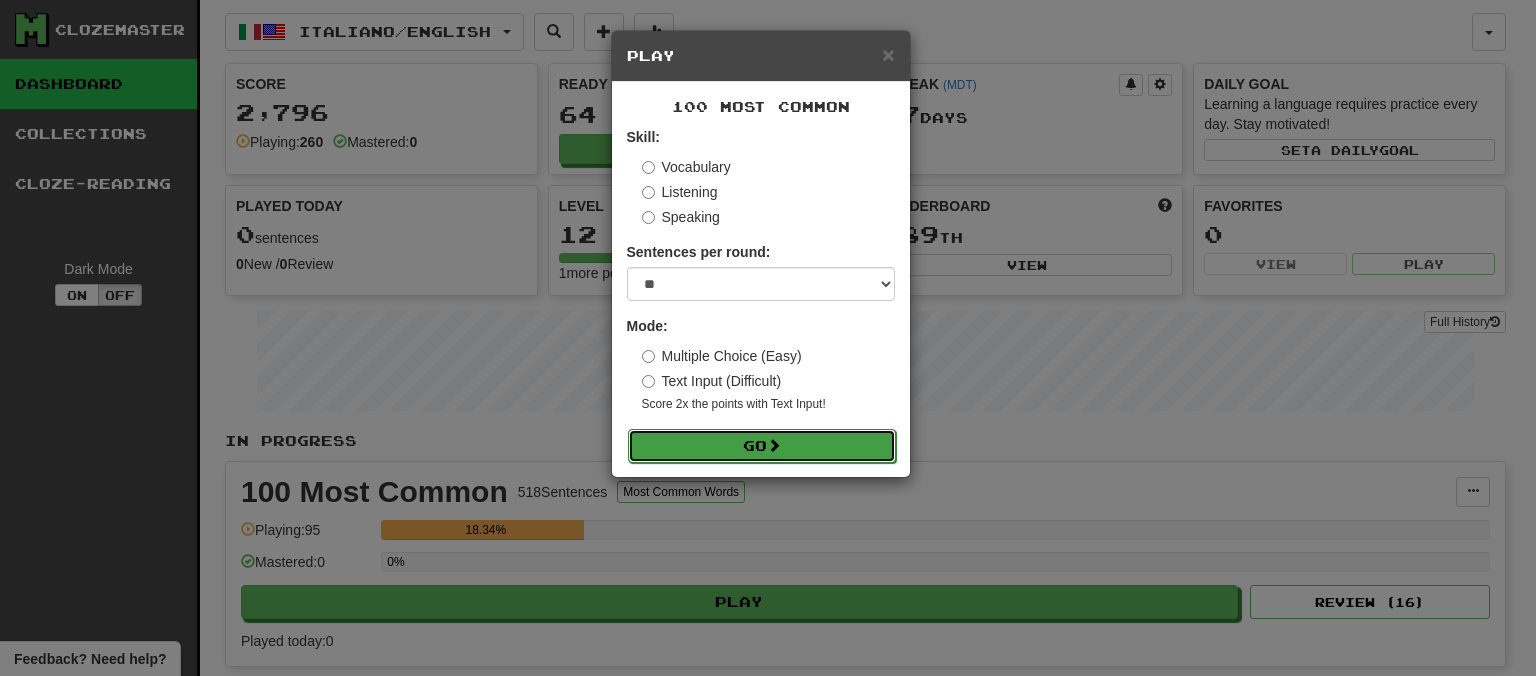 click on "Go" at bounding box center [762, 446] 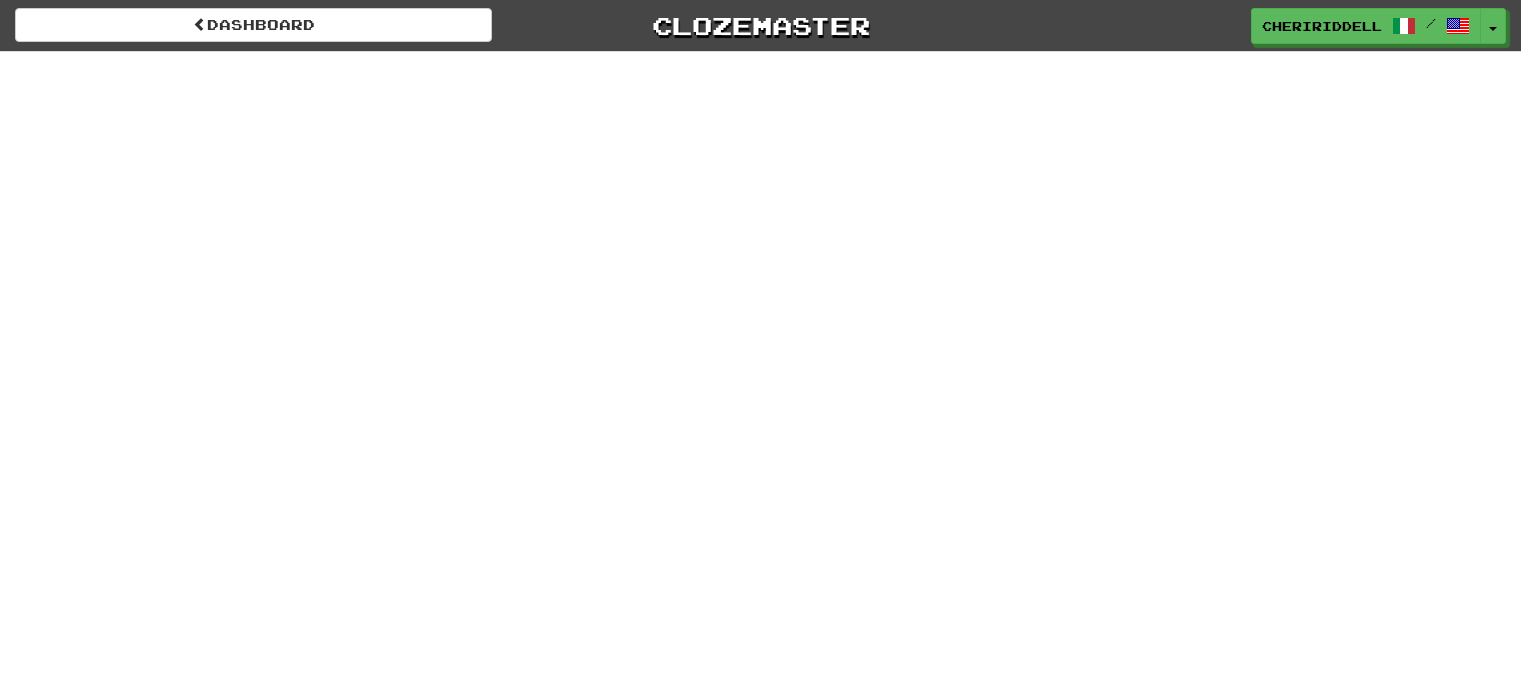 scroll, scrollTop: 0, scrollLeft: 0, axis: both 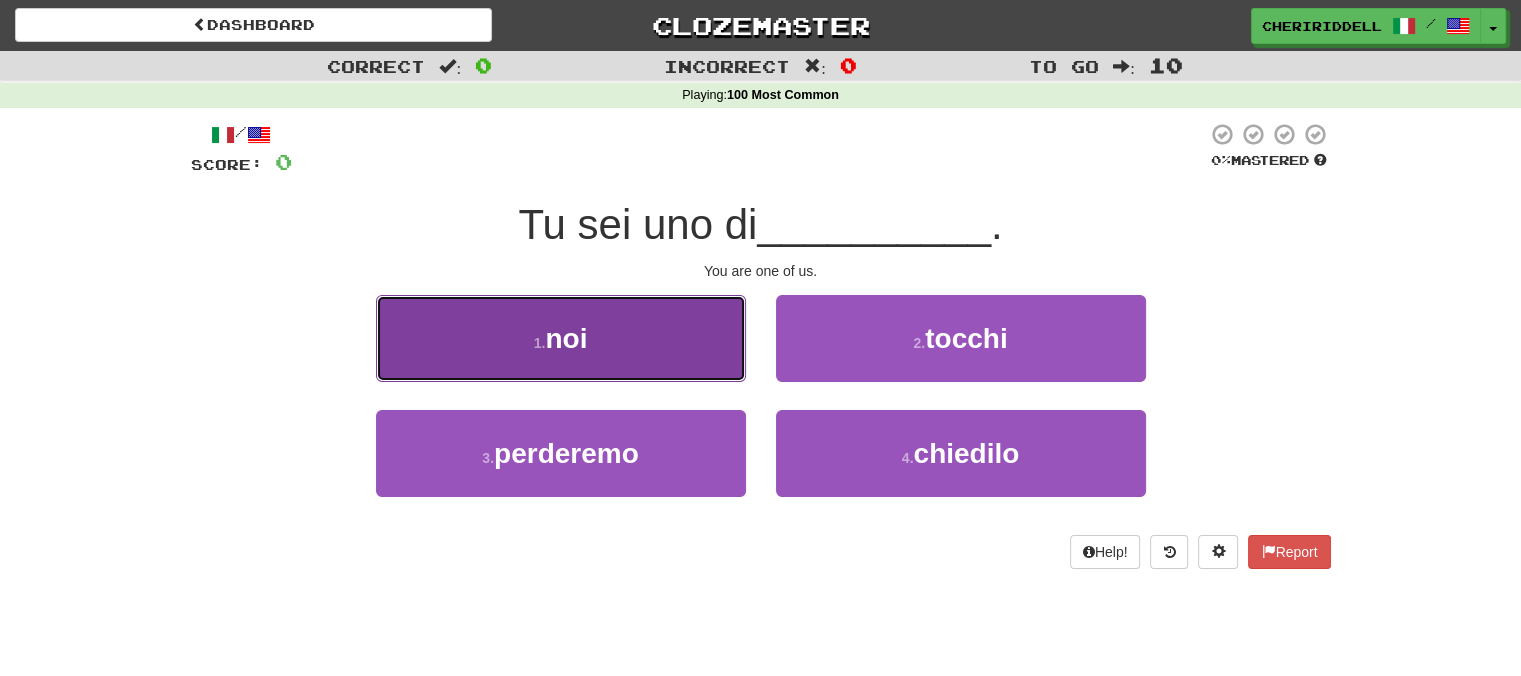 click on "1 .  noi" at bounding box center [561, 338] 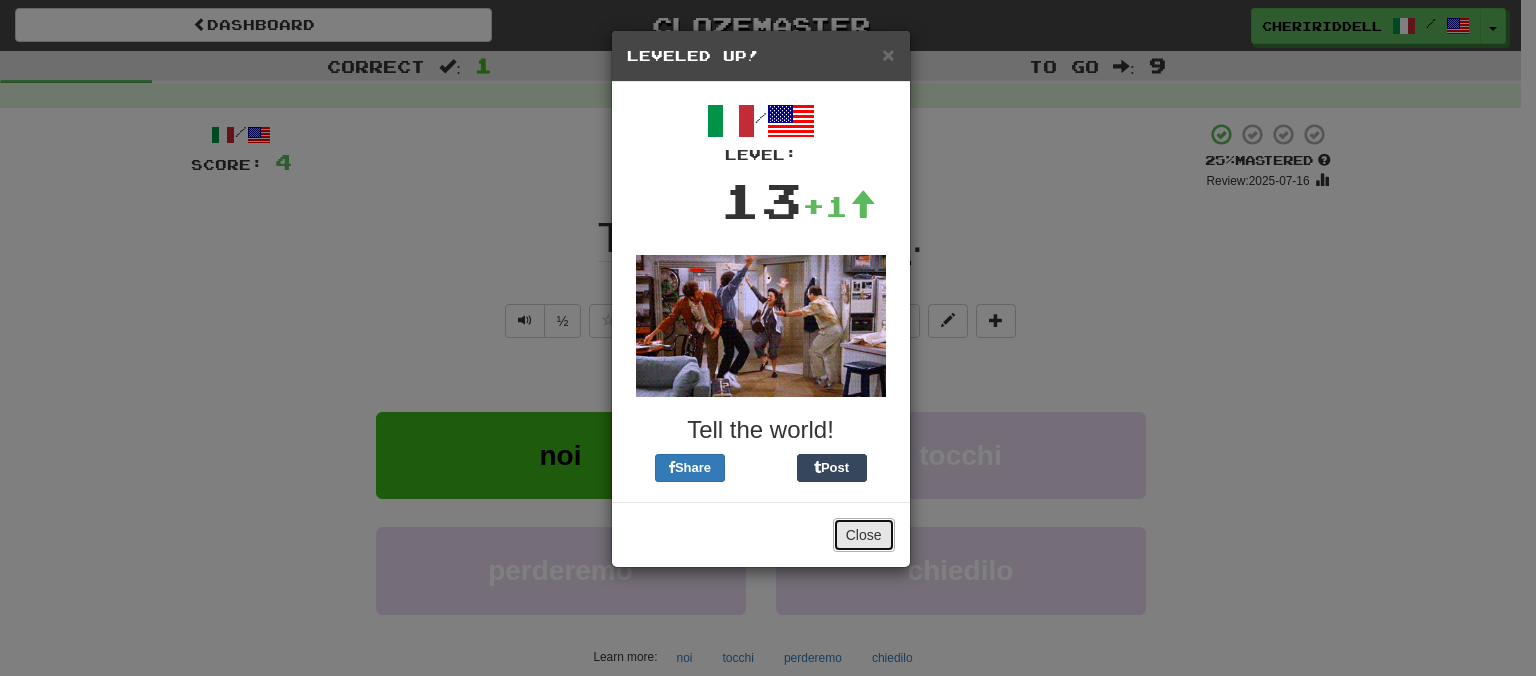 click on "Close" at bounding box center (864, 535) 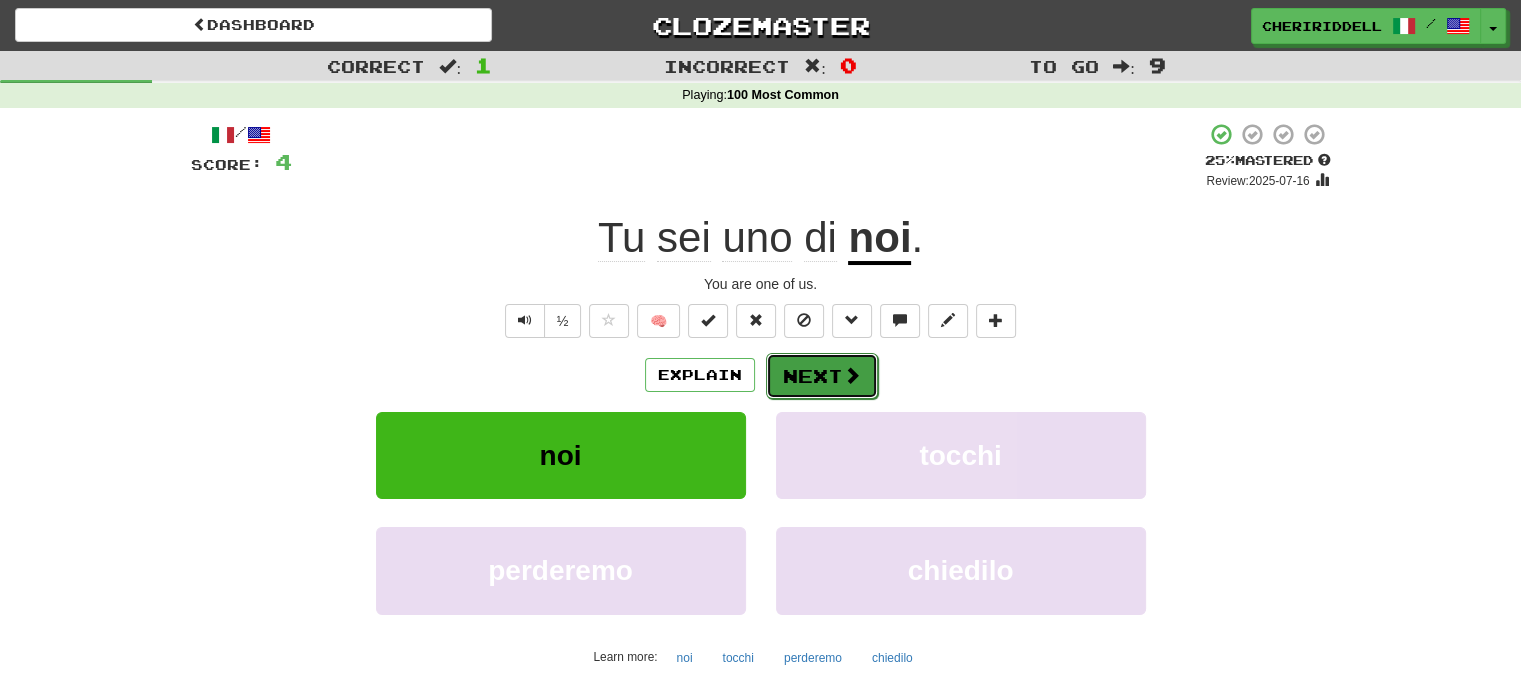 click on "Next" at bounding box center (822, 376) 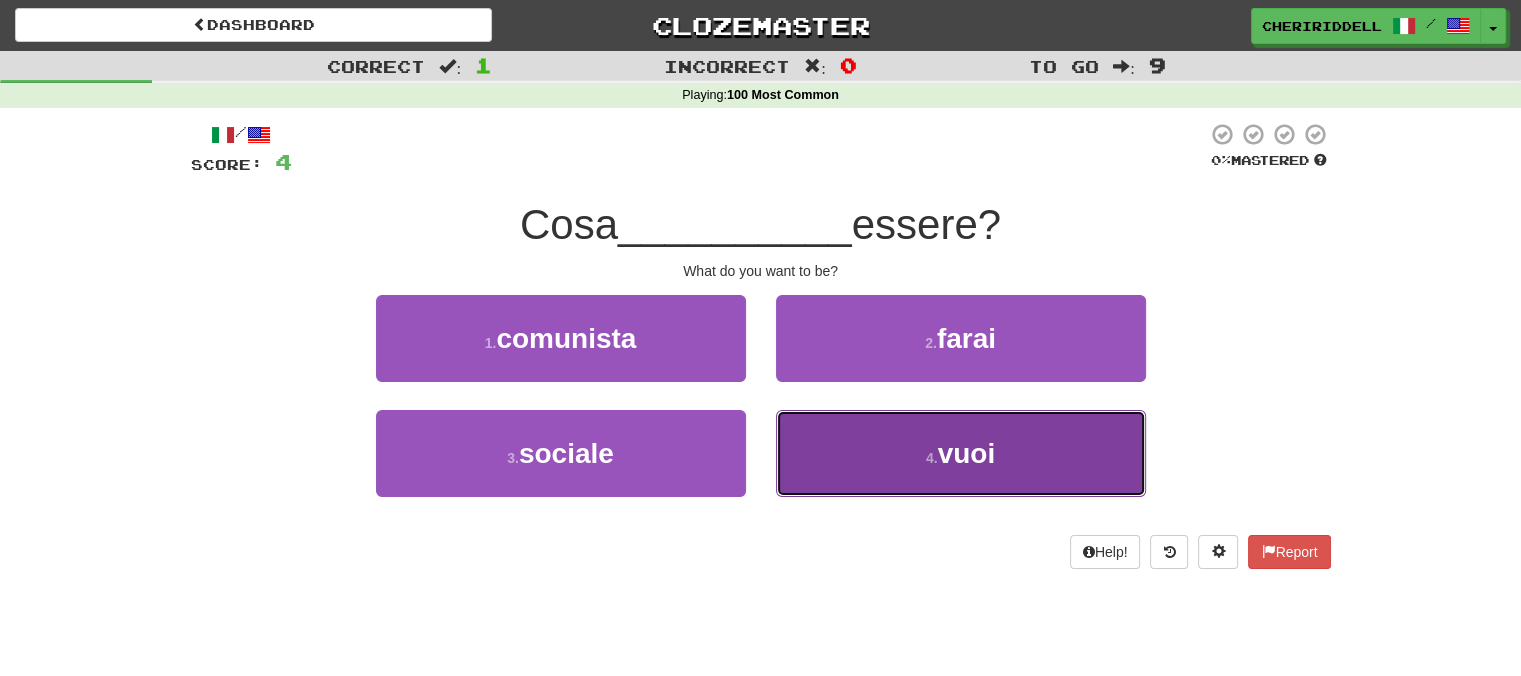 click on "4 .  vuoi" at bounding box center [961, 453] 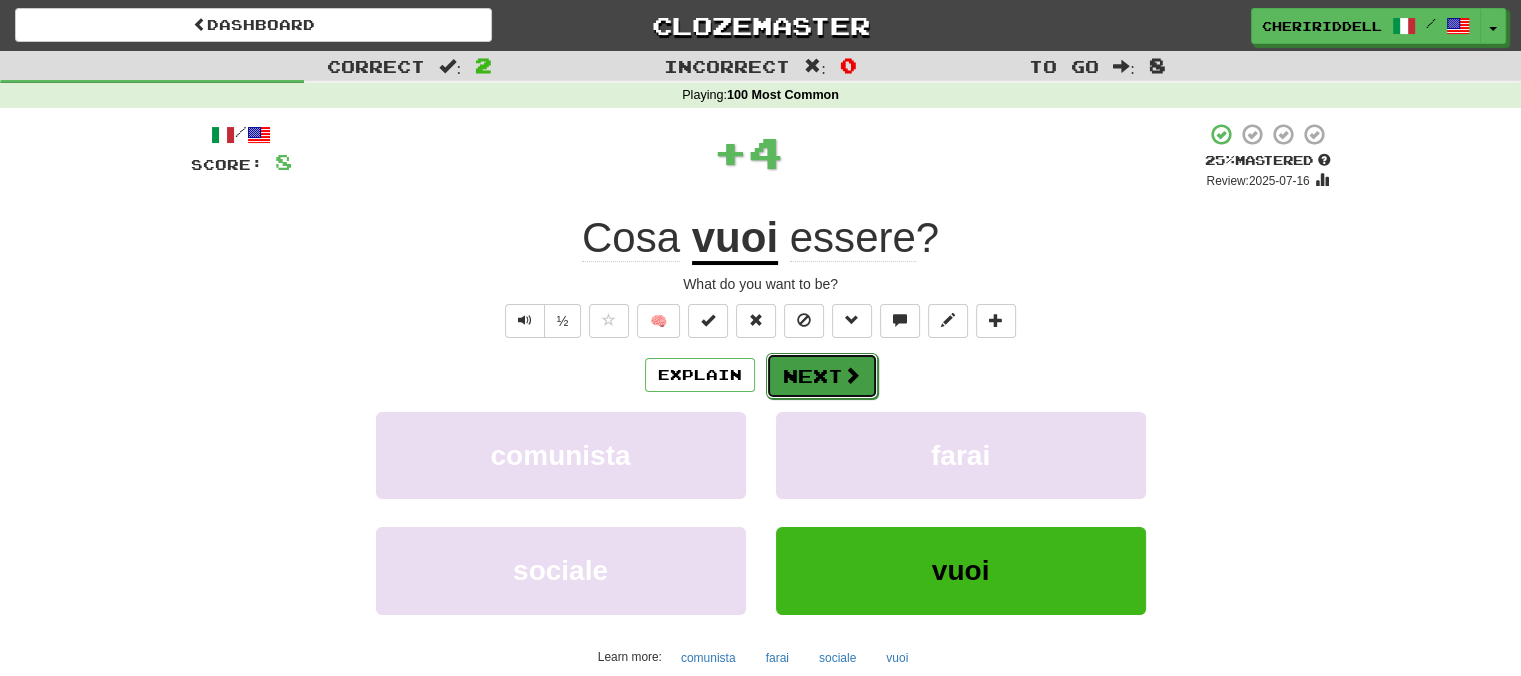 click on "Next" at bounding box center (822, 376) 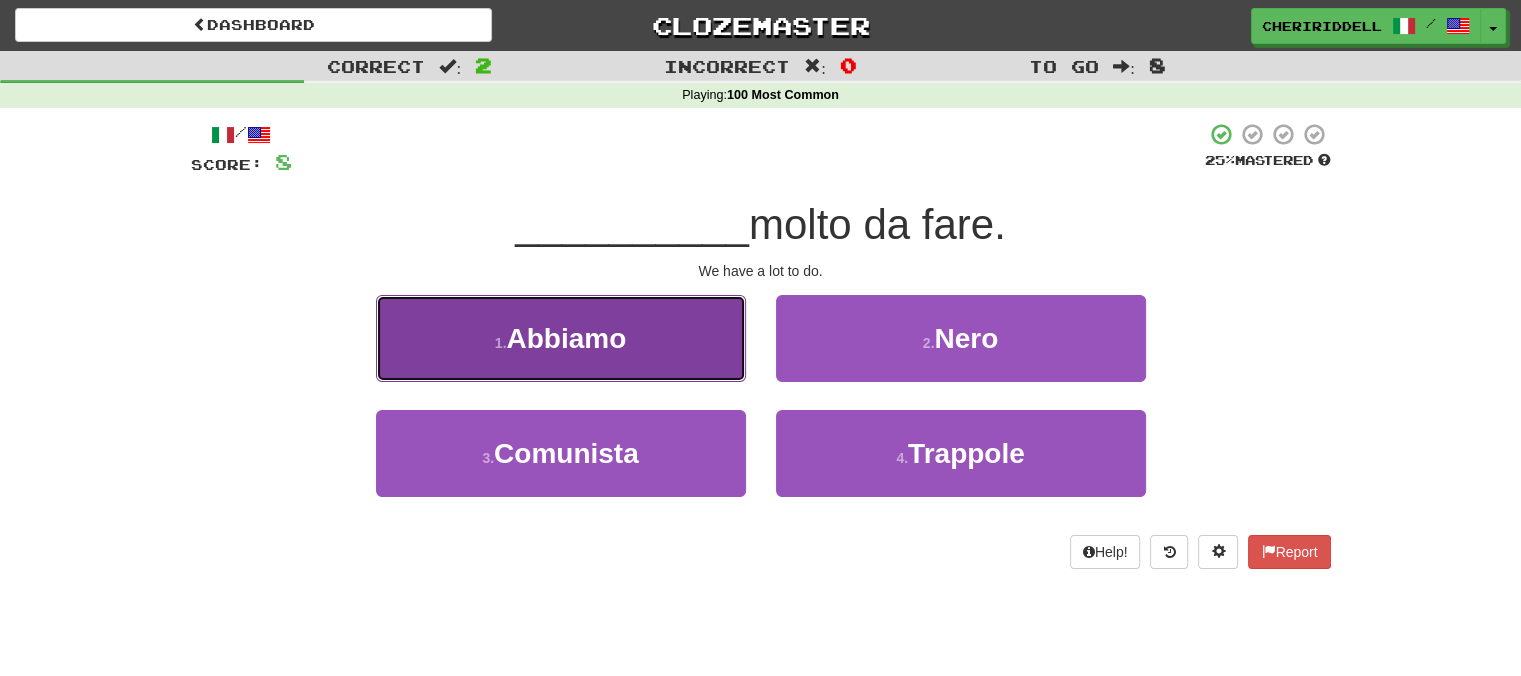 click on "1 .  Abbiamo" at bounding box center (561, 338) 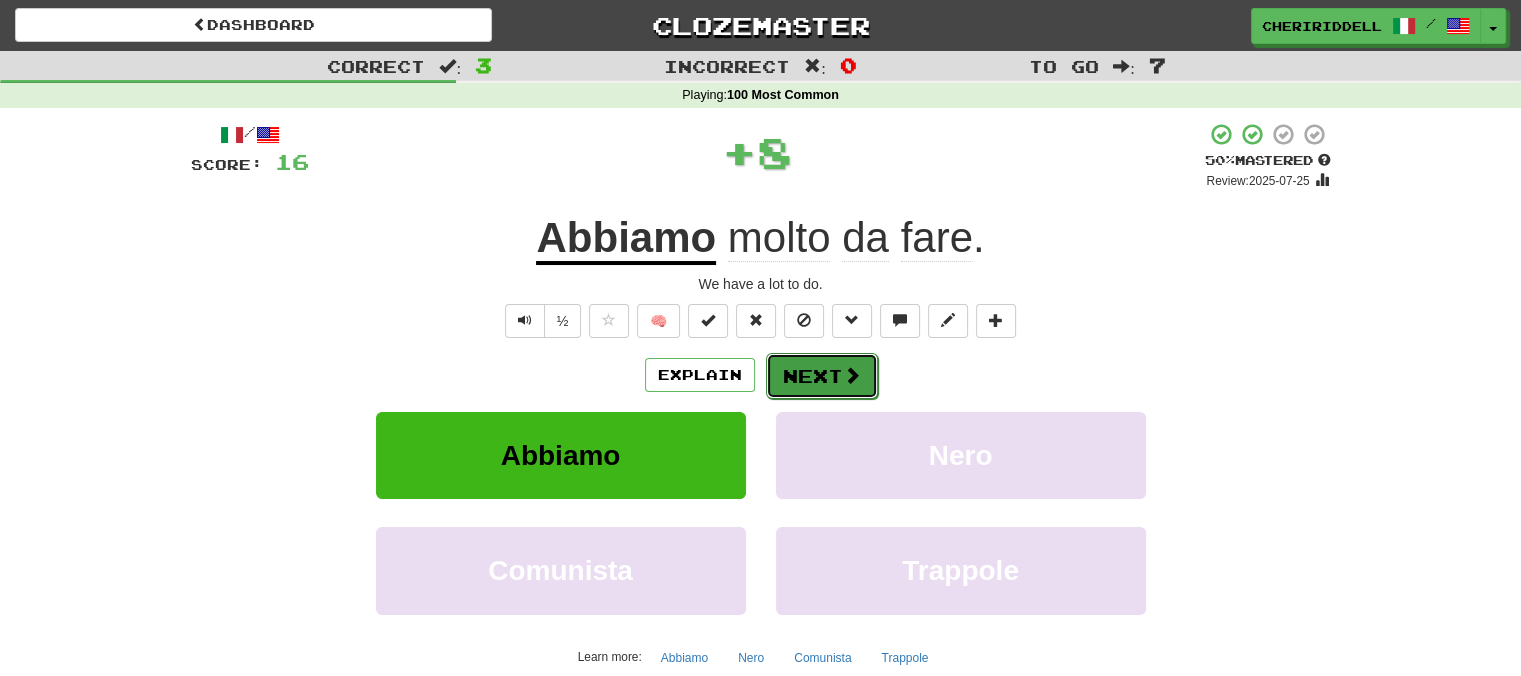 click on "Next" at bounding box center [822, 376] 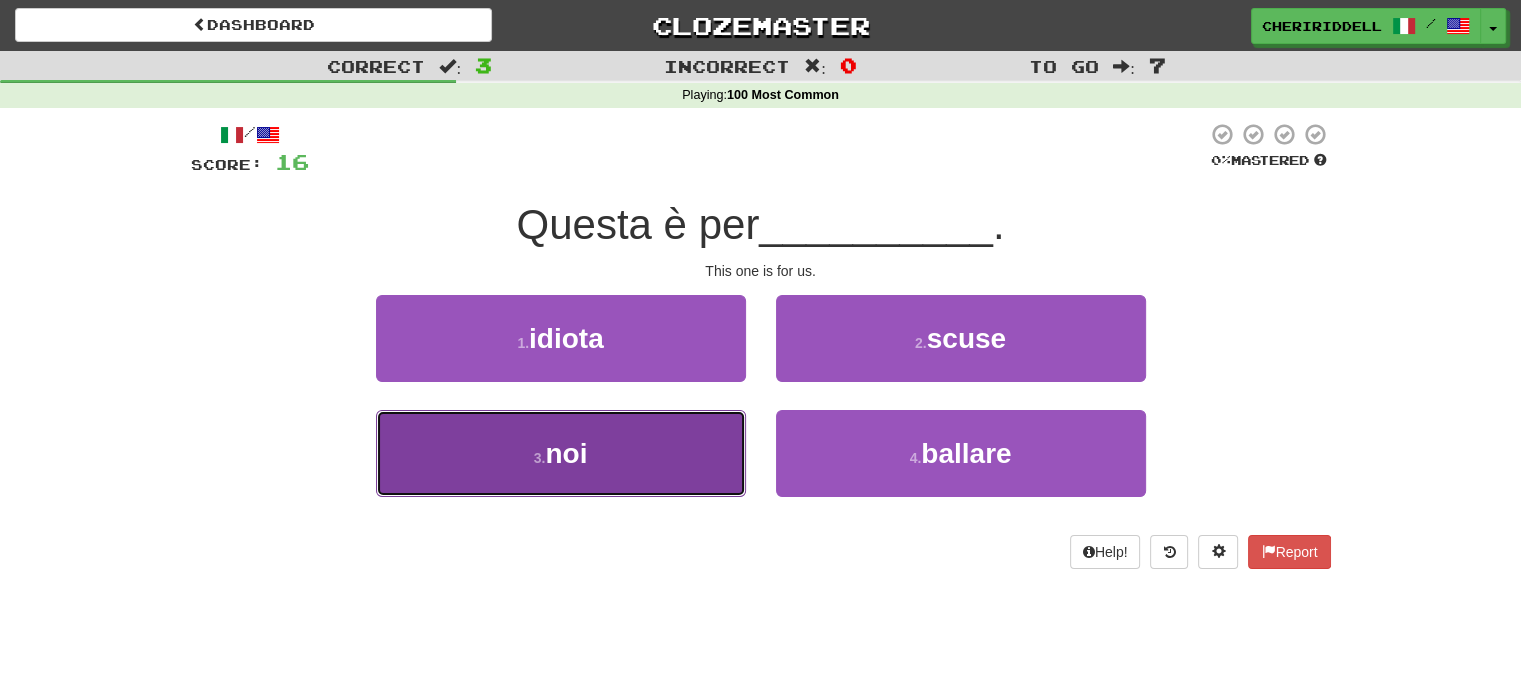 click on "3 .  noi" at bounding box center (561, 453) 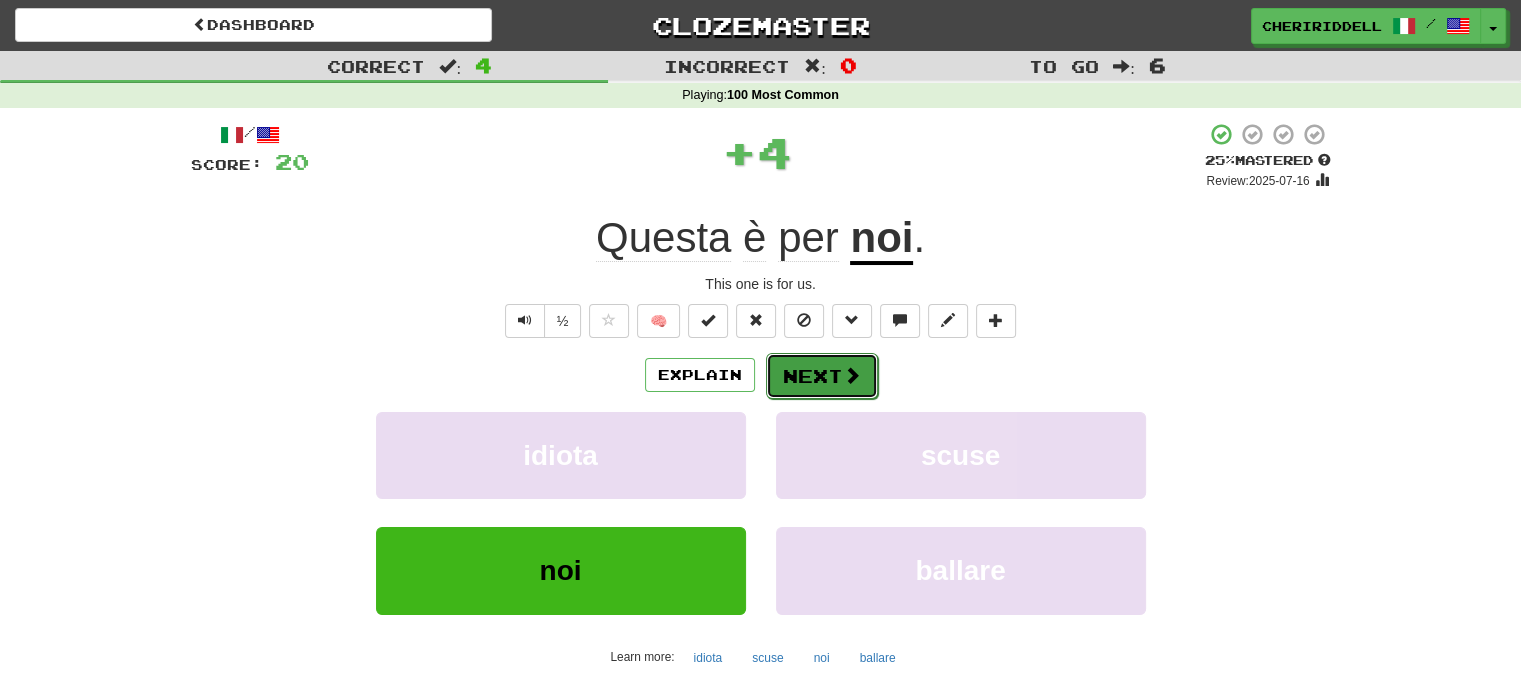 click on "Next" at bounding box center (822, 376) 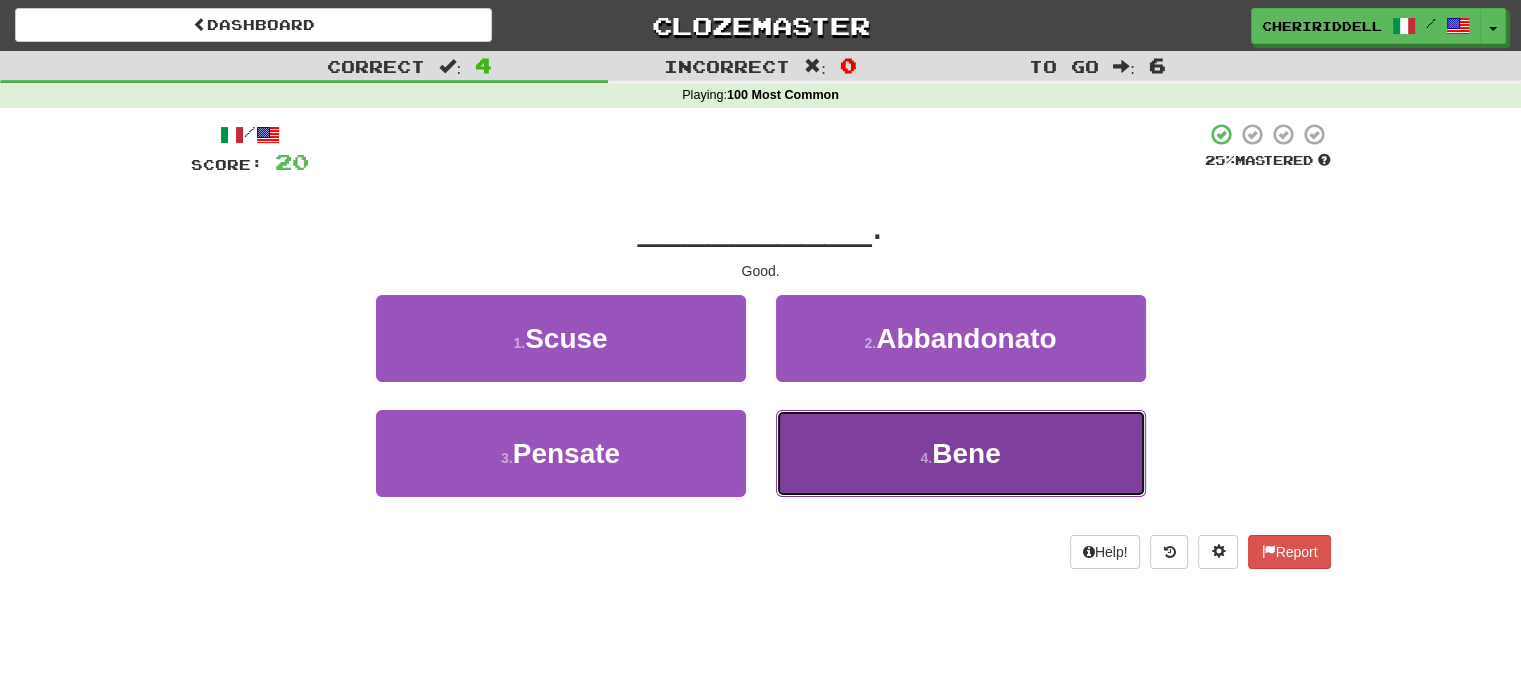 click on "4 .  Bene" at bounding box center [961, 453] 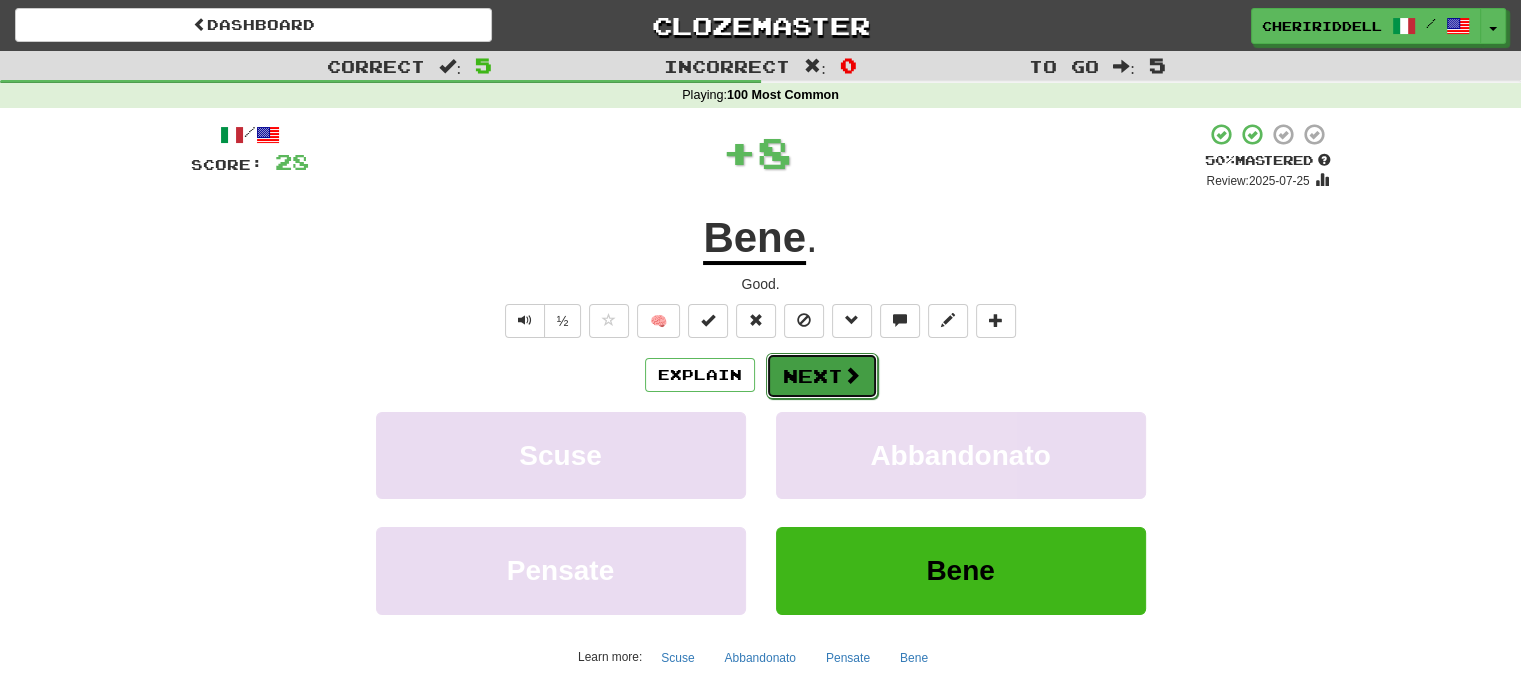 click on "Next" at bounding box center [822, 376] 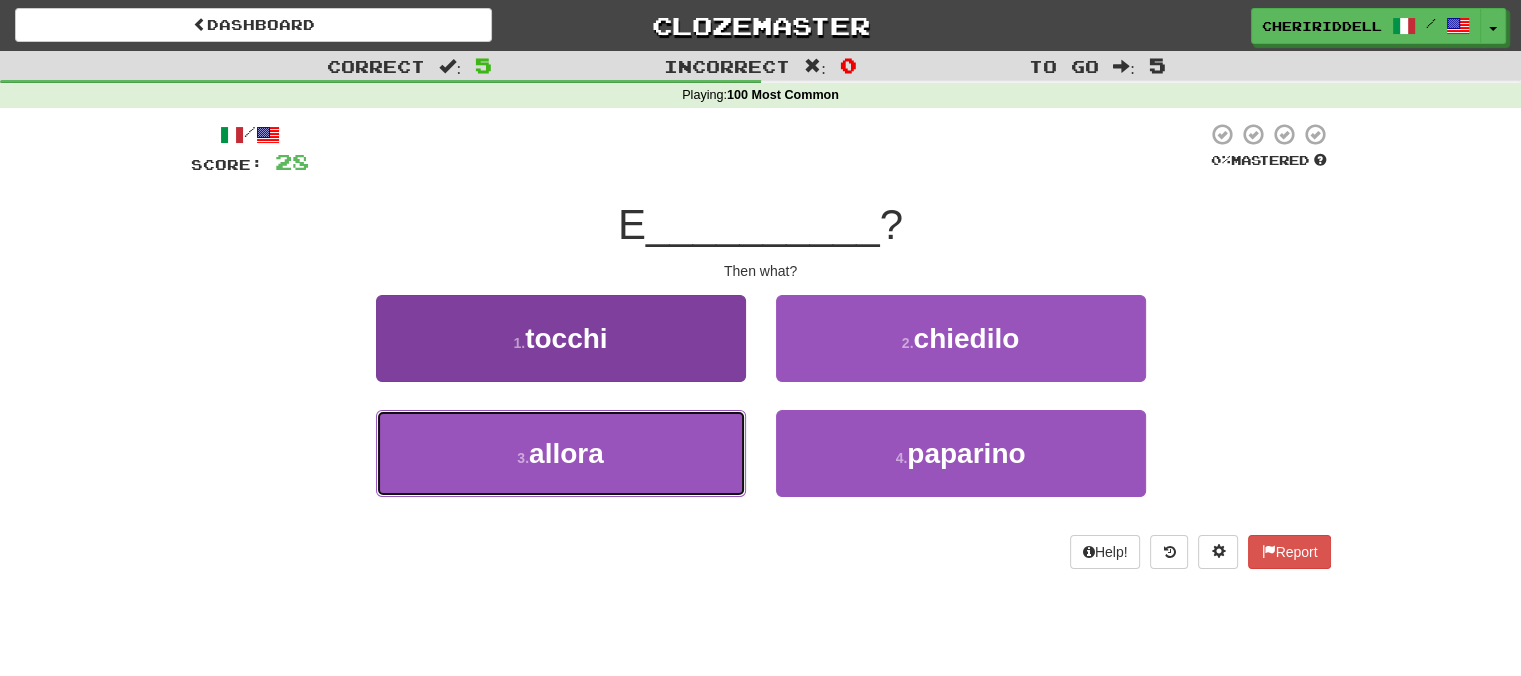 drag, startPoint x: 667, startPoint y: 460, endPoint x: 687, endPoint y: 452, distance: 21.540659 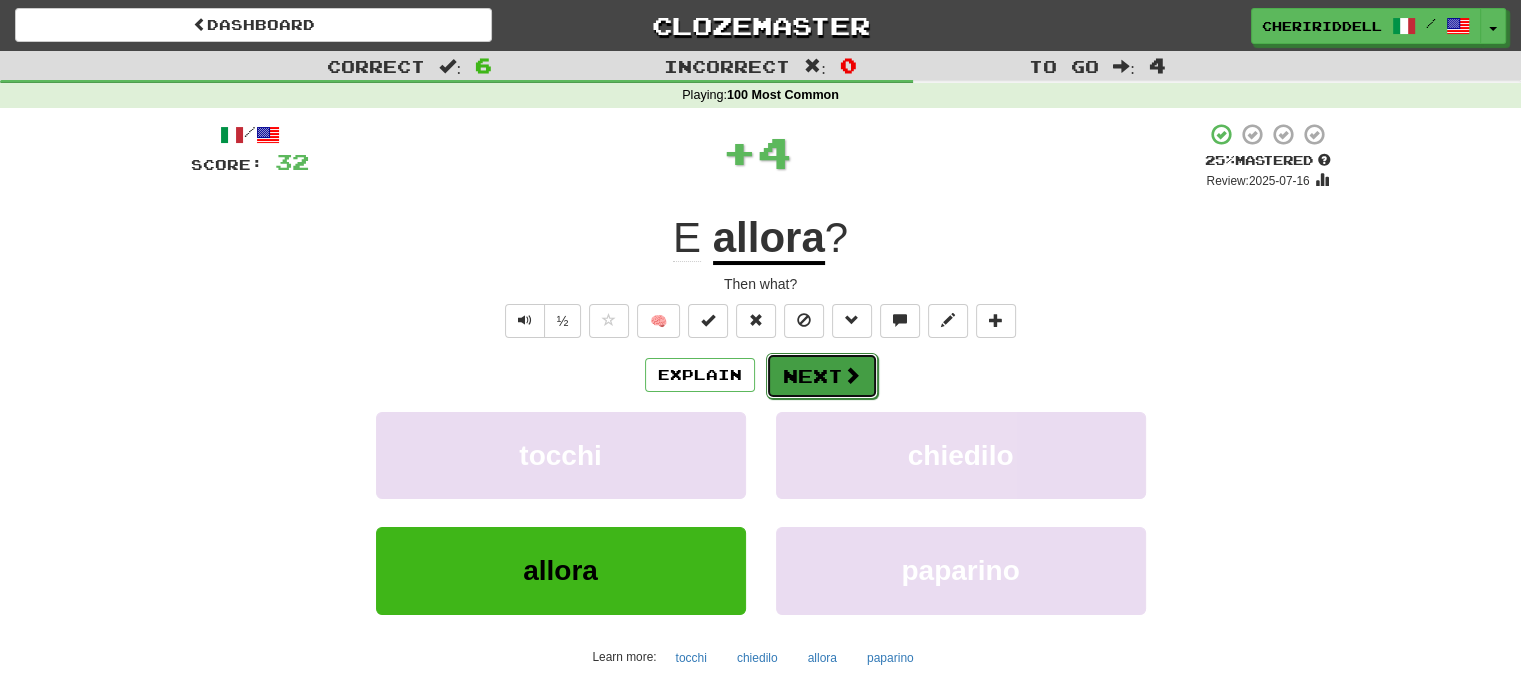 click on "Next" at bounding box center [822, 376] 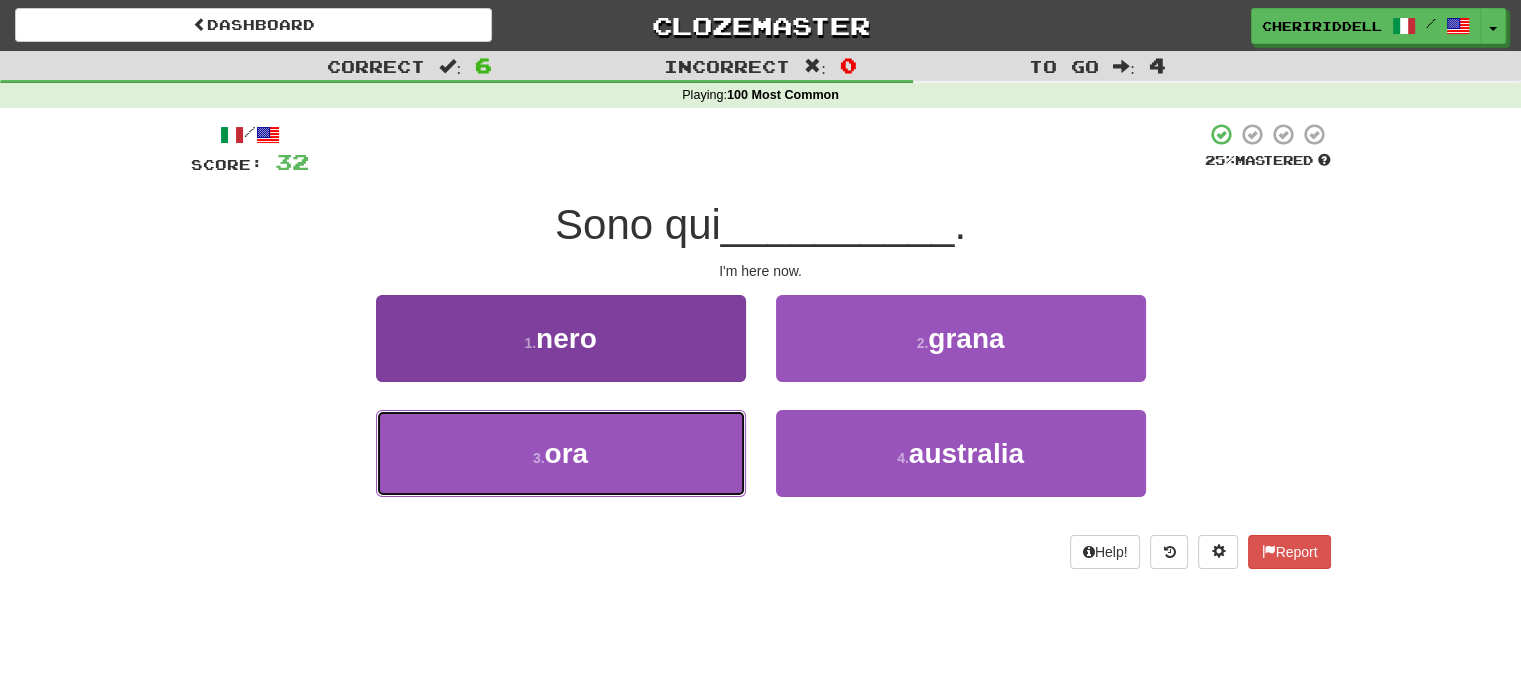 click on "3 .  ora" at bounding box center (561, 453) 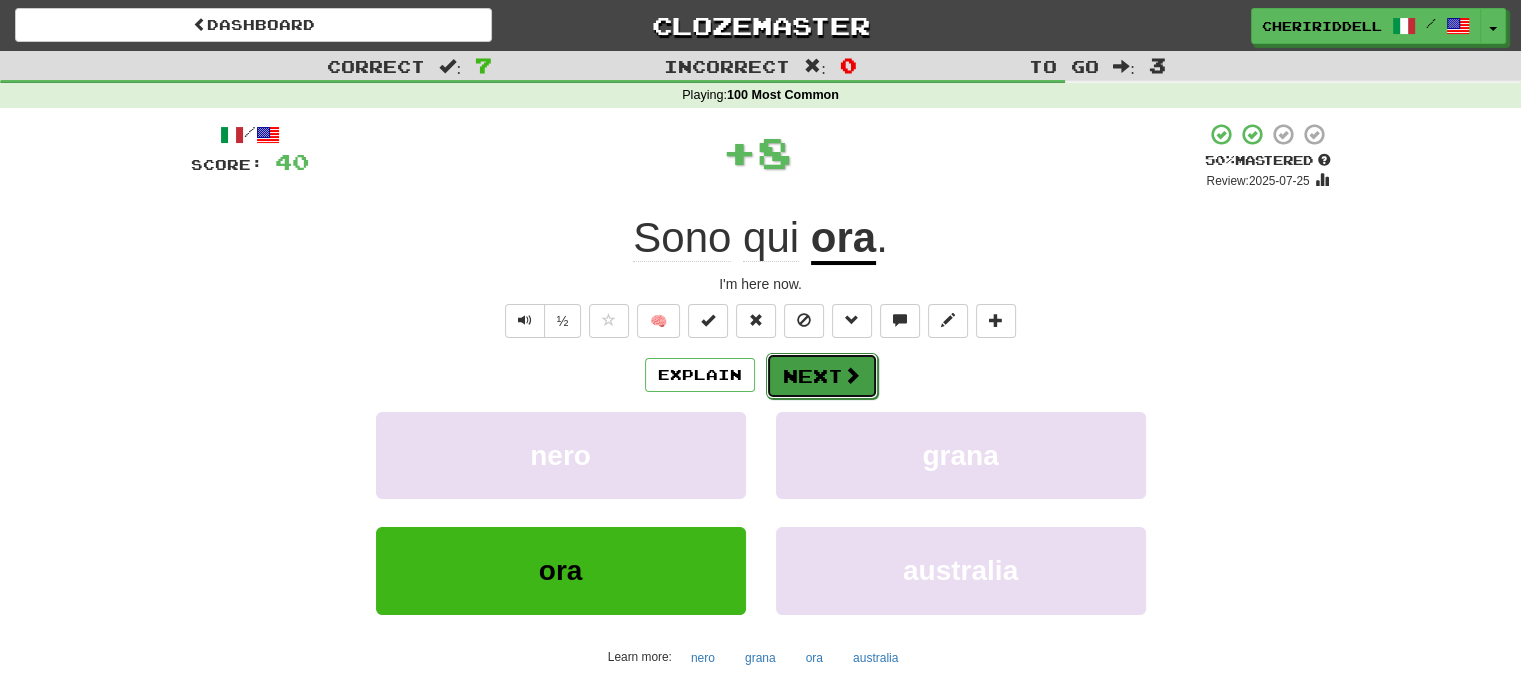 click on "Next" at bounding box center (822, 376) 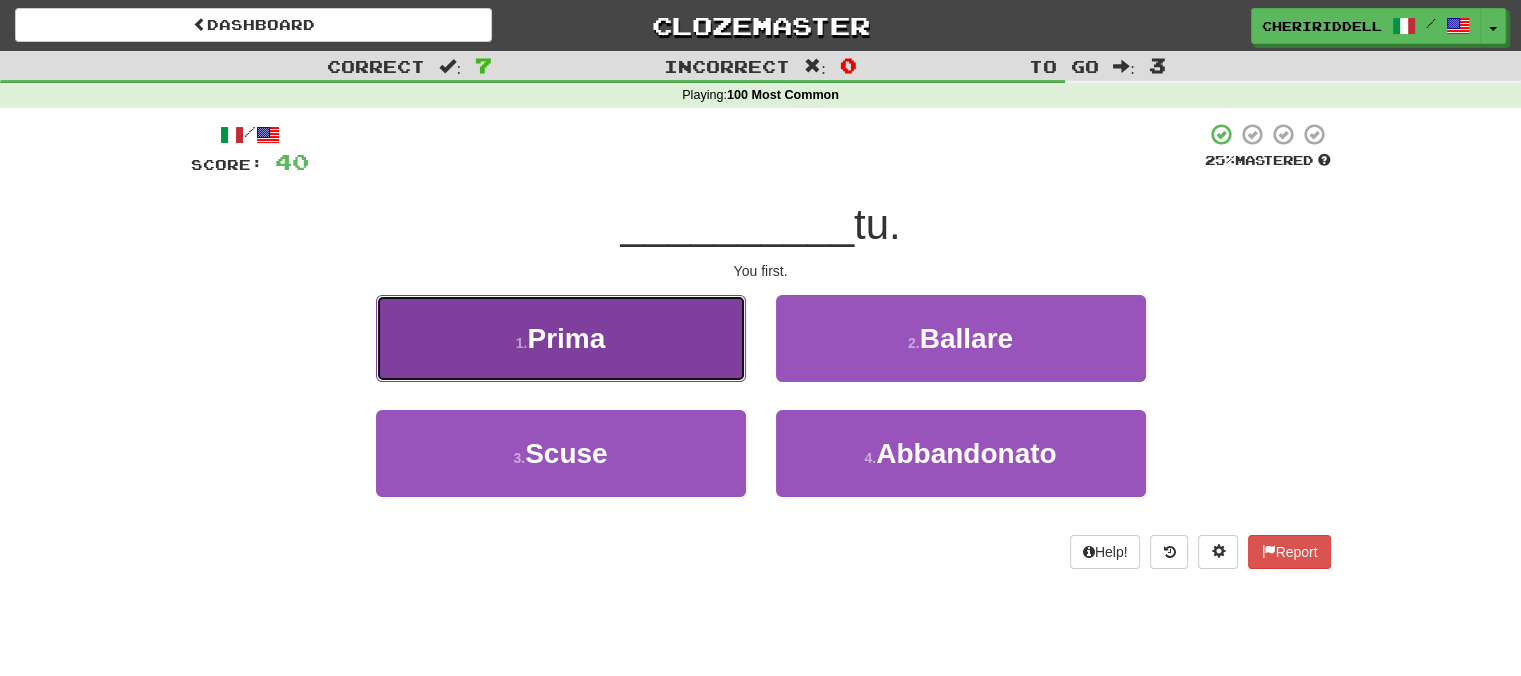 click on "1 .  Prima" at bounding box center [561, 338] 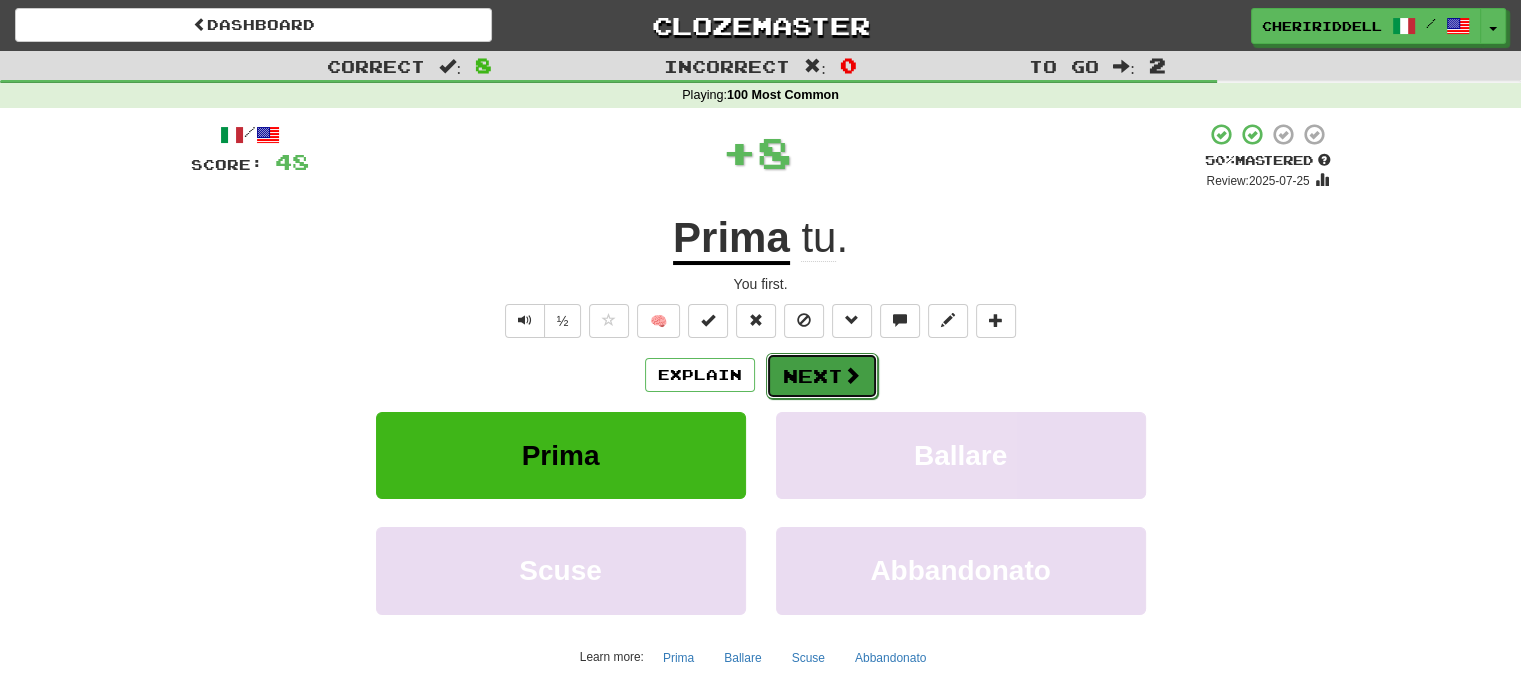 click on "Next" at bounding box center [822, 376] 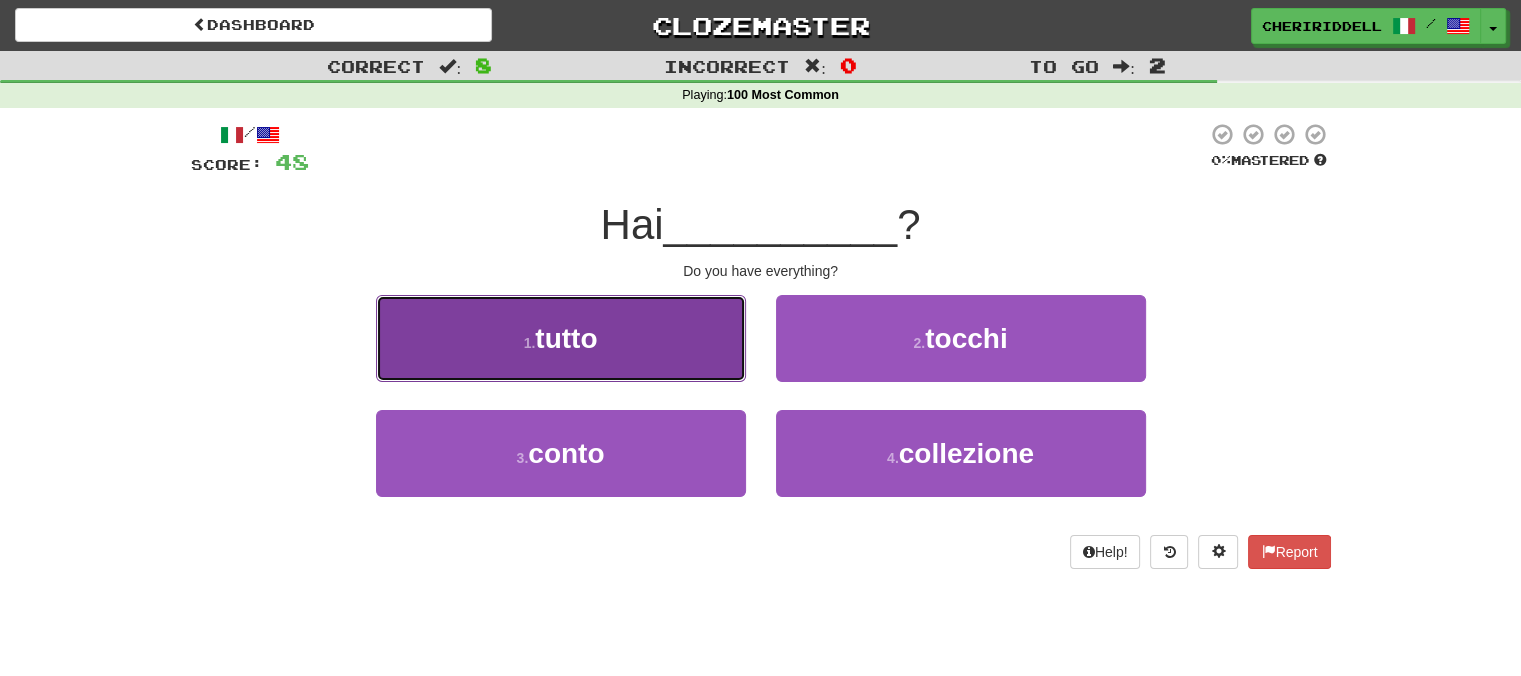 click on "1 .  tutto" at bounding box center [561, 338] 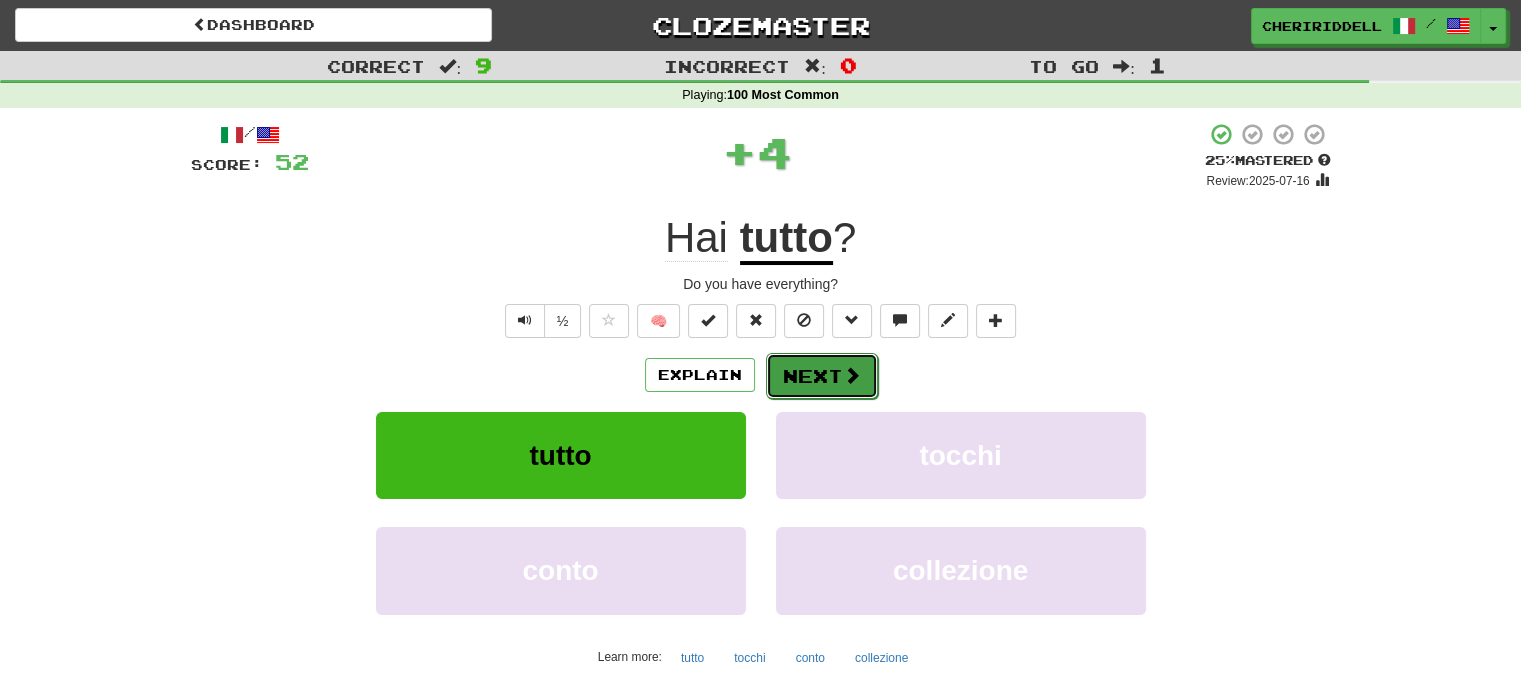 click on "Next" at bounding box center (822, 376) 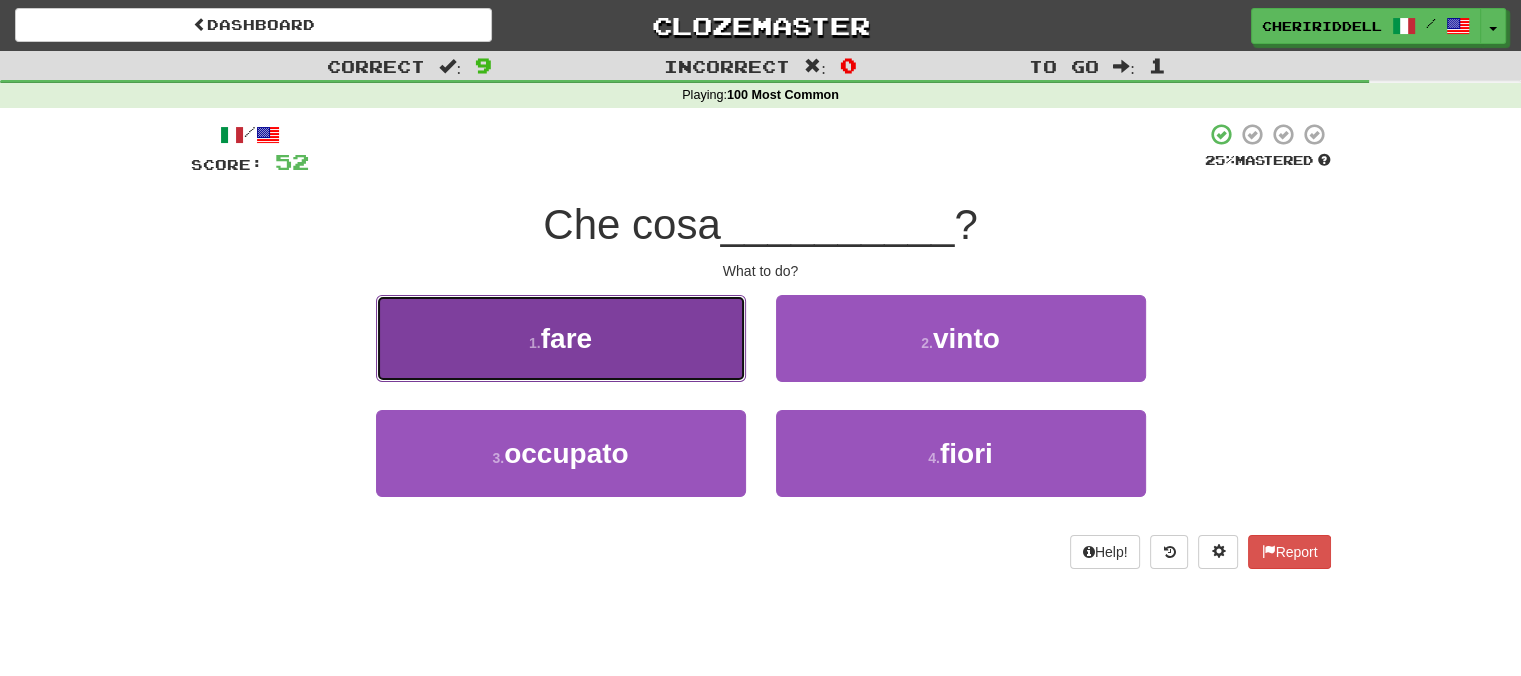 click on "1 .  fare" at bounding box center [561, 338] 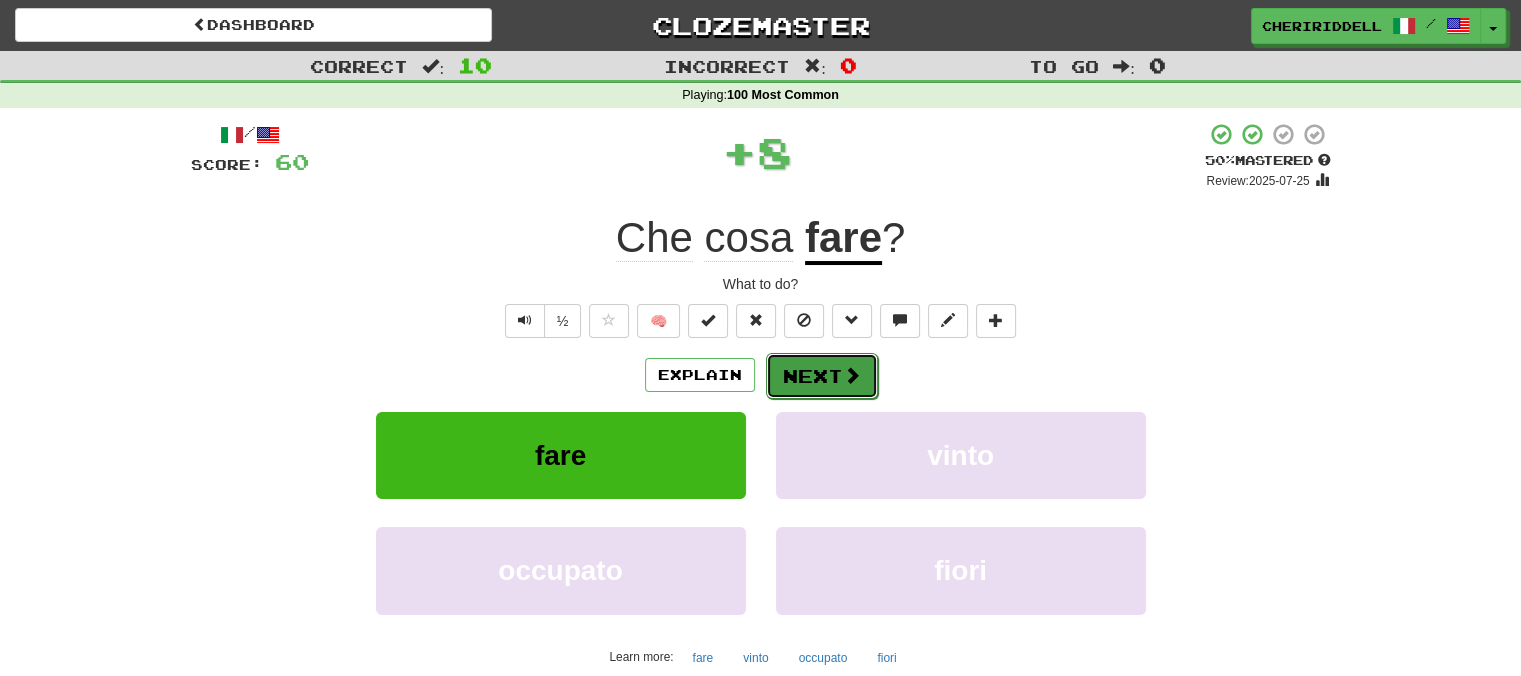 click on "Next" at bounding box center [822, 376] 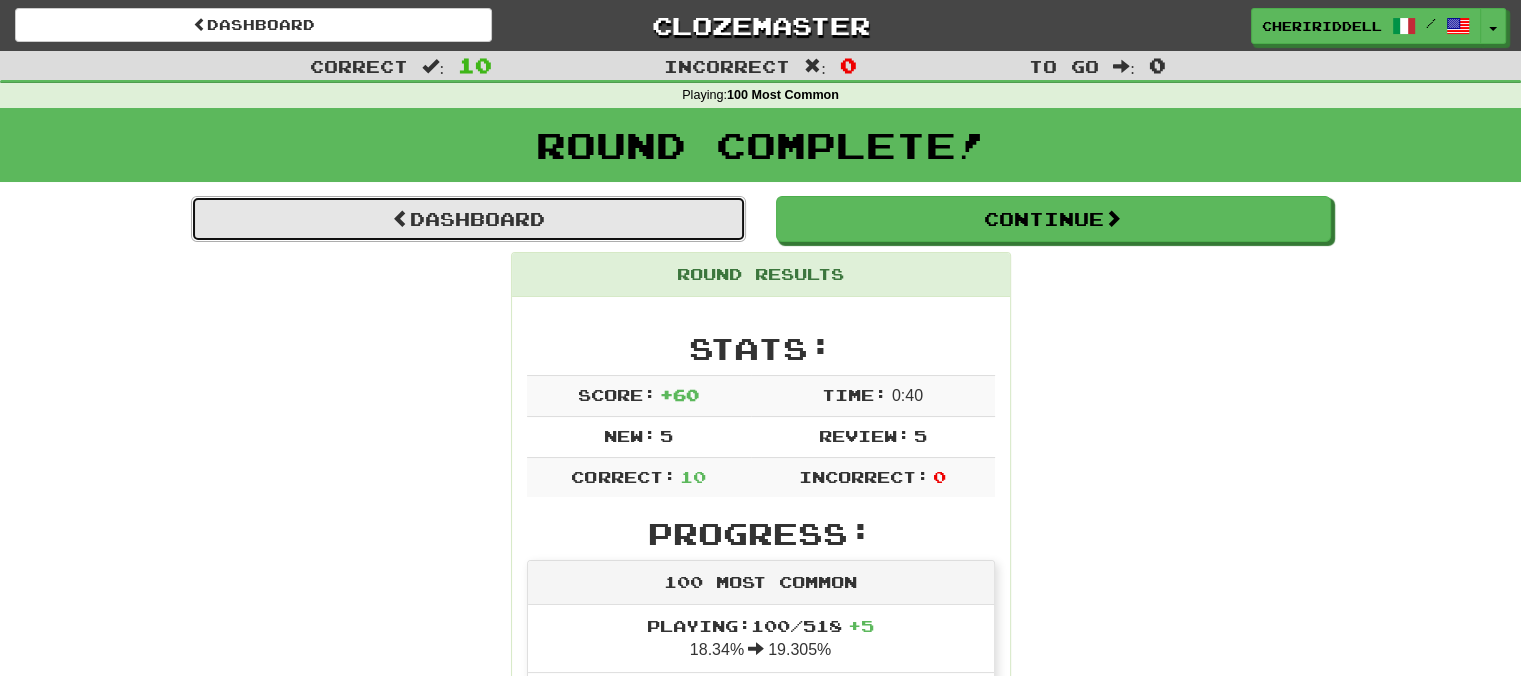 click on "Dashboard" at bounding box center [468, 219] 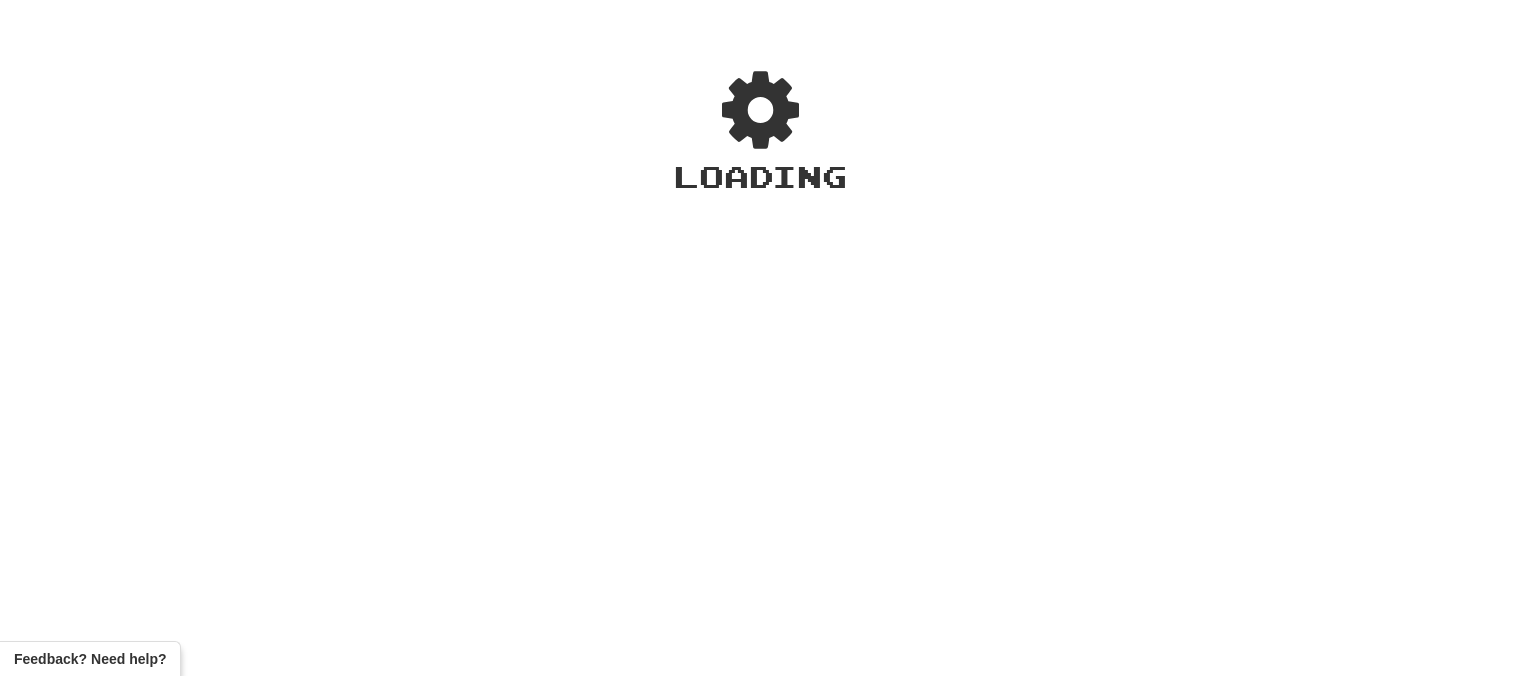 scroll, scrollTop: 0, scrollLeft: 0, axis: both 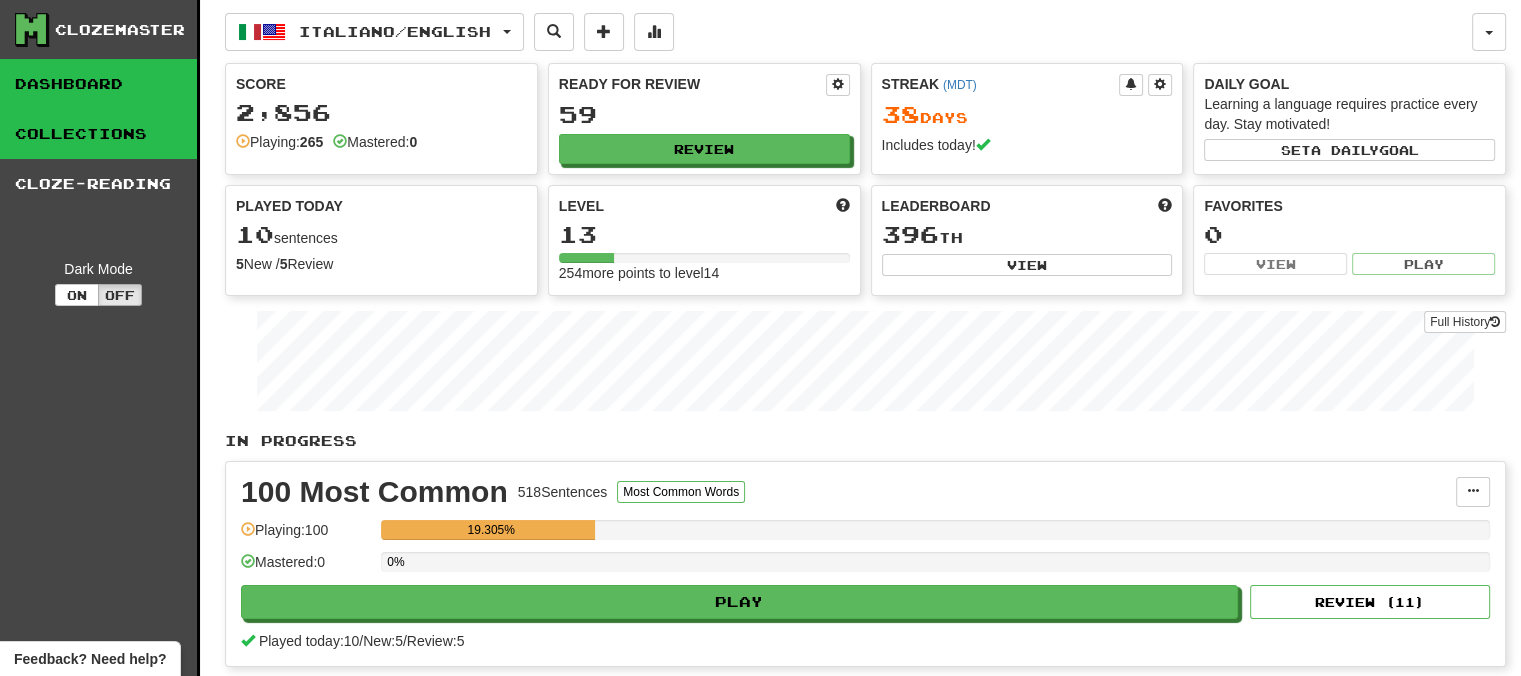 click on "Collections" at bounding box center [98, 134] 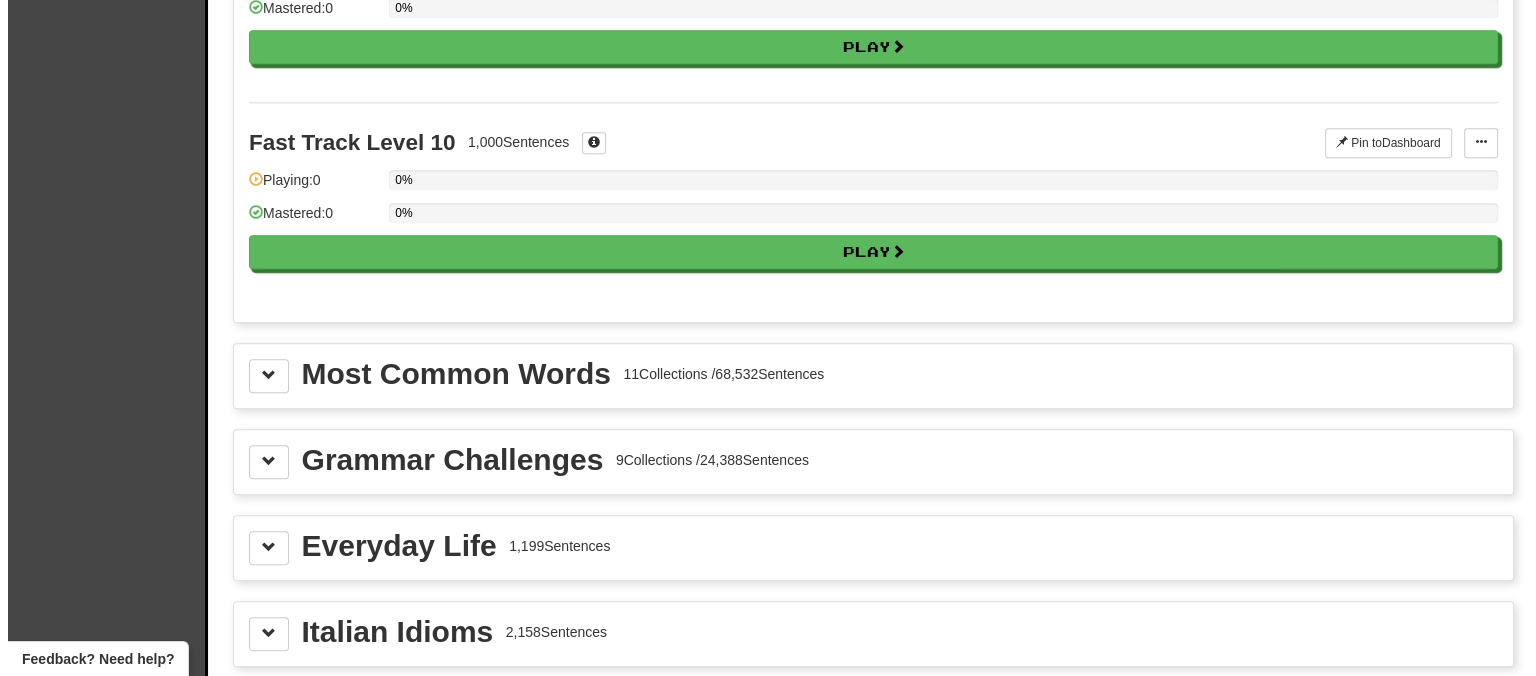 scroll, scrollTop: 1941, scrollLeft: 0, axis: vertical 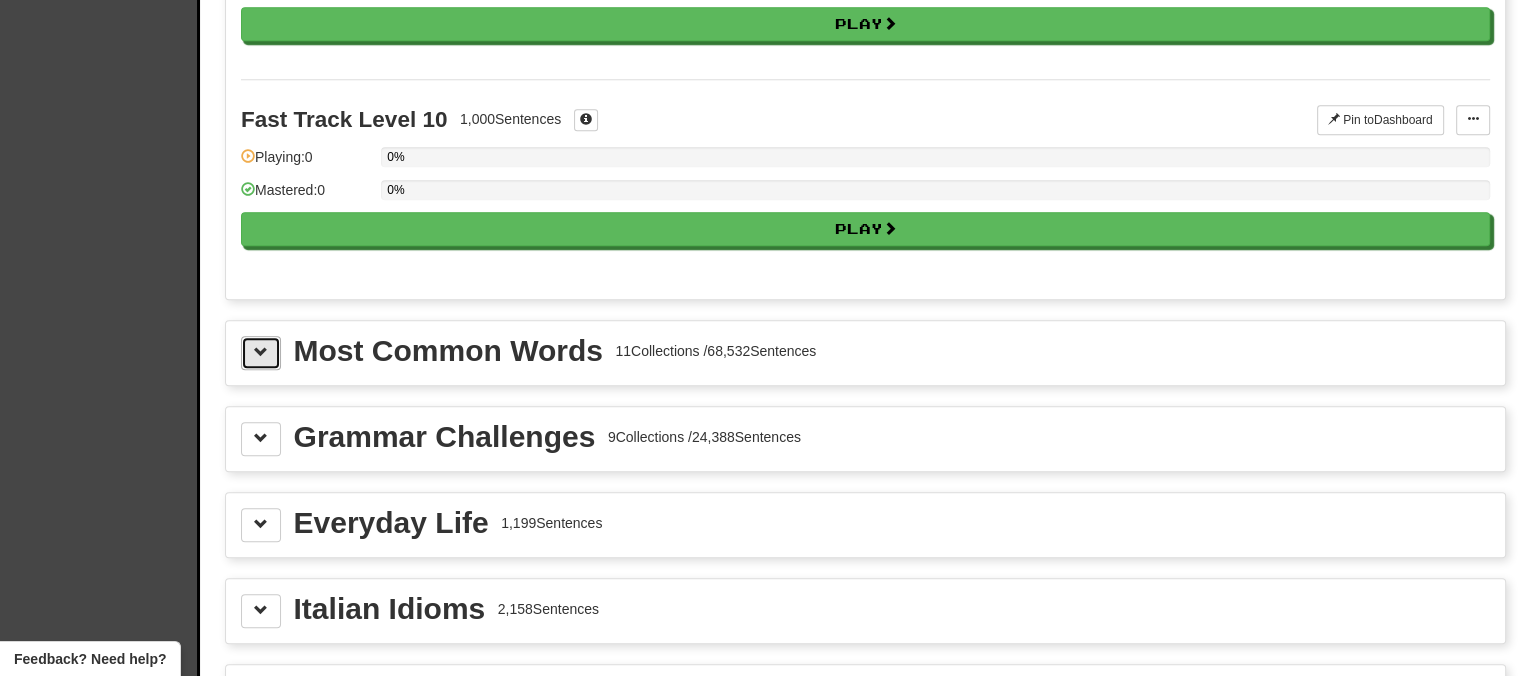 click at bounding box center [261, 352] 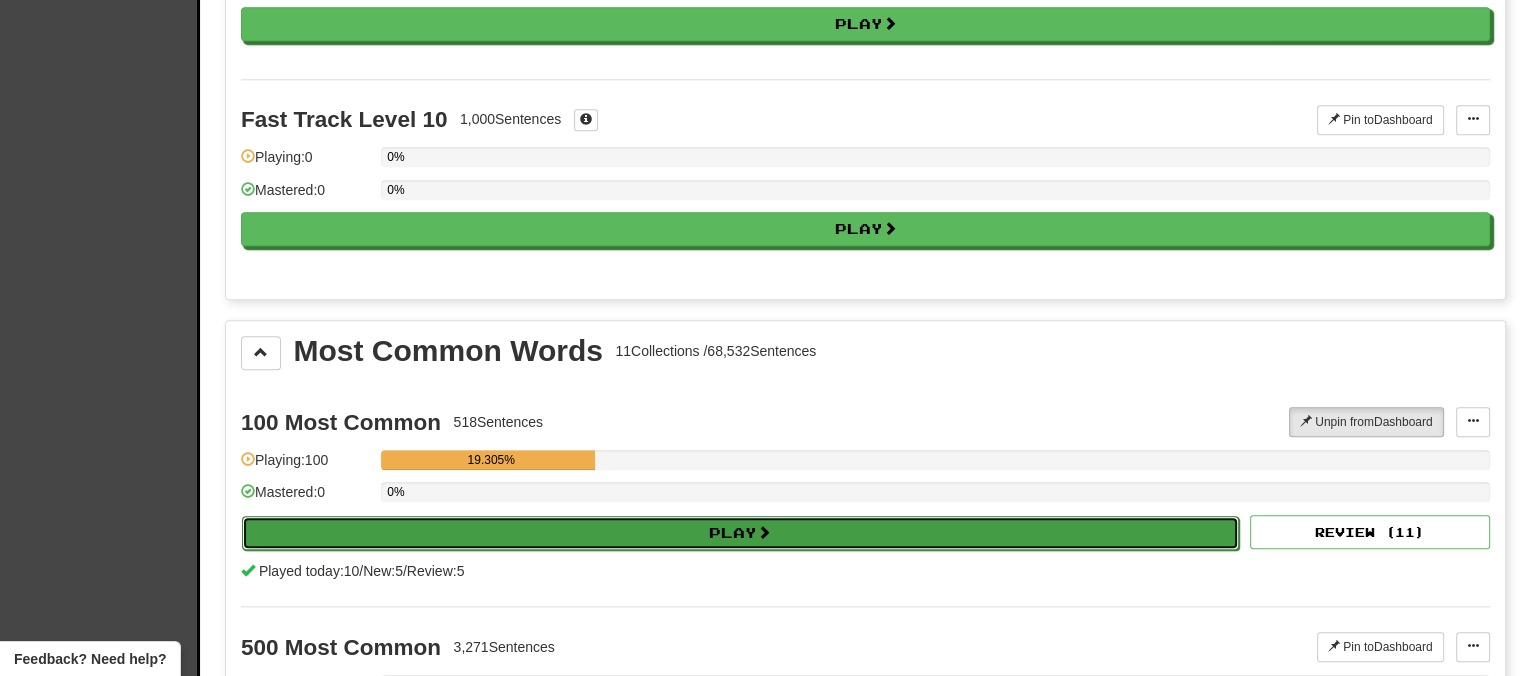 click on "Play" at bounding box center (740, 533) 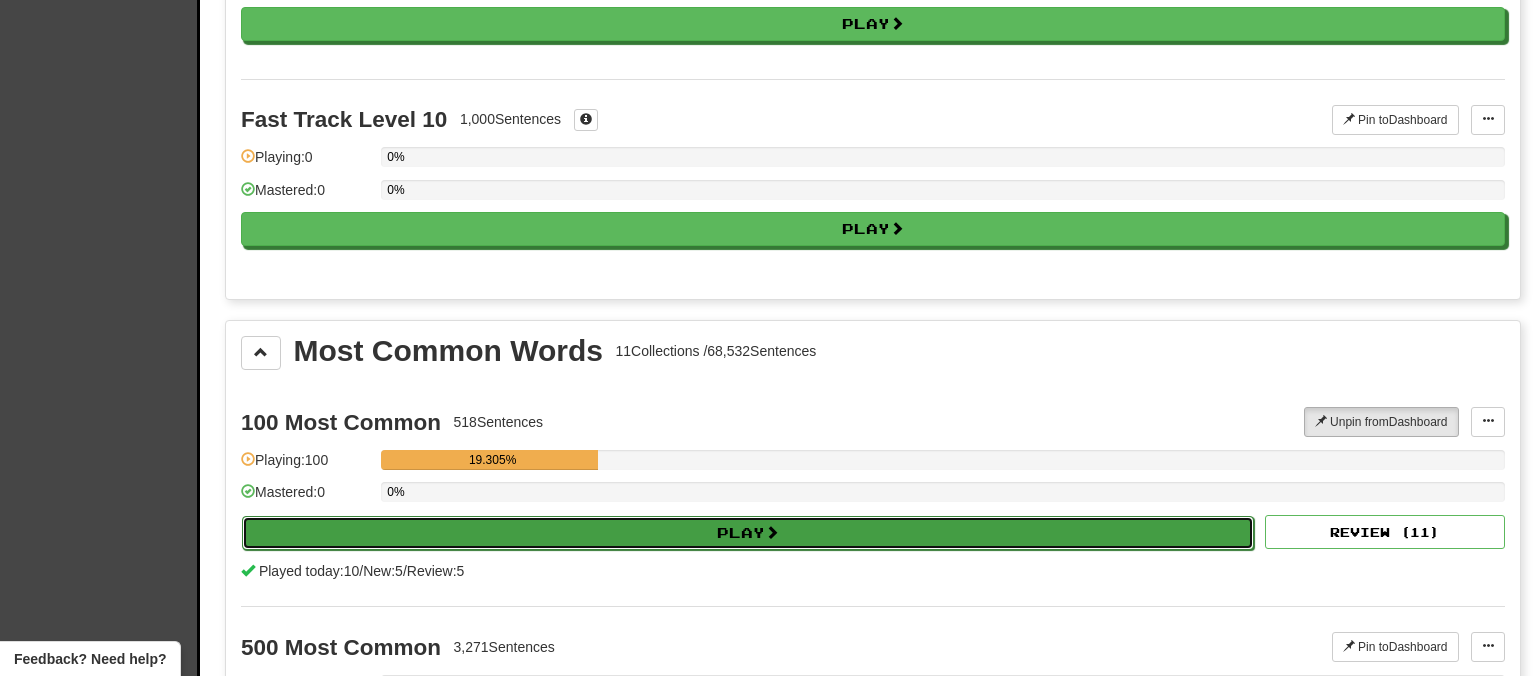 select on "**" 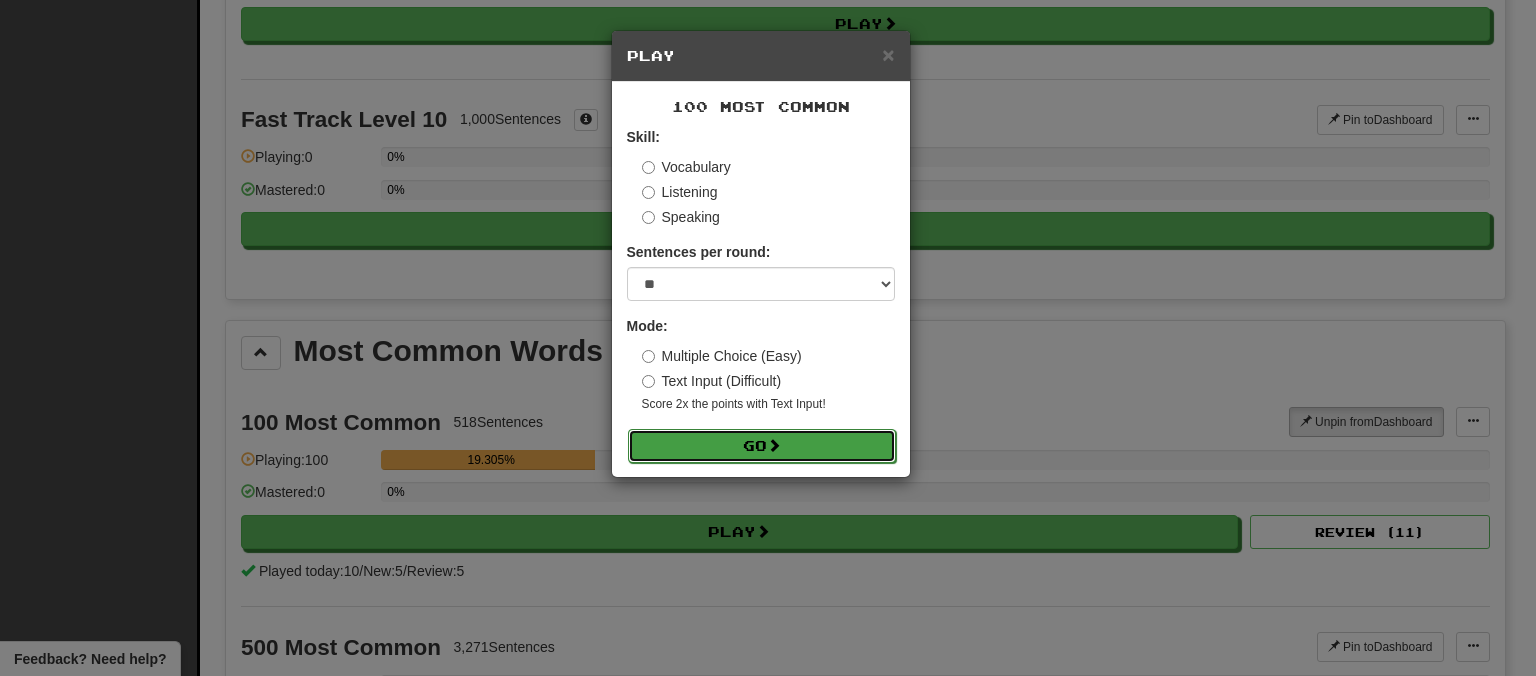 click on "Go" at bounding box center (762, 446) 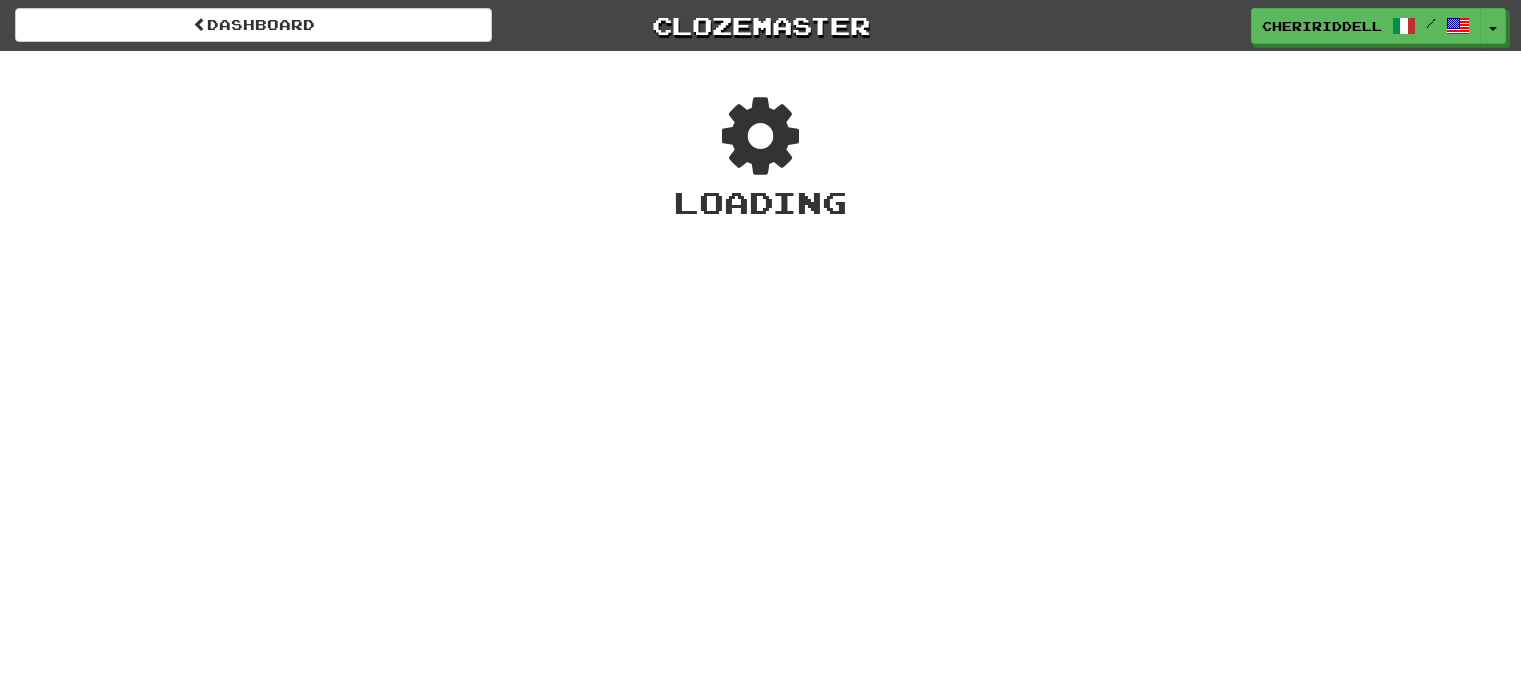 scroll, scrollTop: 0, scrollLeft: 0, axis: both 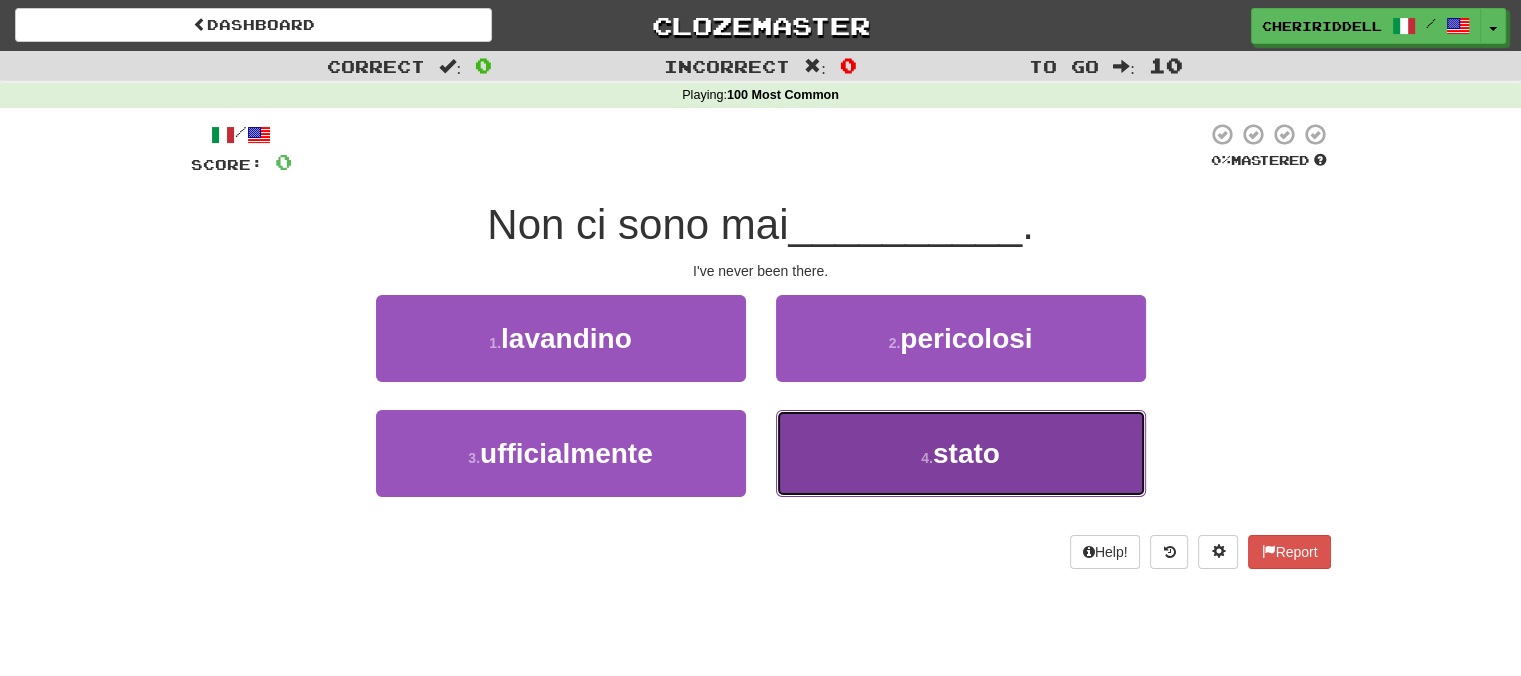 click on "4 .  stato" at bounding box center [961, 453] 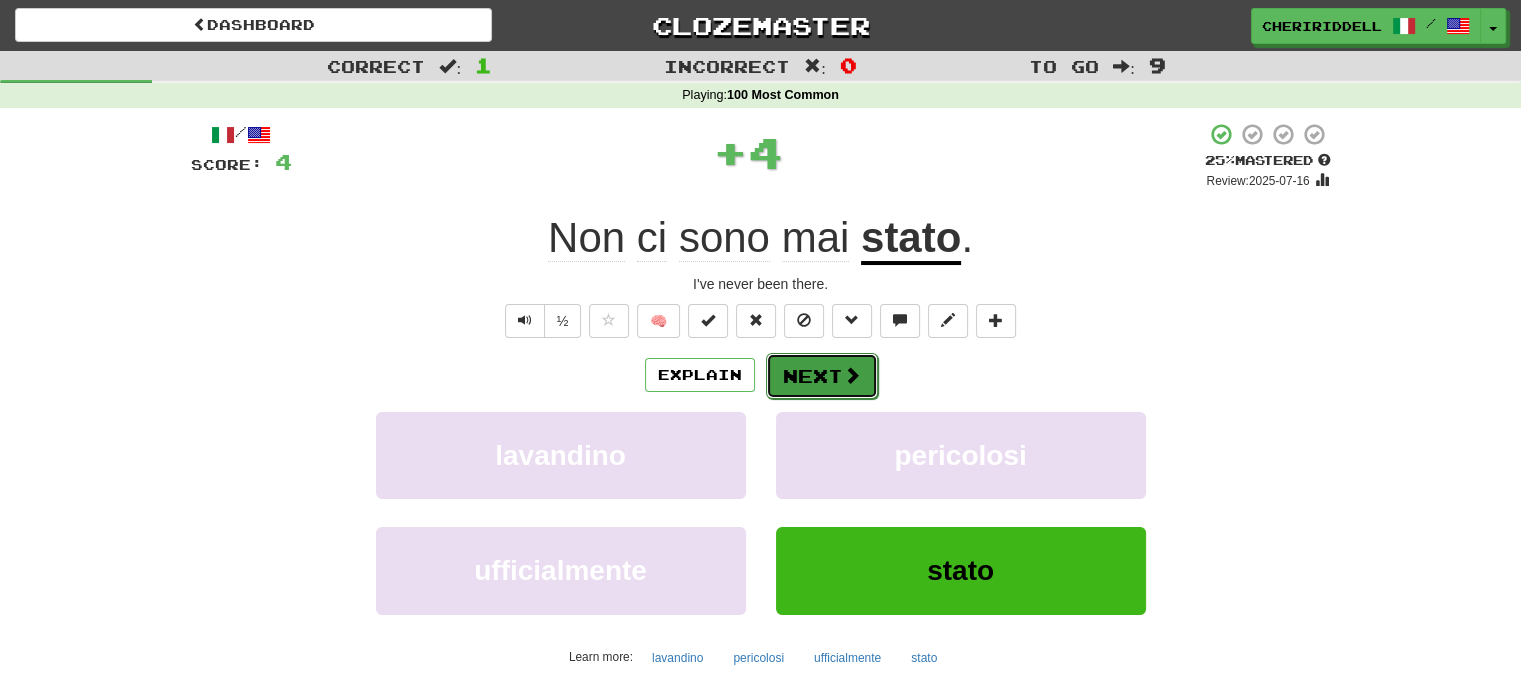 click on "Next" at bounding box center (822, 376) 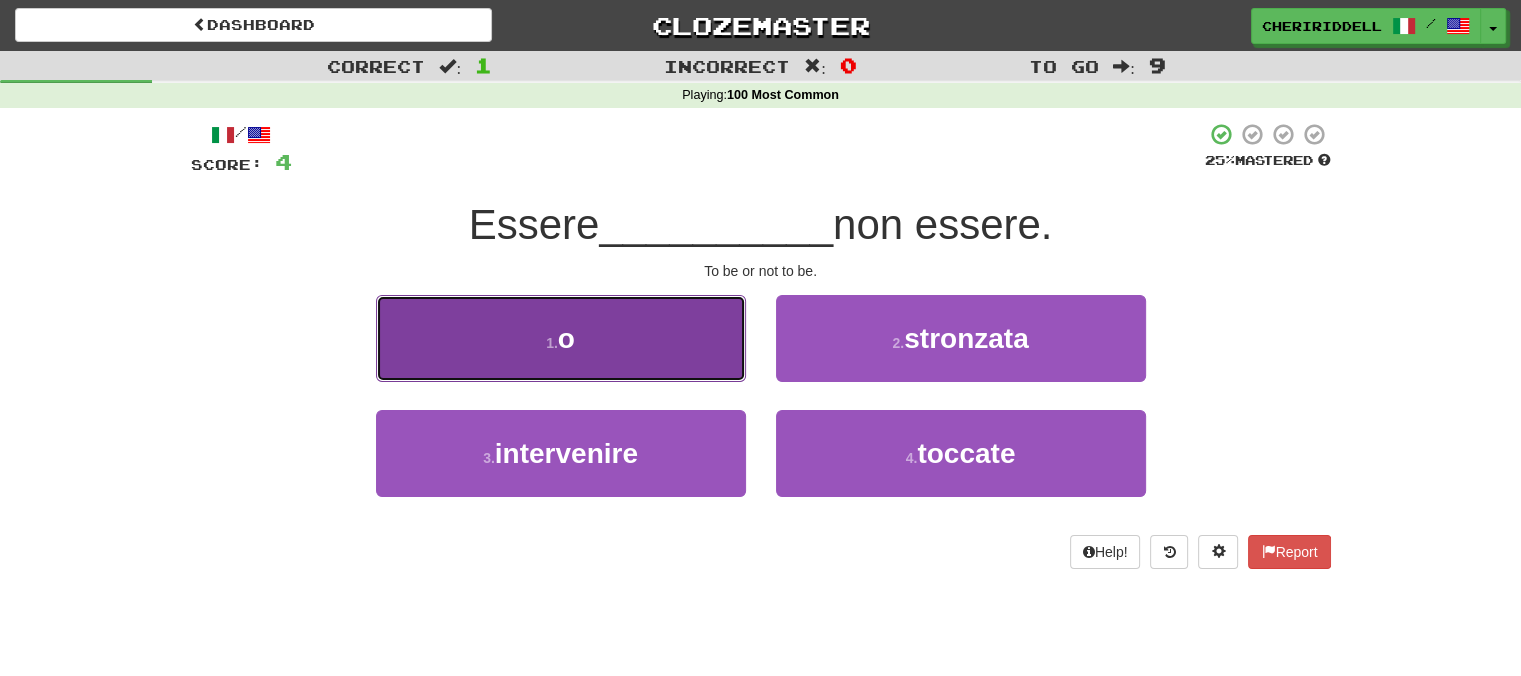 click on "1 .  o" at bounding box center (561, 338) 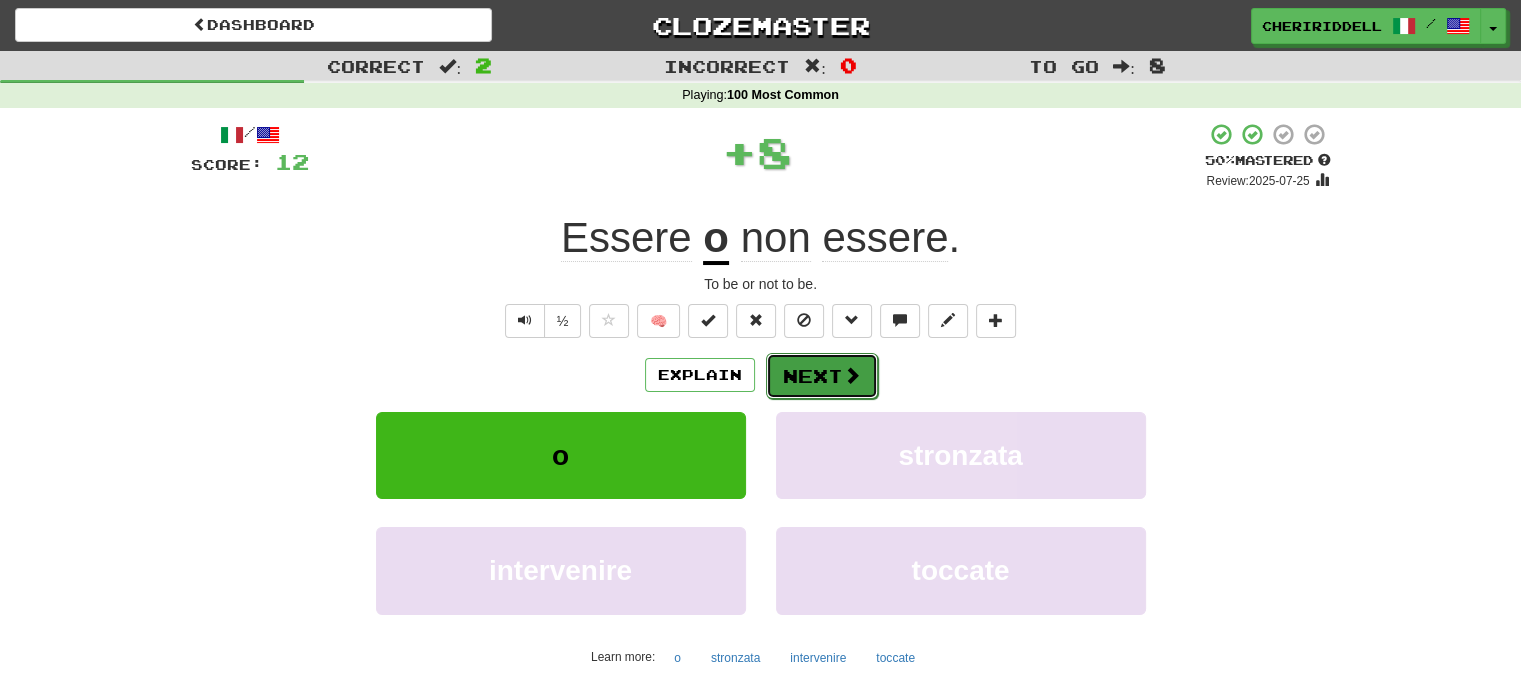 click on "Next" at bounding box center (822, 376) 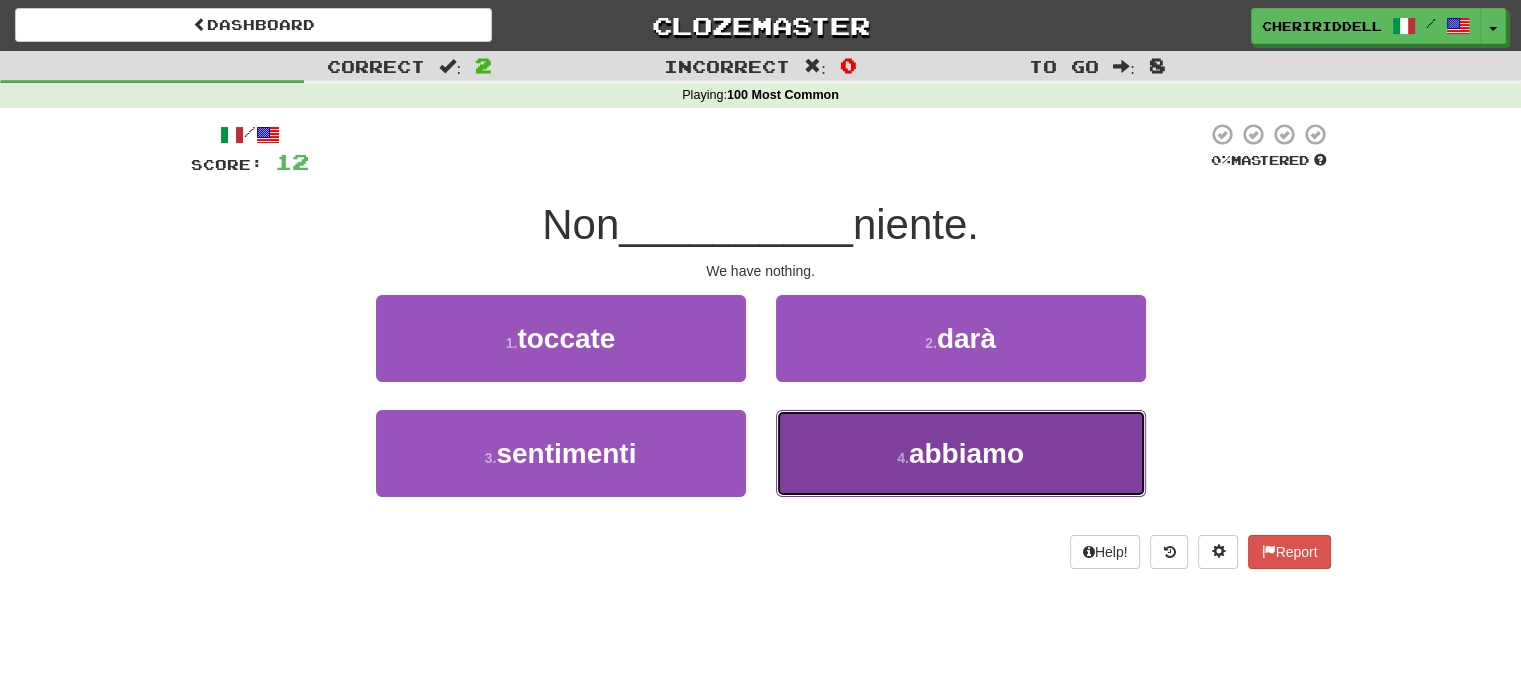 click on "4 .  abbiamo" at bounding box center (961, 453) 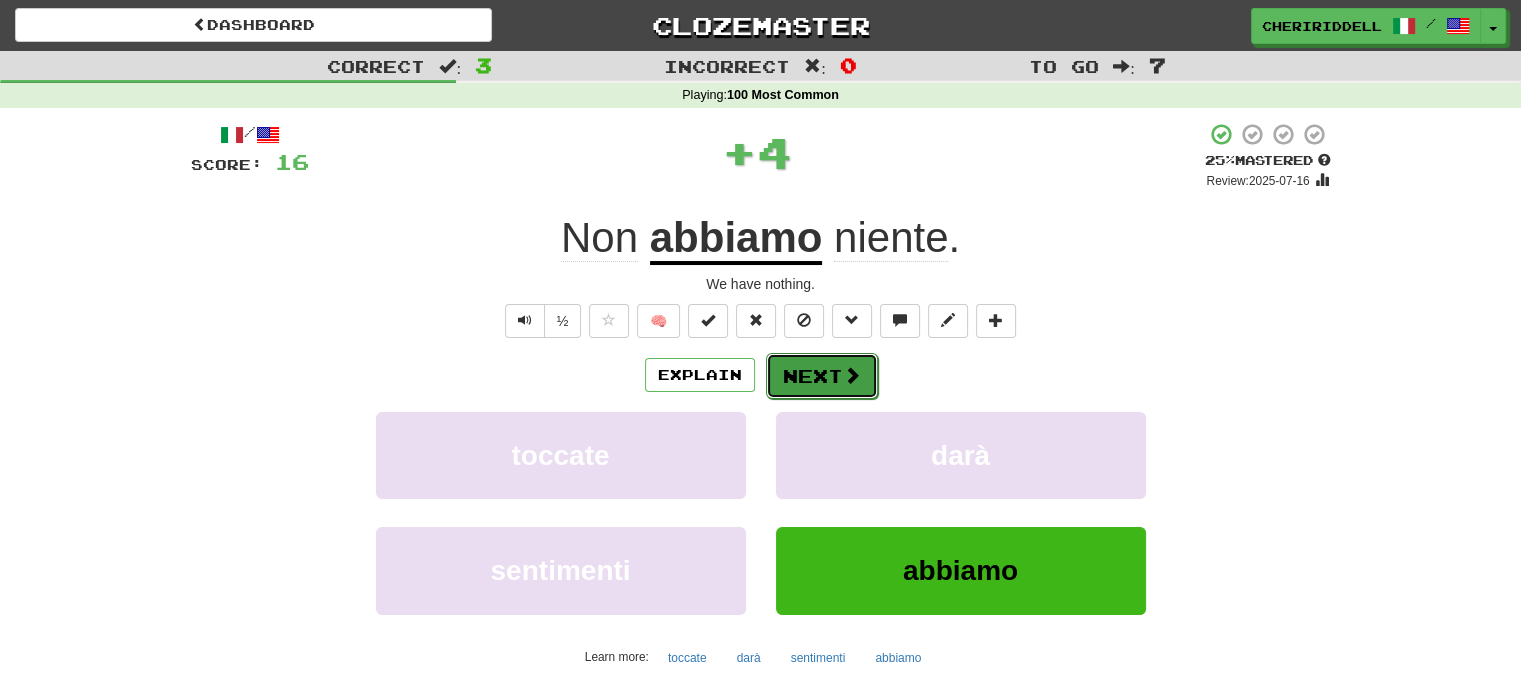 click on "Next" at bounding box center (822, 376) 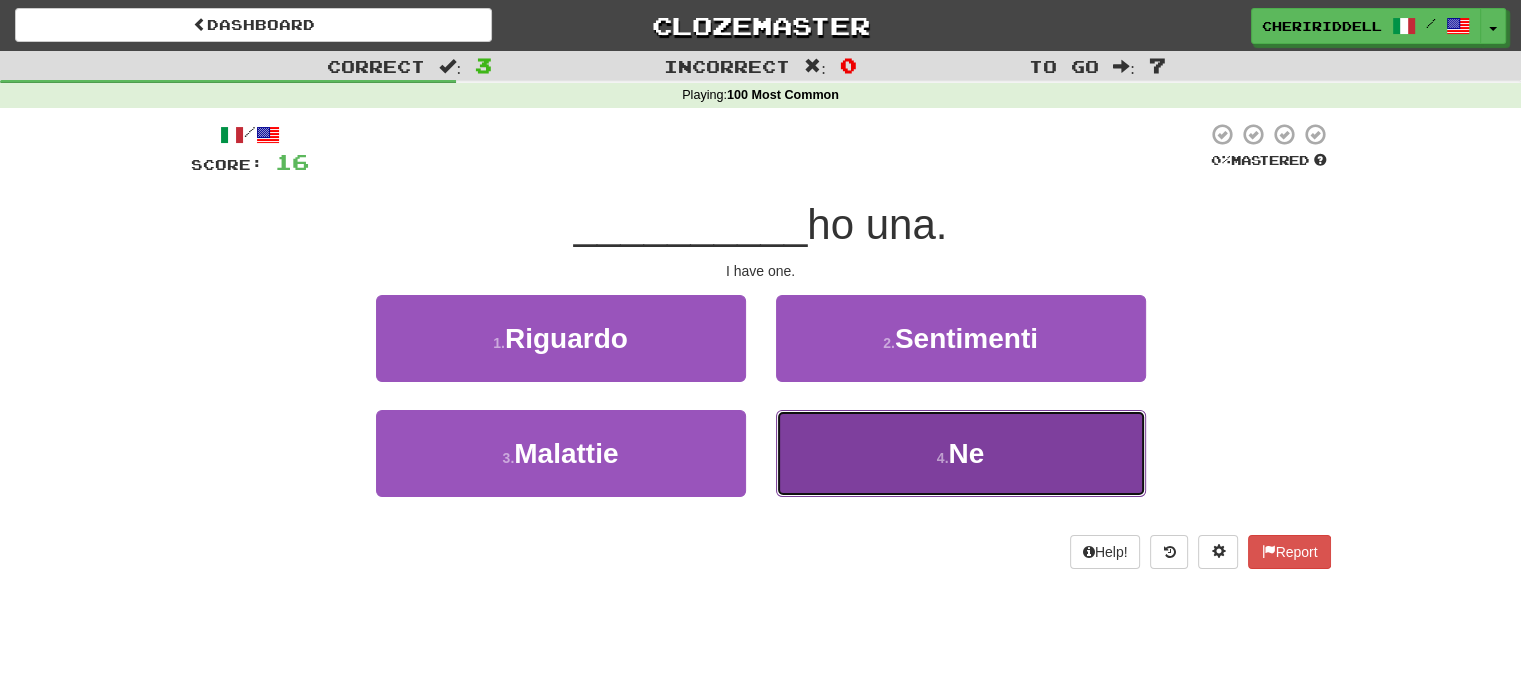 click on "4 .  Ne" at bounding box center (961, 453) 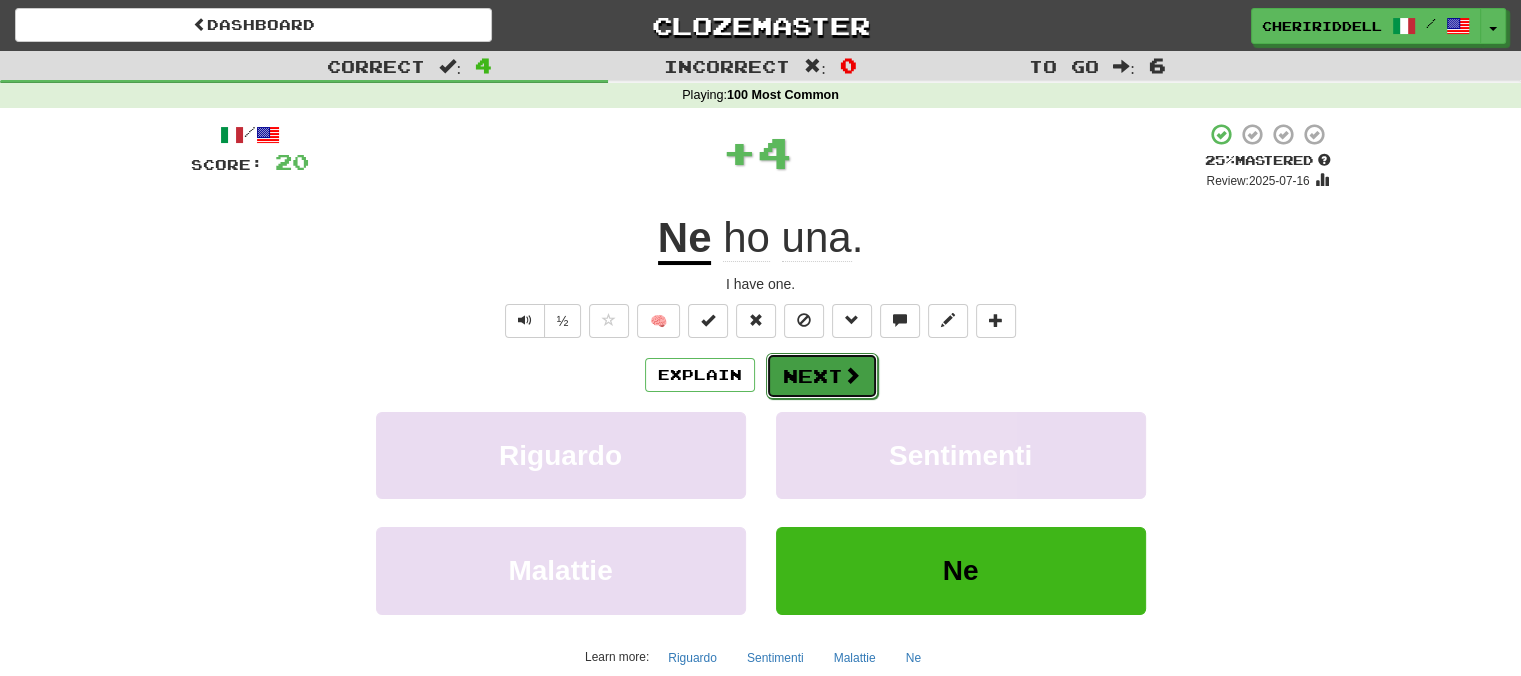 click on "Next" at bounding box center (822, 376) 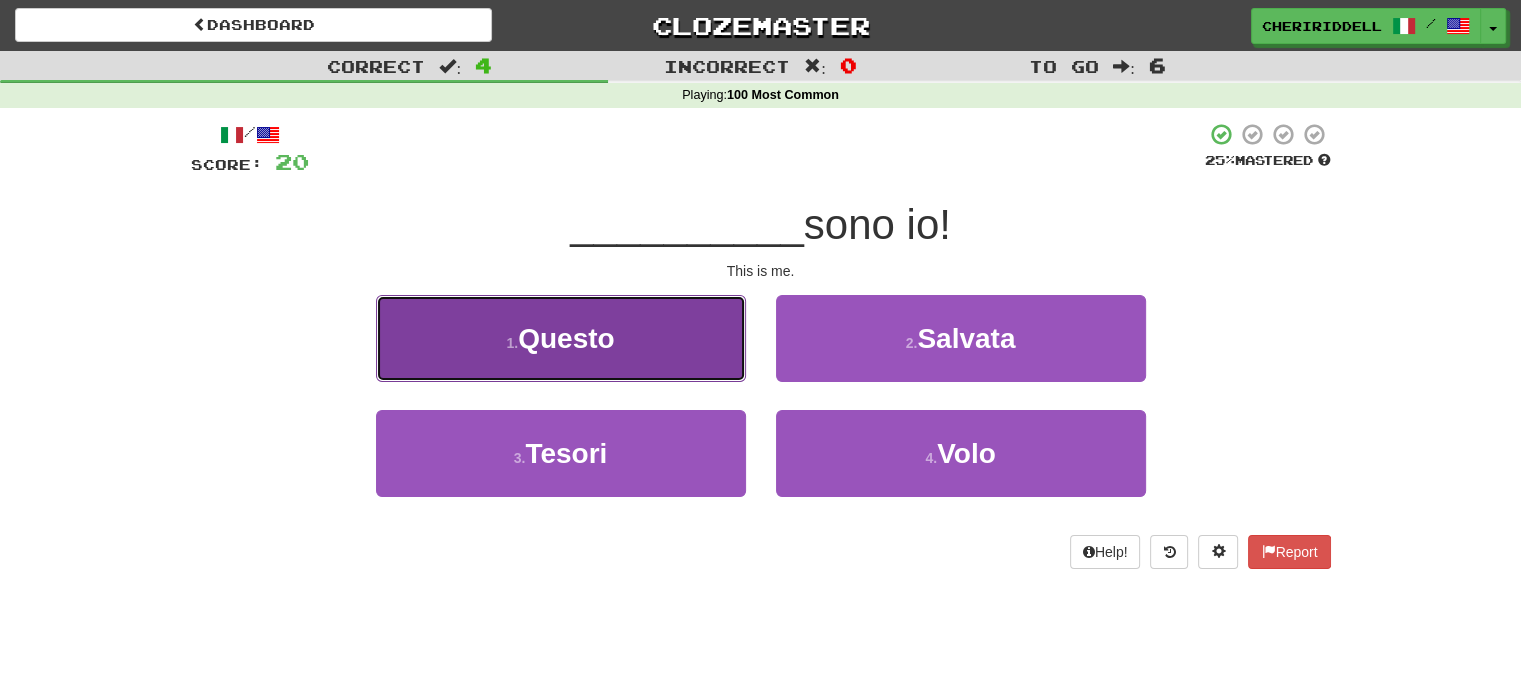 click on "1 .  Questo" at bounding box center (561, 338) 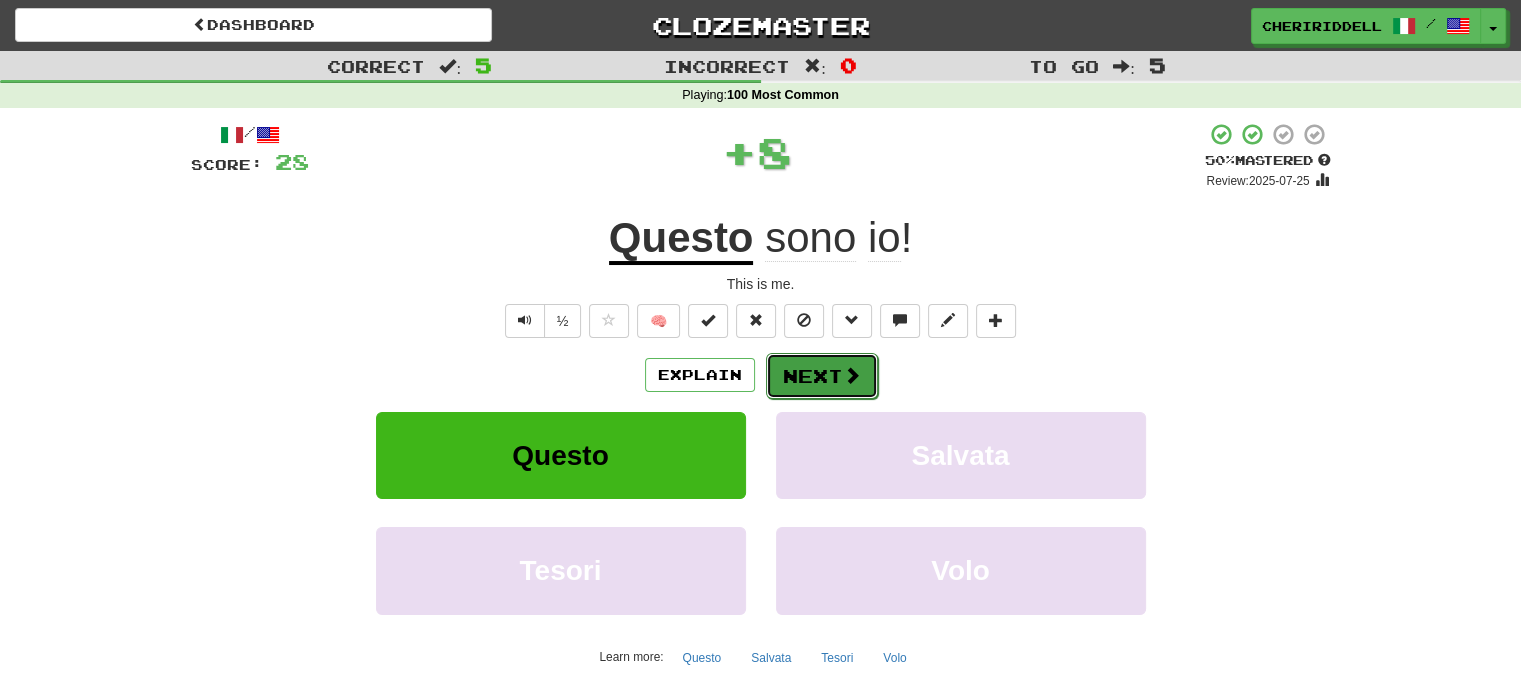 click on "Next" at bounding box center (822, 376) 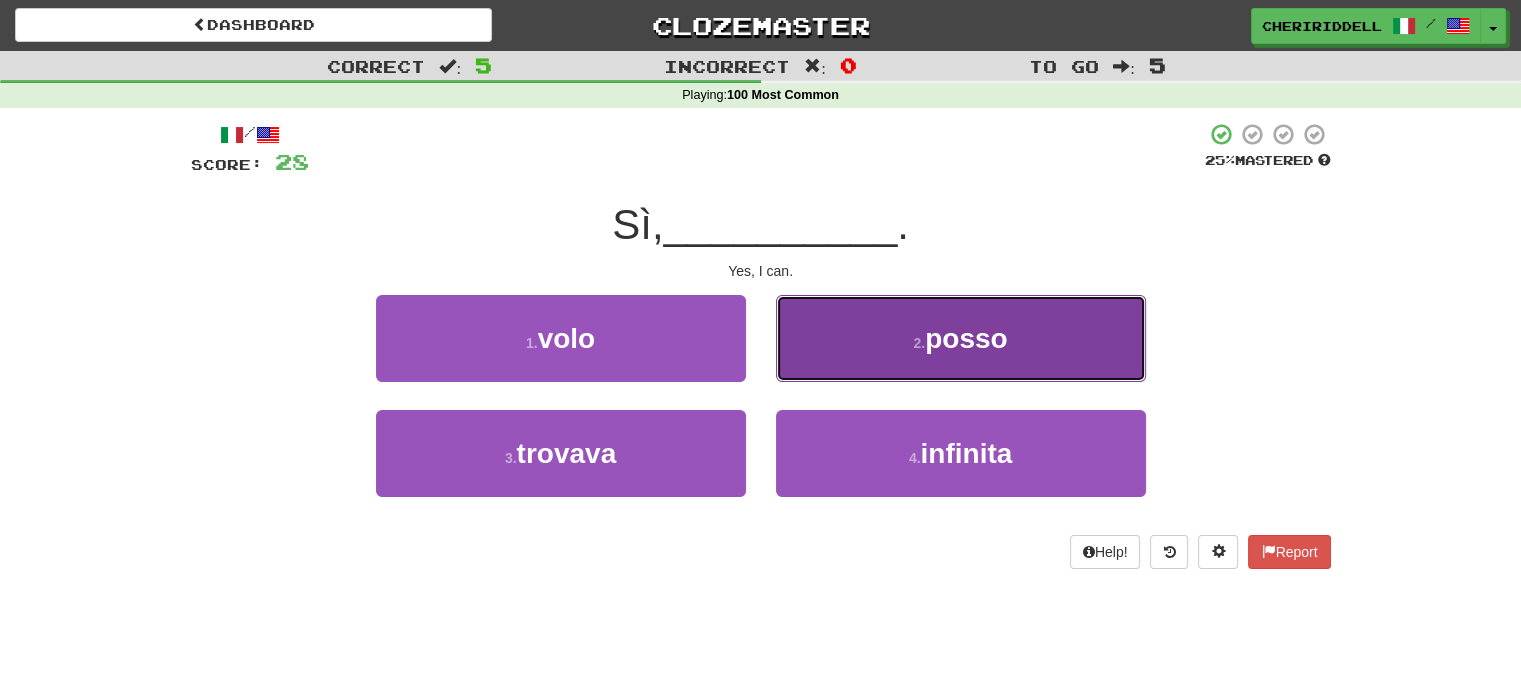 click on "2 .  posso" at bounding box center [961, 338] 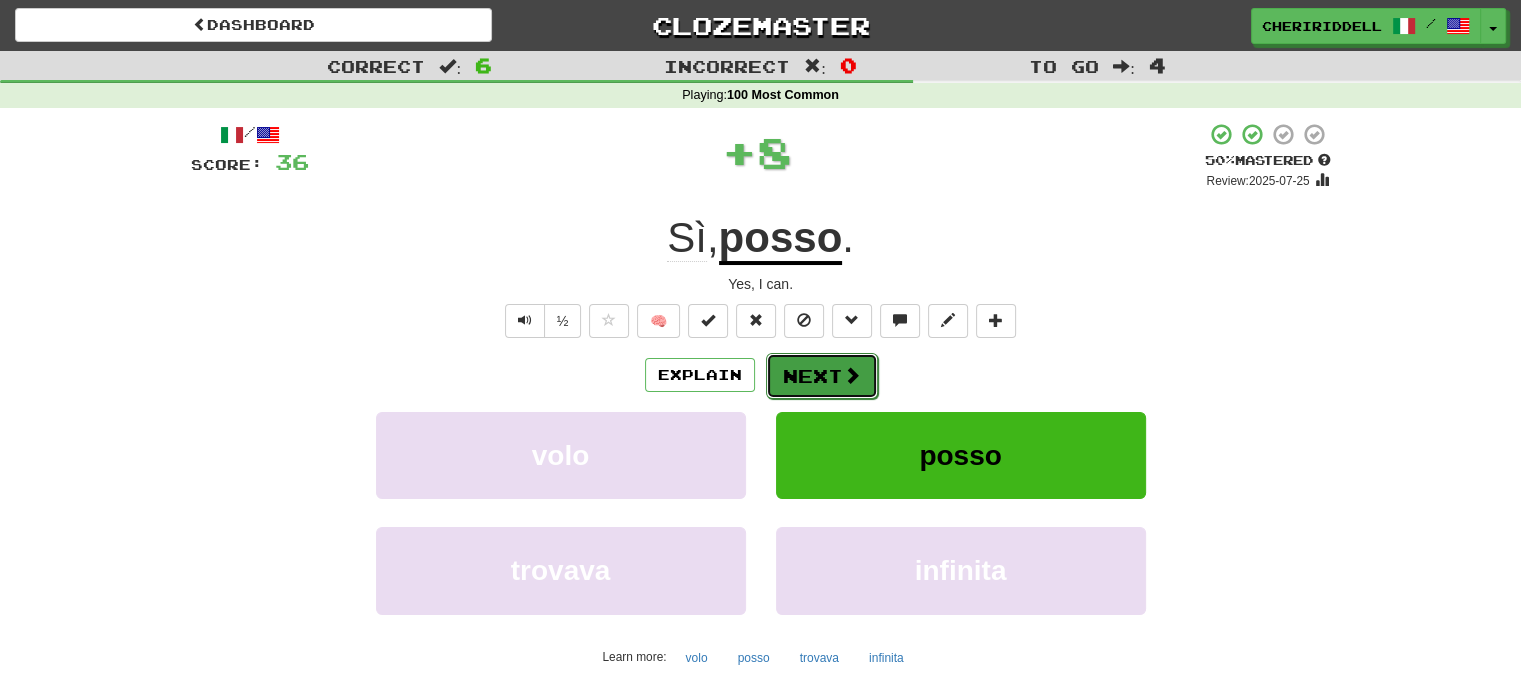 click on "Next" at bounding box center [822, 376] 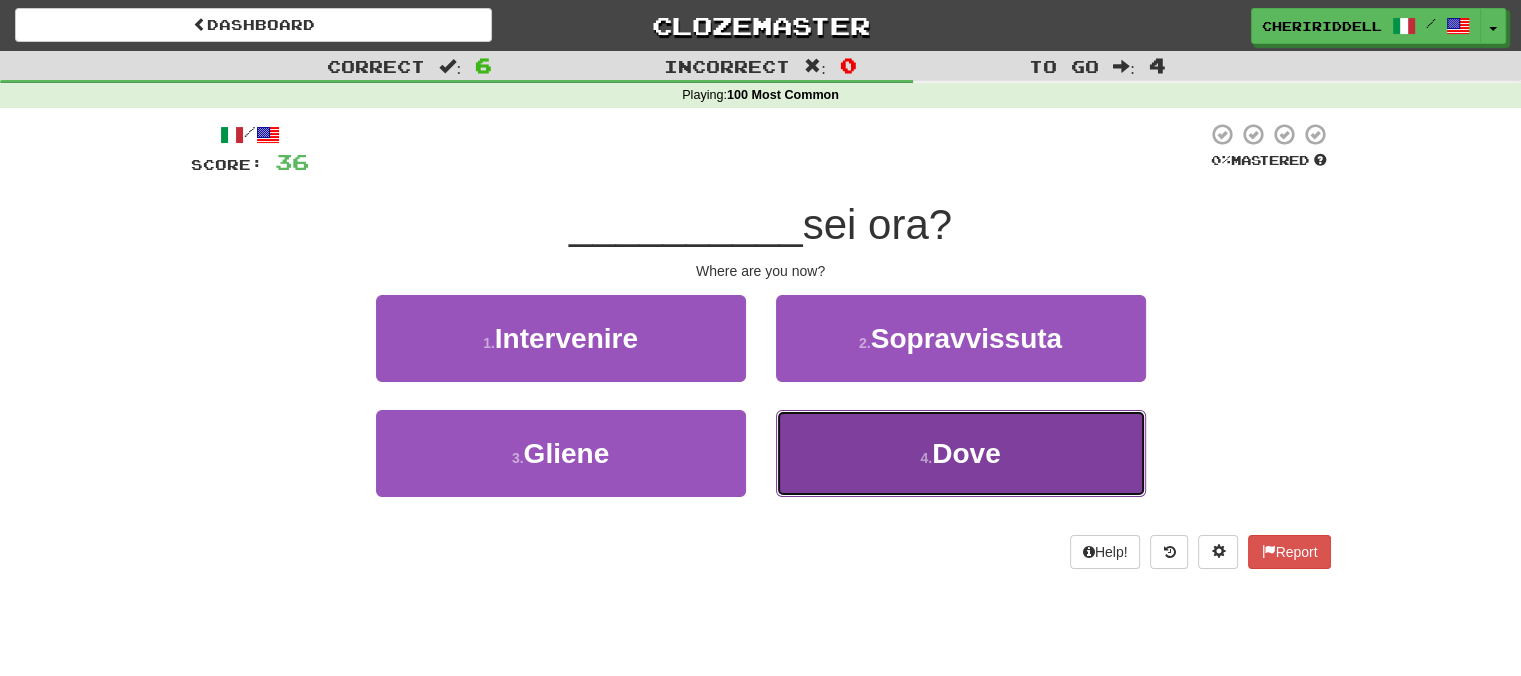 click on "4 .  Dove" at bounding box center (961, 453) 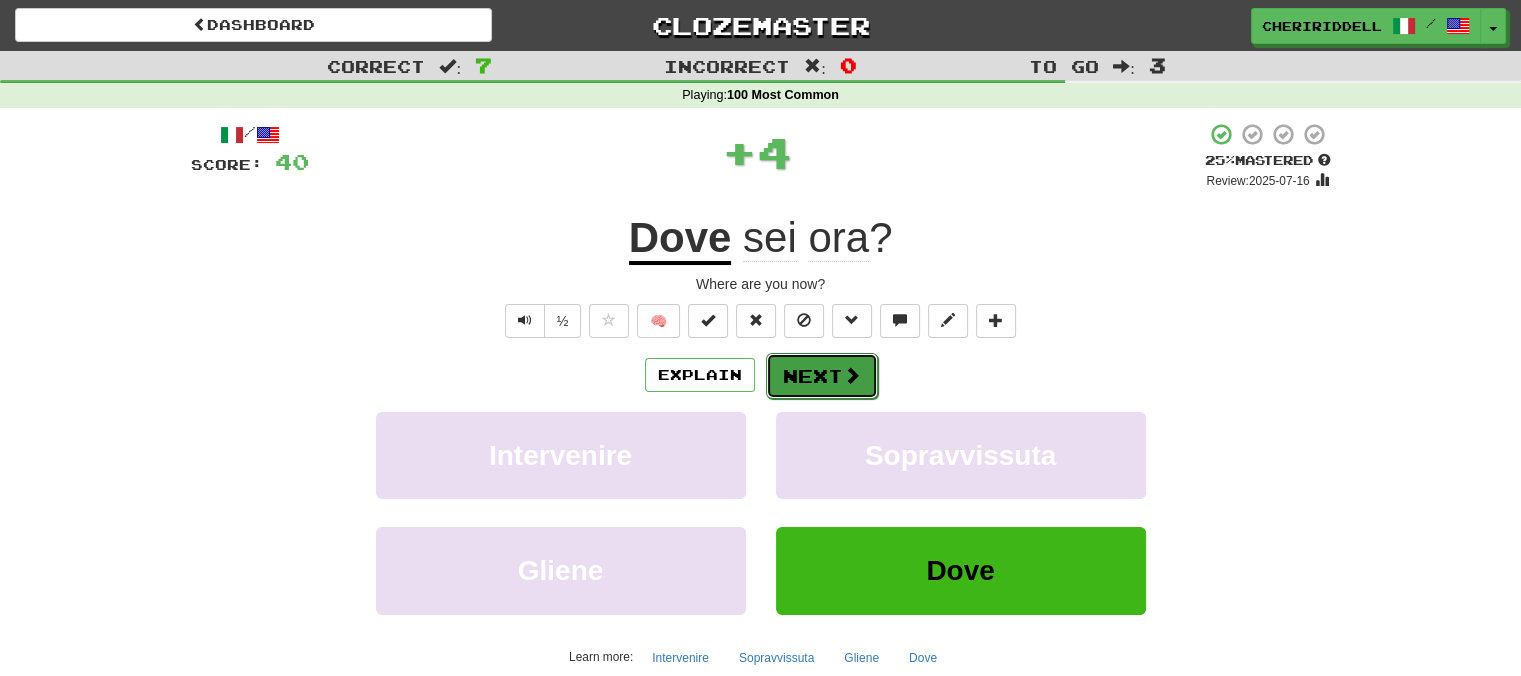 click on "Next" at bounding box center [822, 376] 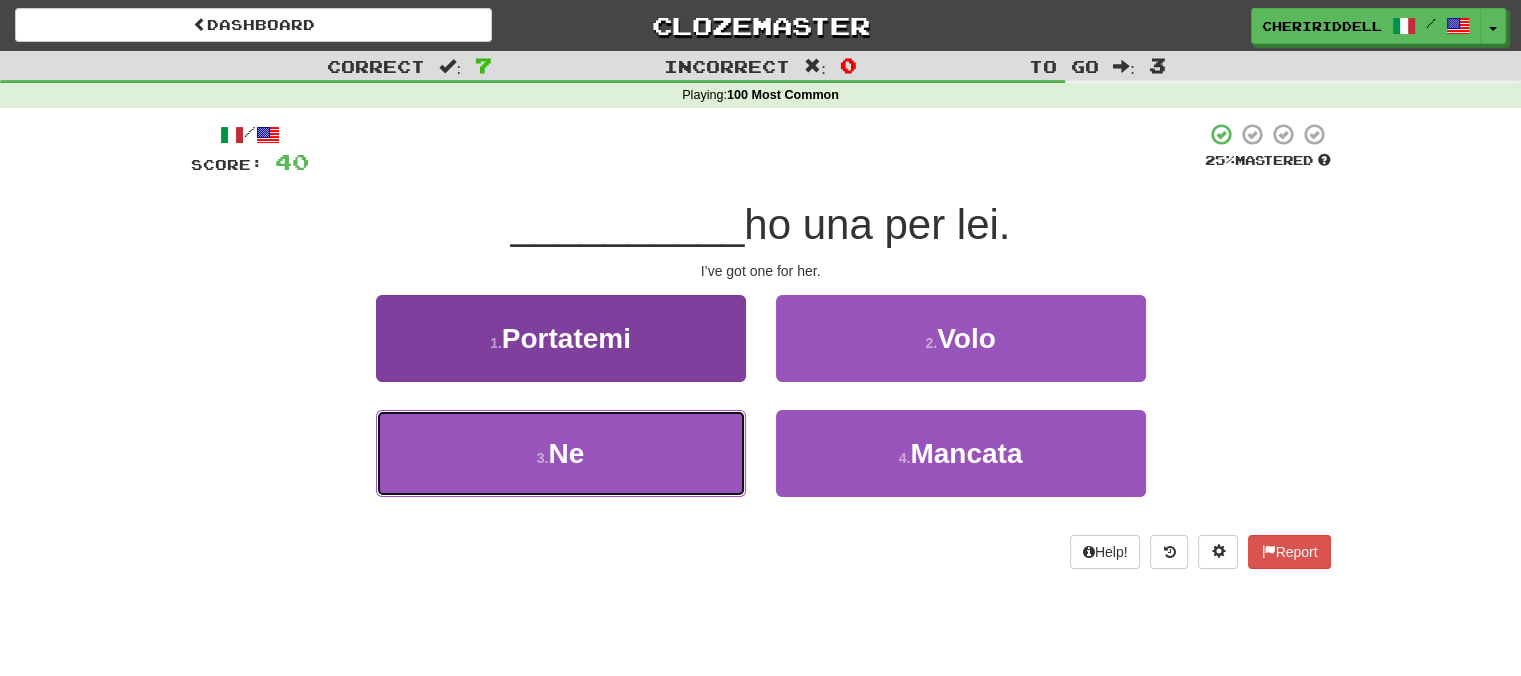 click on "3 .  Ne" at bounding box center [561, 453] 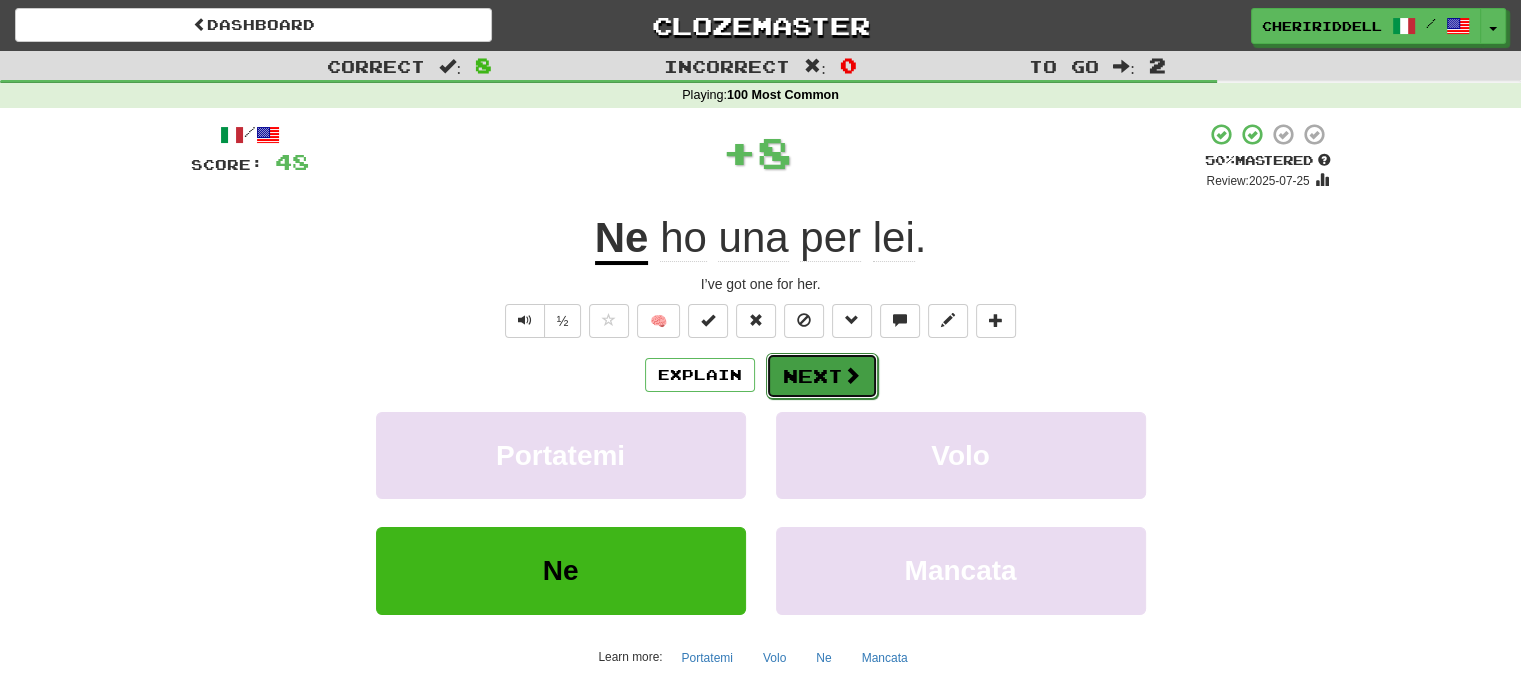 click on "Next" at bounding box center [822, 376] 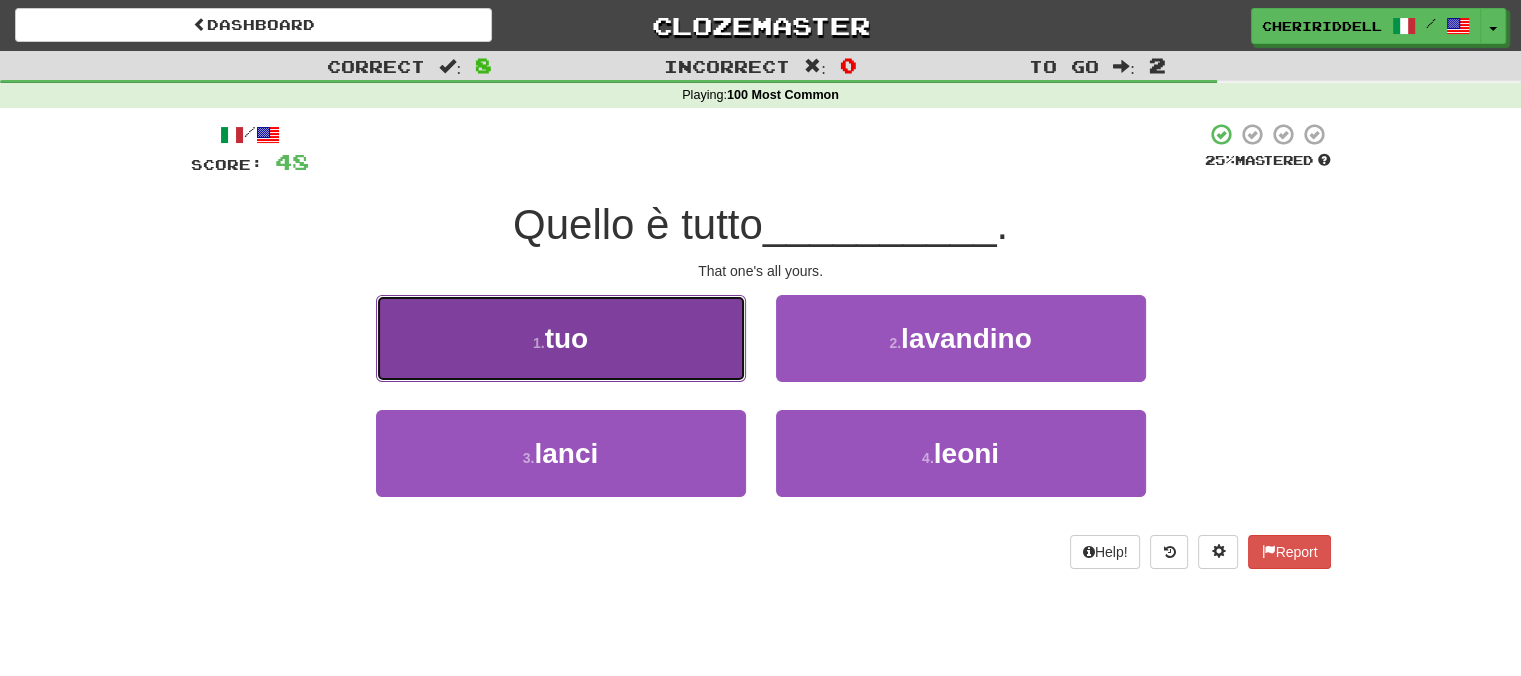 click on "1 .  tuo" at bounding box center (561, 338) 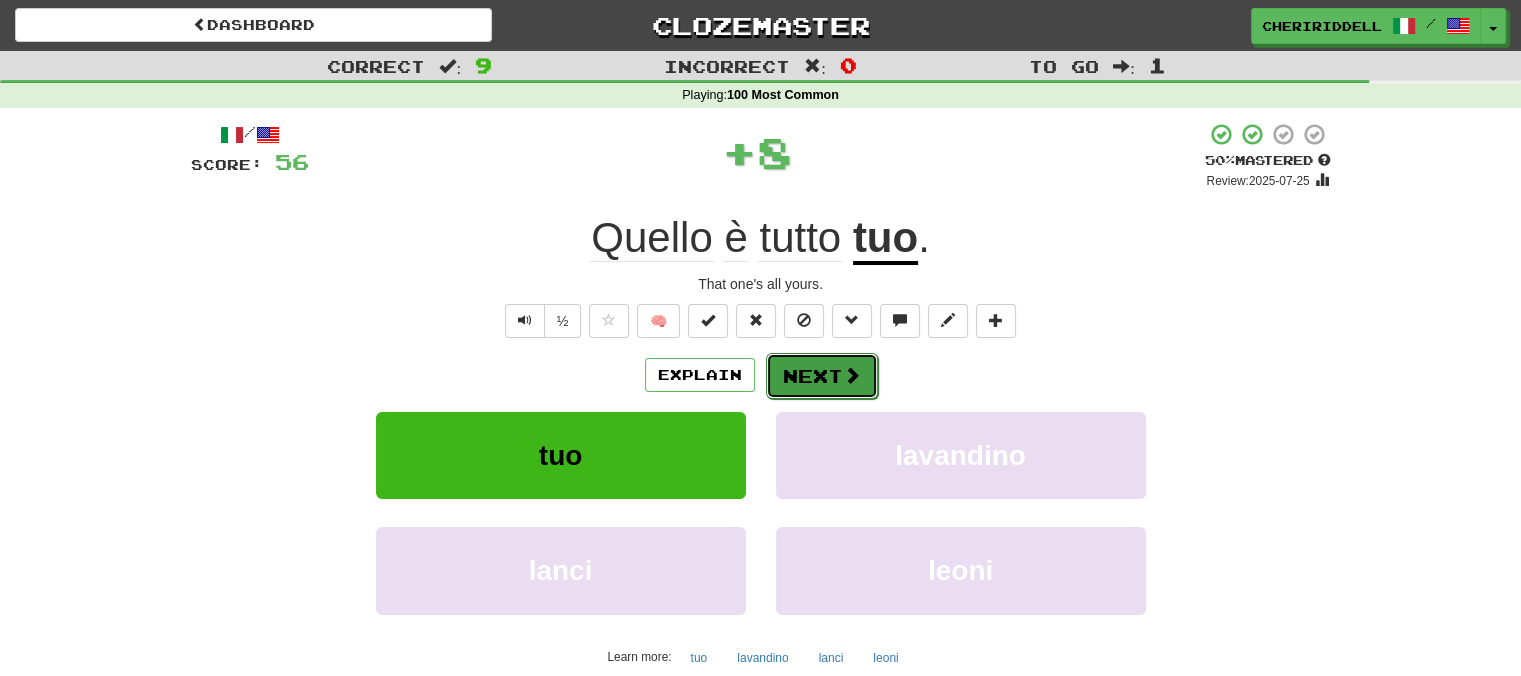click on "Next" at bounding box center [822, 376] 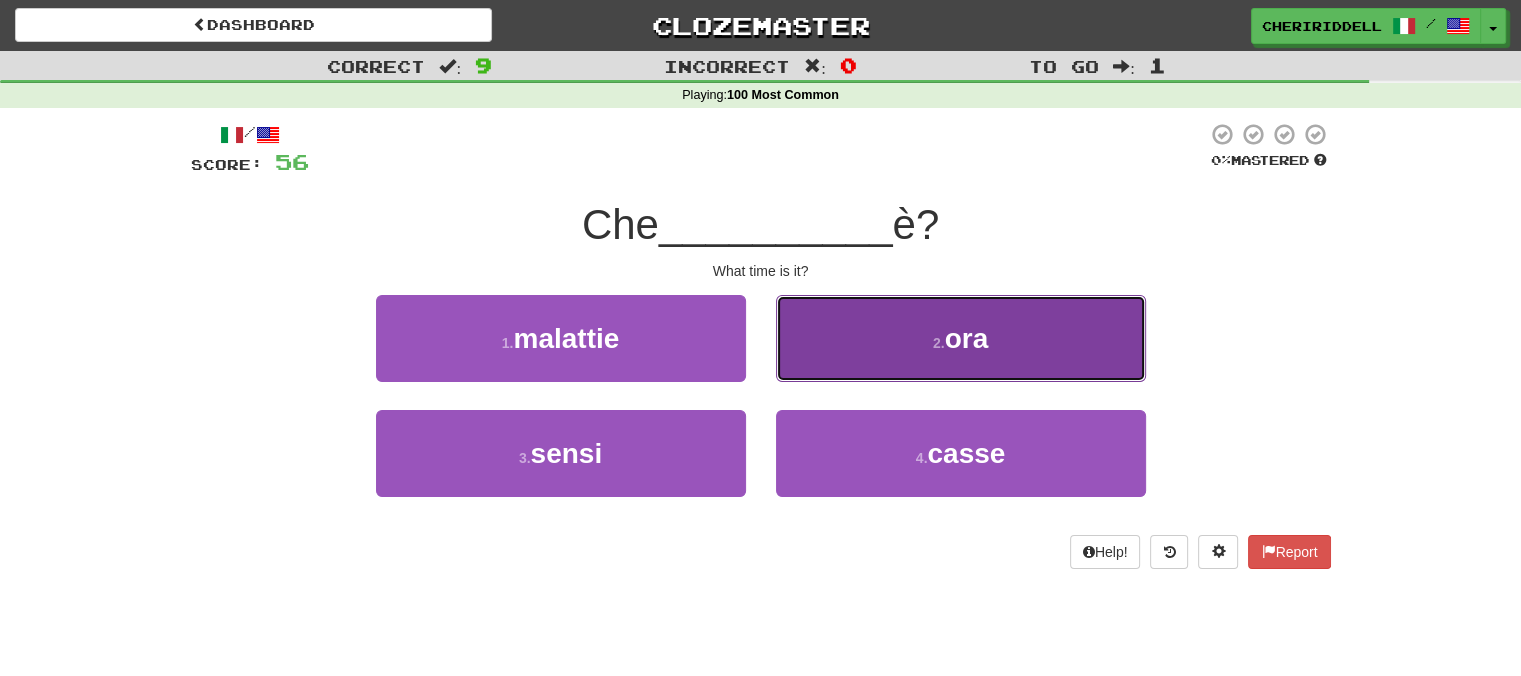click on "2 .  ora" at bounding box center [961, 338] 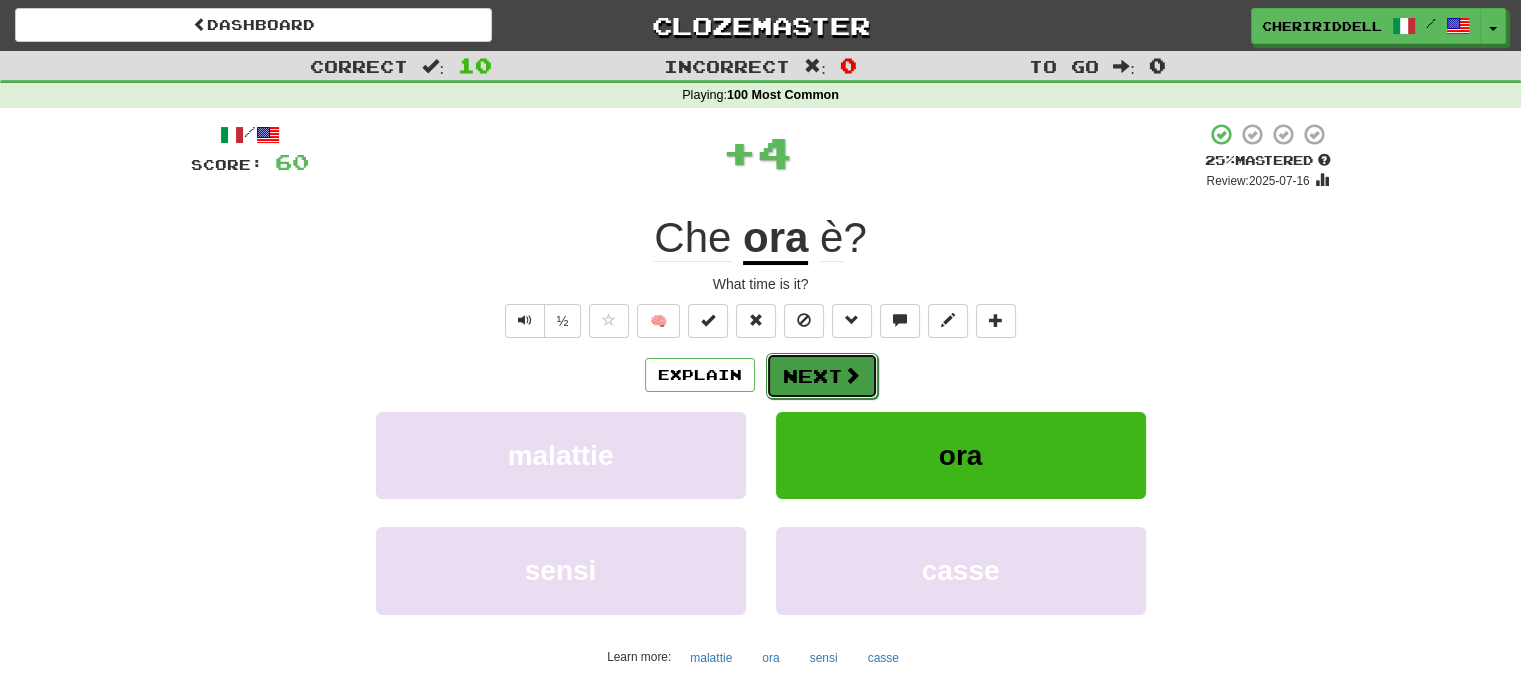 click on "Next" at bounding box center [822, 376] 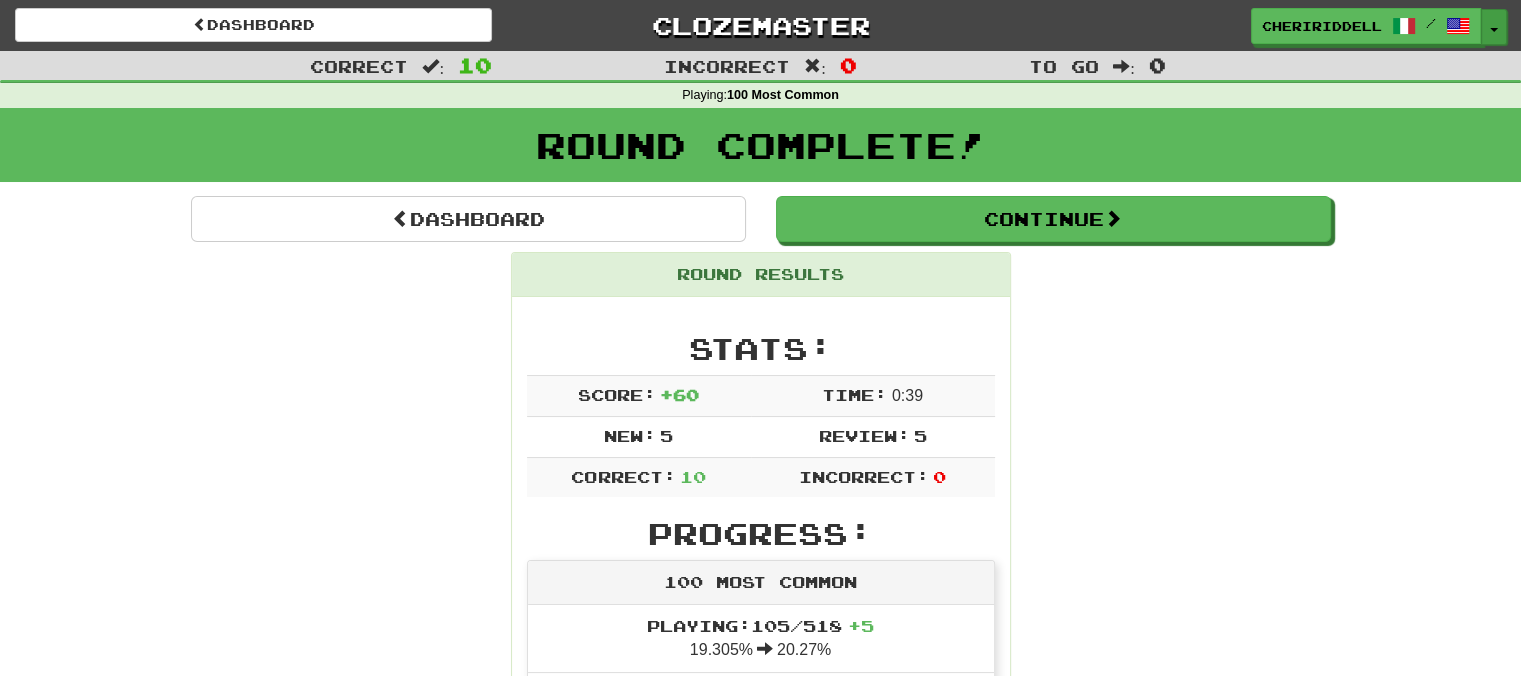 click on "Toggle Dropdown" at bounding box center (1494, 27) 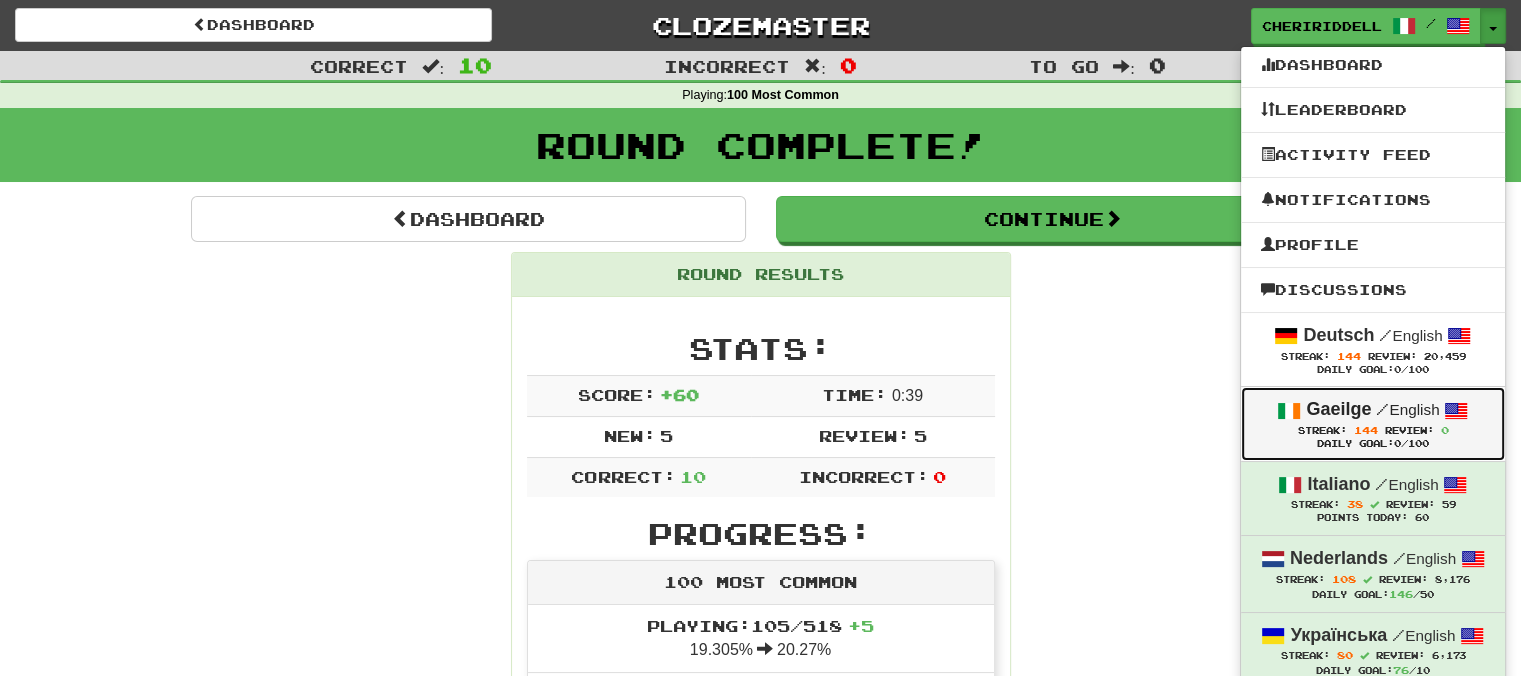 click on "Gaeilge" at bounding box center (1338, 409) 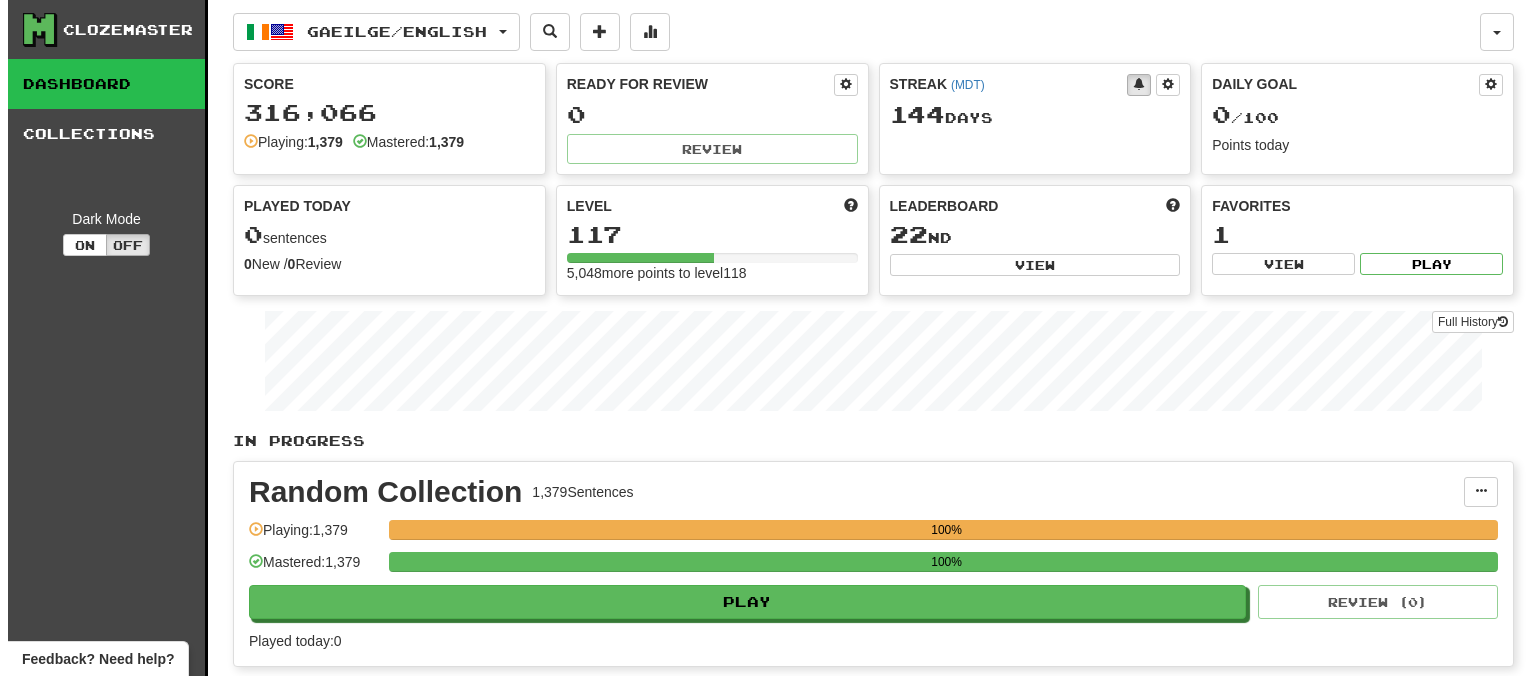 scroll, scrollTop: 0, scrollLeft: 0, axis: both 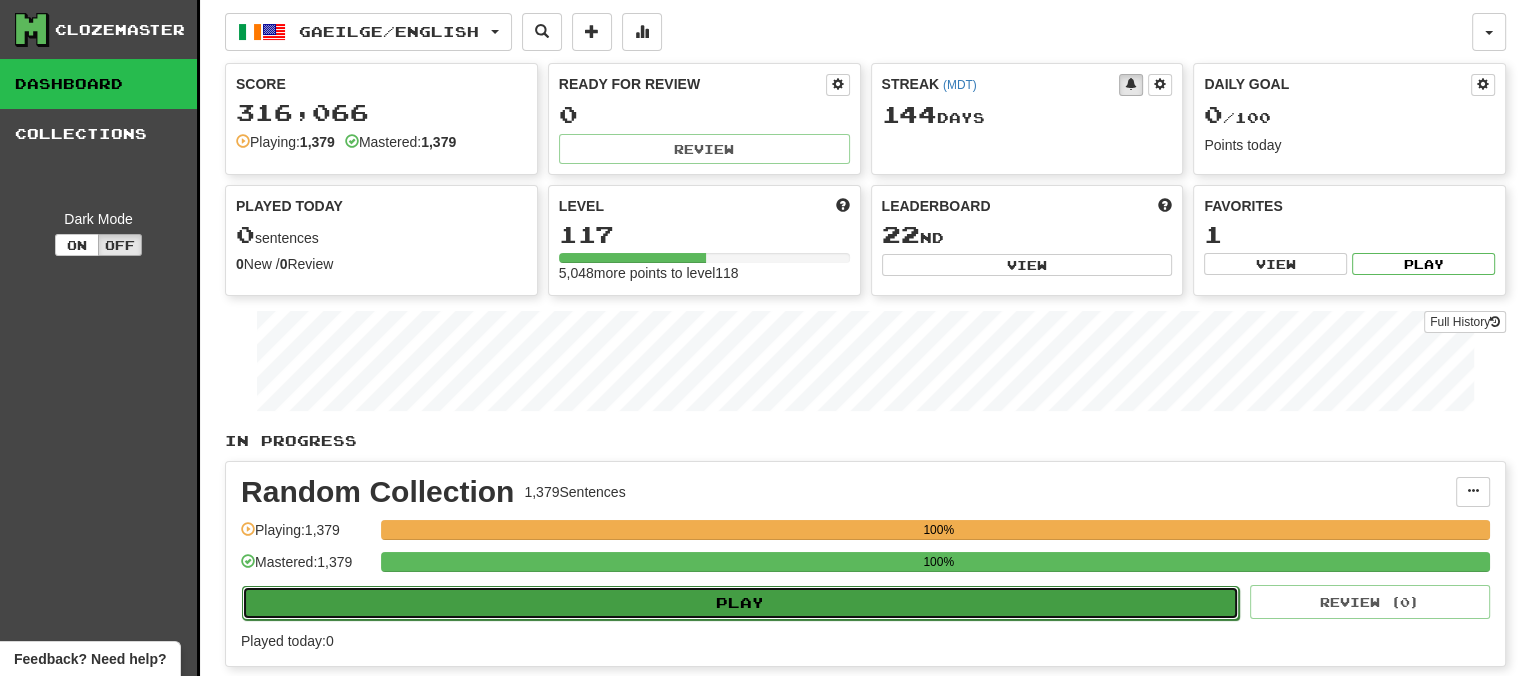 click on "Play" at bounding box center (740, 603) 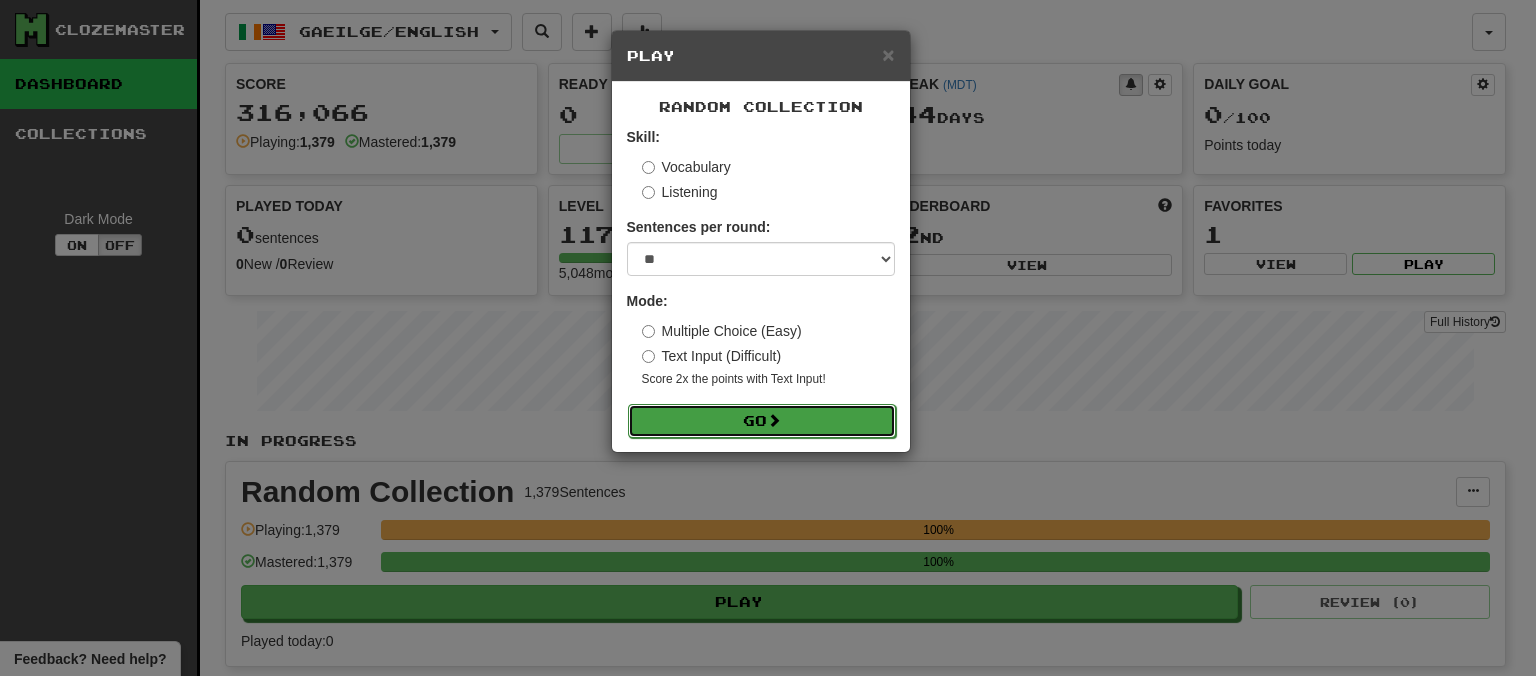 click on "Go" at bounding box center (762, 421) 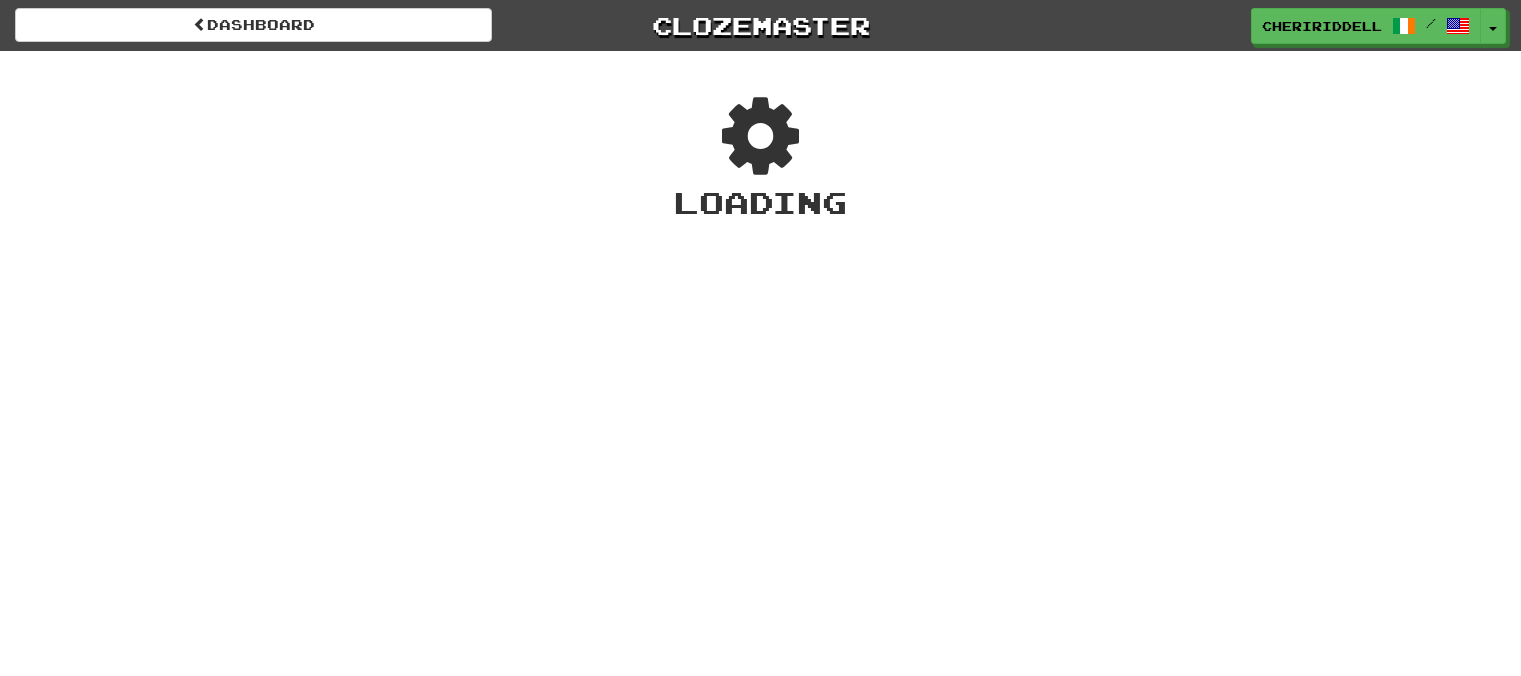 scroll, scrollTop: 0, scrollLeft: 0, axis: both 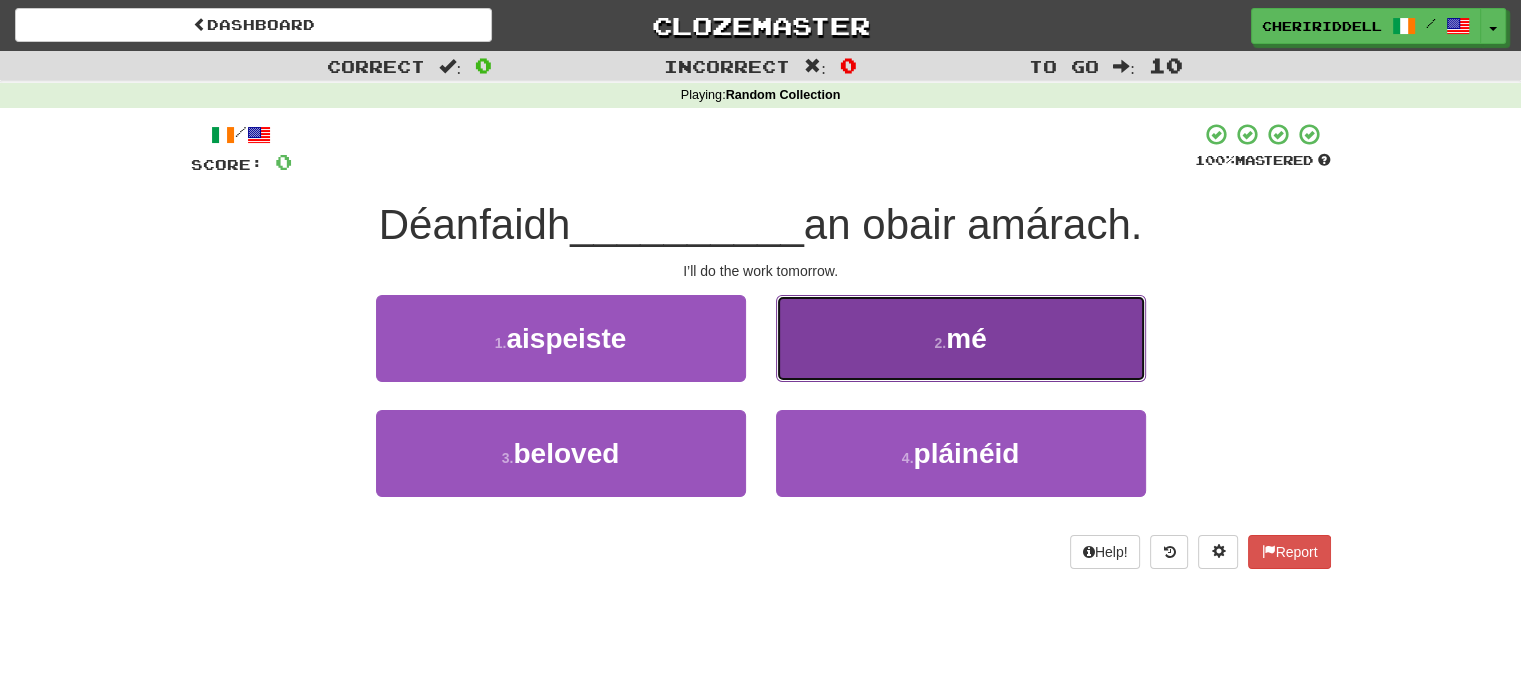 click on "2 .  mé" at bounding box center (961, 338) 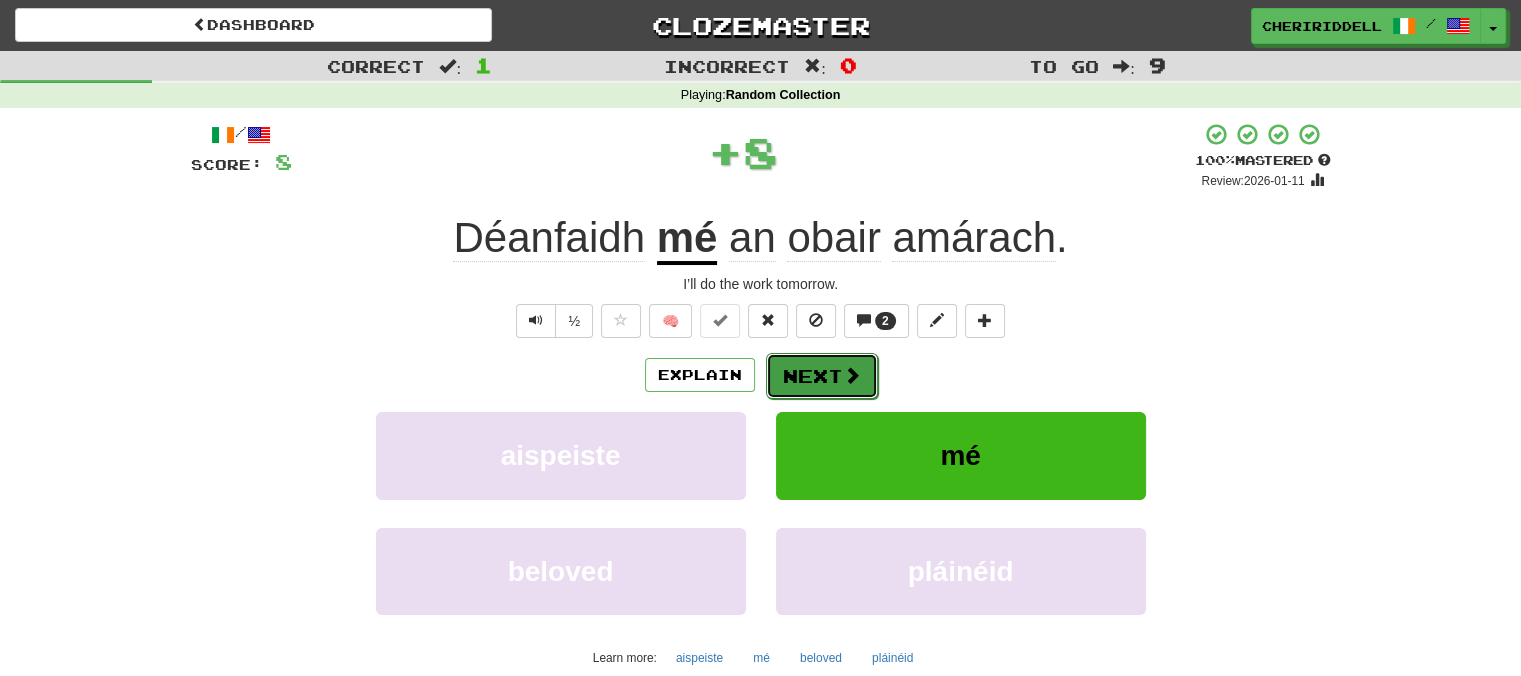 click on "Next" at bounding box center (822, 376) 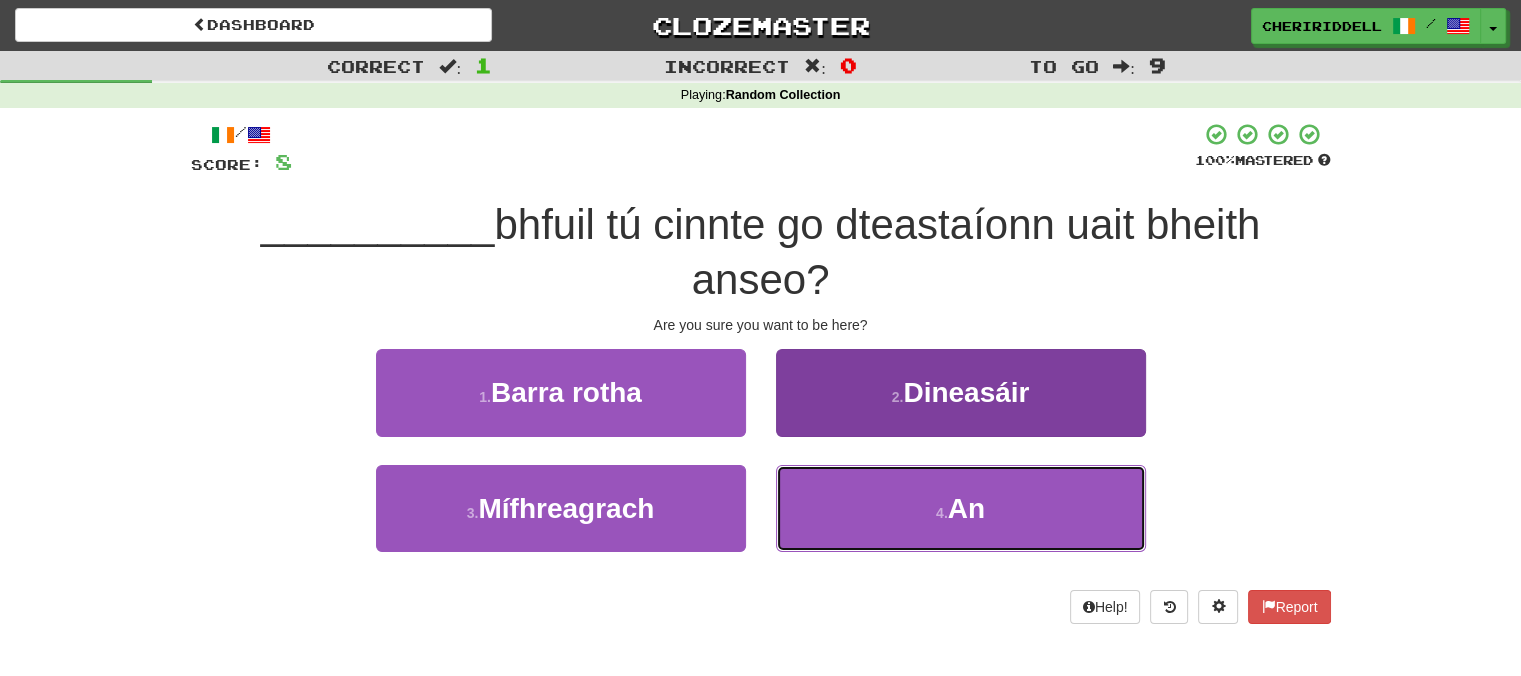click on "4 .  An" at bounding box center [961, 508] 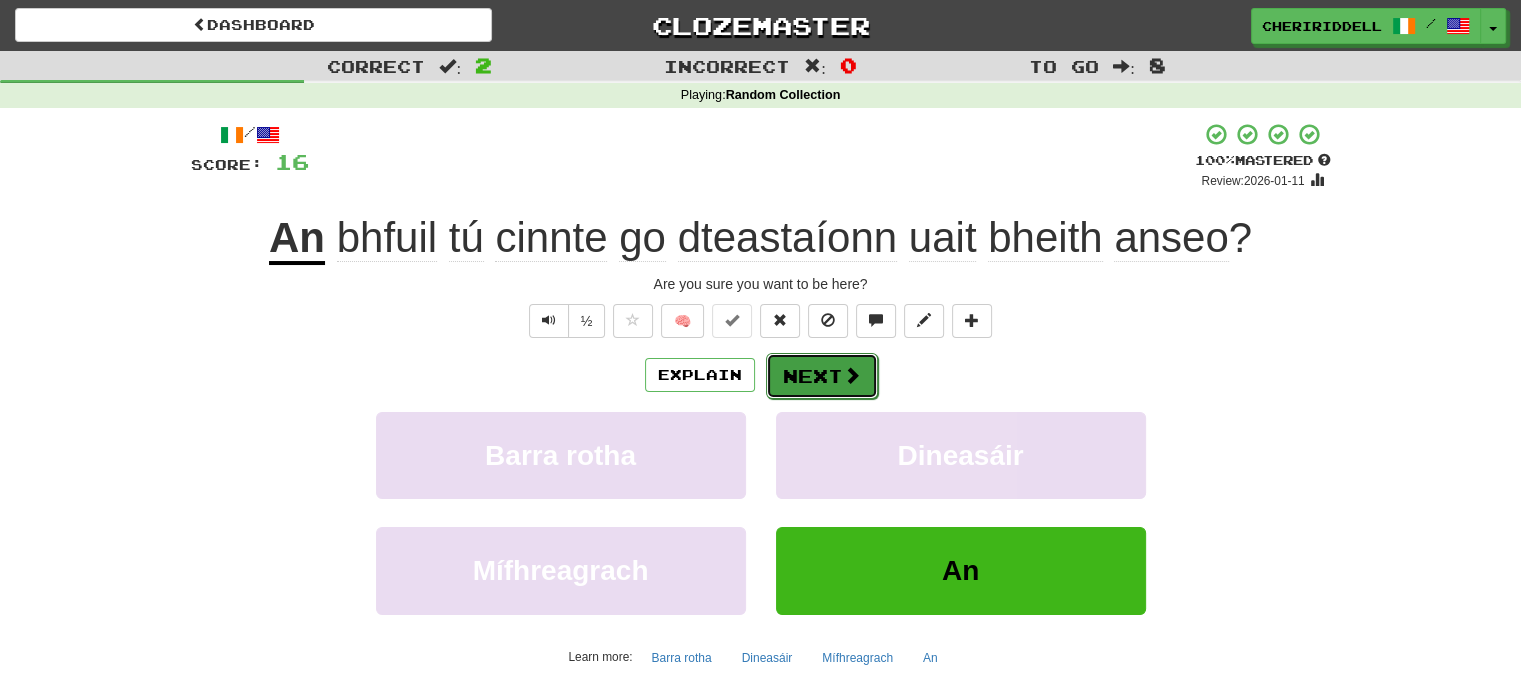 click on "Next" at bounding box center [822, 376] 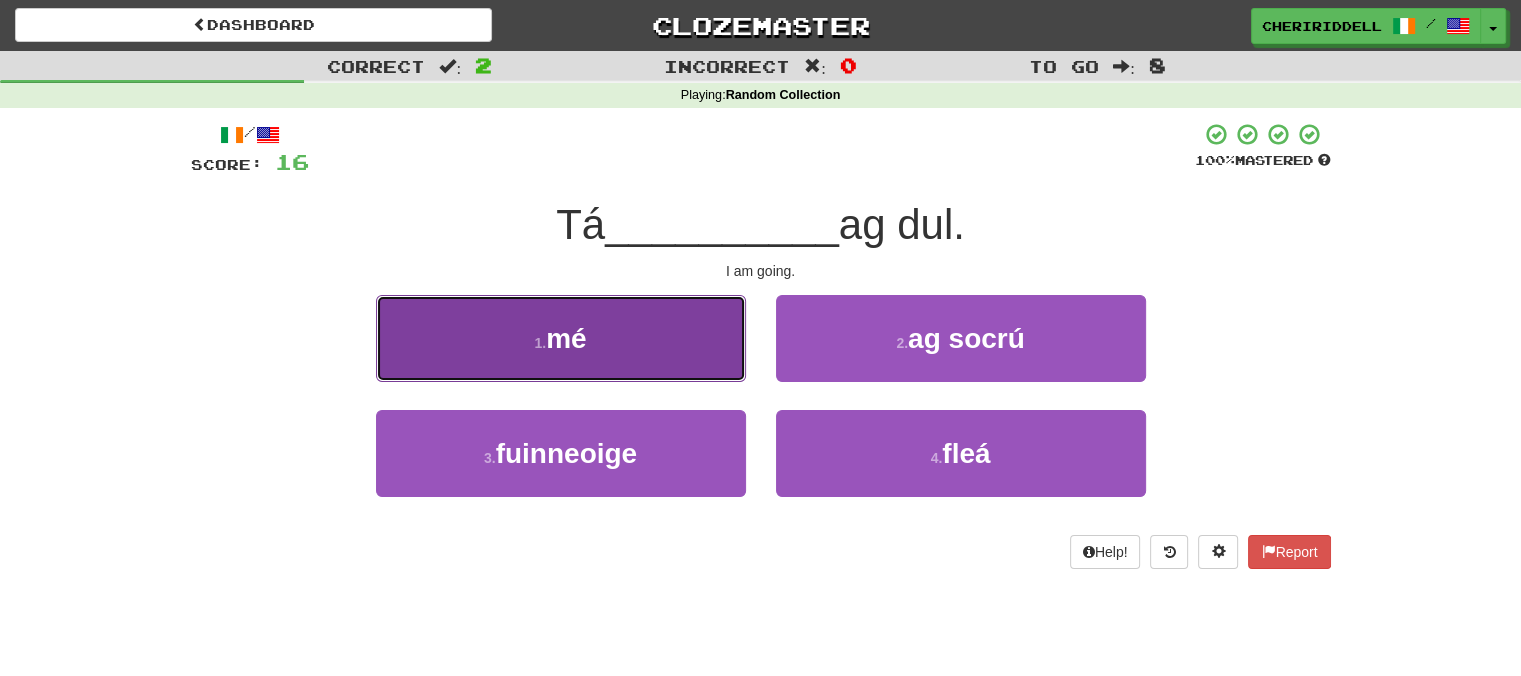 click on "1 .  mé" at bounding box center [561, 338] 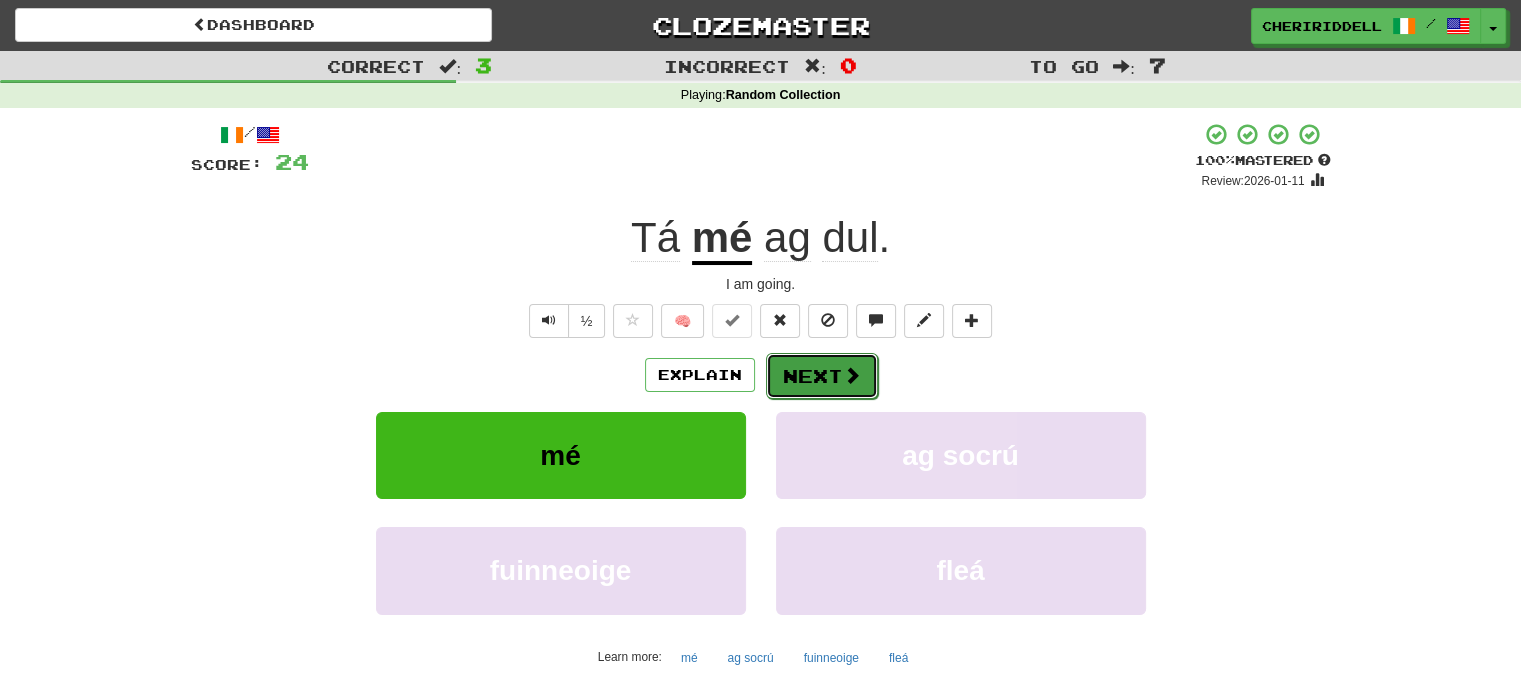 click on "Next" at bounding box center [822, 376] 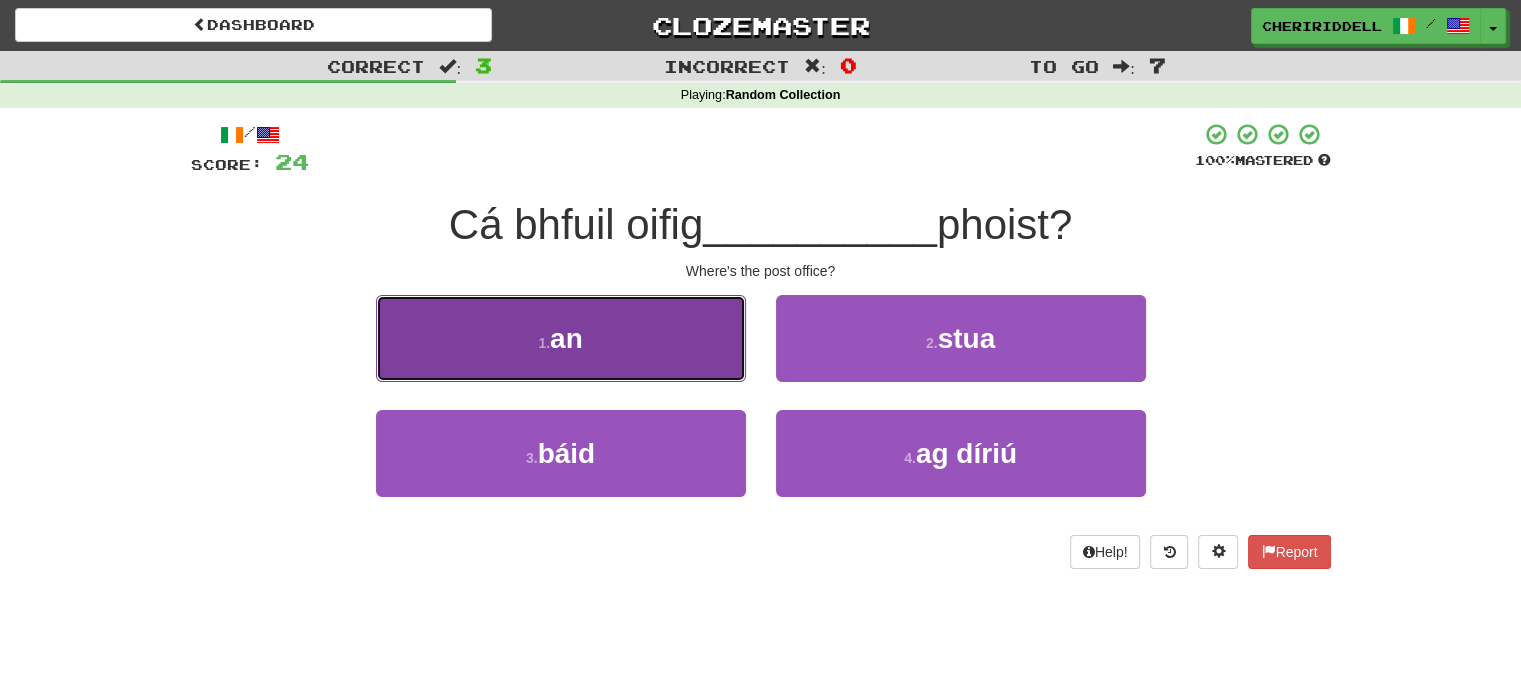click on "1 .  an" at bounding box center [561, 338] 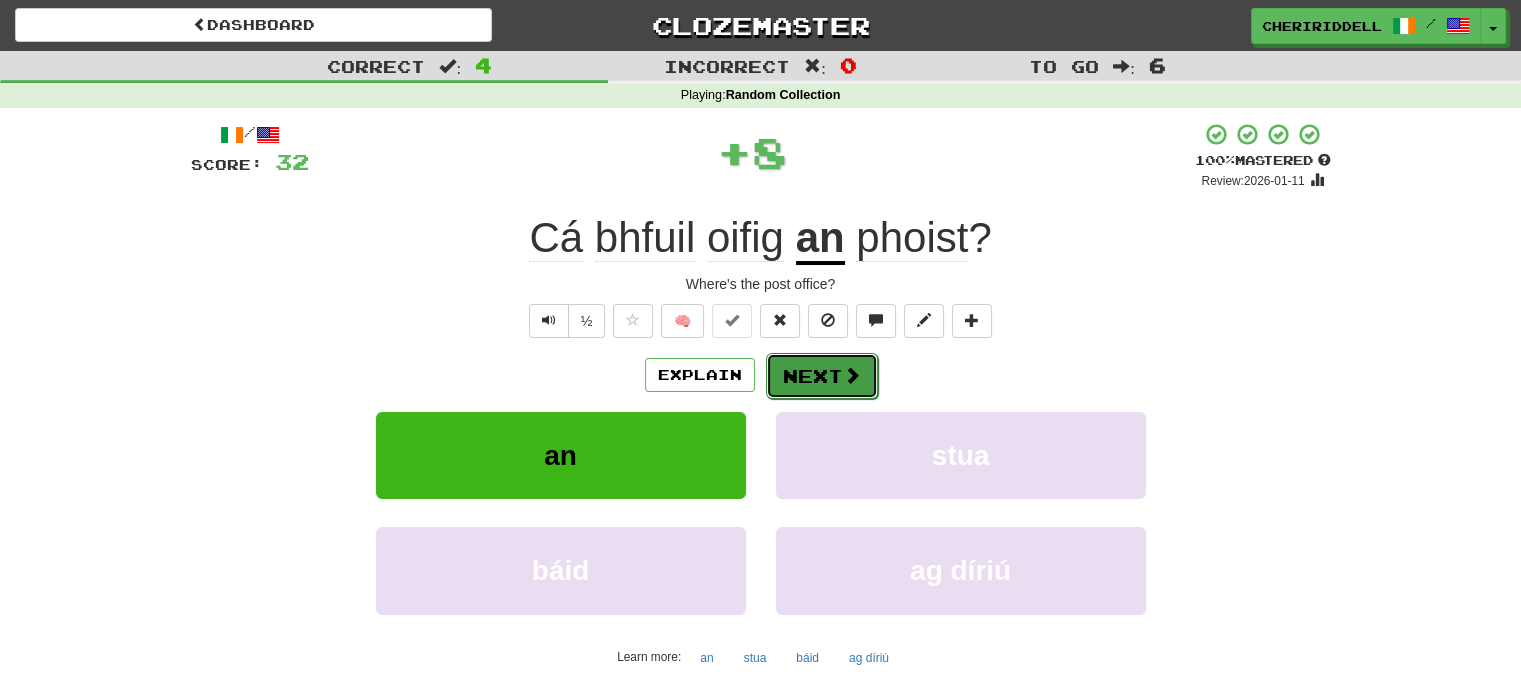 click on "Next" at bounding box center [822, 376] 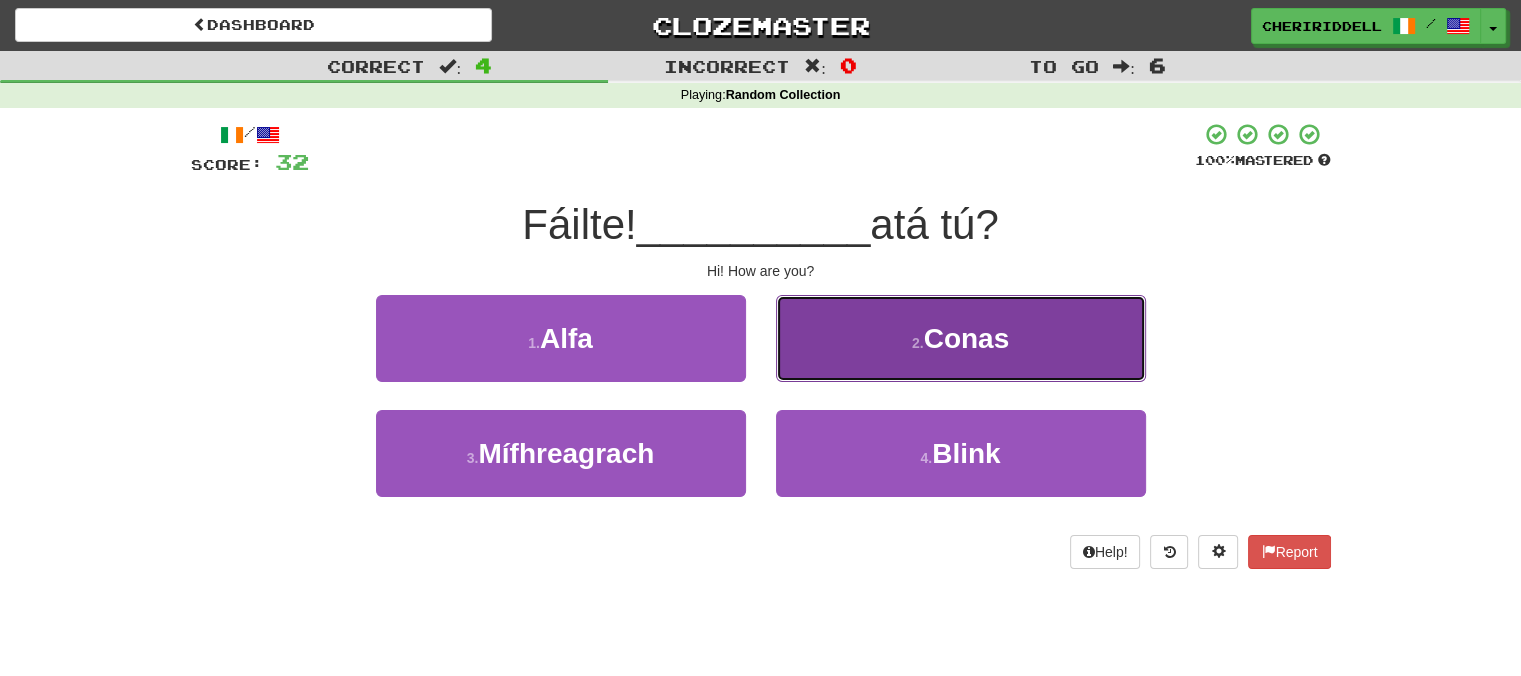 click on "2 .  Conas" at bounding box center [961, 338] 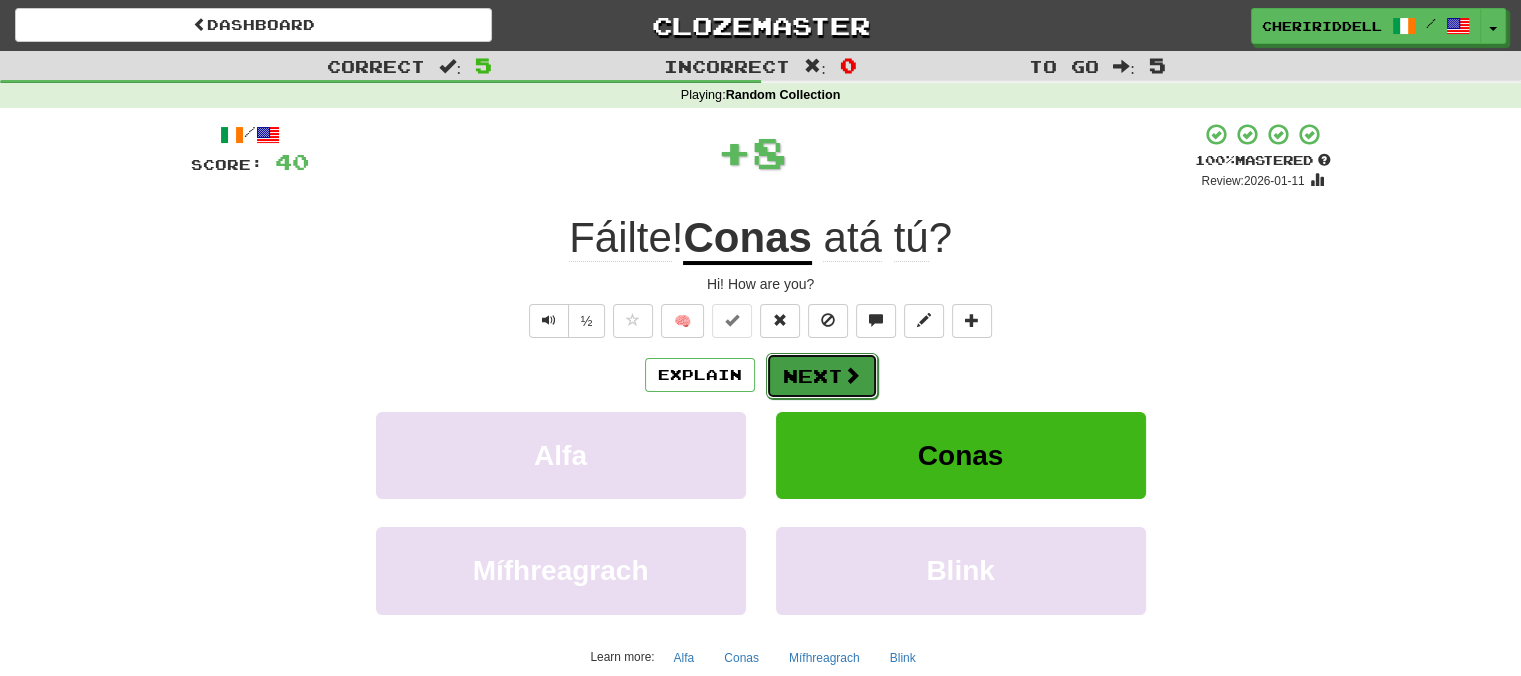 click on "Next" at bounding box center (822, 376) 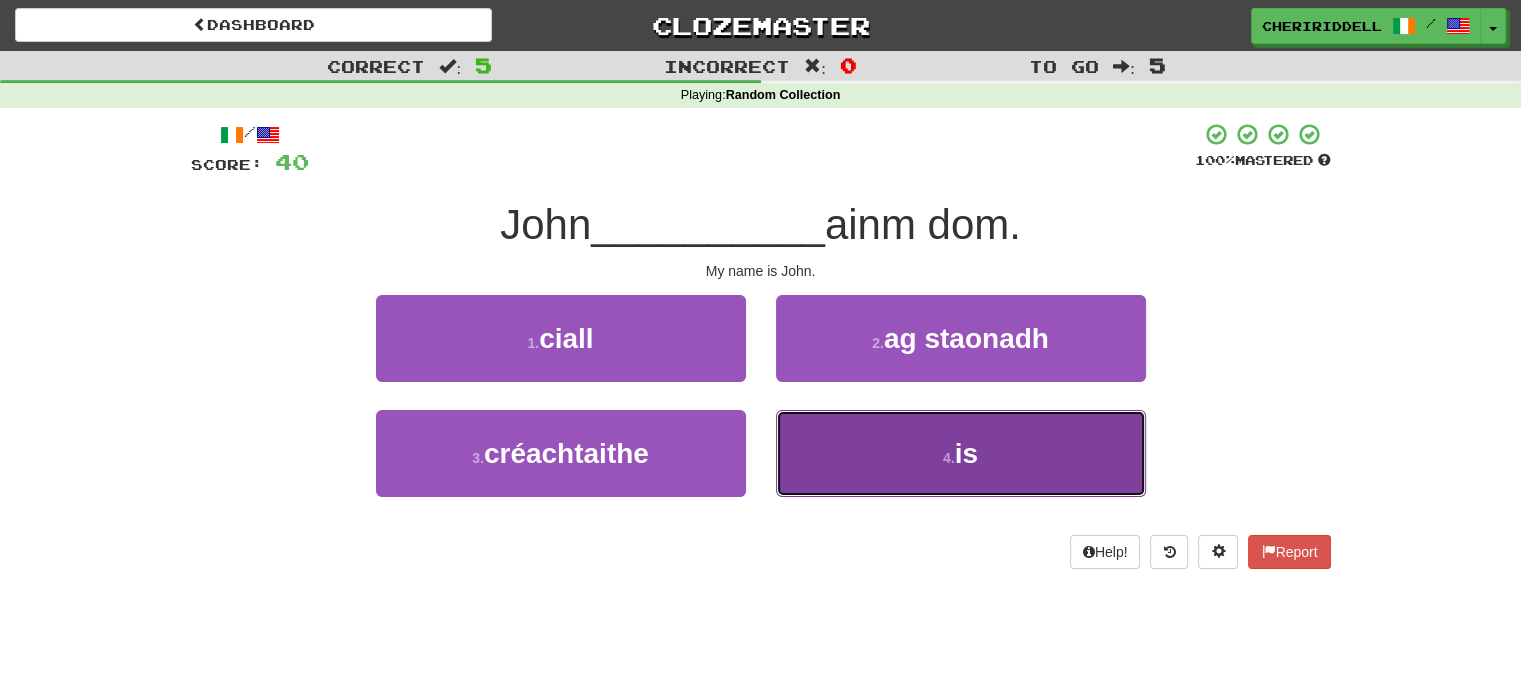 click on "4 .  is" at bounding box center (961, 453) 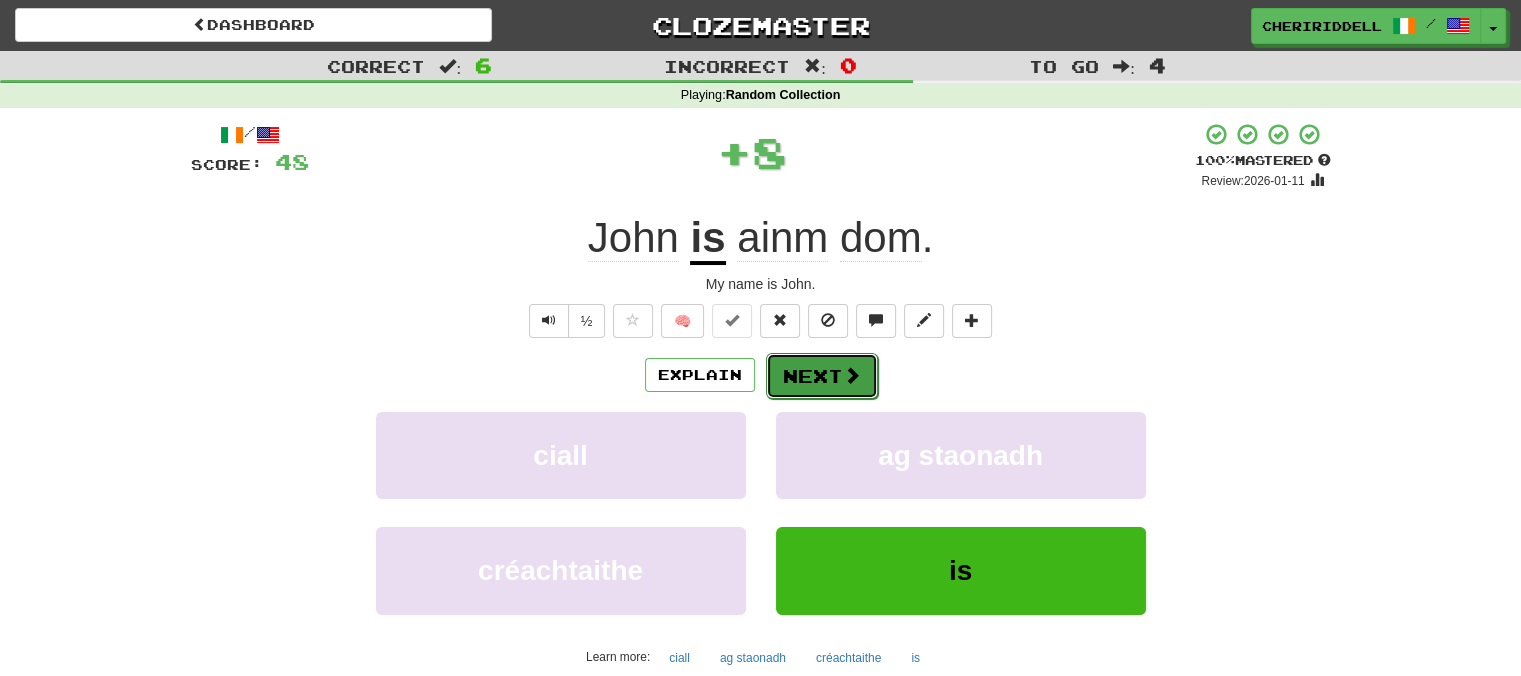 click on "Next" at bounding box center [822, 376] 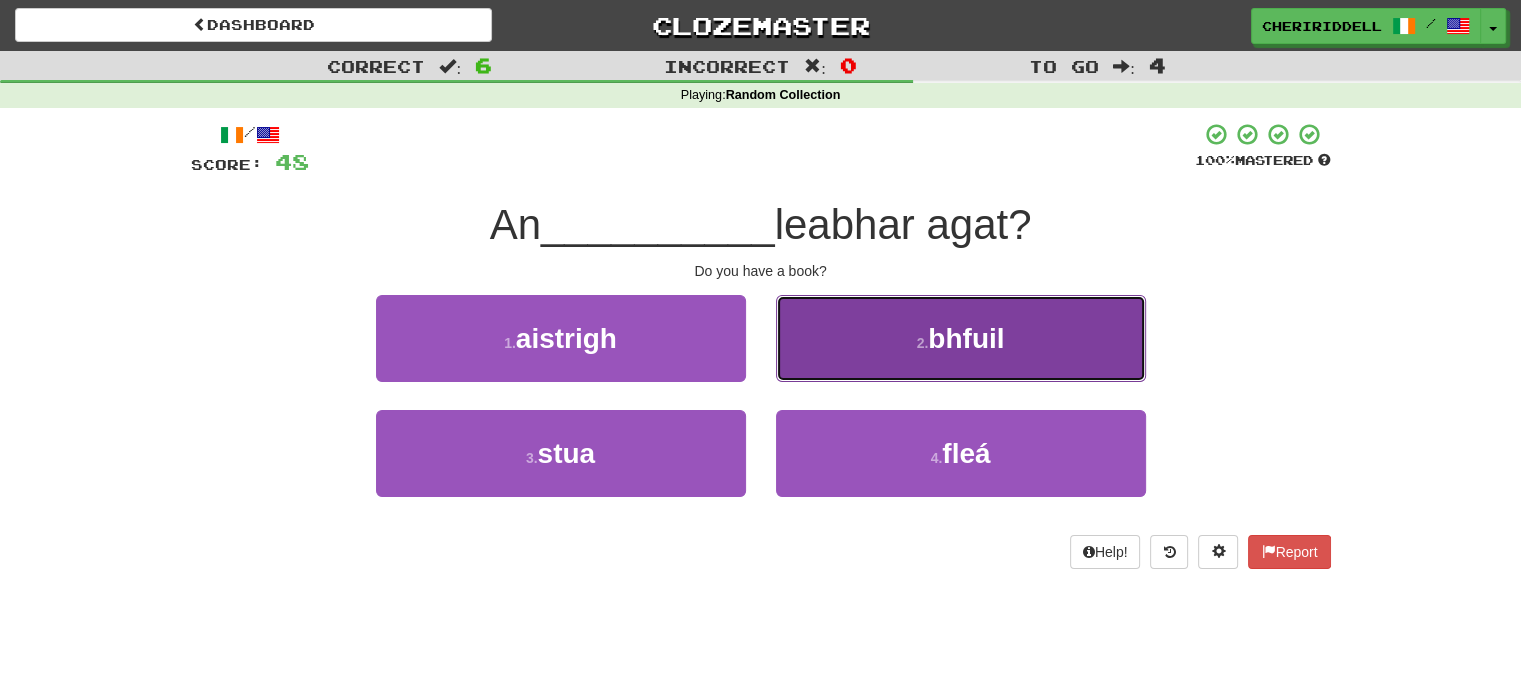 click on "2 .  bhfuil" at bounding box center (961, 338) 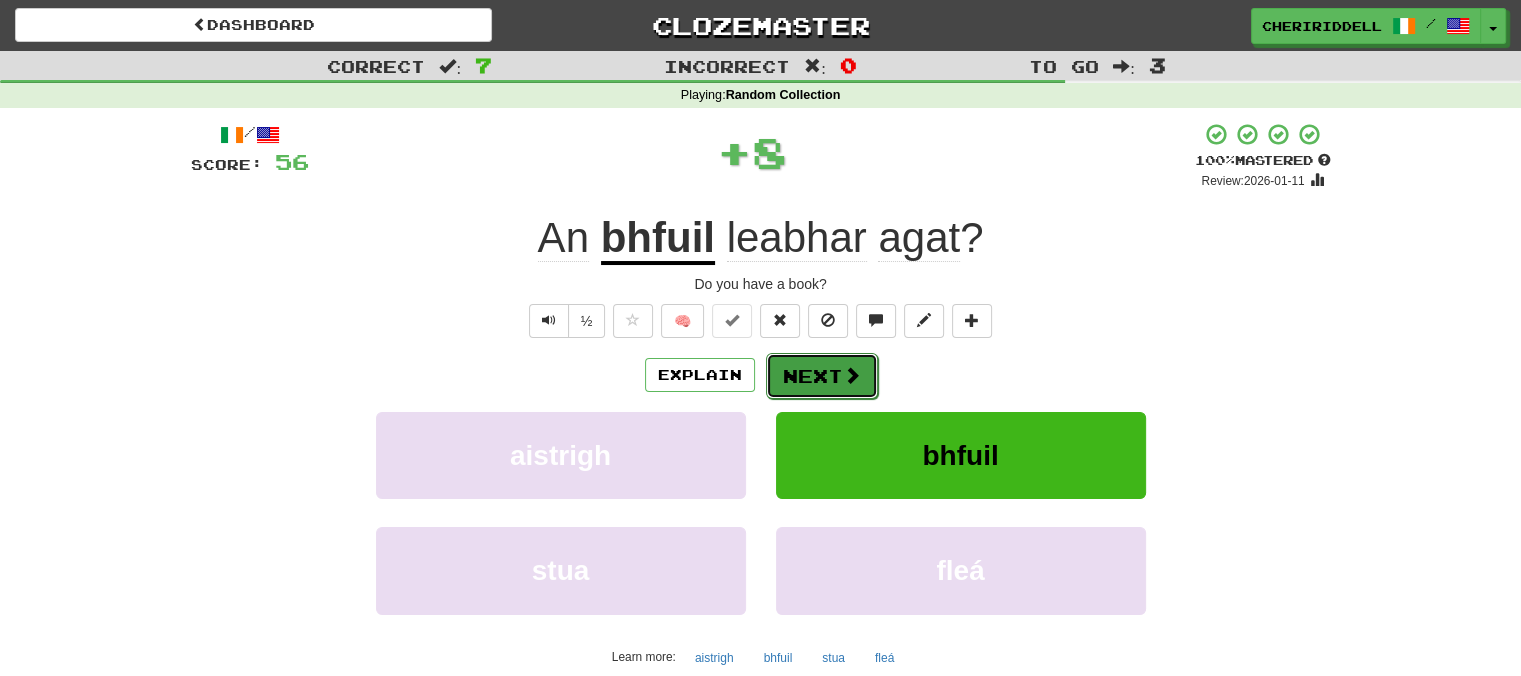 click on "Next" at bounding box center (822, 376) 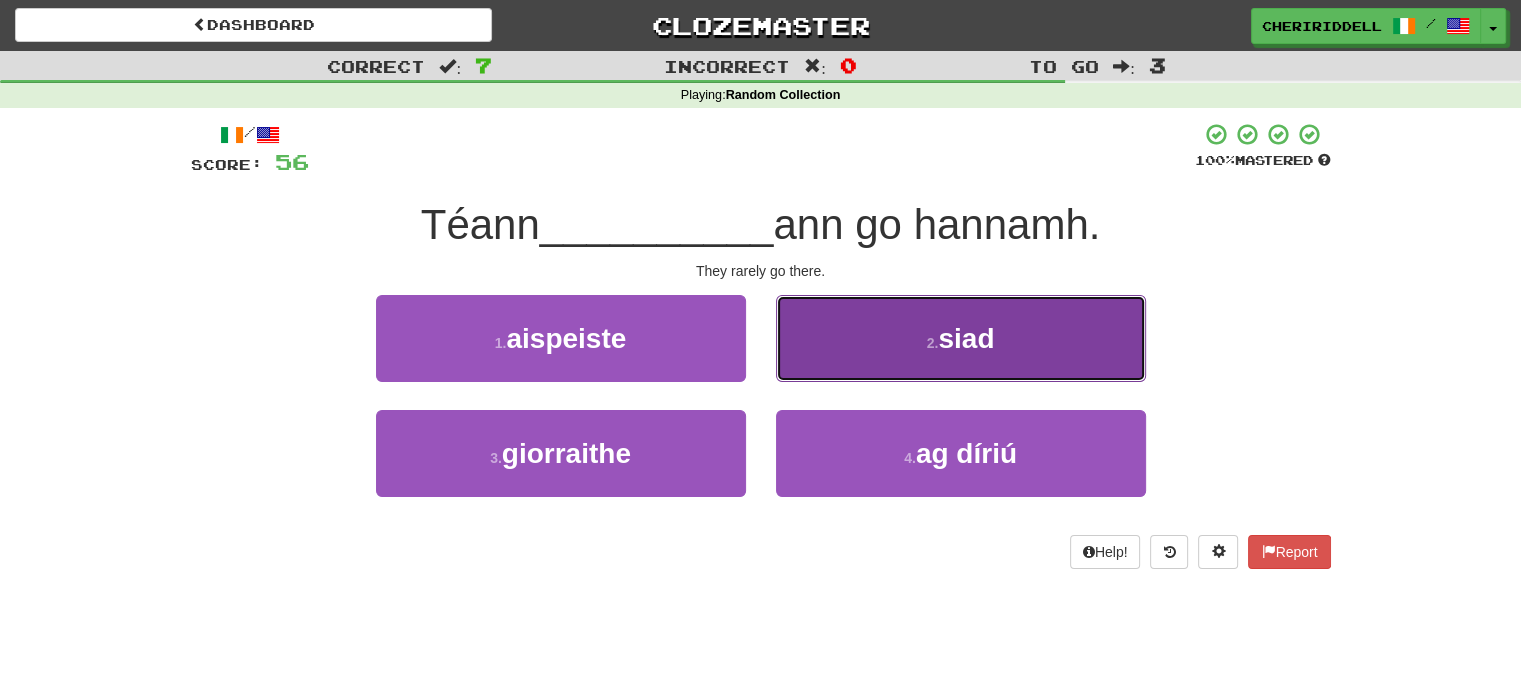 click on "2 .  siad" at bounding box center (961, 338) 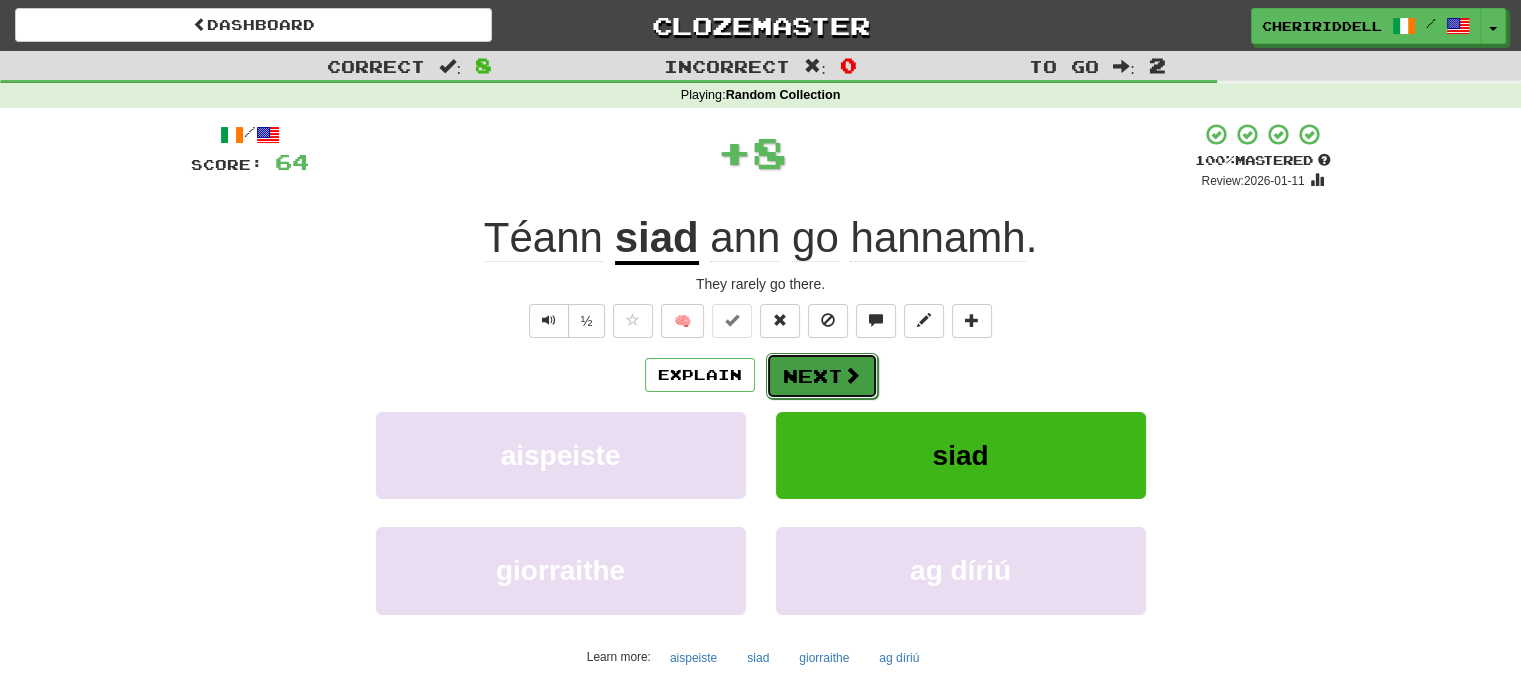 click on "Next" at bounding box center [822, 376] 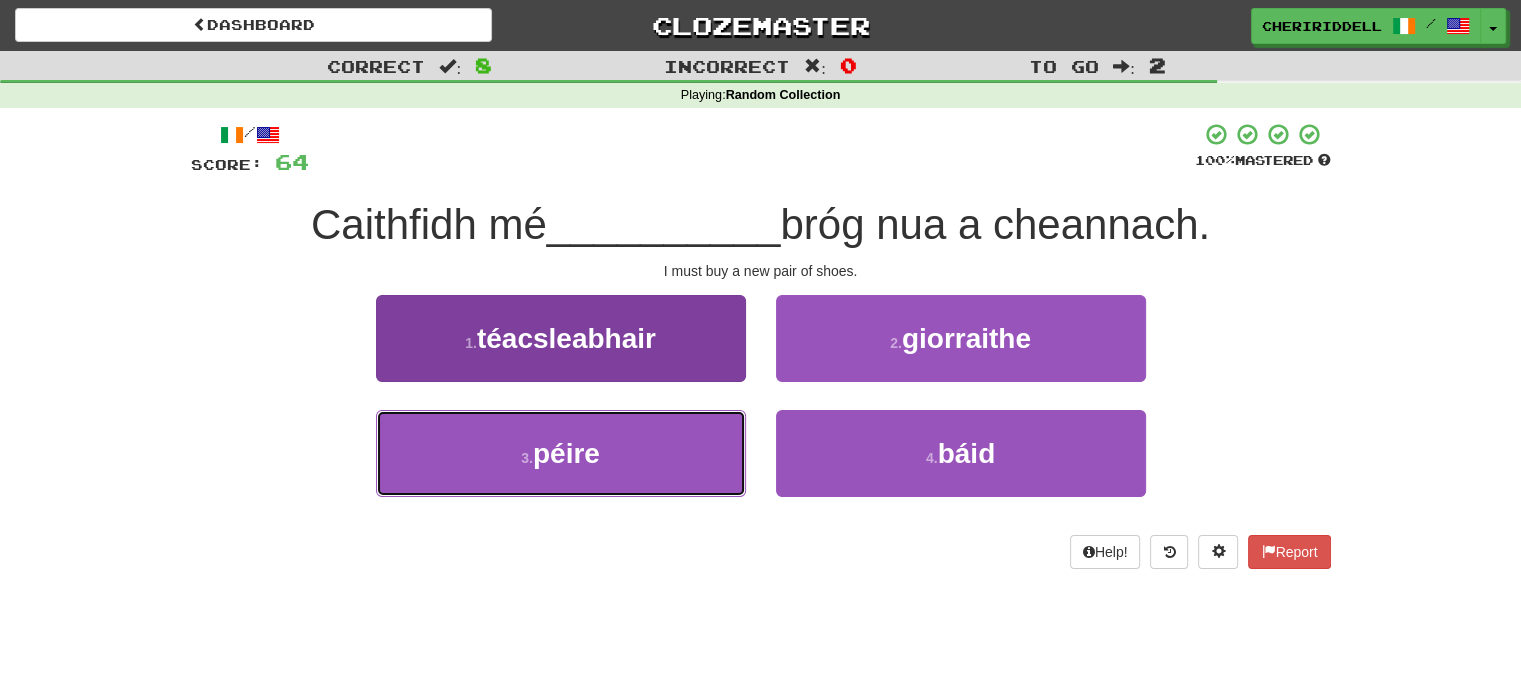 drag, startPoint x: 652, startPoint y: 467, endPoint x: 663, endPoint y: 460, distance: 13.038404 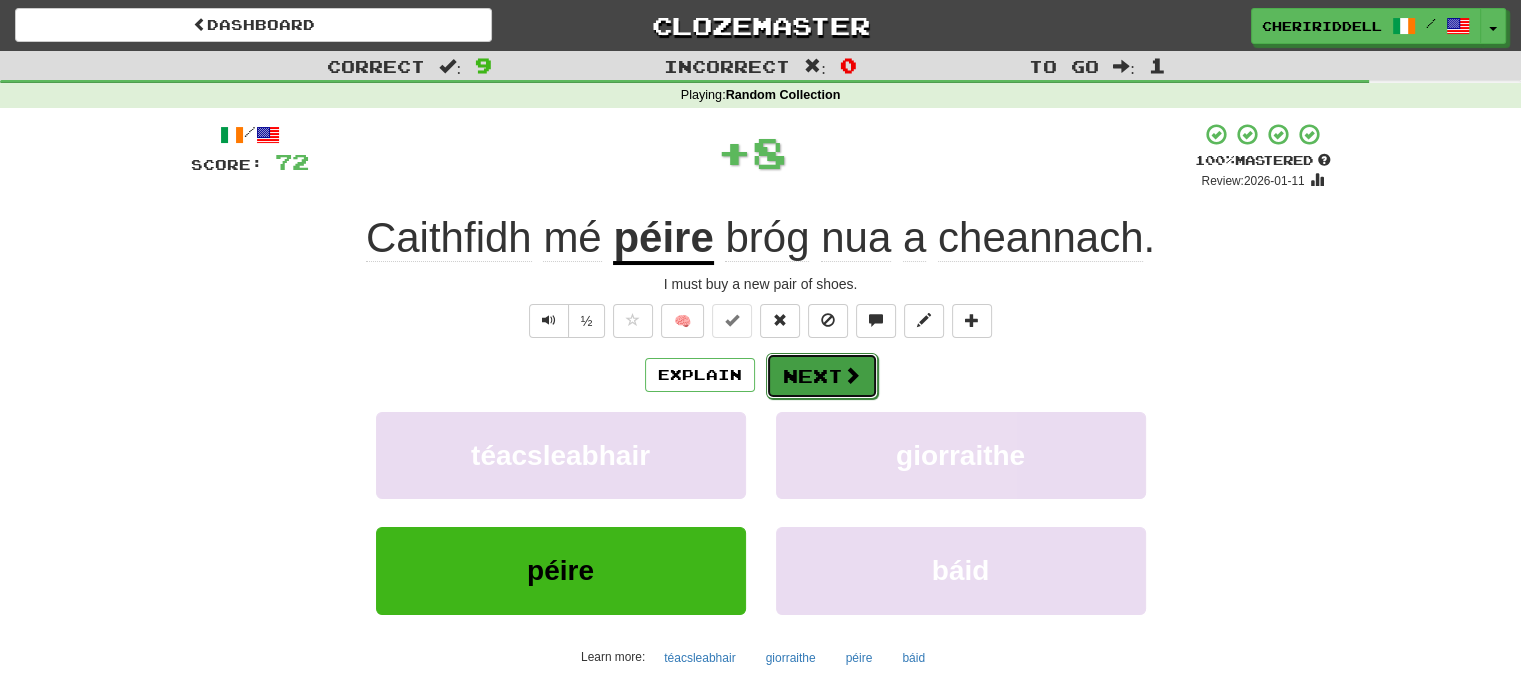 click at bounding box center [852, 375] 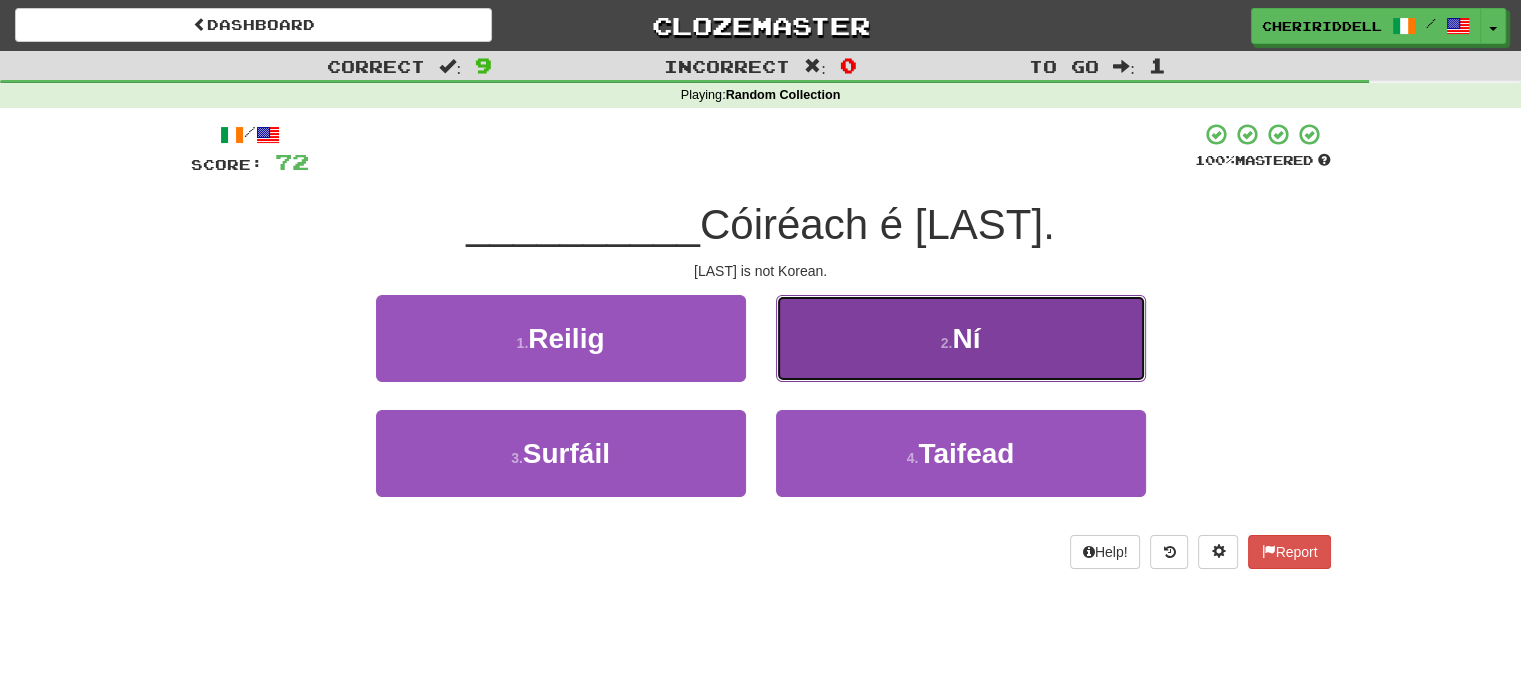 click on "2 .  Ní" at bounding box center [961, 338] 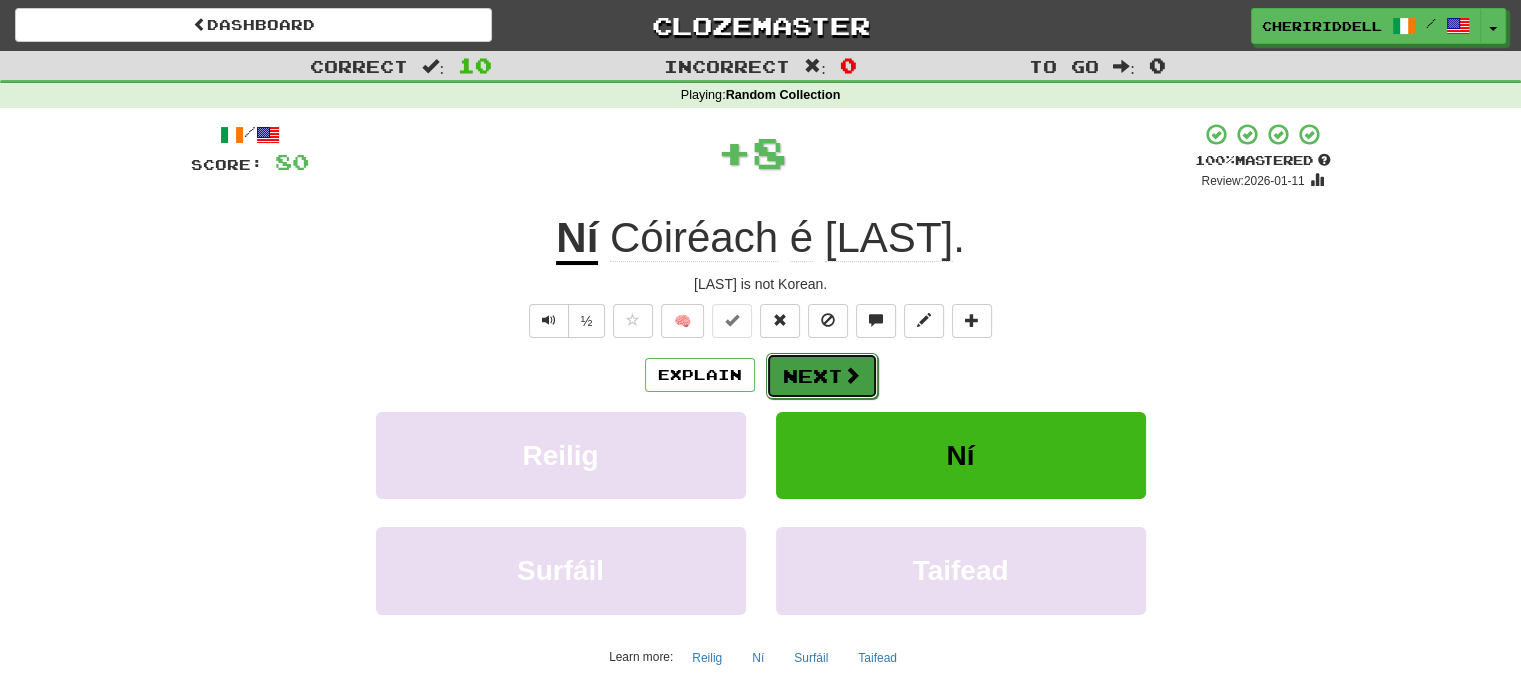 click on "Next" at bounding box center [822, 376] 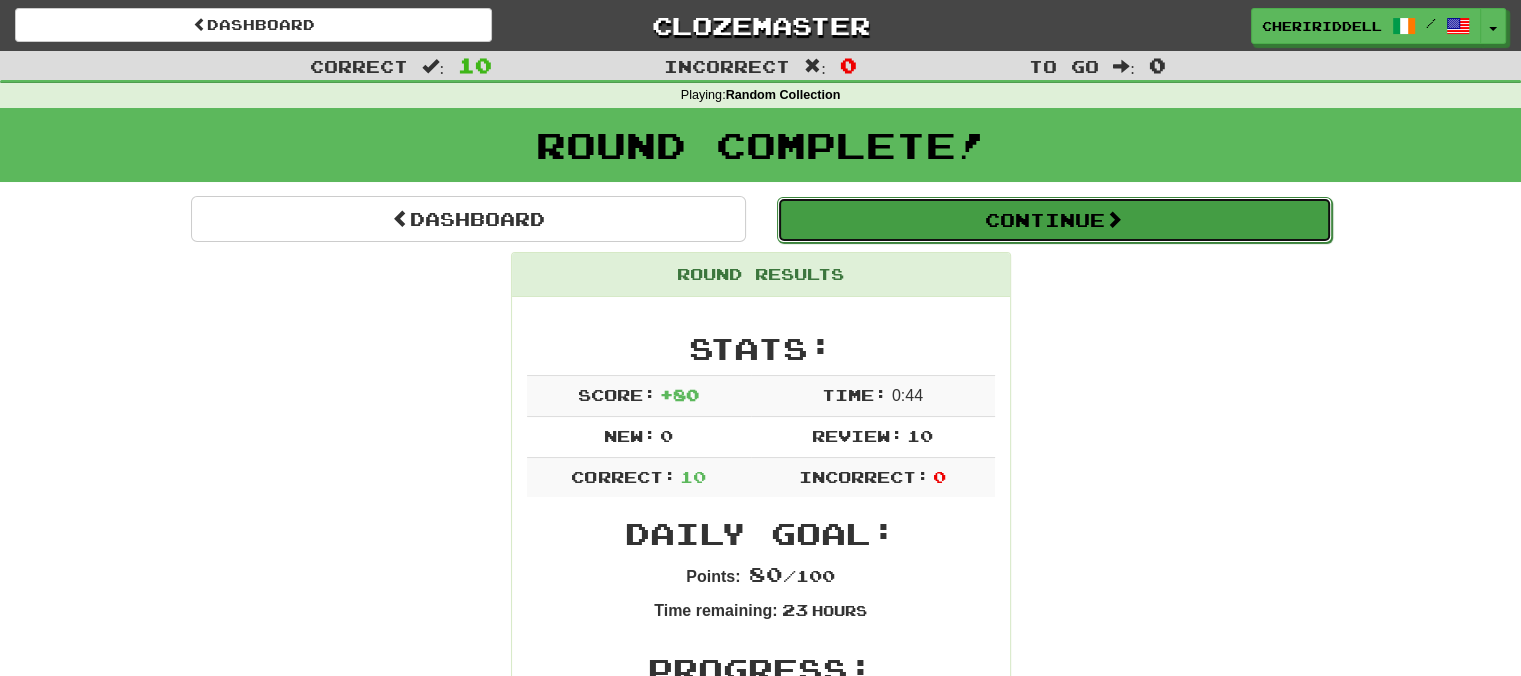 click on "Continue" at bounding box center (1054, 220) 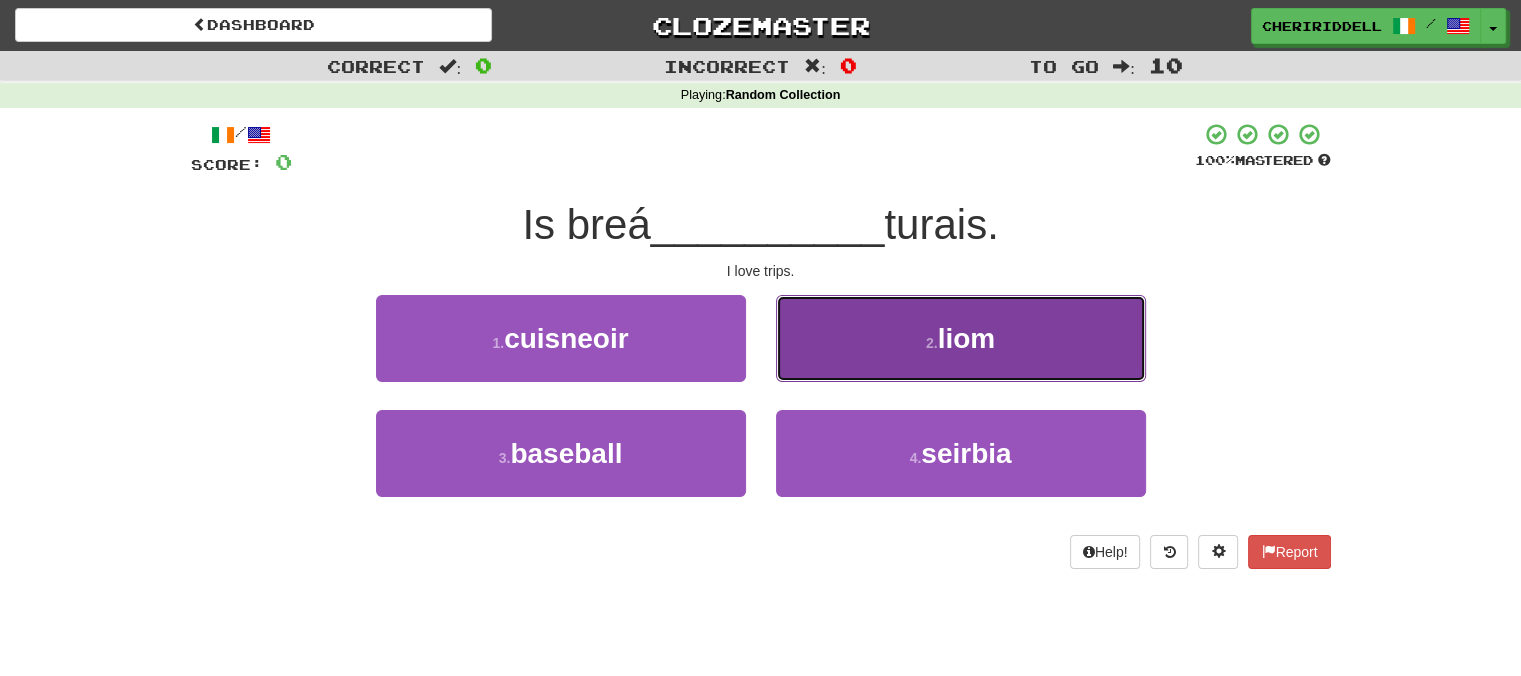 click on "2 .  liom" at bounding box center (961, 338) 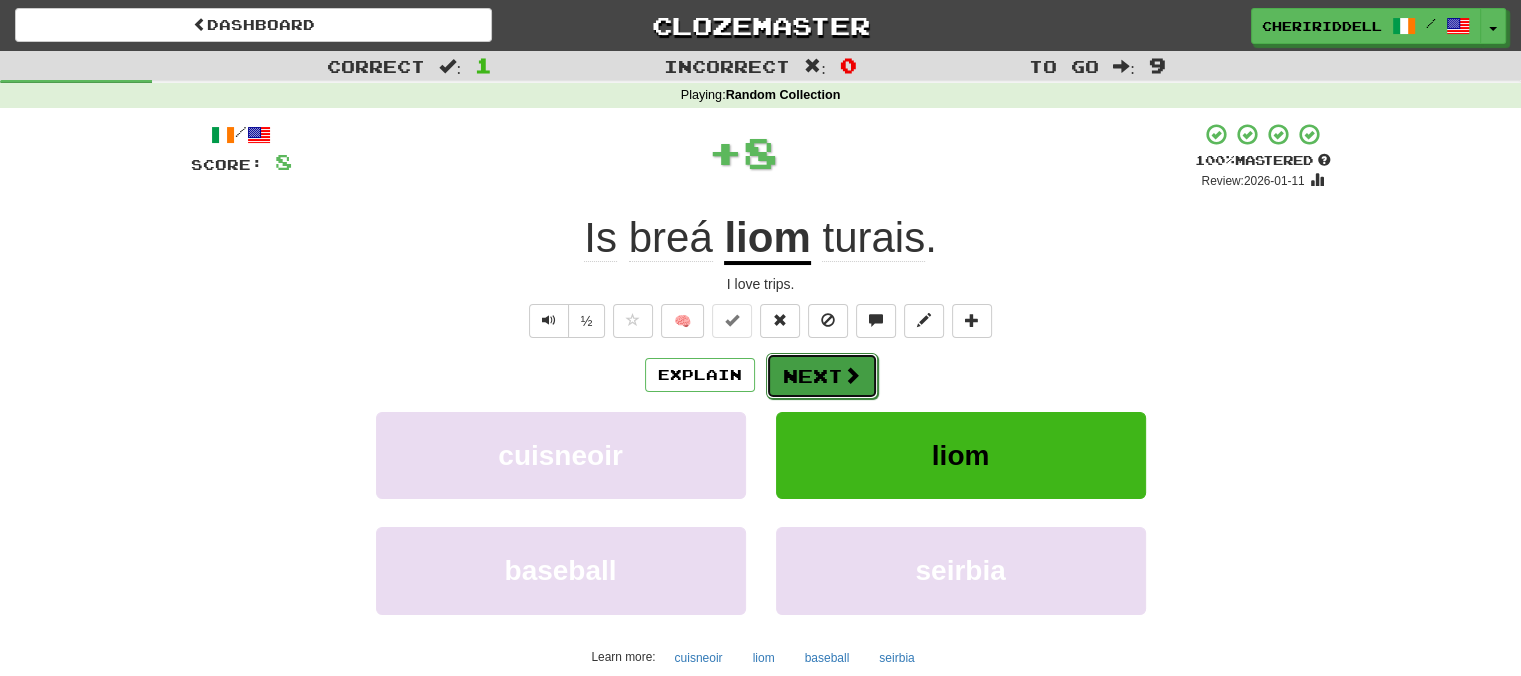 click on "Next" at bounding box center (822, 376) 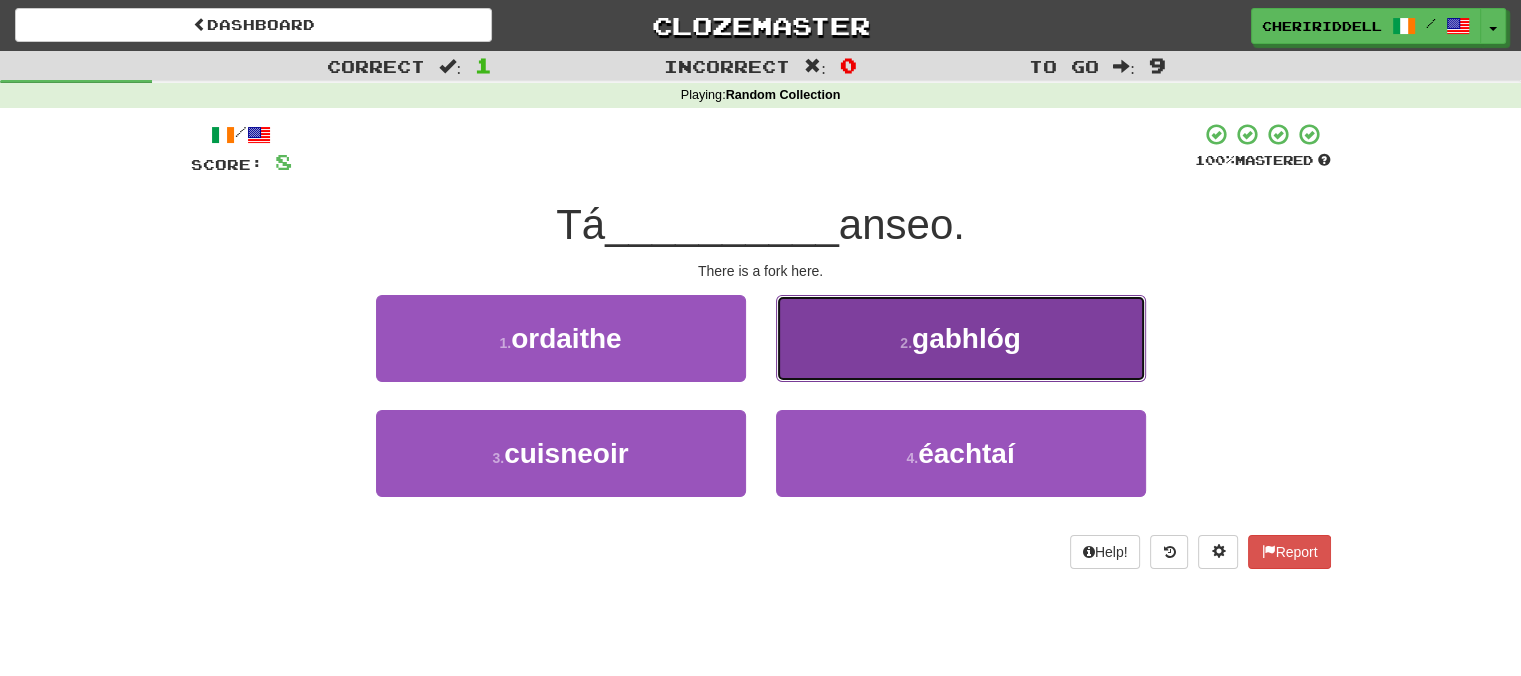click on "2 .  gabhlóg" at bounding box center (961, 338) 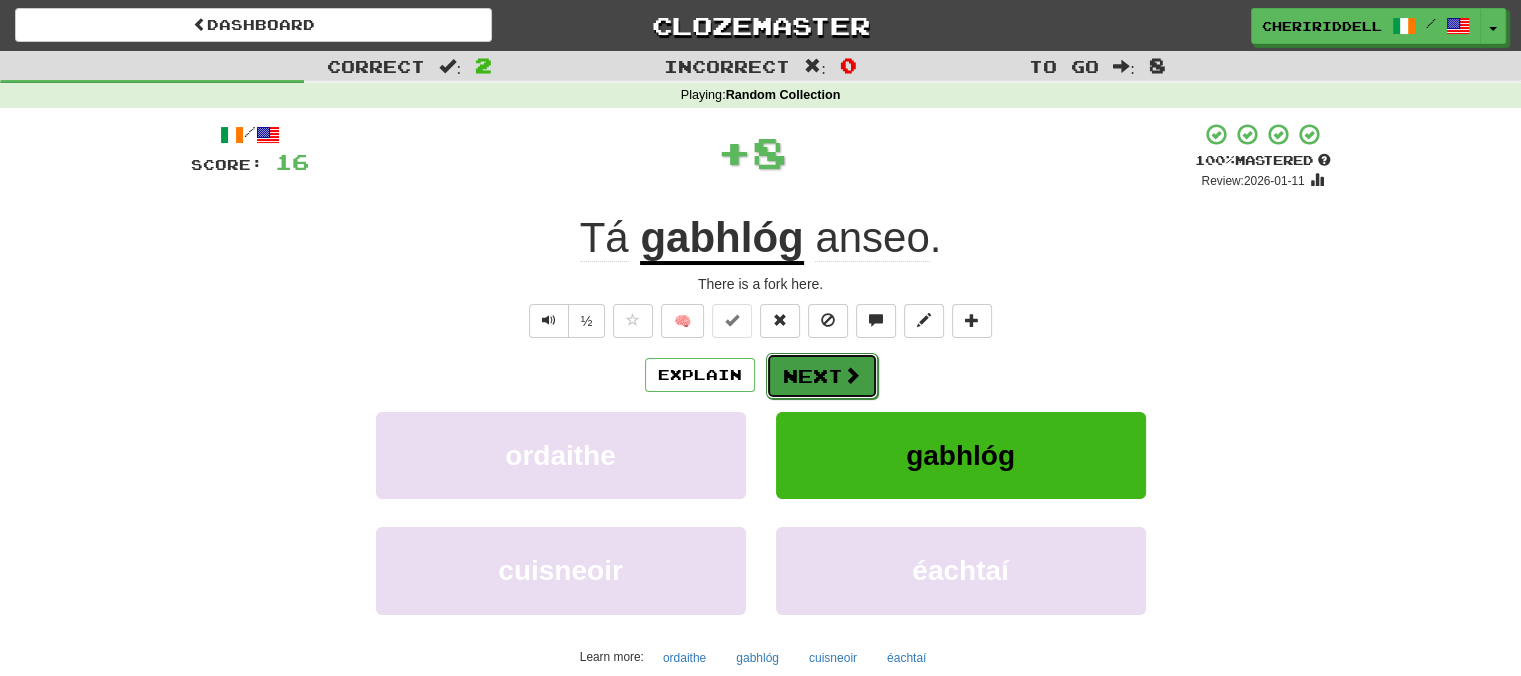 click on "Next" at bounding box center (822, 376) 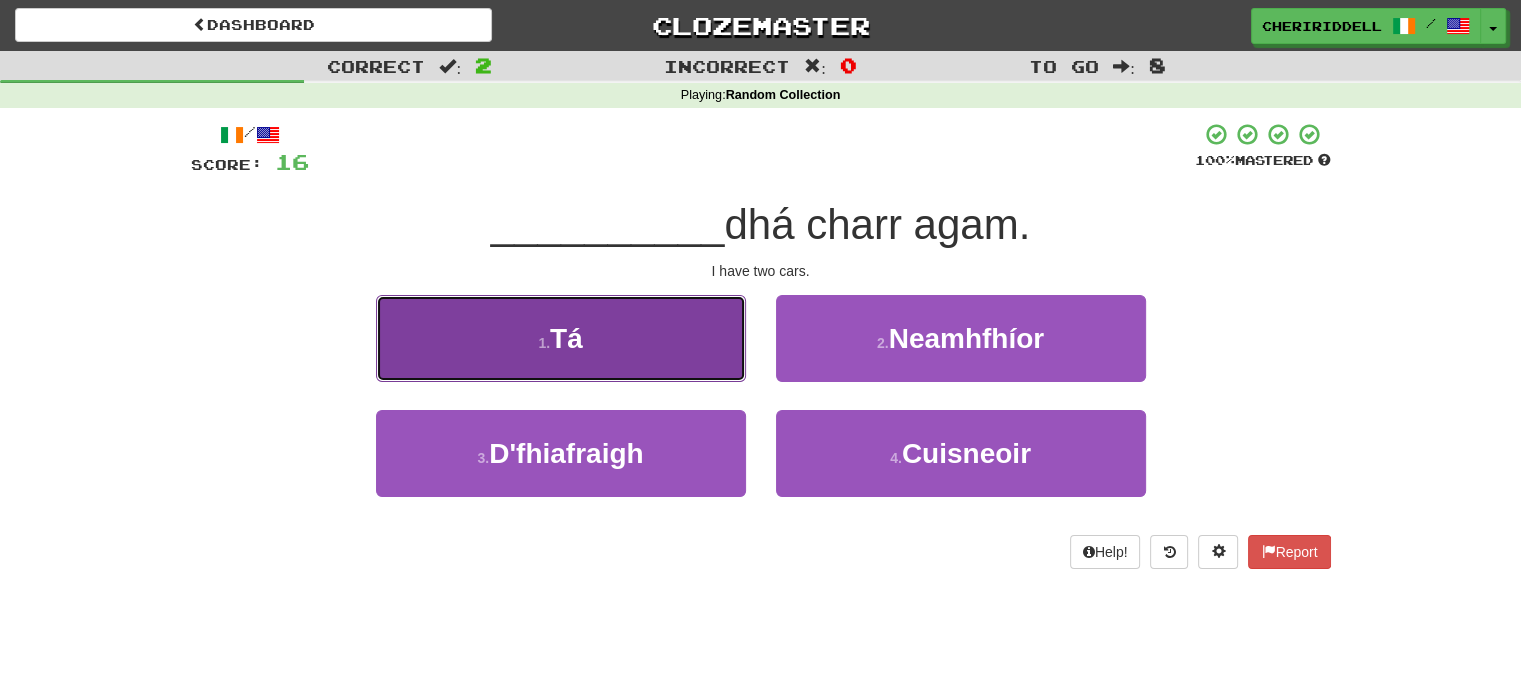 click on "1 .  Tá" at bounding box center (561, 338) 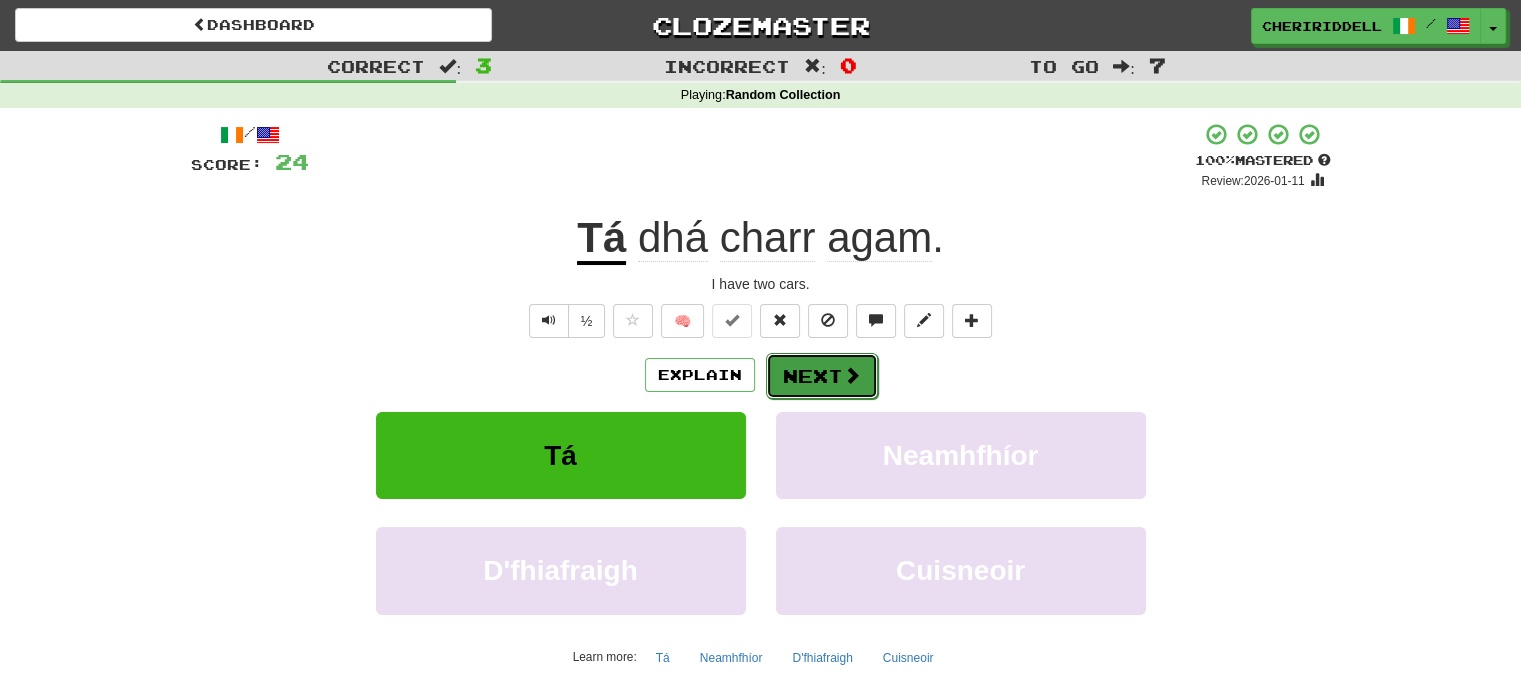 click on "Next" at bounding box center (822, 376) 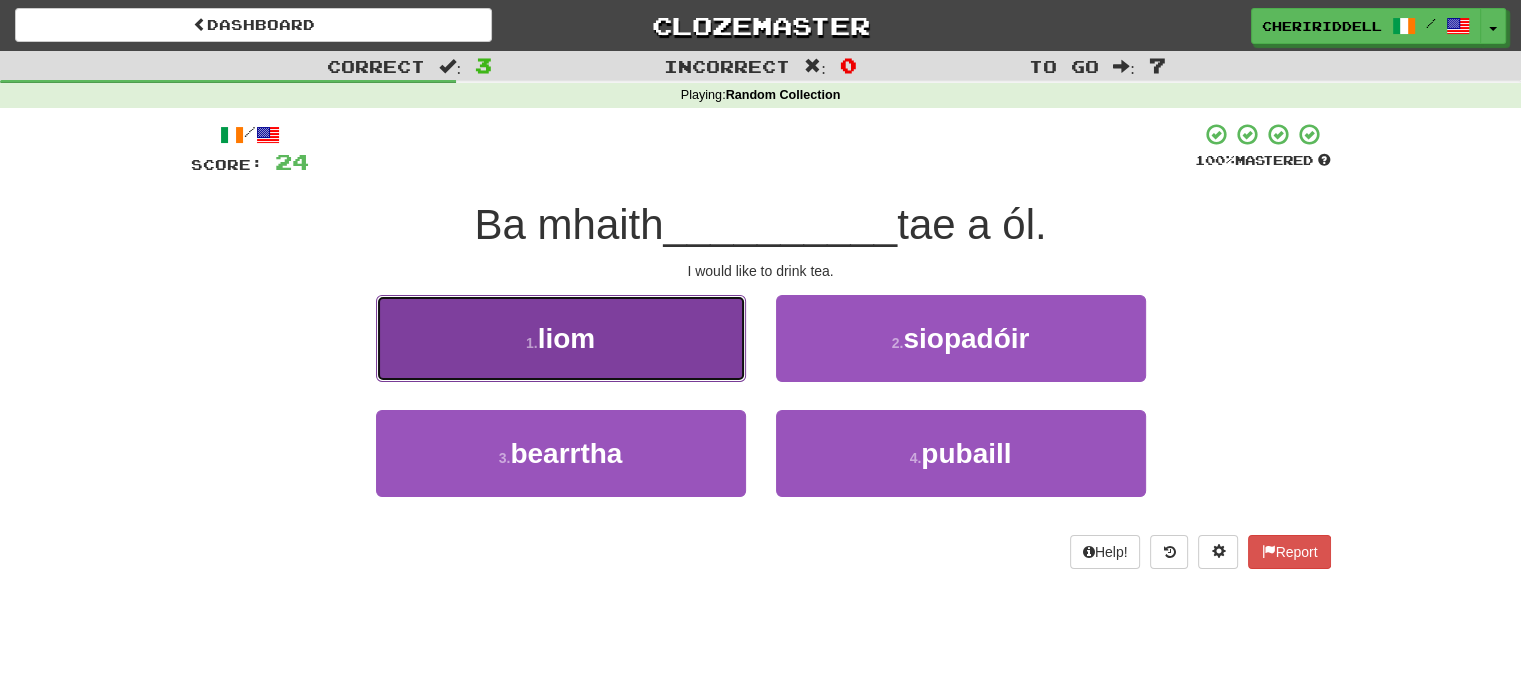 click on "1 .  liom" at bounding box center [561, 338] 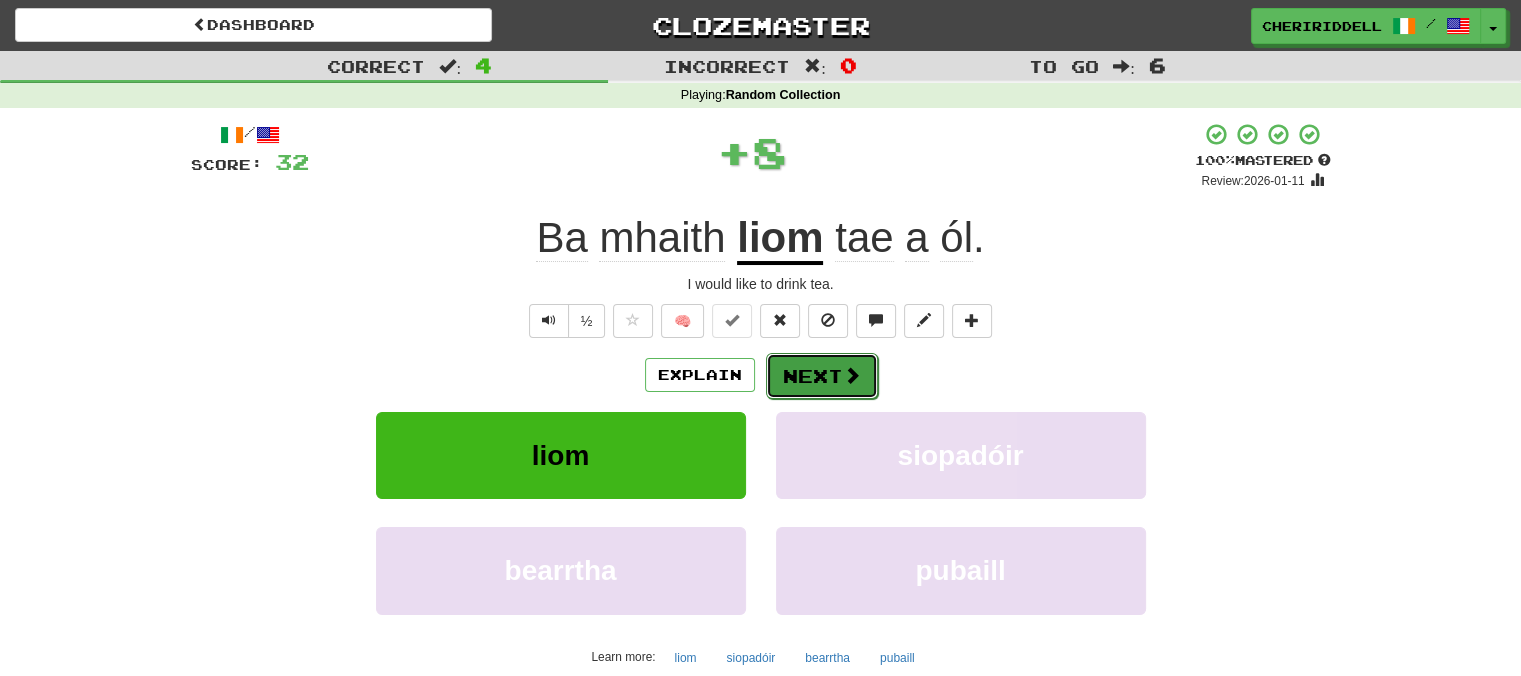 click on "Next" at bounding box center [822, 376] 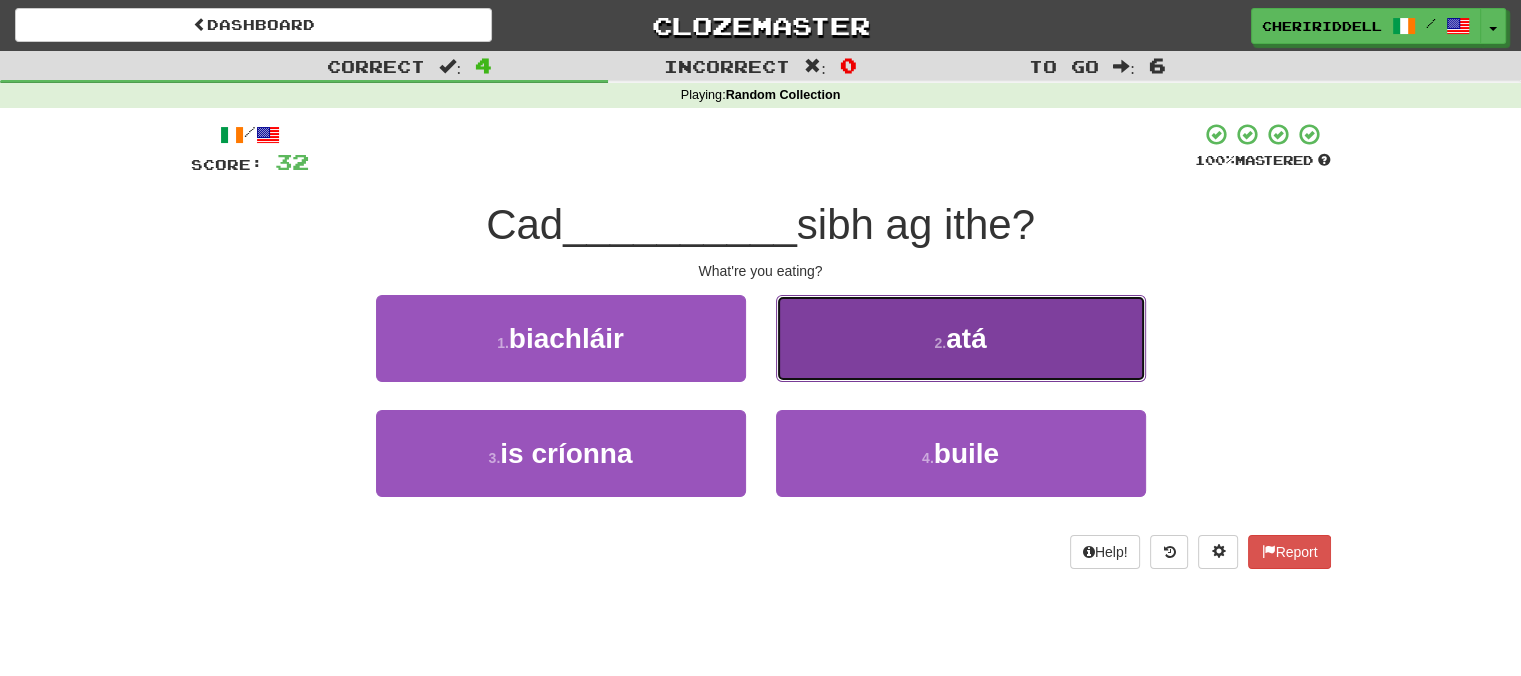 click on "2 .  atá" at bounding box center [961, 338] 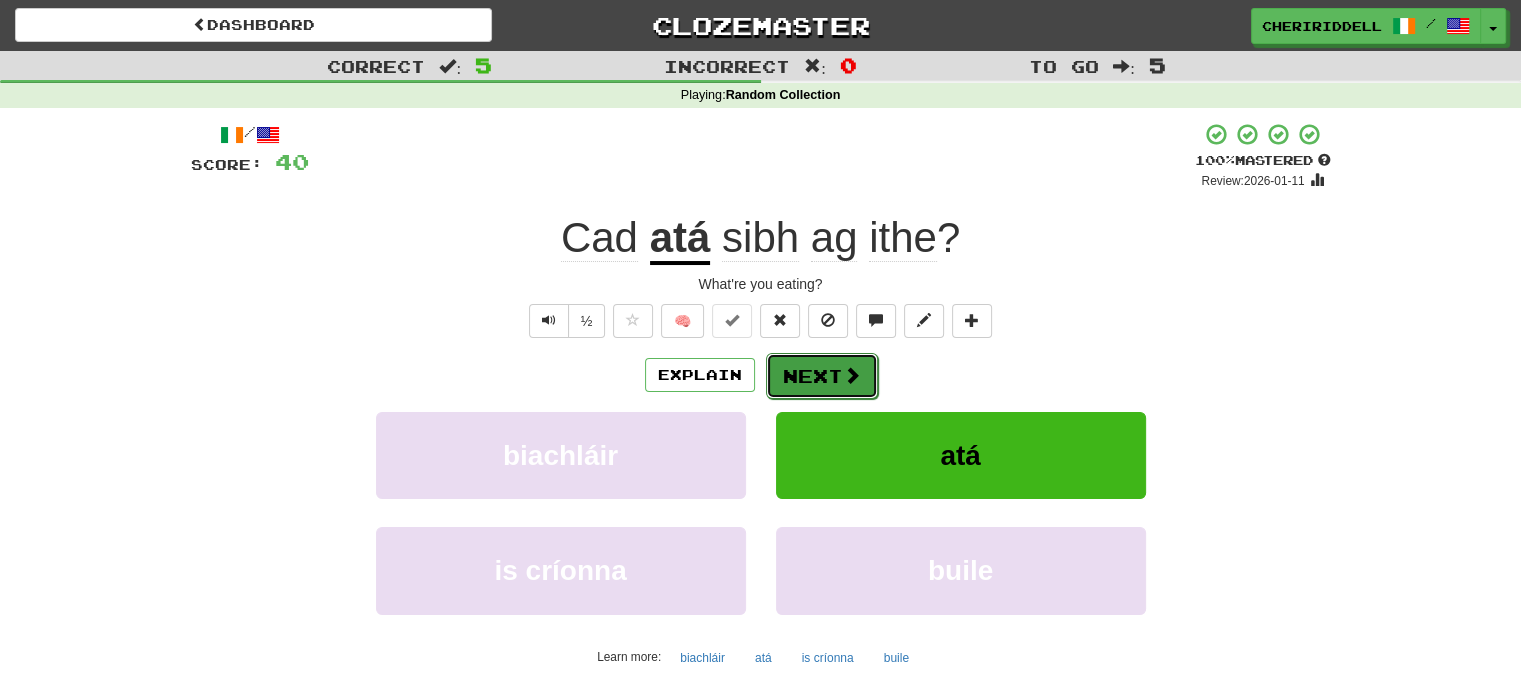 click on "Next" at bounding box center (822, 376) 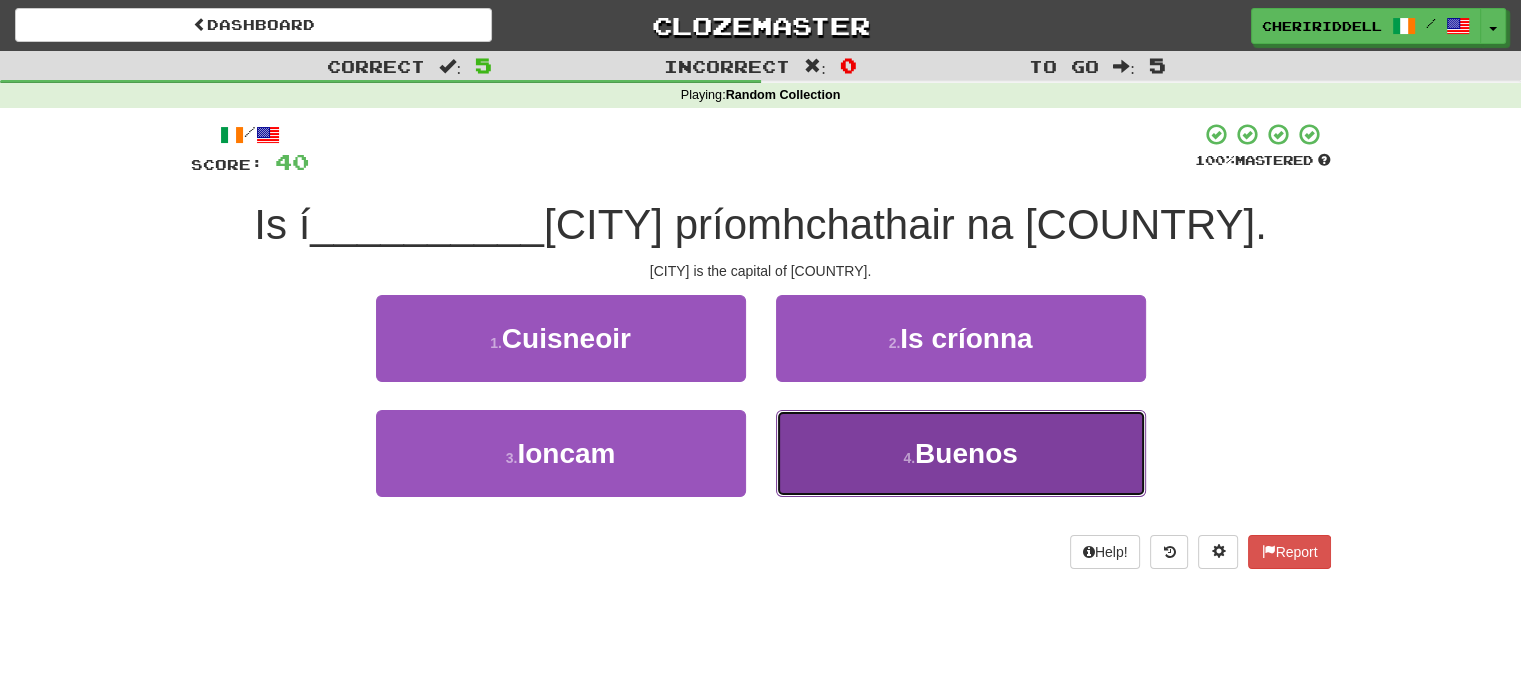 click on "Buenos" at bounding box center [966, 453] 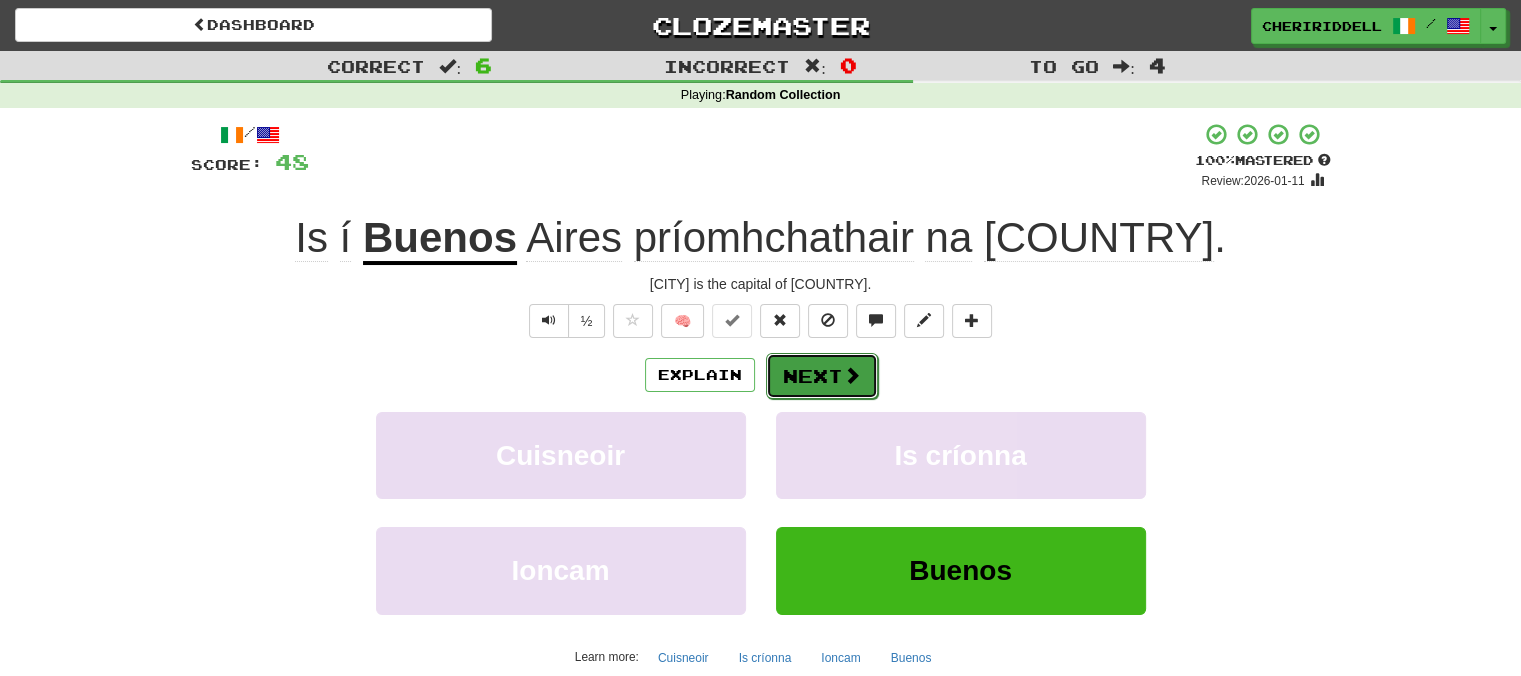 click on "Next" at bounding box center (822, 376) 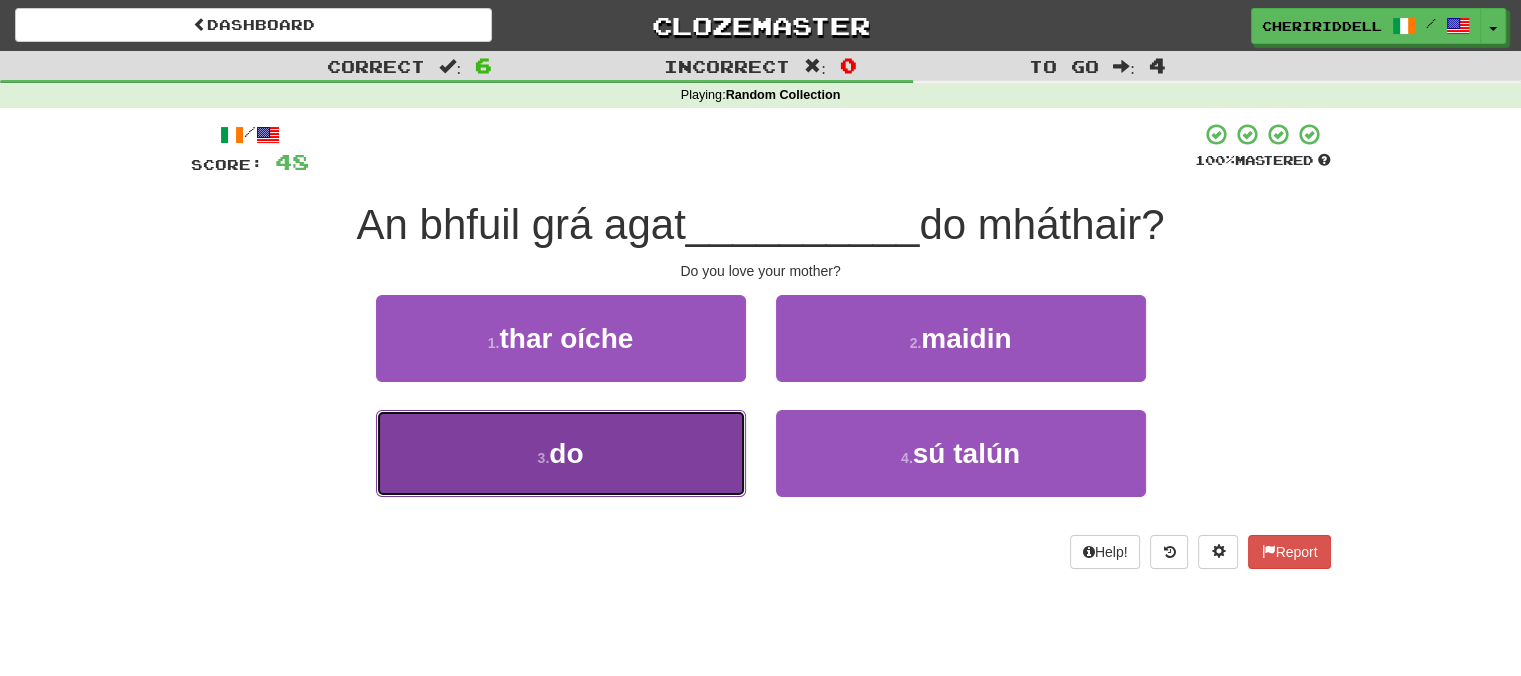 click on "3 .  do" at bounding box center [561, 453] 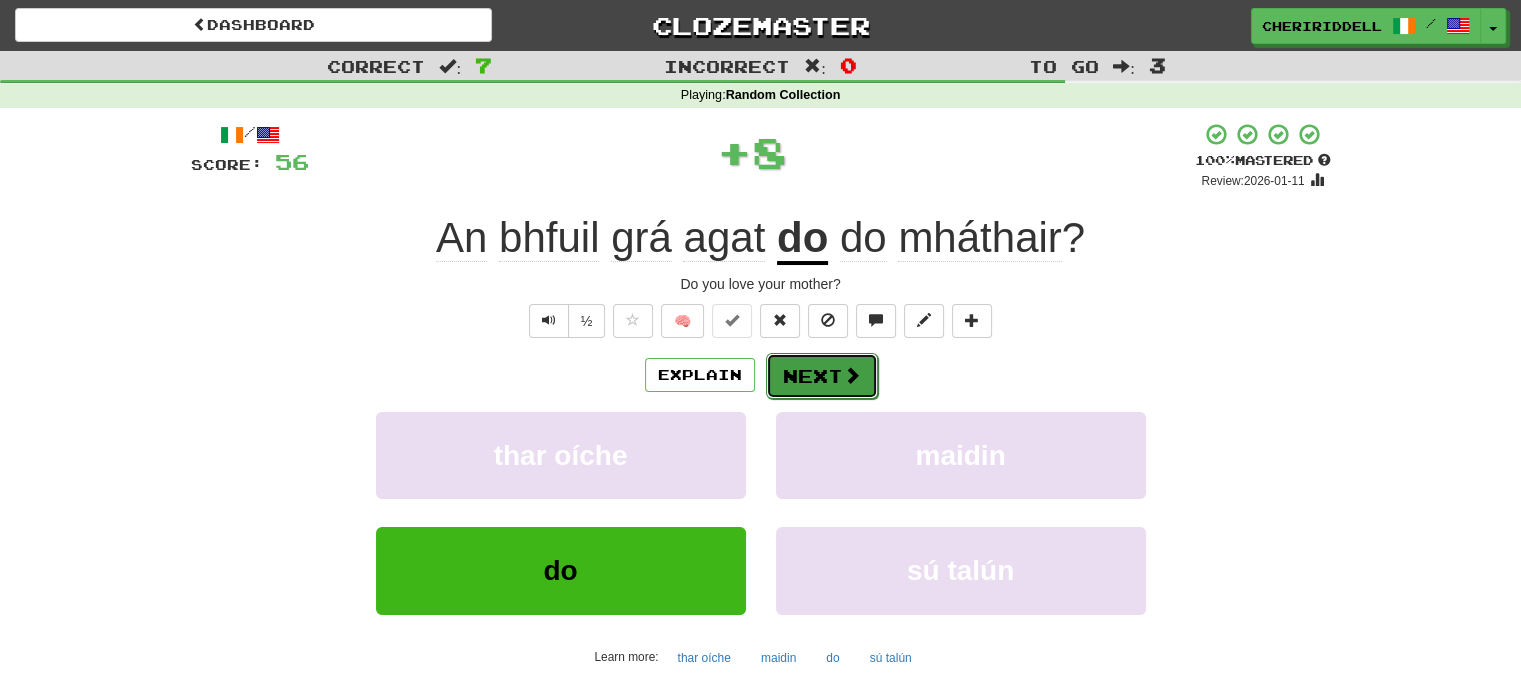 click on "Next" at bounding box center (822, 376) 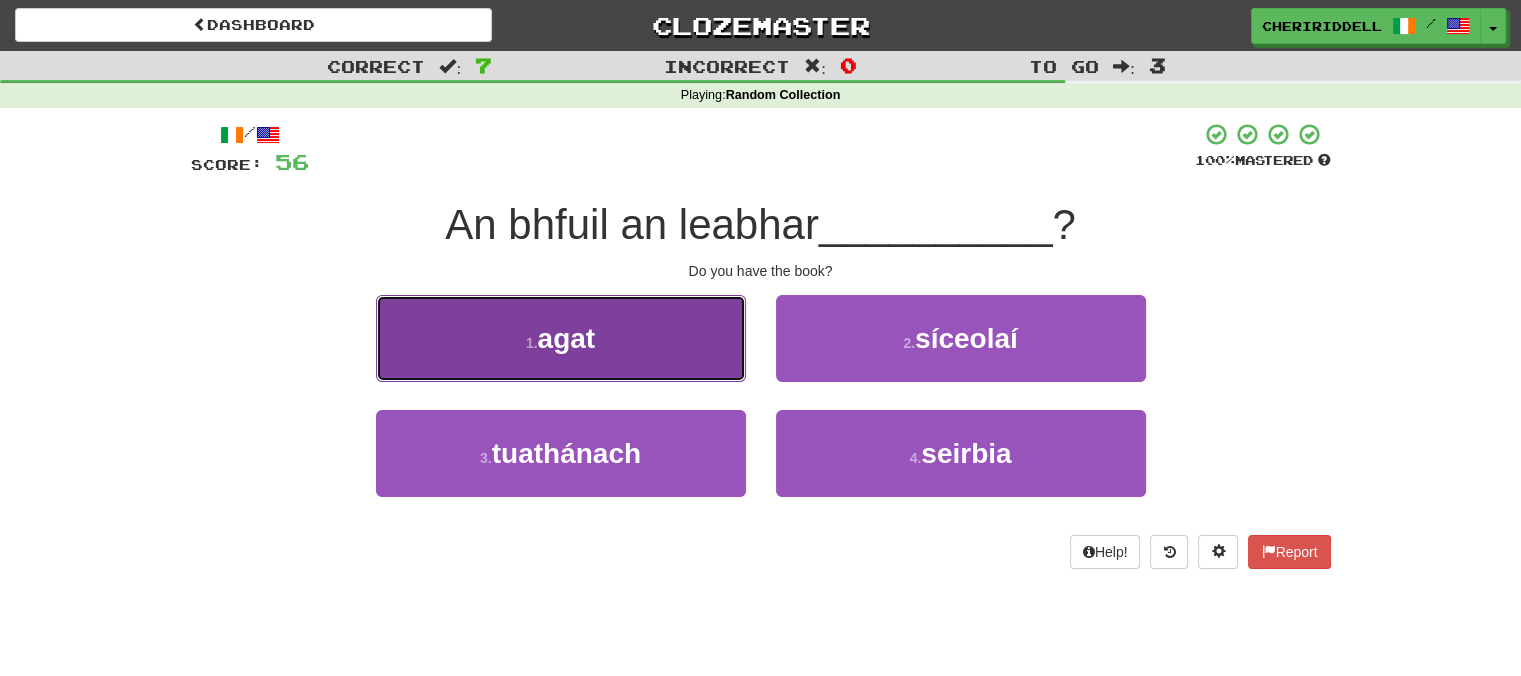 click on "1 .  agat" at bounding box center (561, 338) 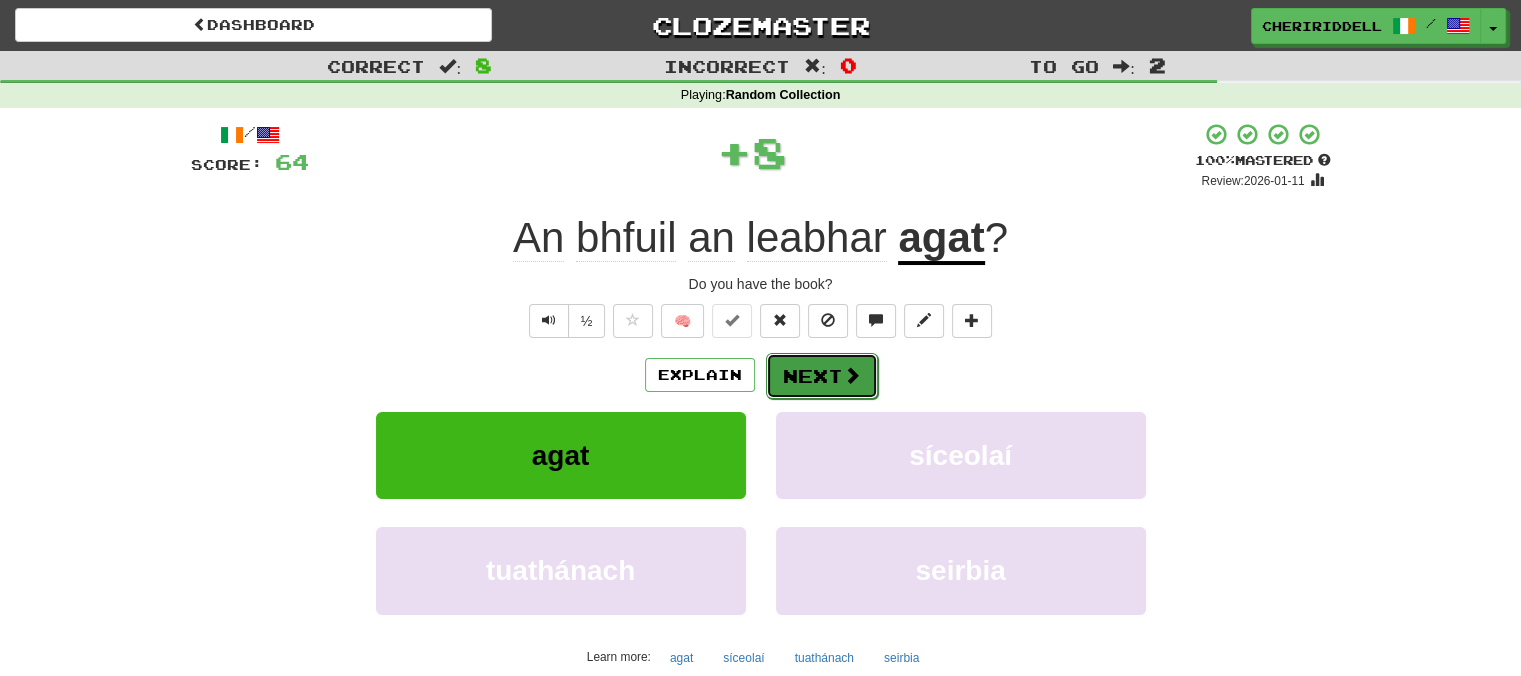 click on "Next" at bounding box center (822, 376) 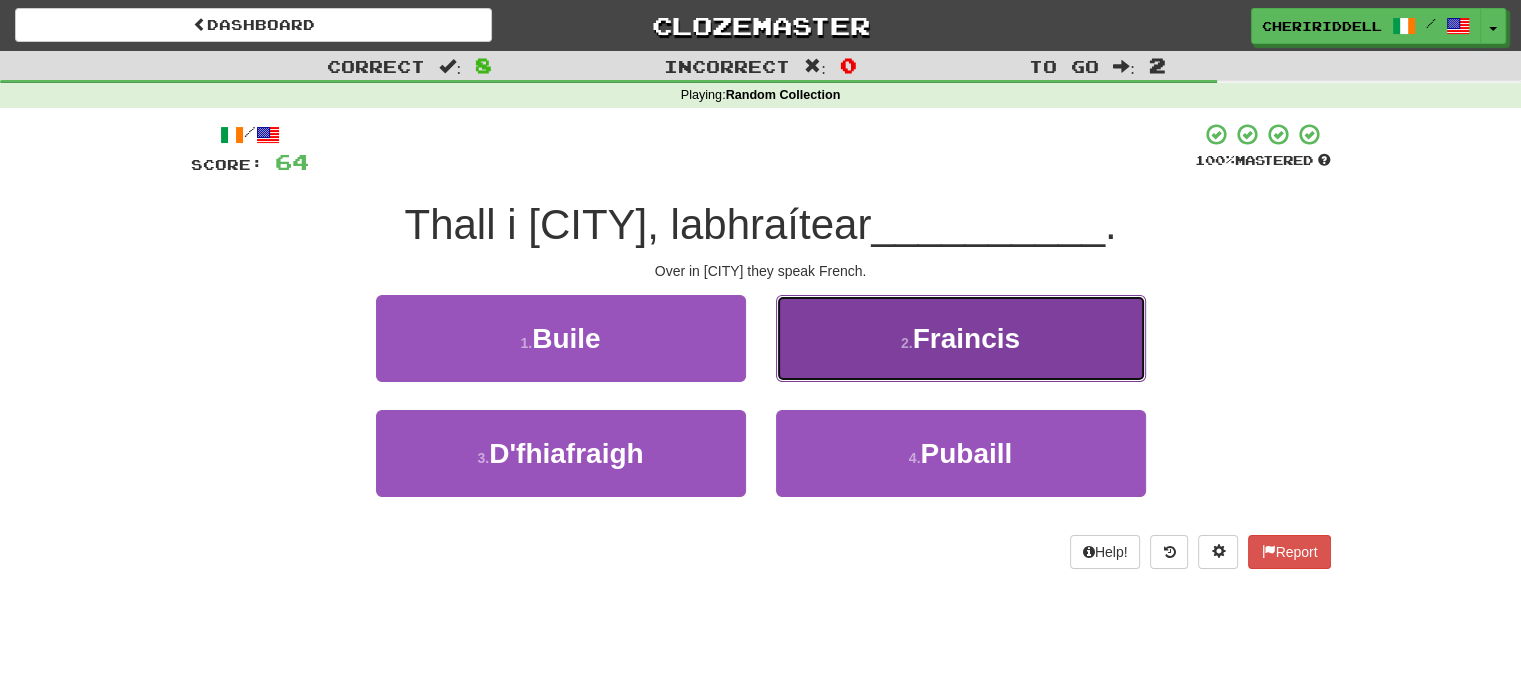 click on "2 .  Fraincis" at bounding box center (961, 338) 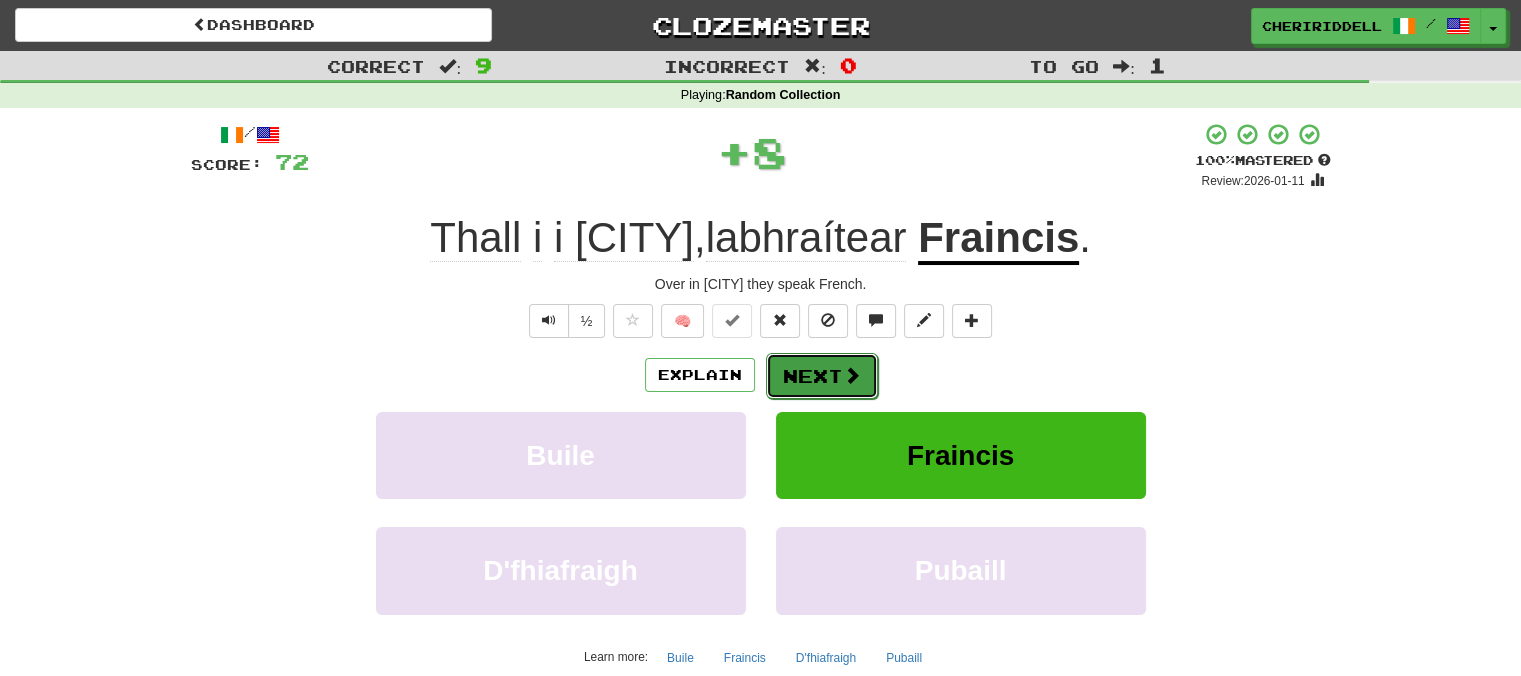 click on "Next" at bounding box center [822, 376] 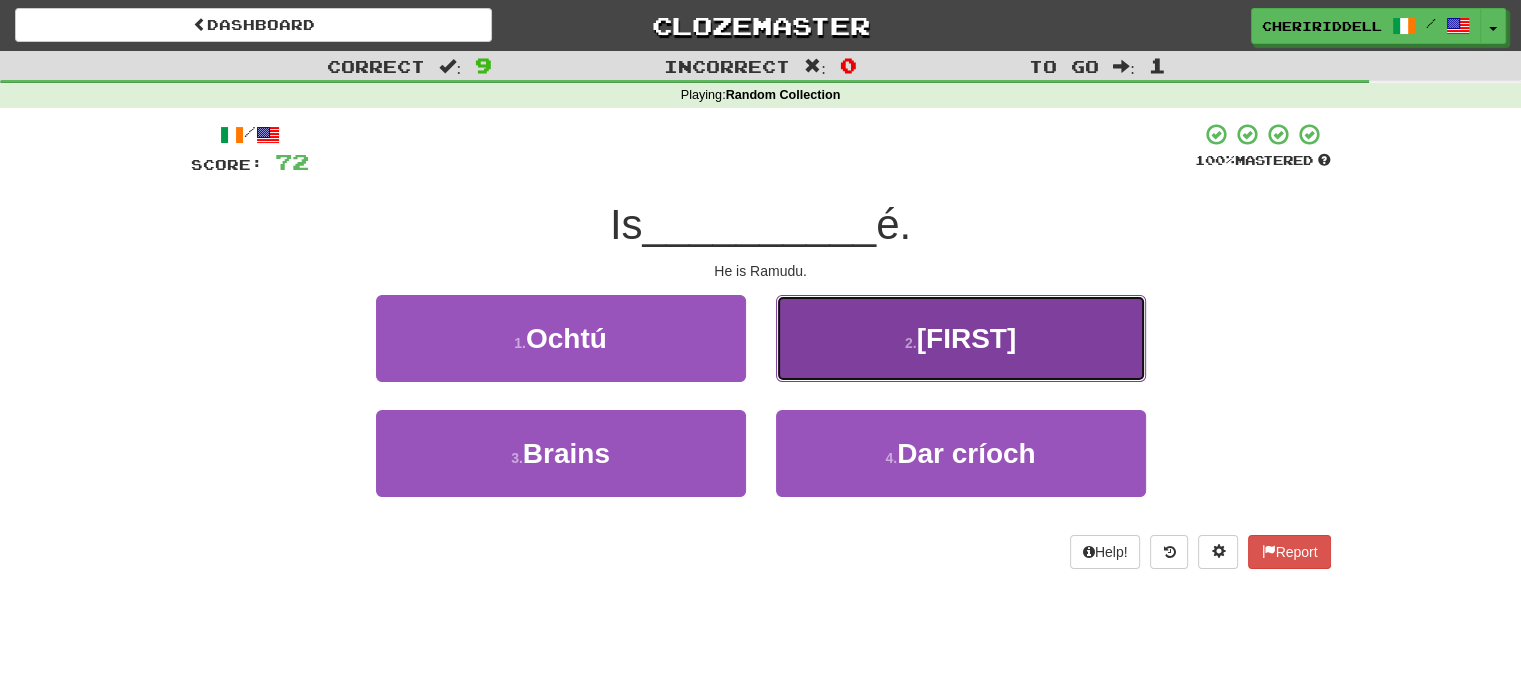 click on "2 .  Ramudu" at bounding box center (961, 338) 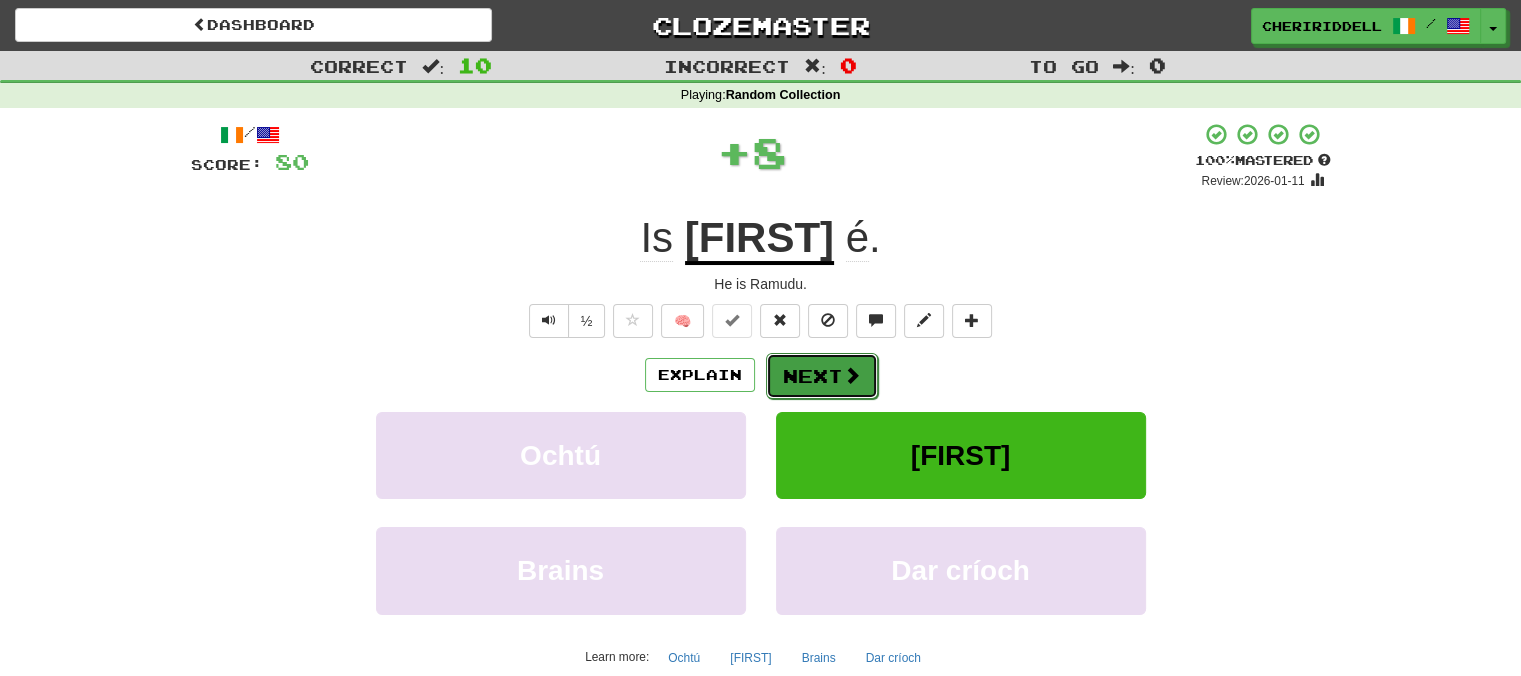 click on "Next" at bounding box center (822, 376) 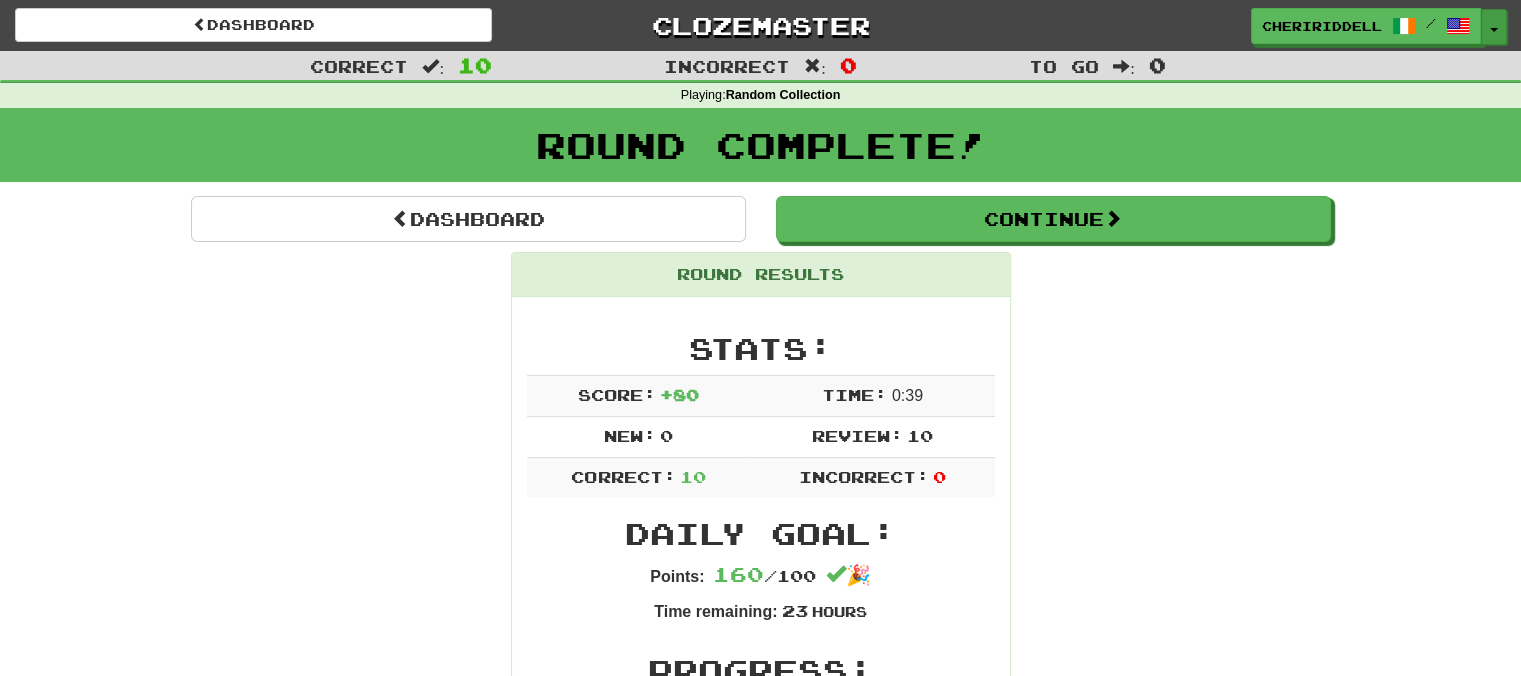 click on "Toggle Dropdown" at bounding box center (1494, 27) 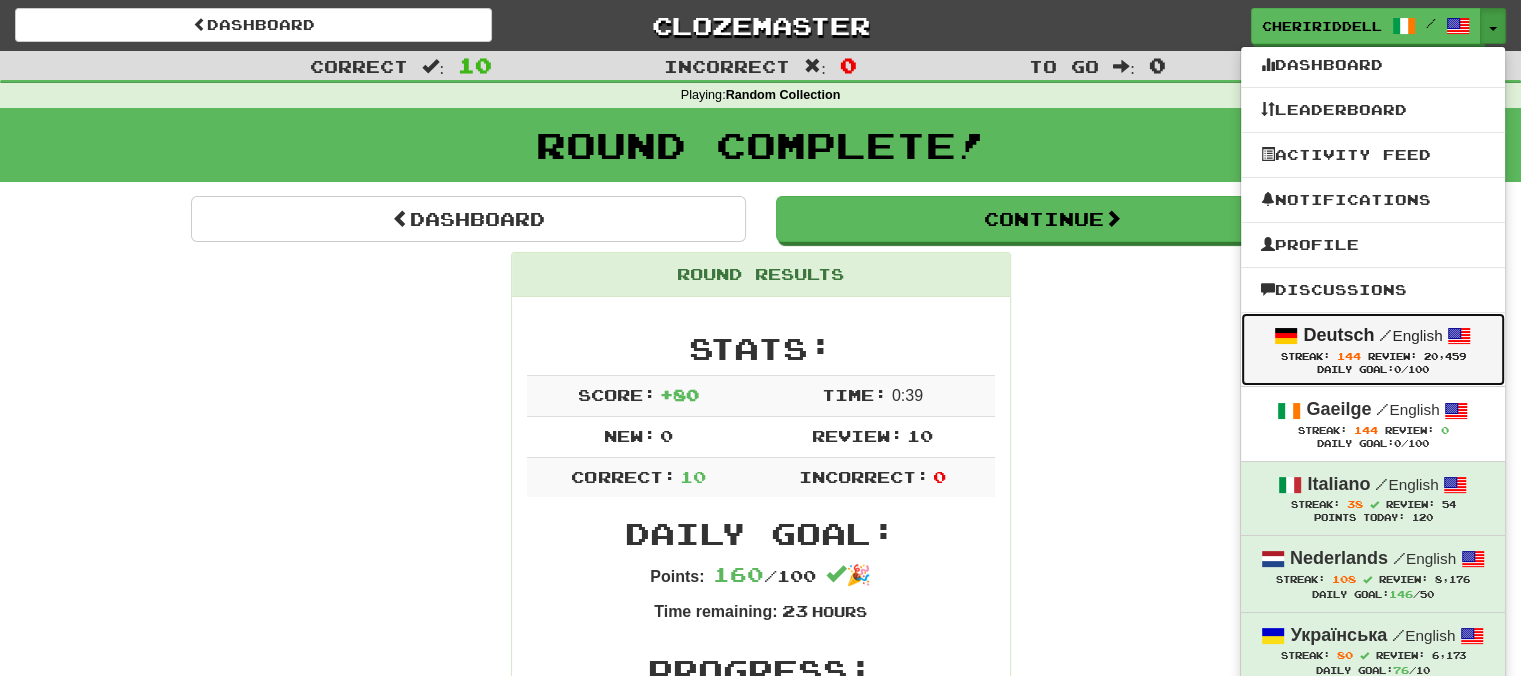 click on "Deutsch" at bounding box center [1338, 335] 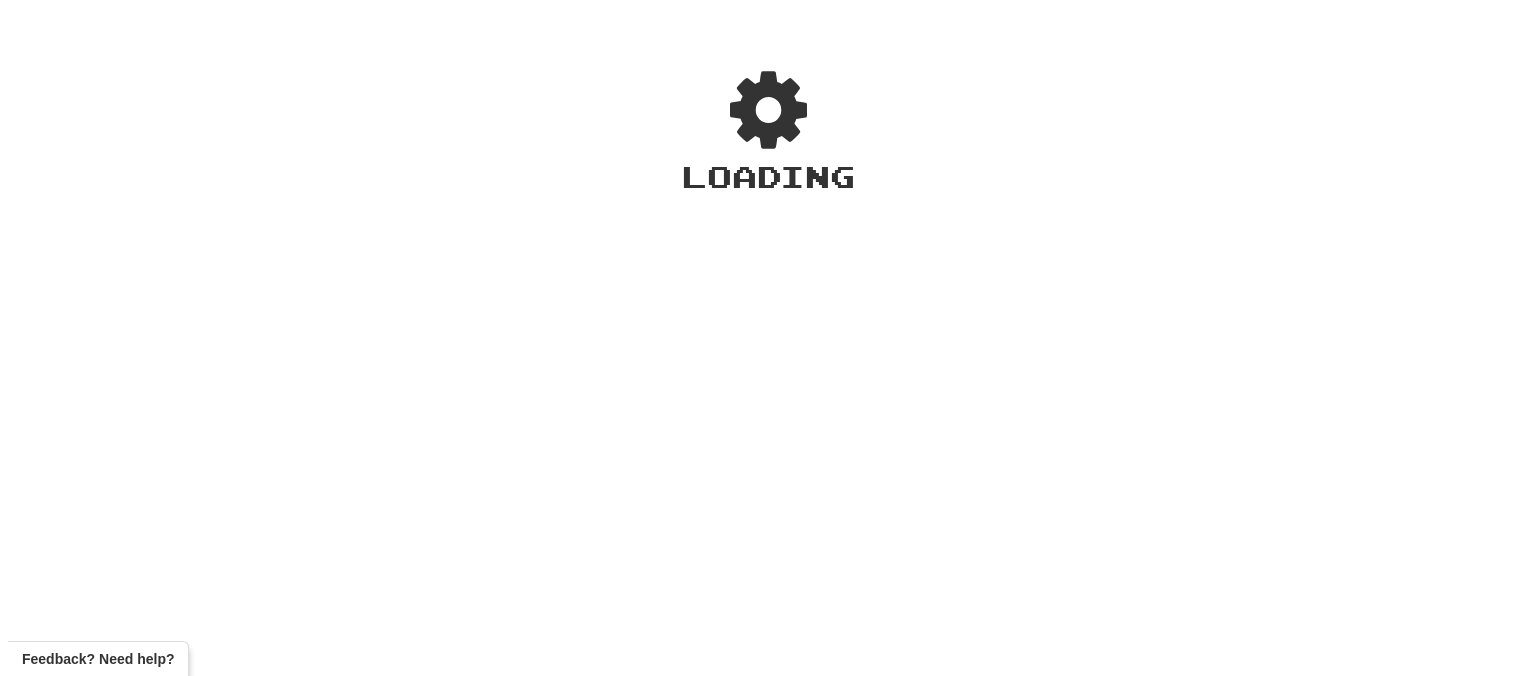 scroll, scrollTop: 0, scrollLeft: 0, axis: both 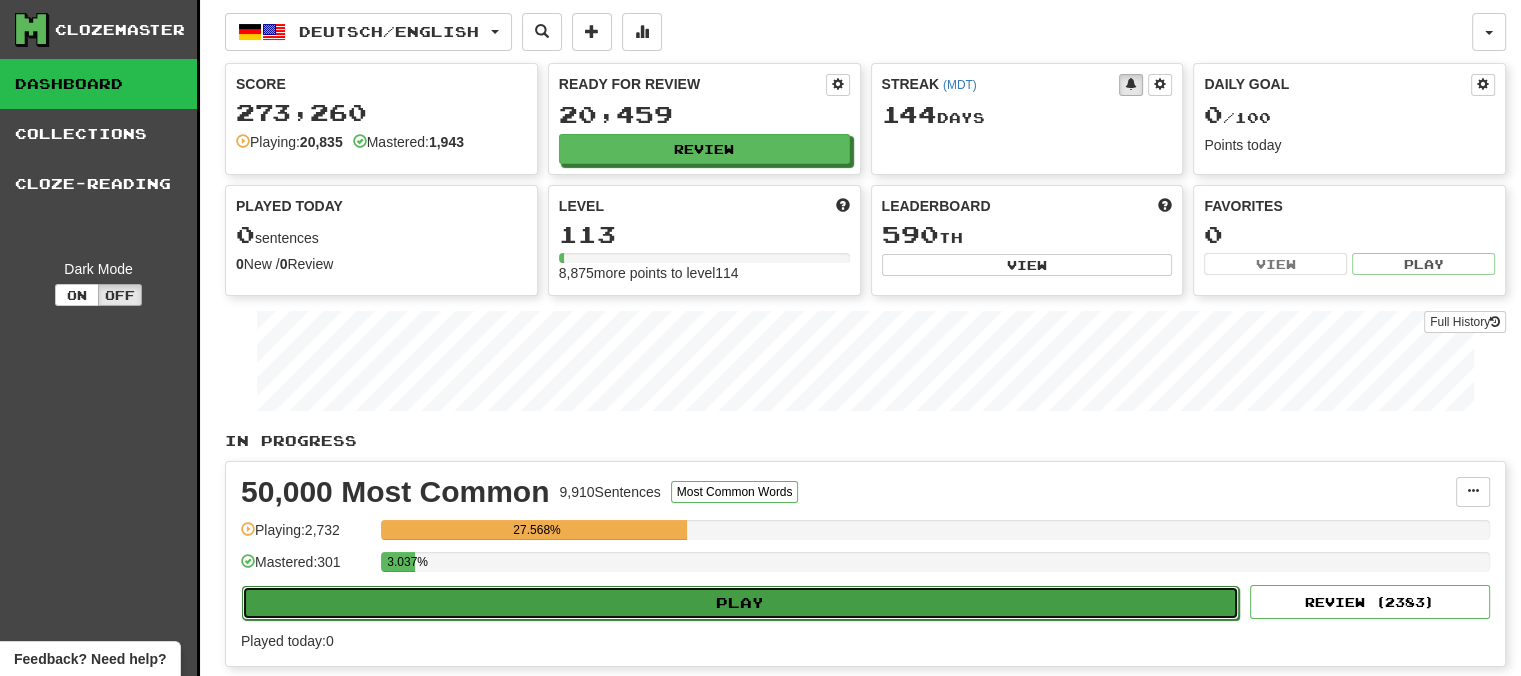 click on "Play" at bounding box center [740, 603] 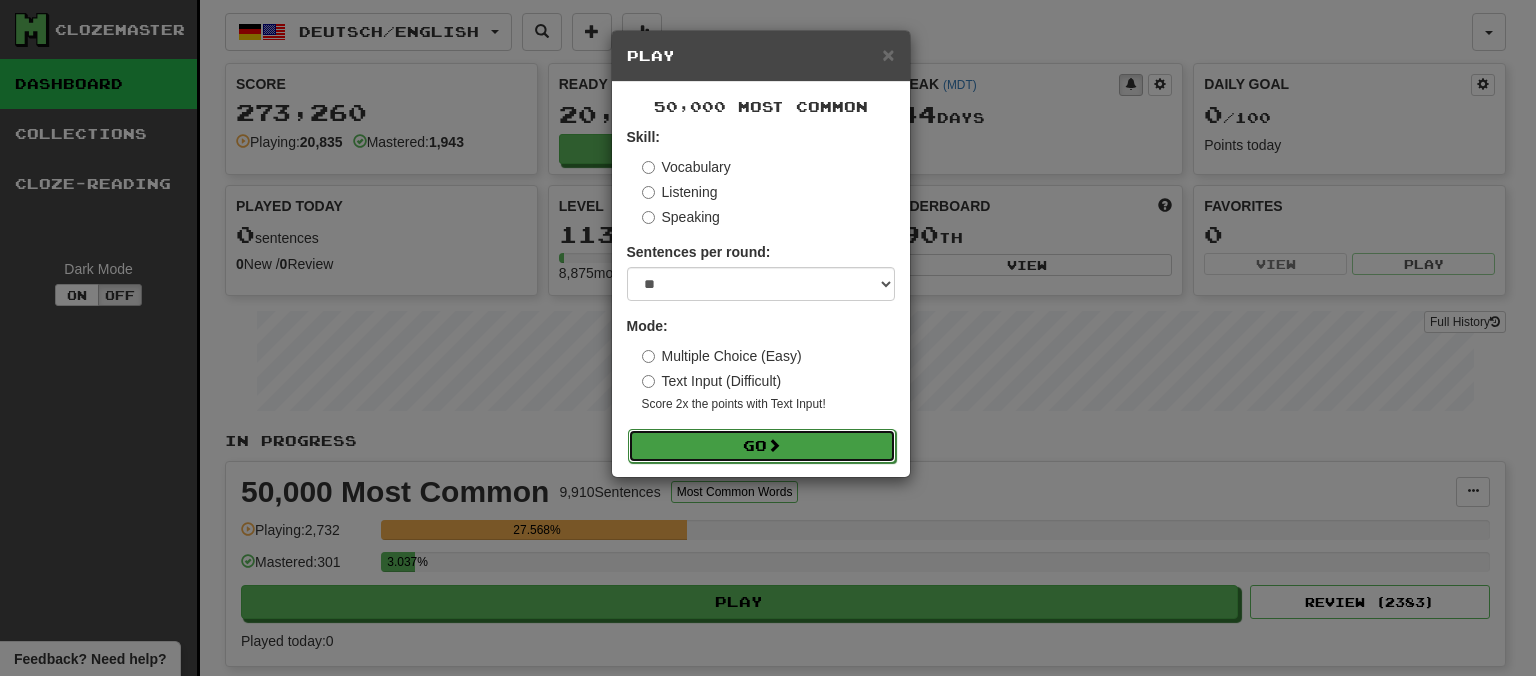 click on "Go" at bounding box center (762, 446) 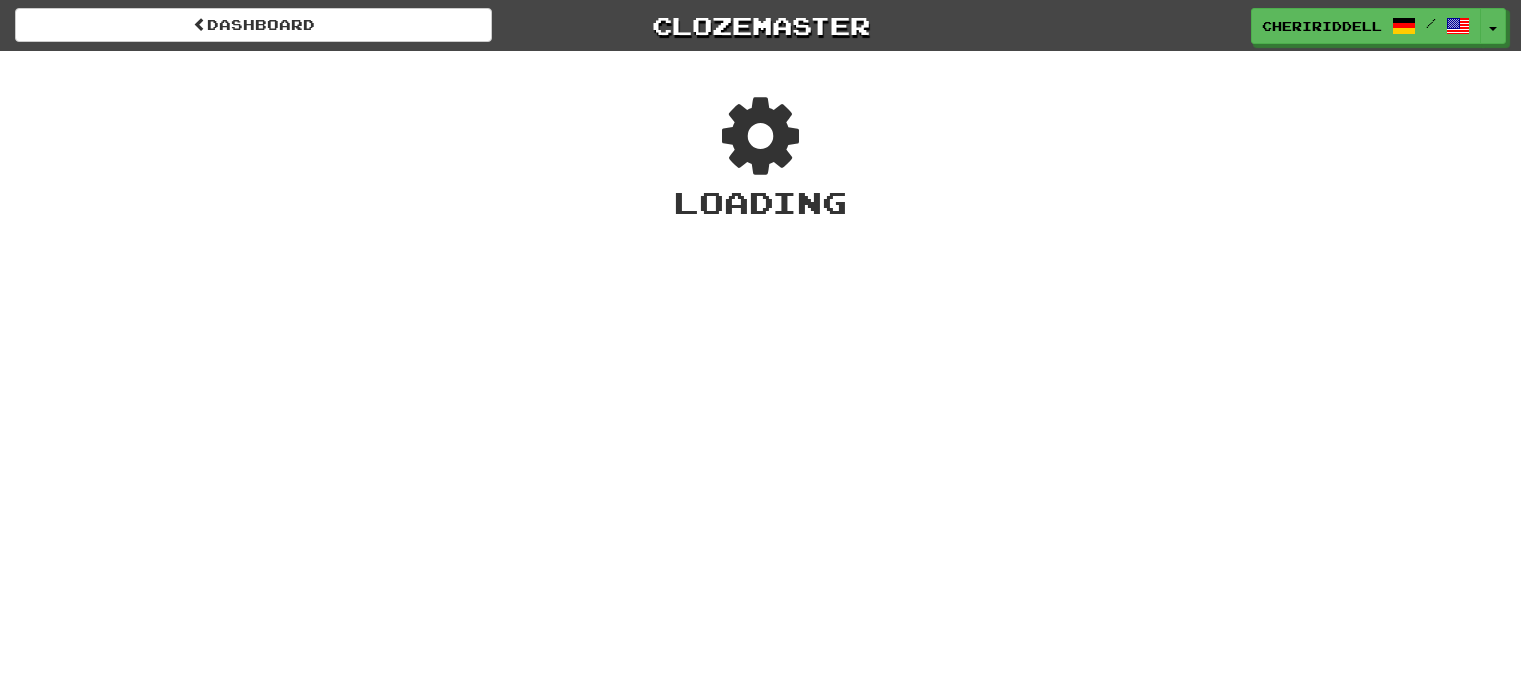 scroll, scrollTop: 0, scrollLeft: 0, axis: both 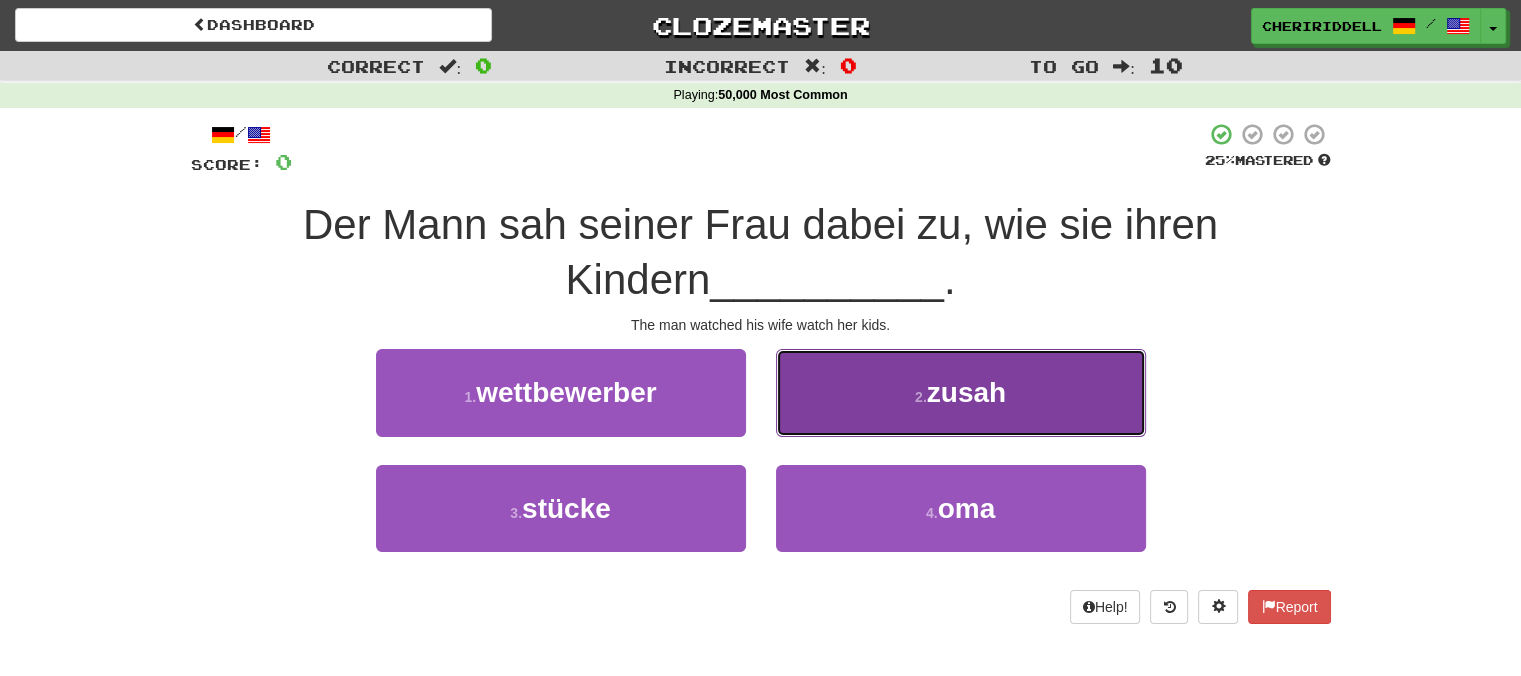 click on "2 . zusah" at bounding box center [961, 392] 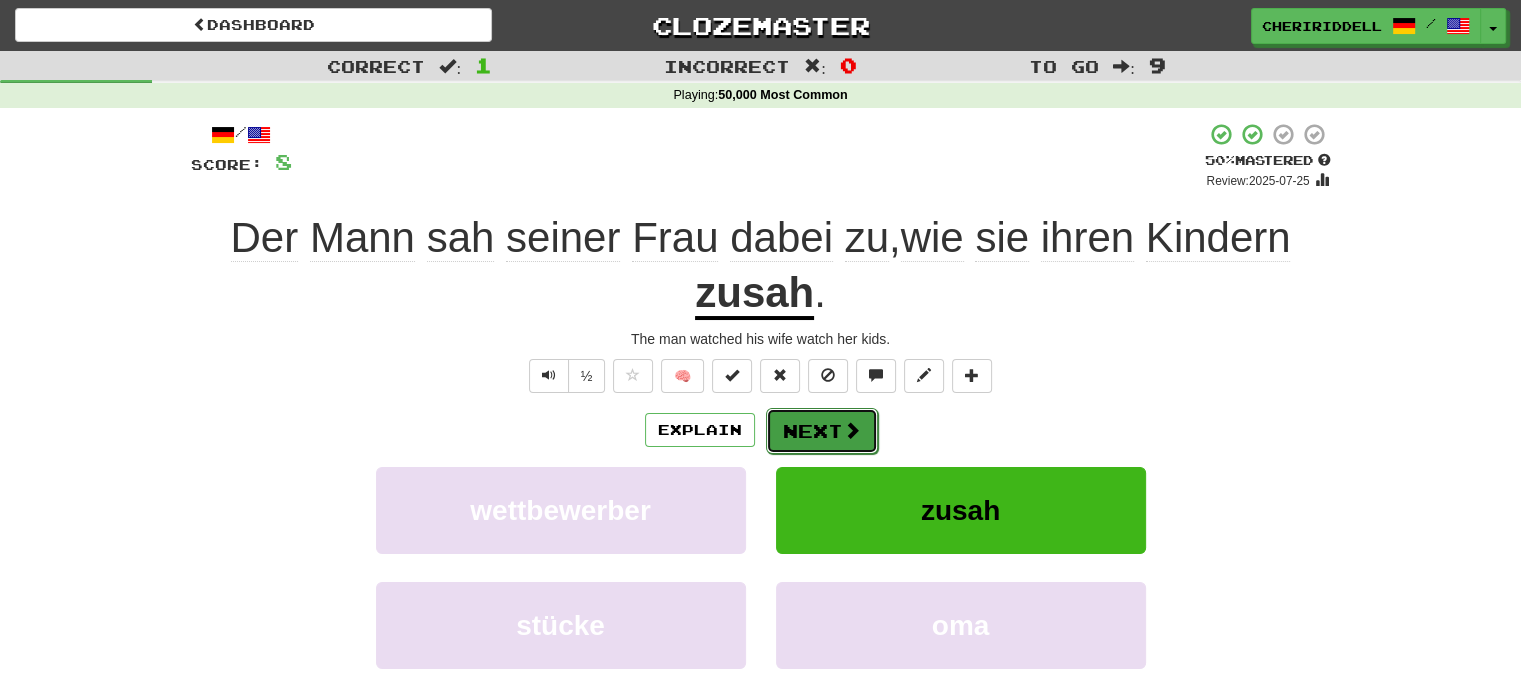 click on "Next" at bounding box center [822, 431] 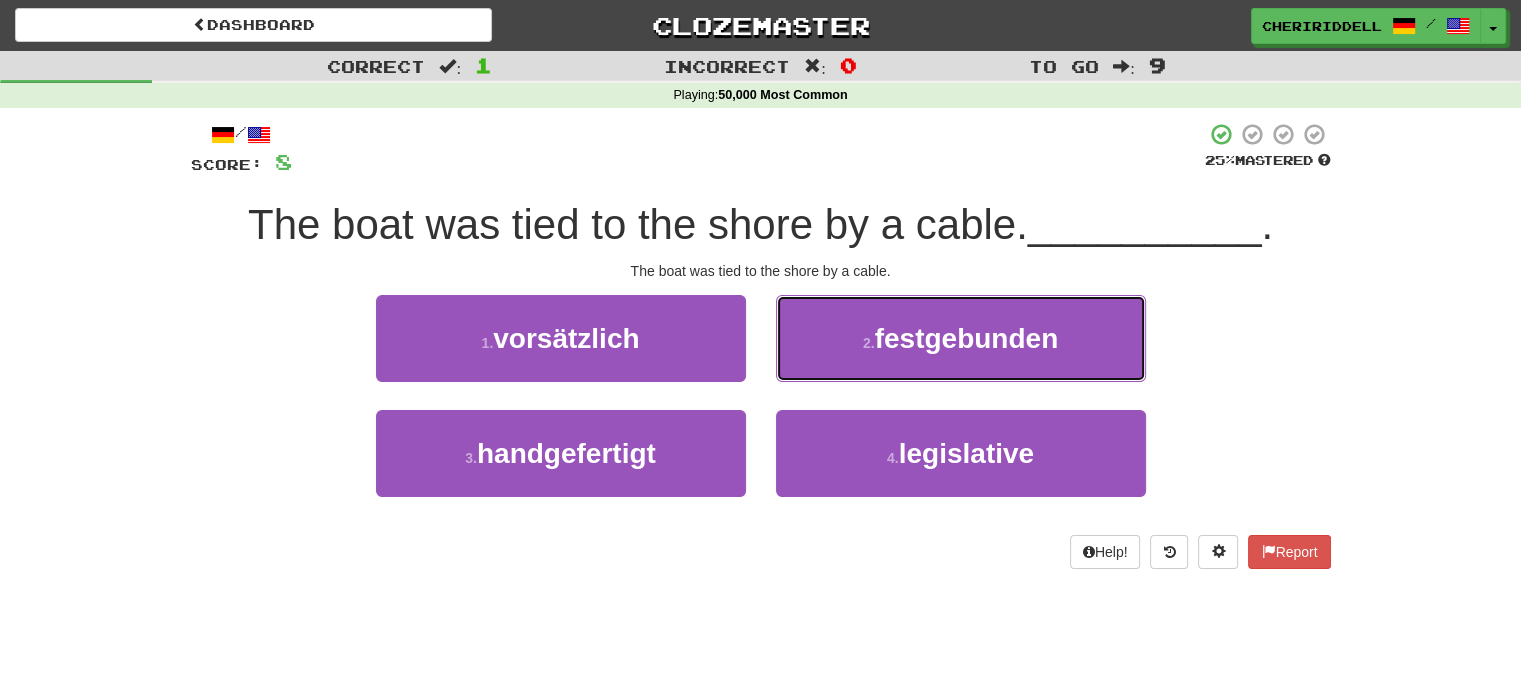 click on "2 . festgebunden" at bounding box center [961, 338] 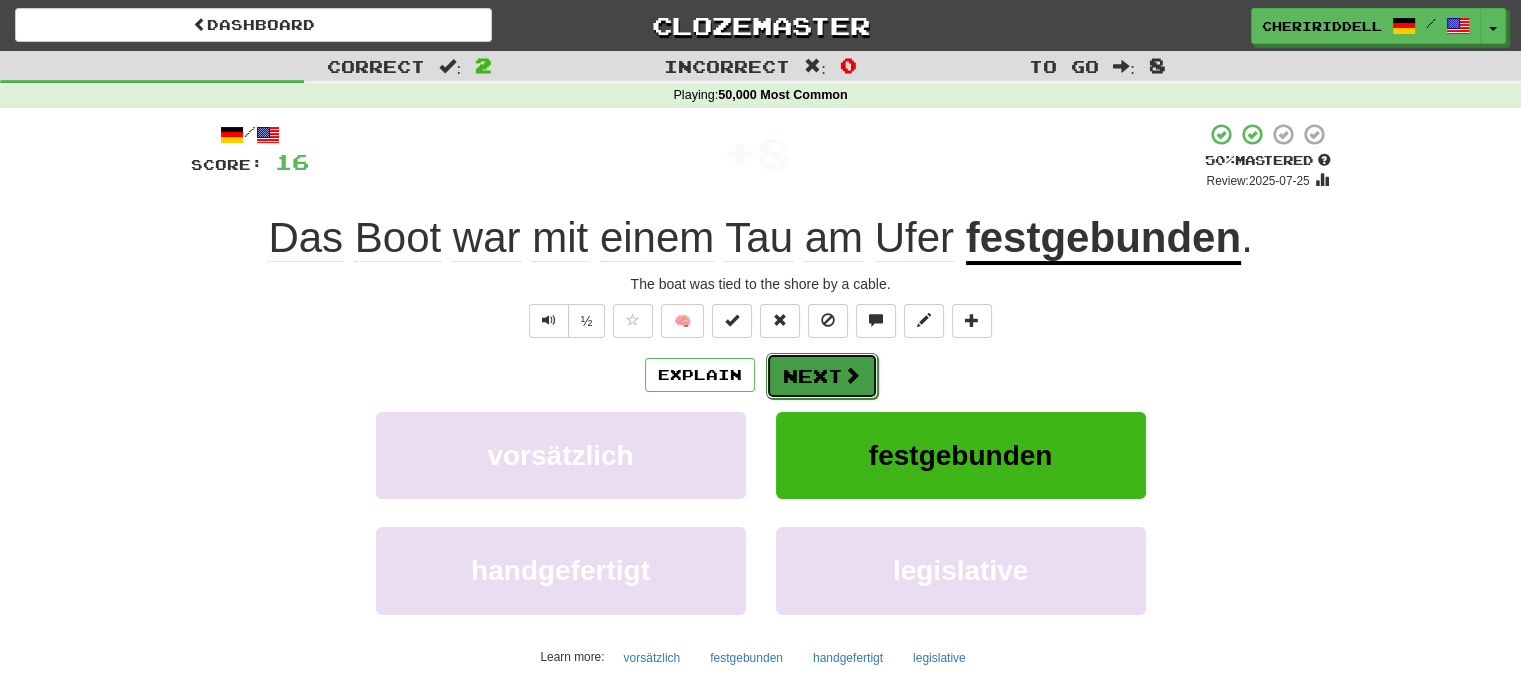 click on "Next" at bounding box center [822, 376] 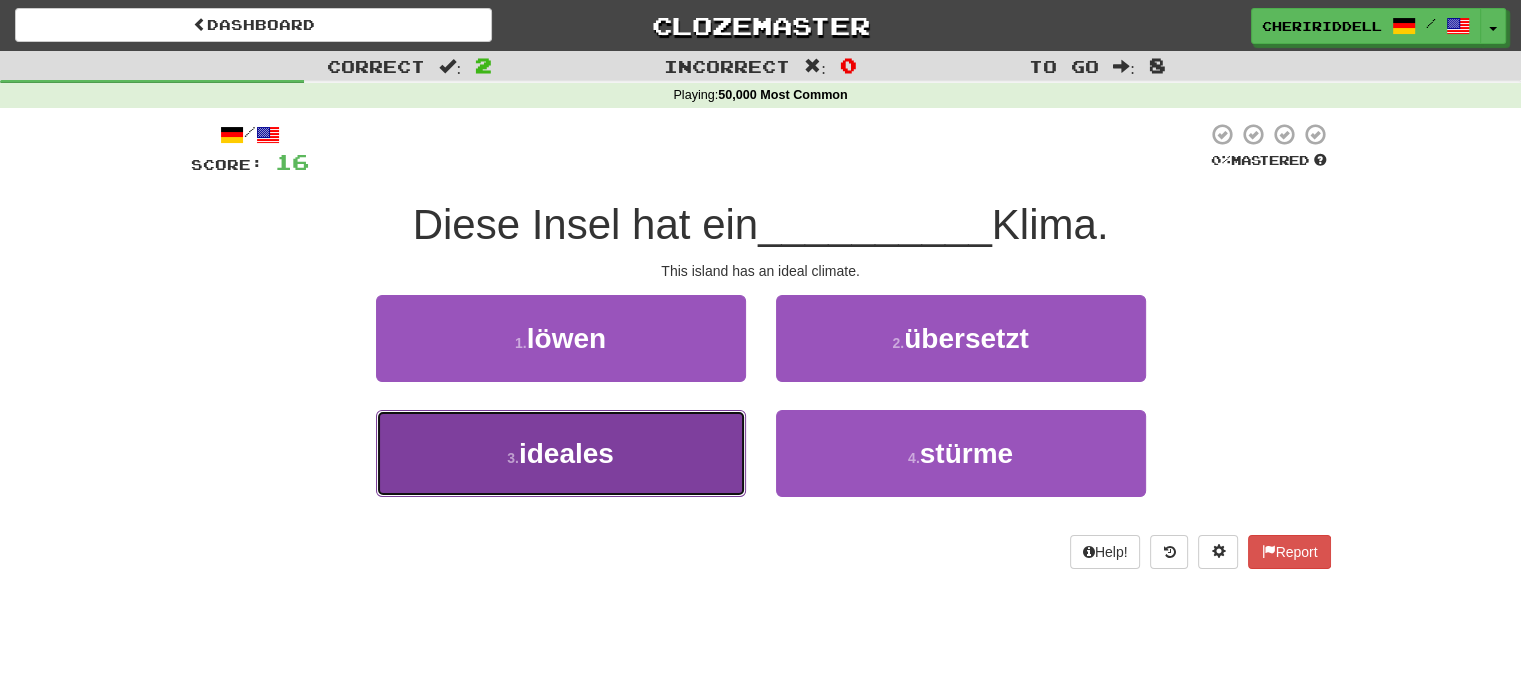 click on "3 . ideales" at bounding box center [561, 453] 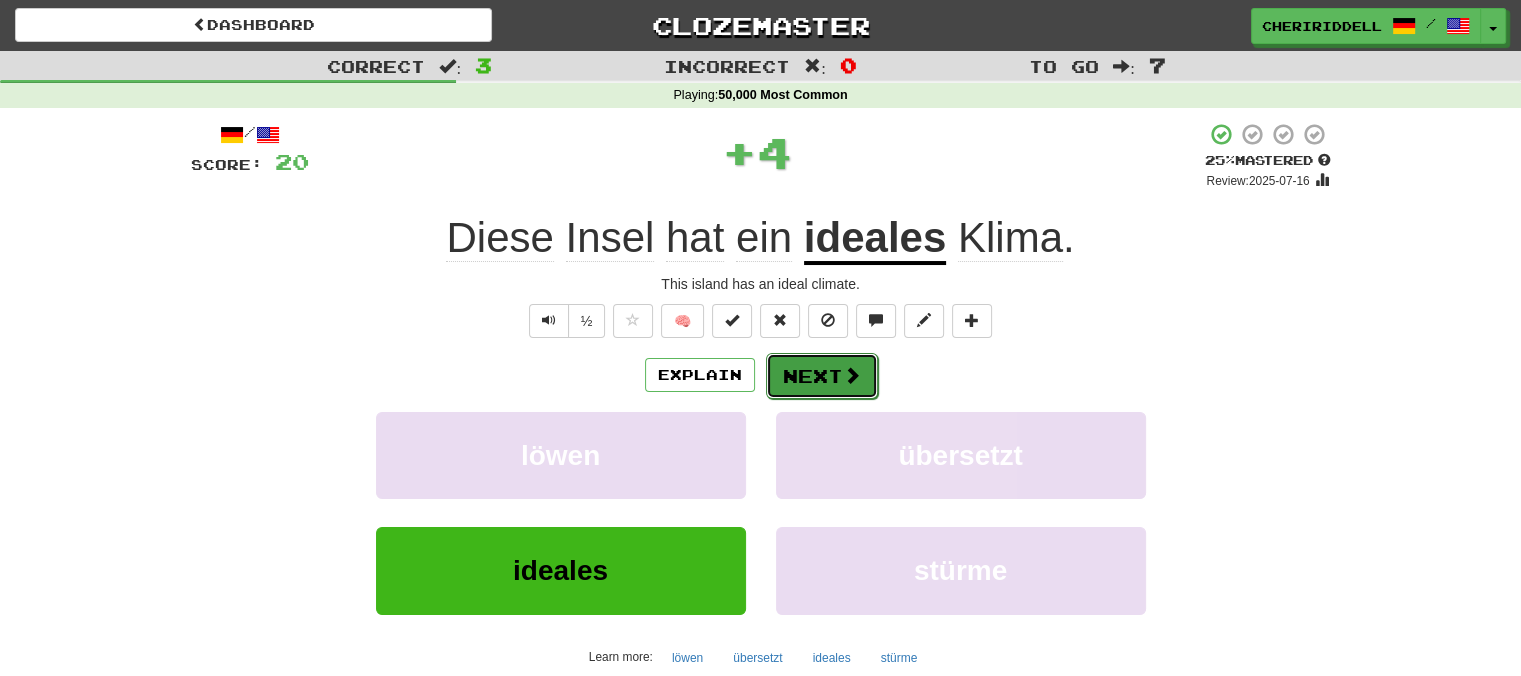 click on "Next" at bounding box center [822, 376] 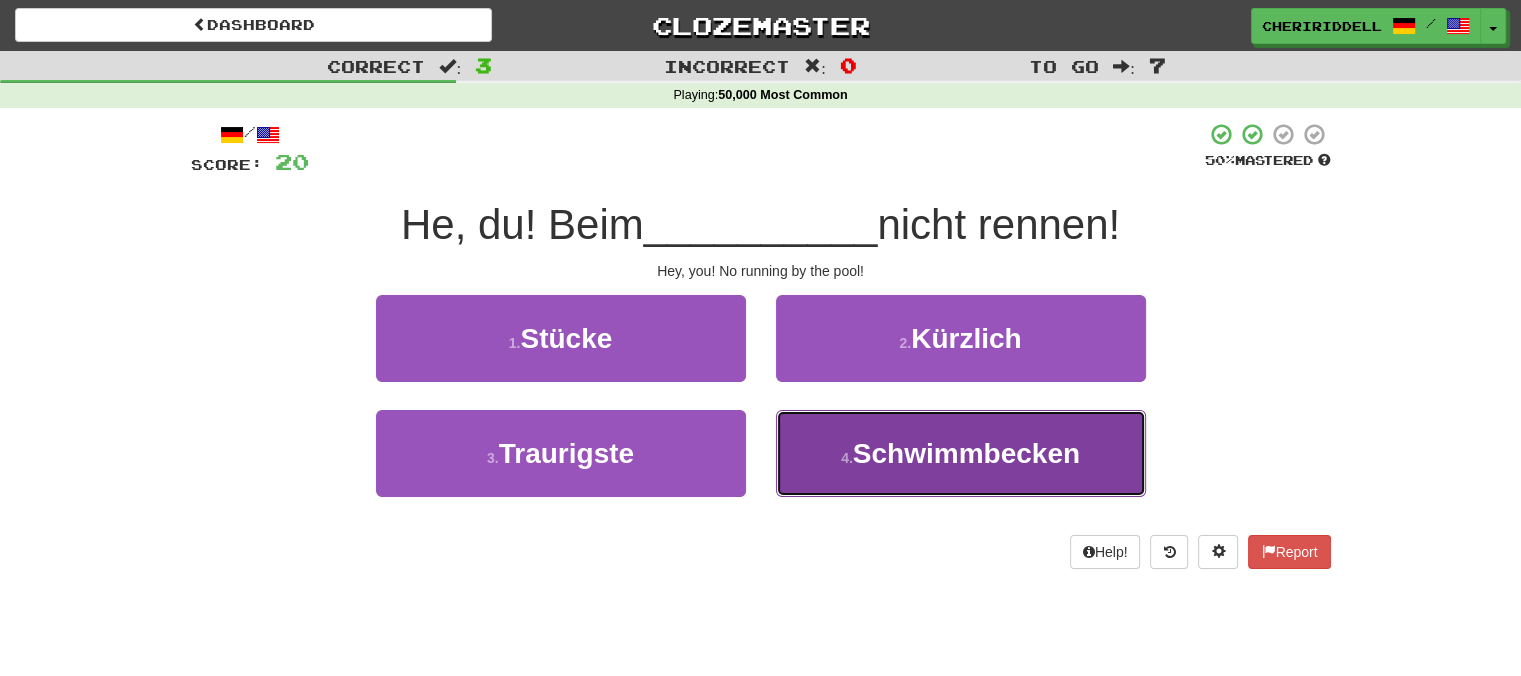 click on "Schwimmbecken" at bounding box center [966, 453] 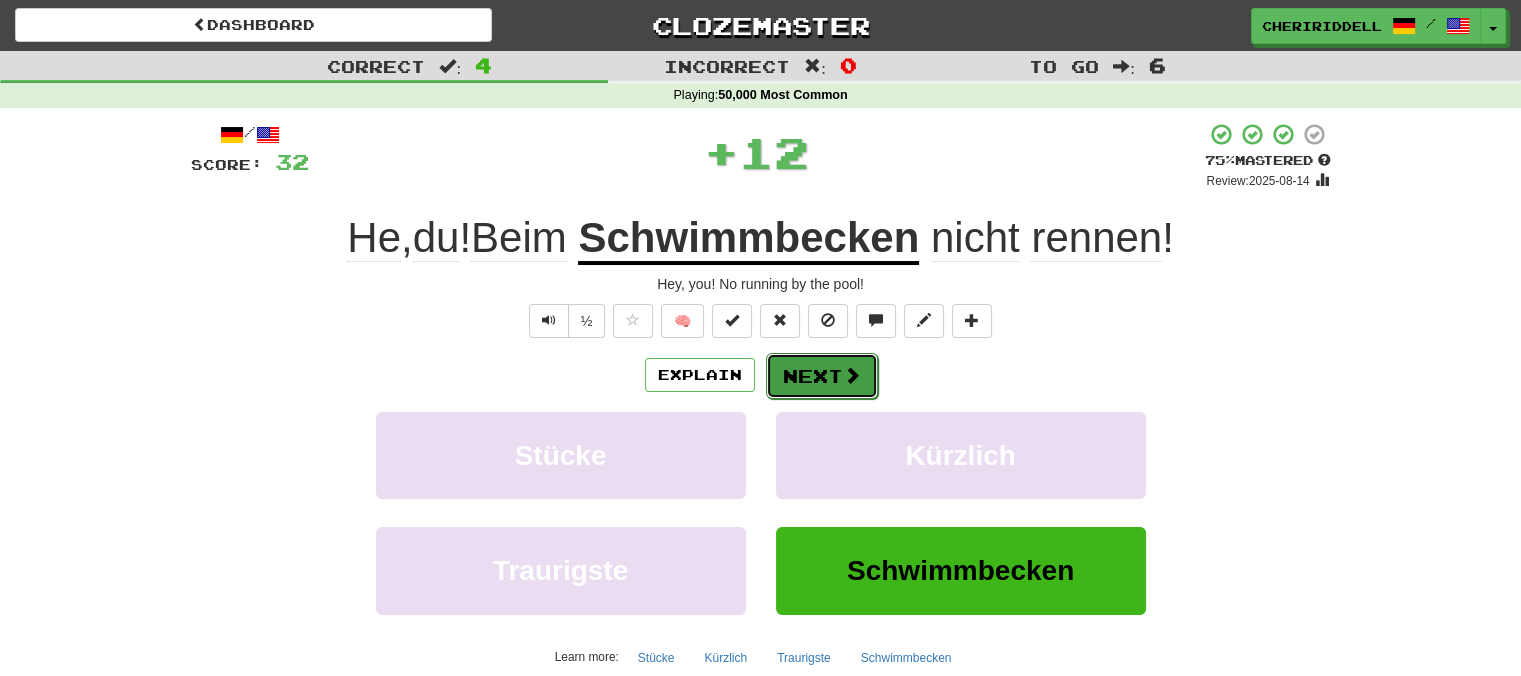 click on "Next" at bounding box center (822, 376) 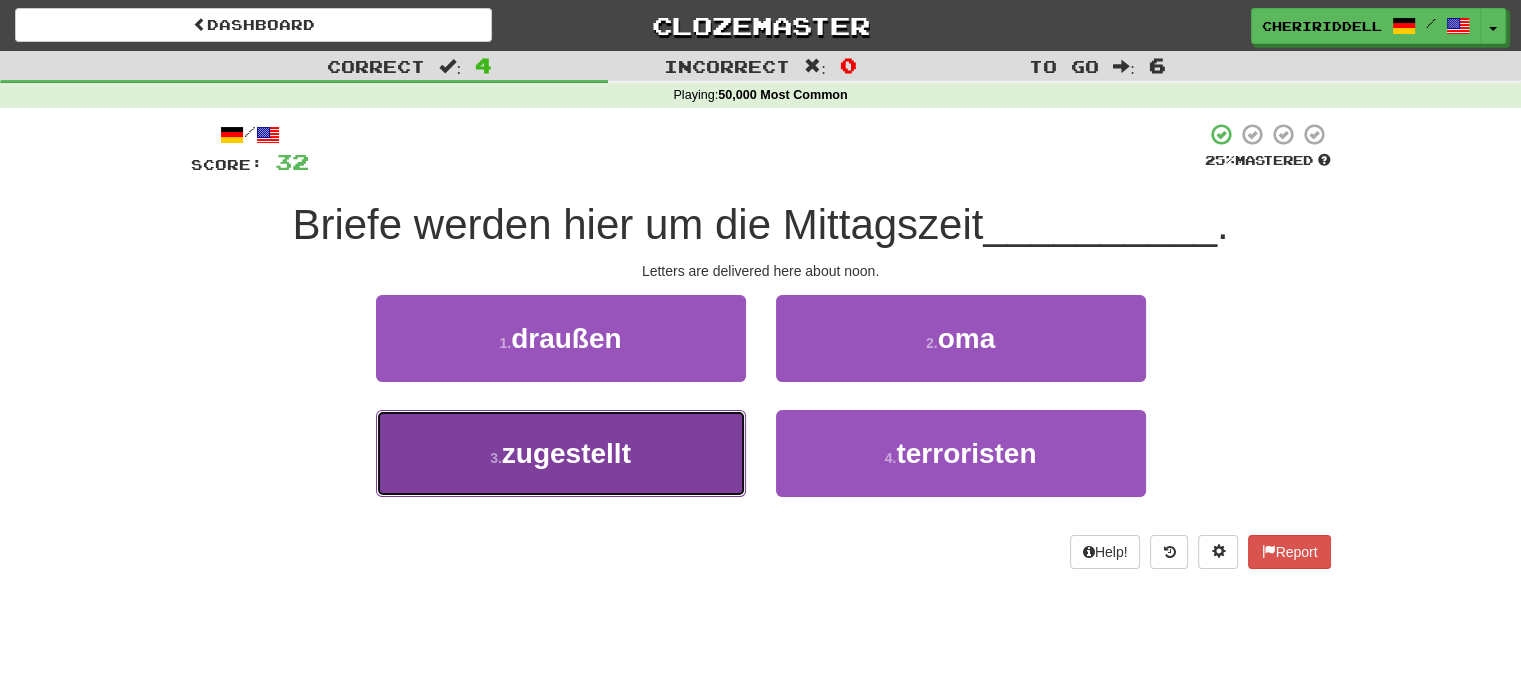 click on "3 .  zugestellt" at bounding box center (561, 453) 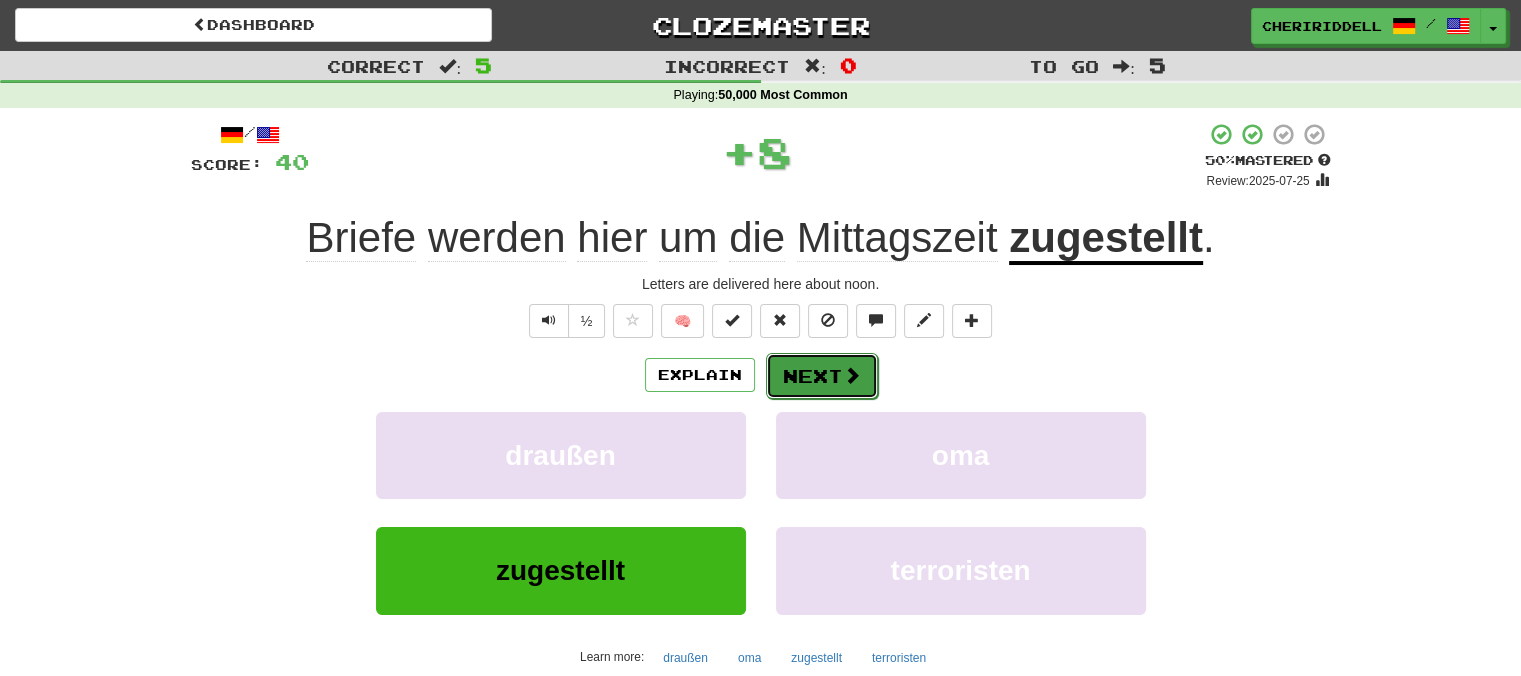 click on "Next" at bounding box center (822, 376) 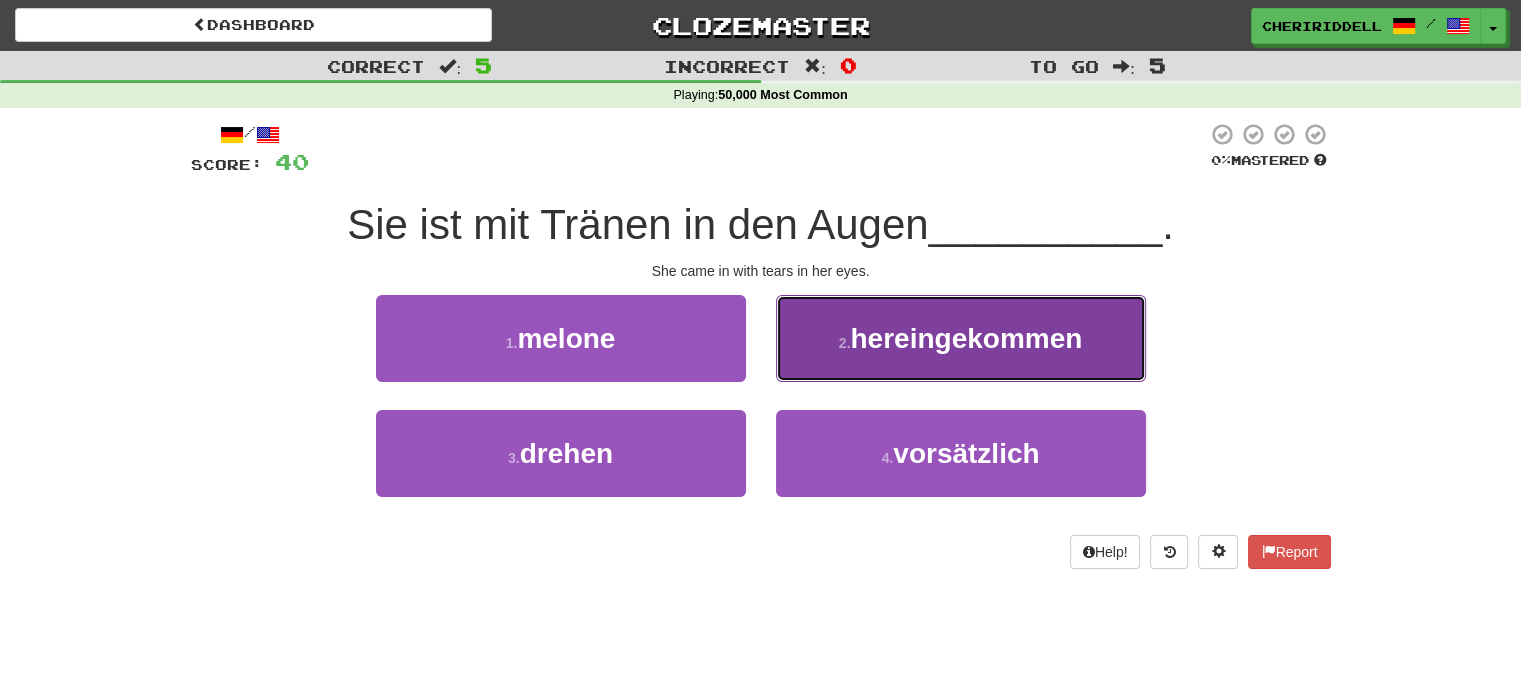 click on "2 .  hereingekommen" at bounding box center (961, 338) 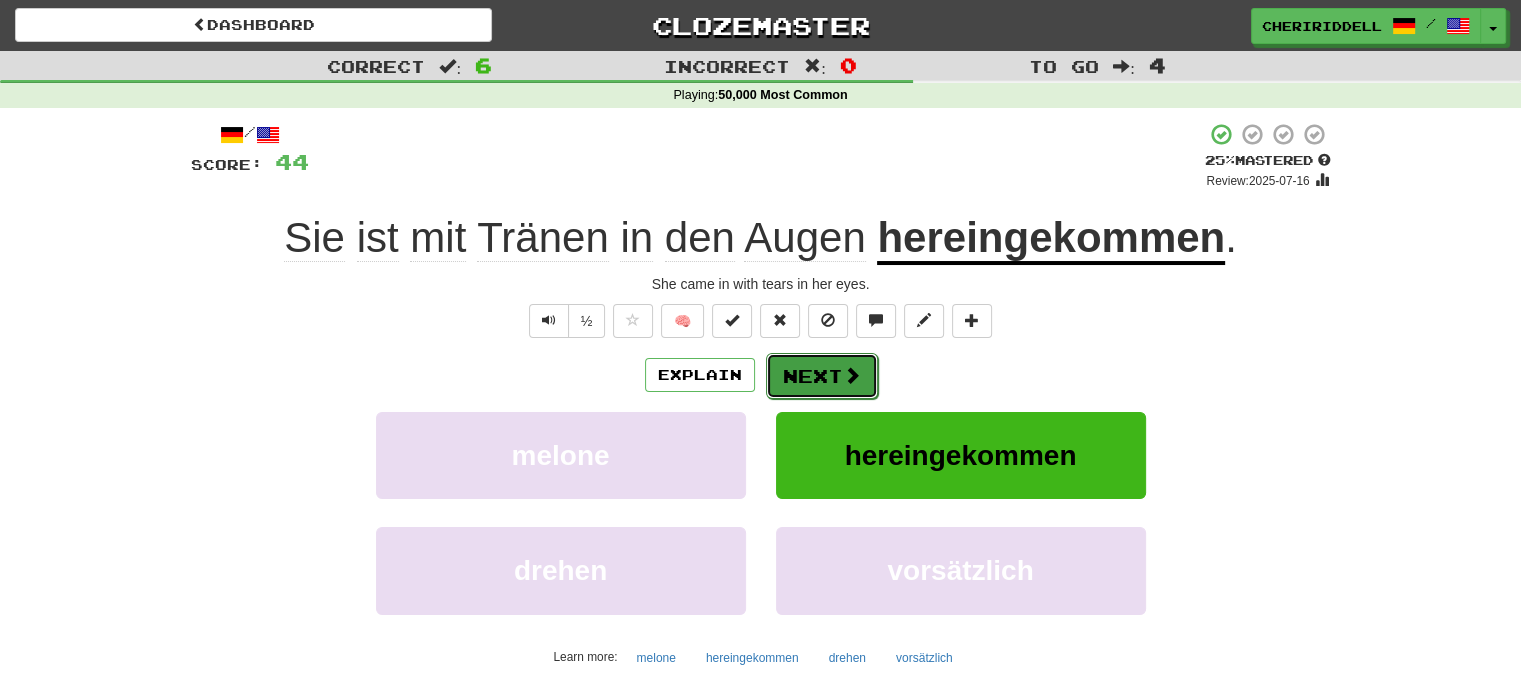 click on "Next" at bounding box center [822, 376] 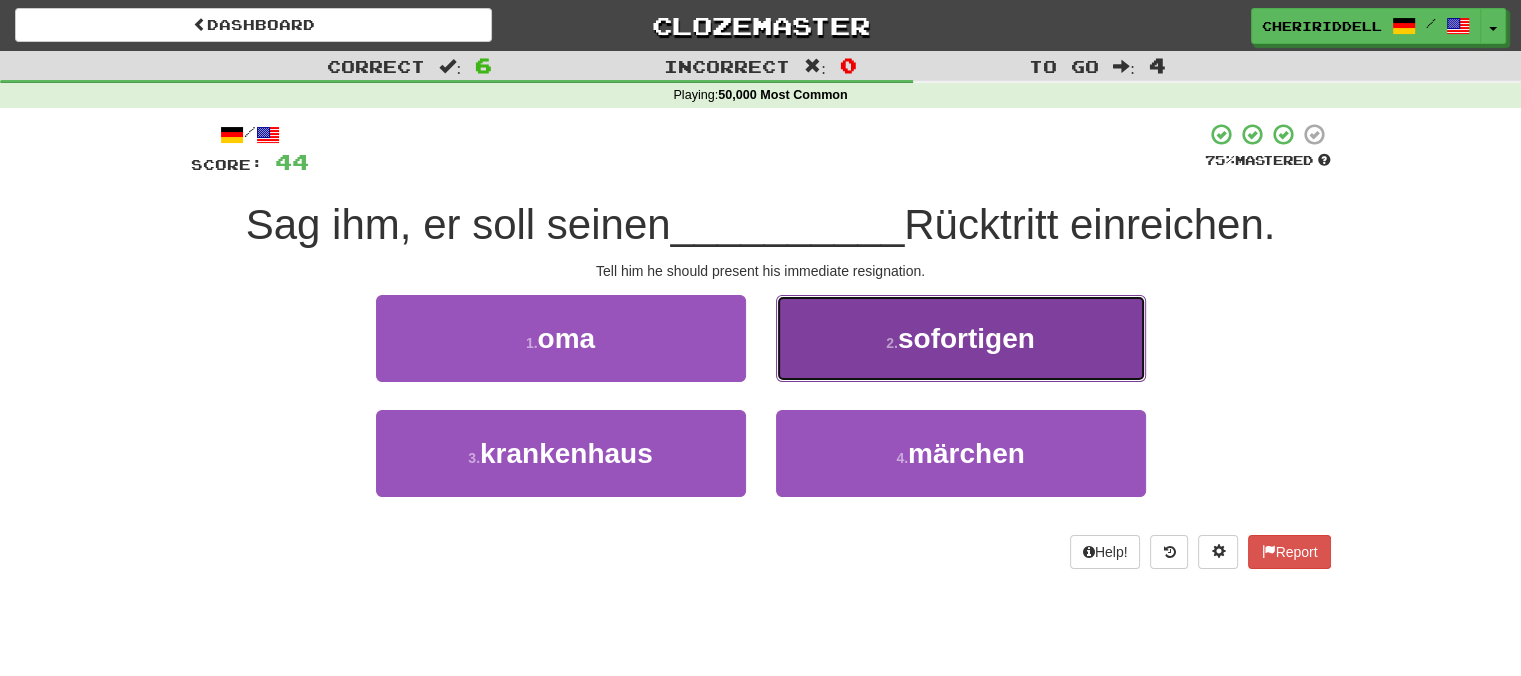 click on "2 .  sofortigen" at bounding box center (961, 338) 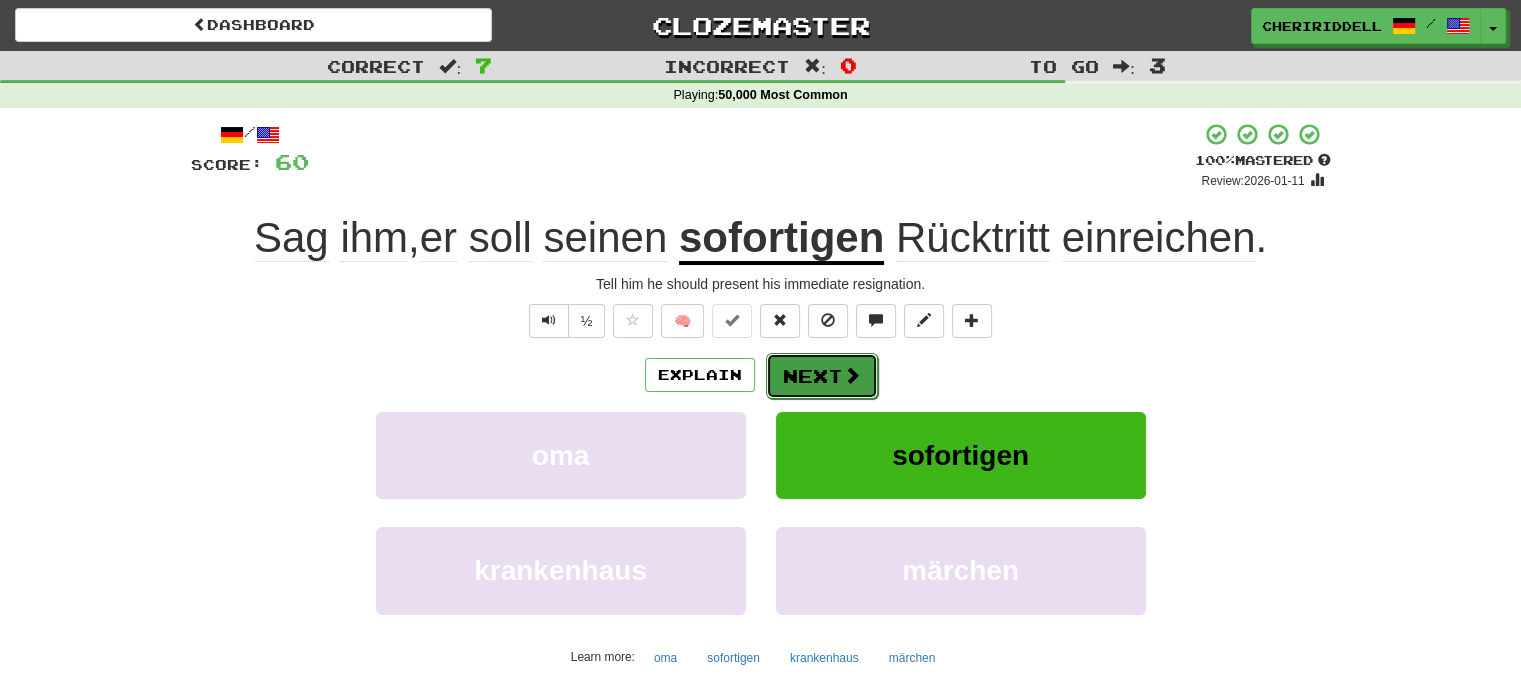 click on "Next" at bounding box center [822, 376] 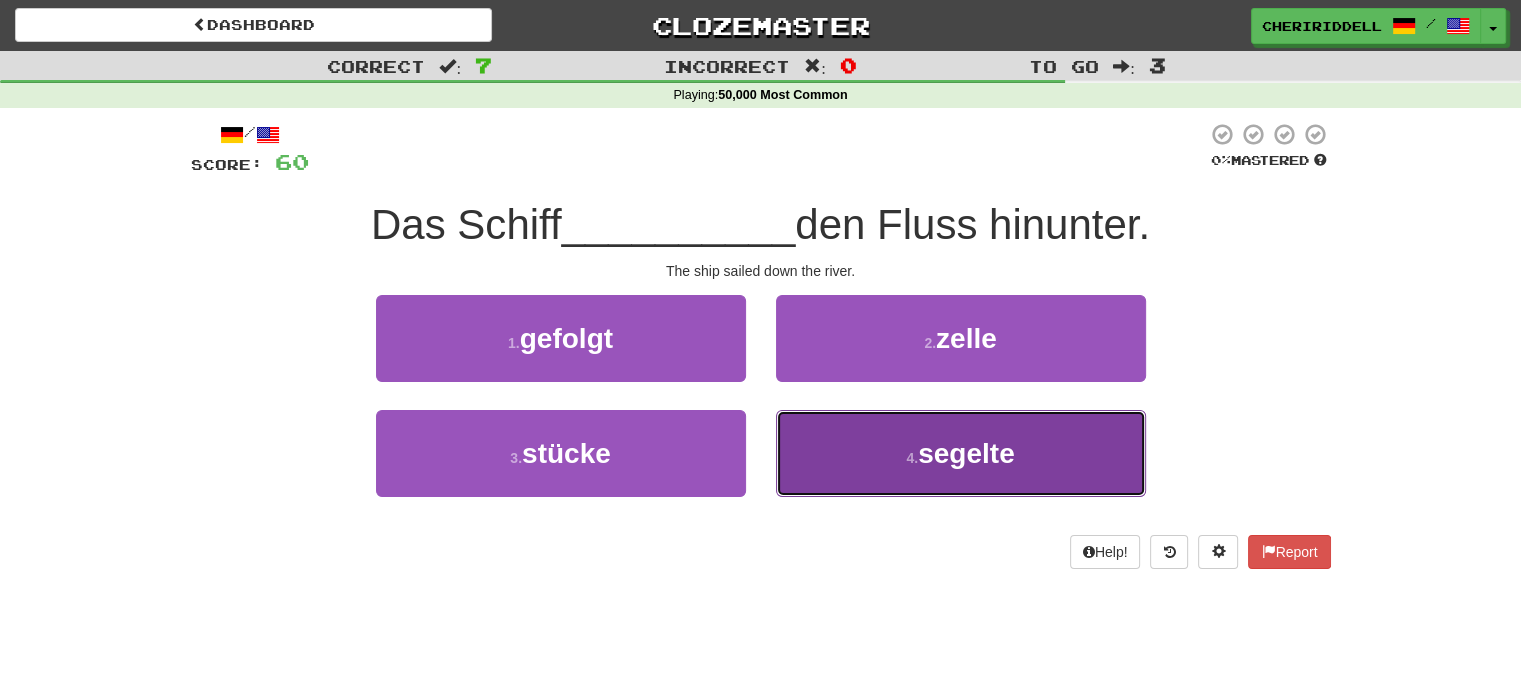 click on "4 .  segelte" at bounding box center (961, 453) 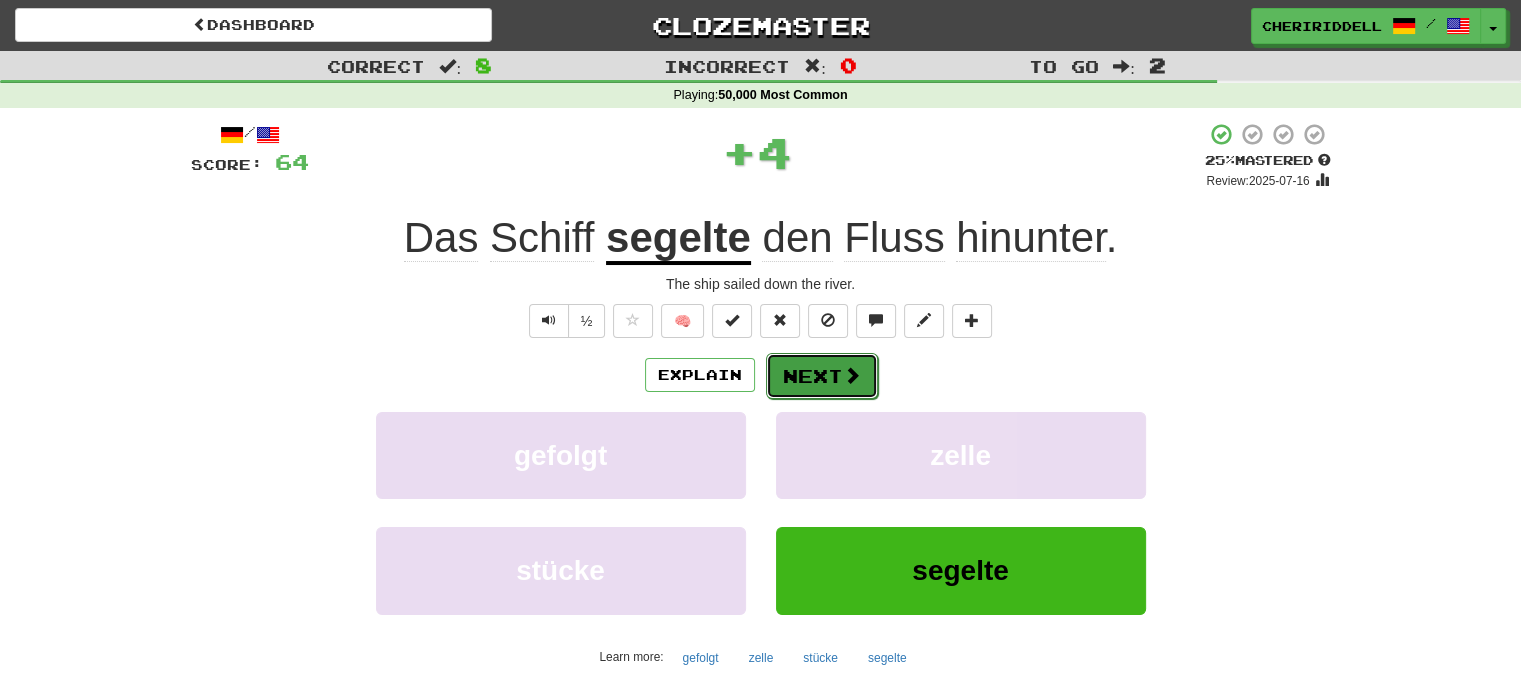 click on "Next" at bounding box center (822, 376) 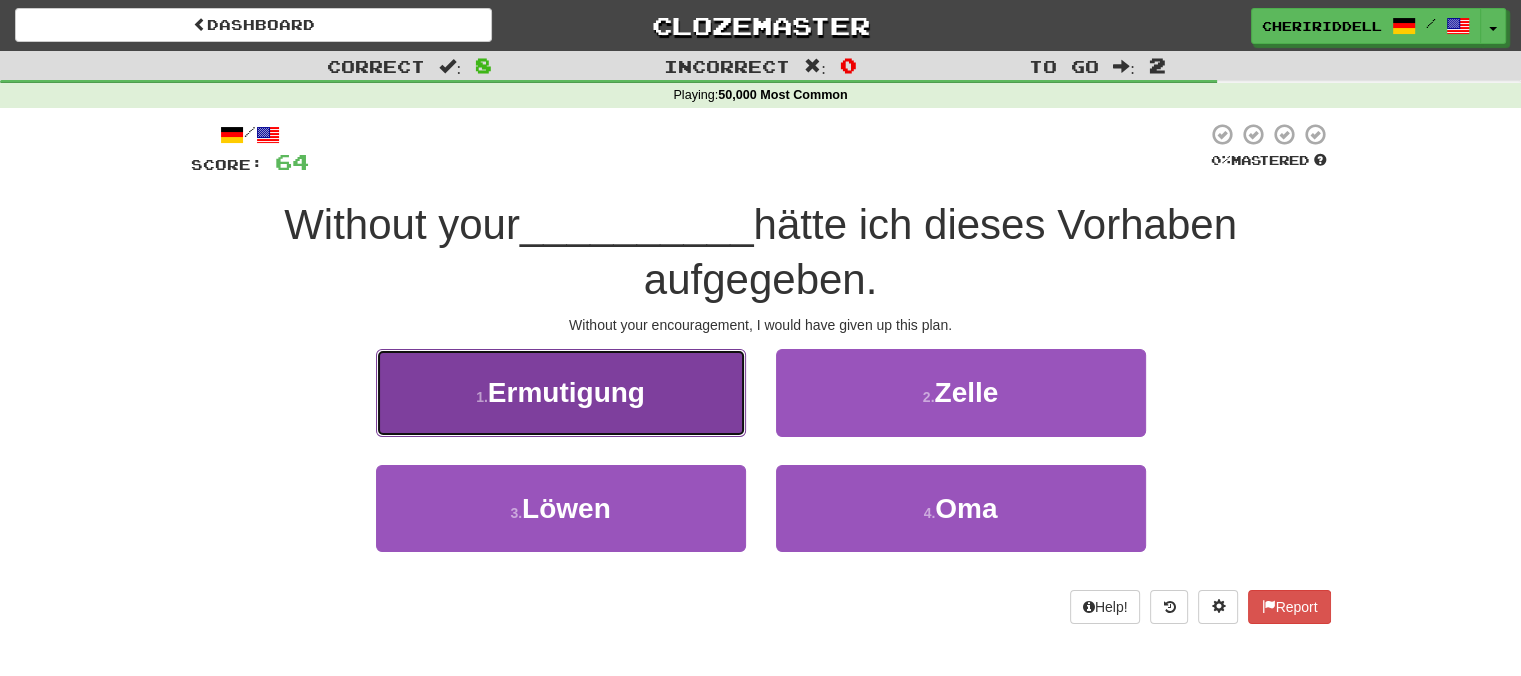 click on "1 .  Ermutigung" at bounding box center (561, 392) 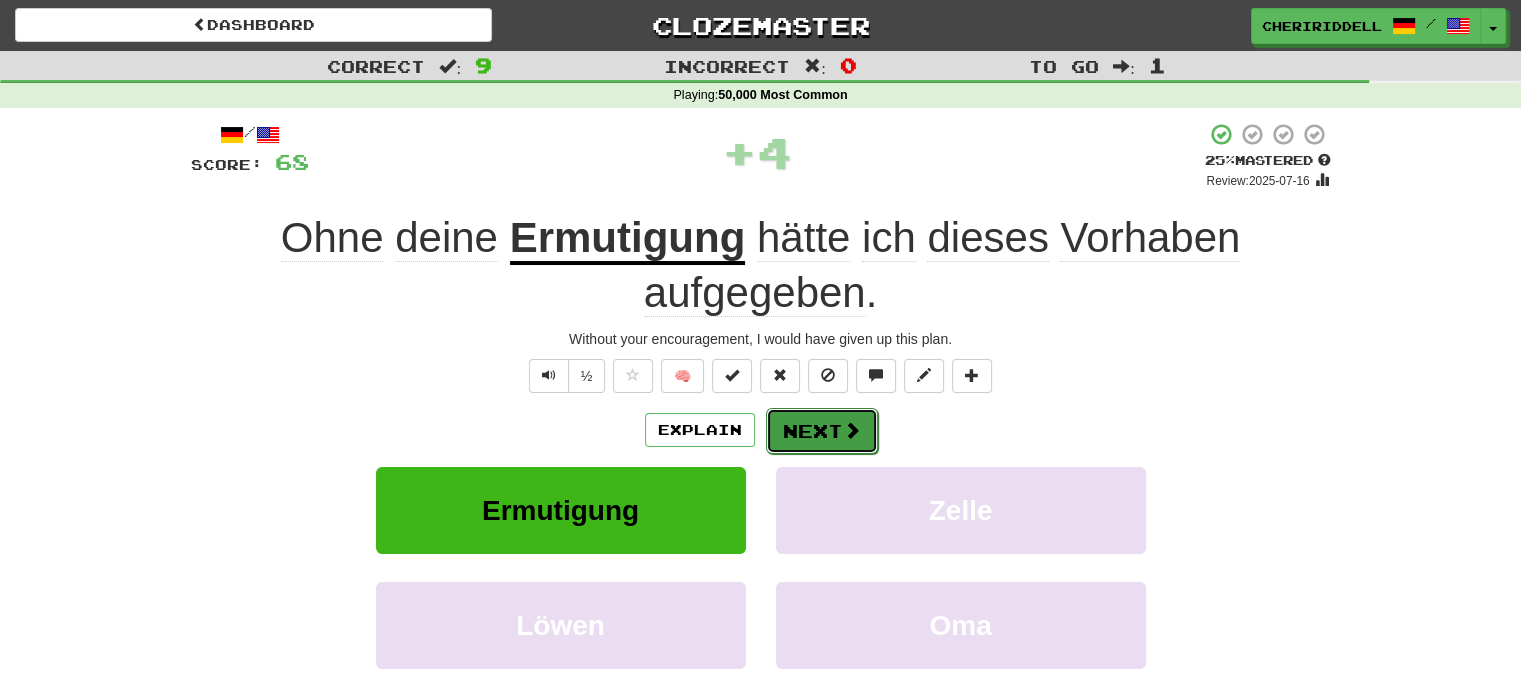 click on "Next" at bounding box center (822, 431) 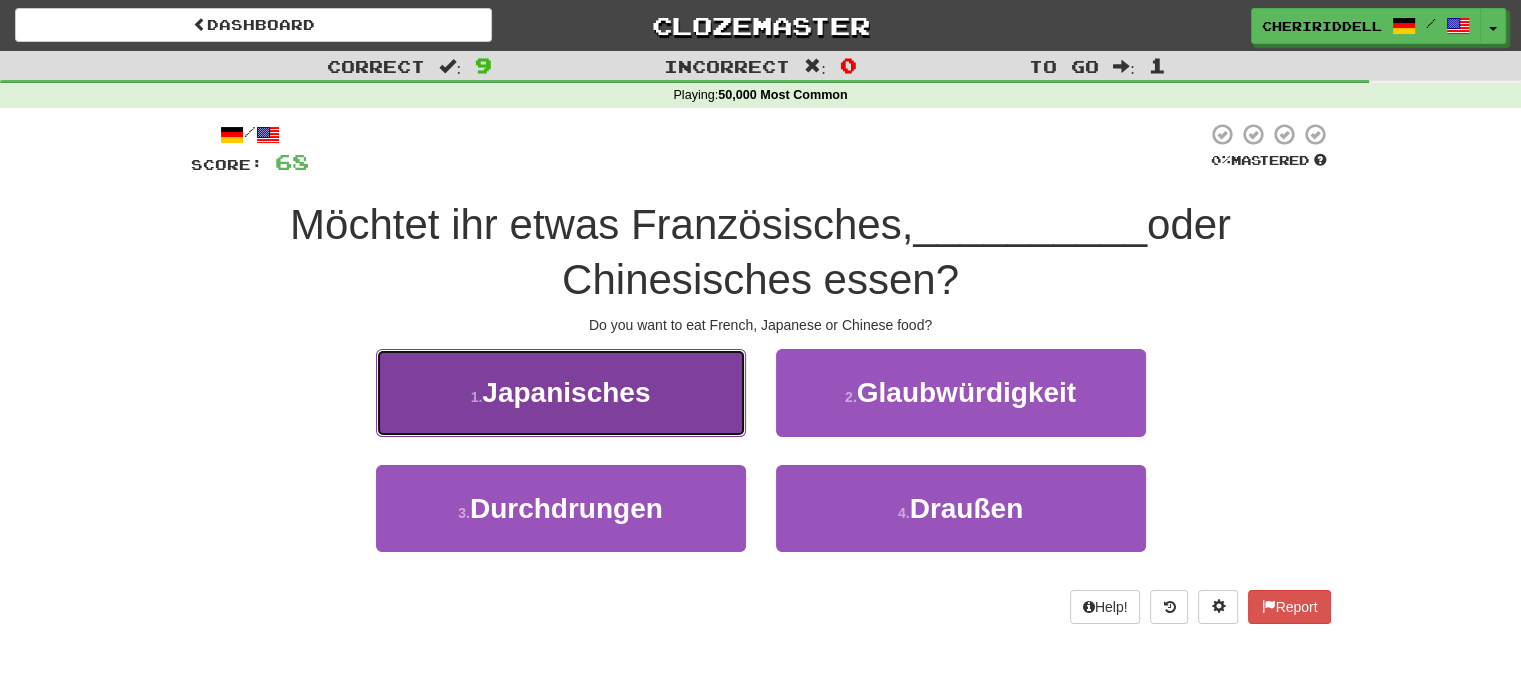 click on "1 .  Japanisches" at bounding box center (561, 392) 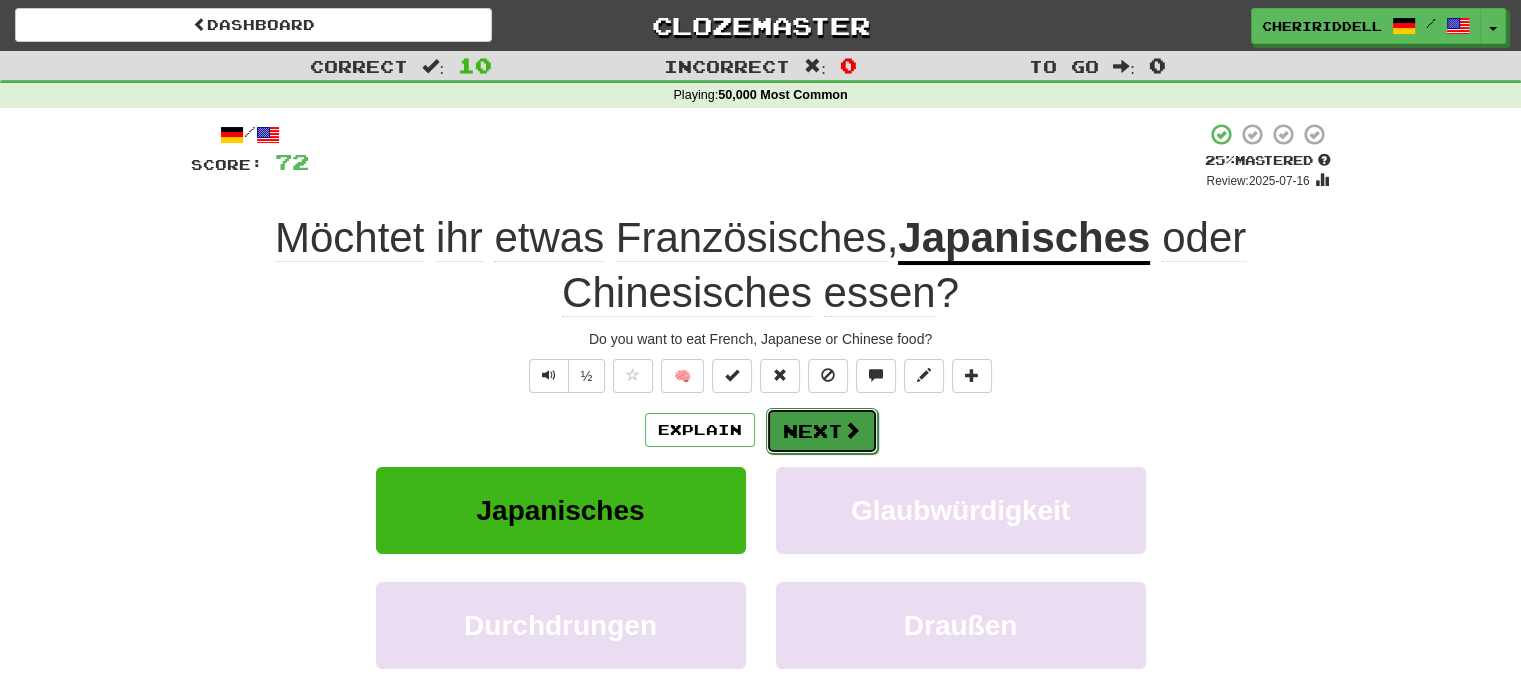 click on "Next" at bounding box center (822, 431) 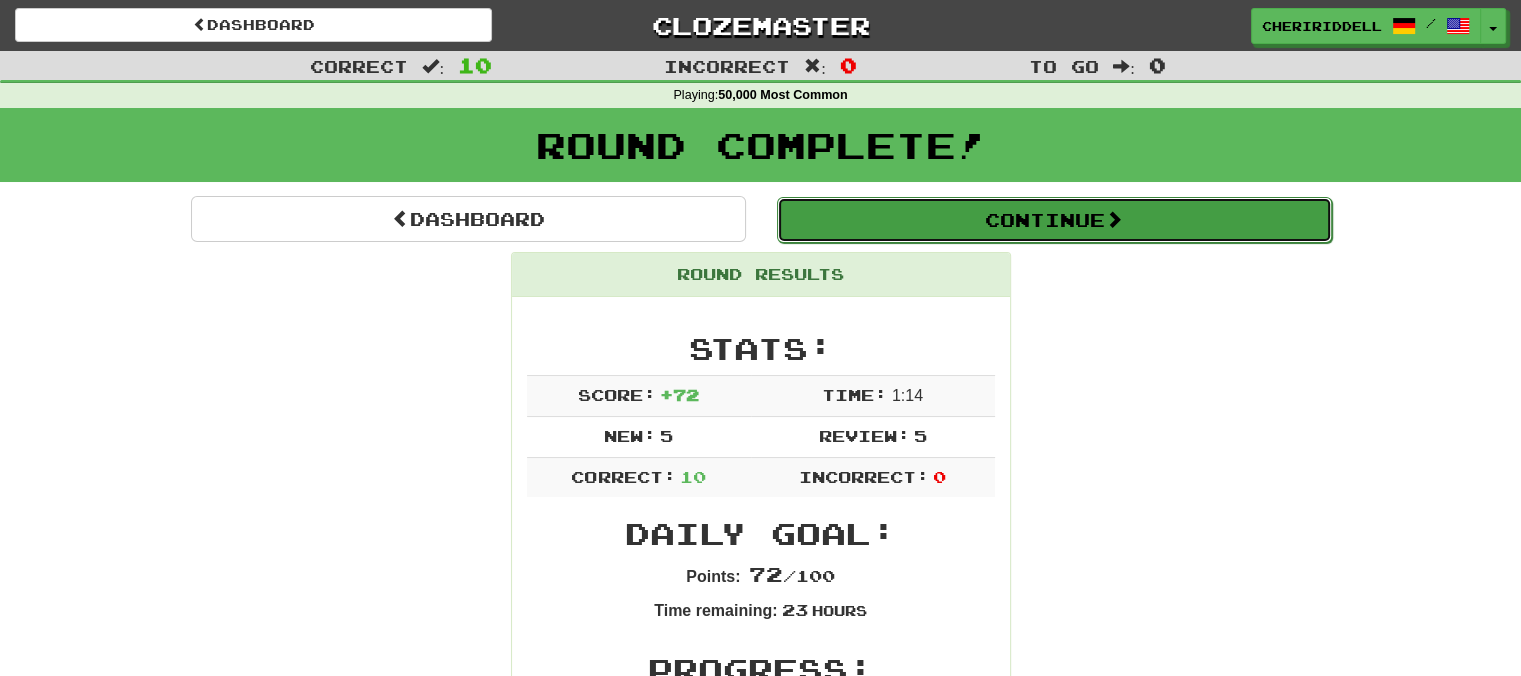 click on "Continue" at bounding box center [1054, 220] 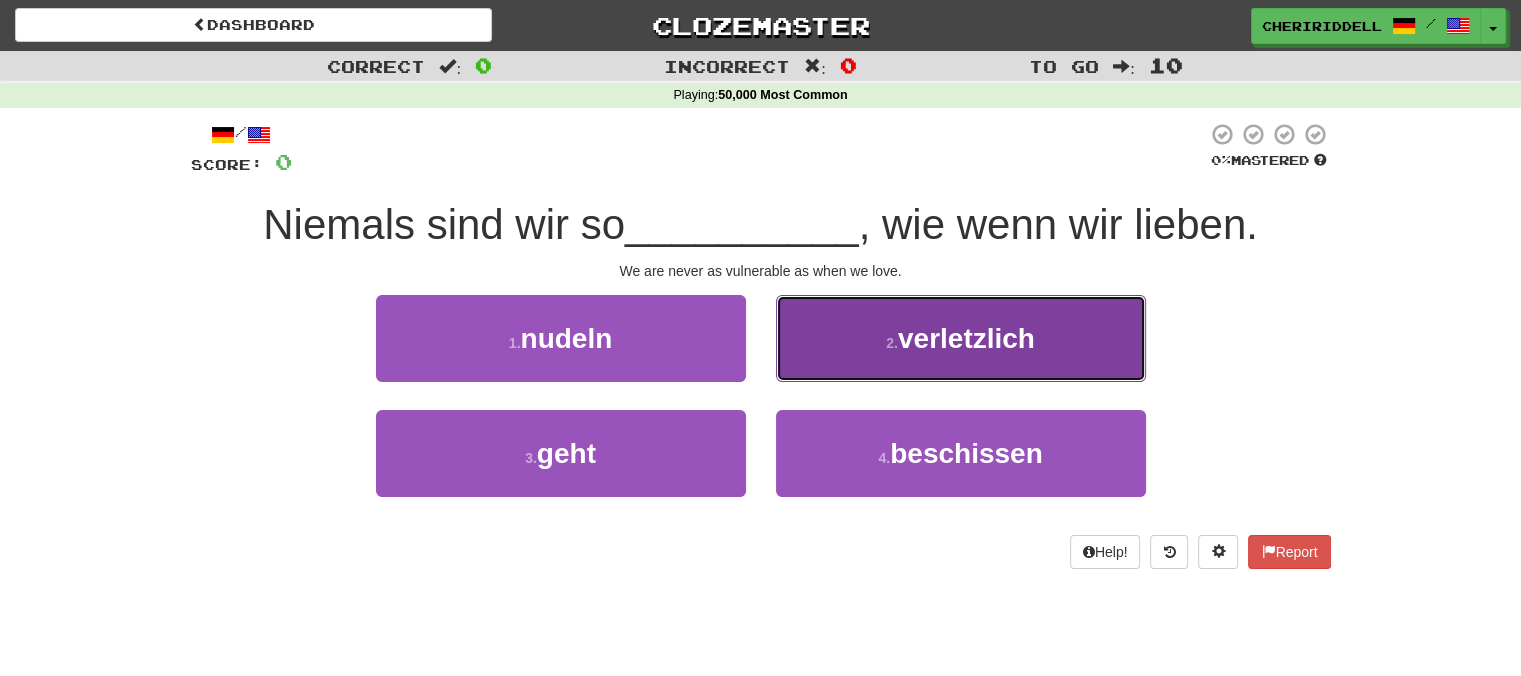 click on "2 .  verletzlich" at bounding box center [961, 338] 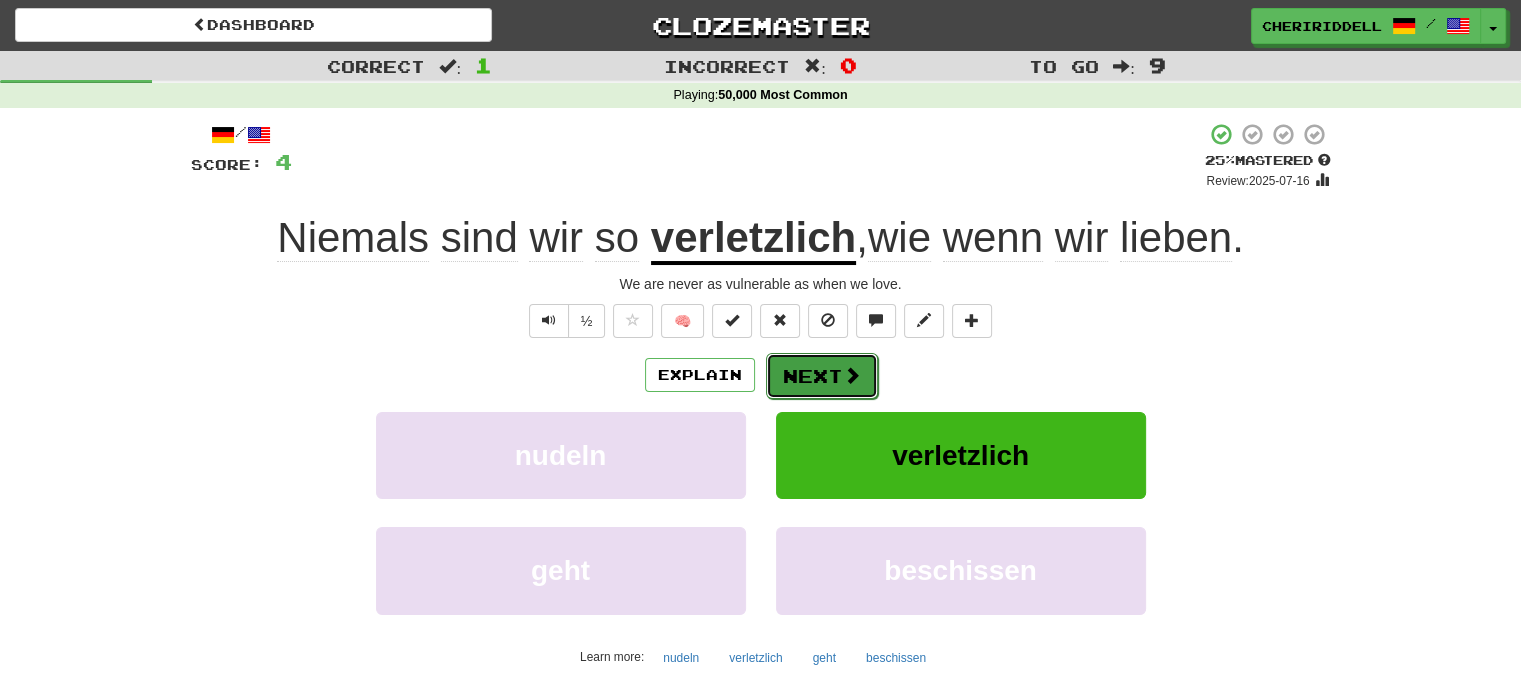 click on "Next" at bounding box center (822, 376) 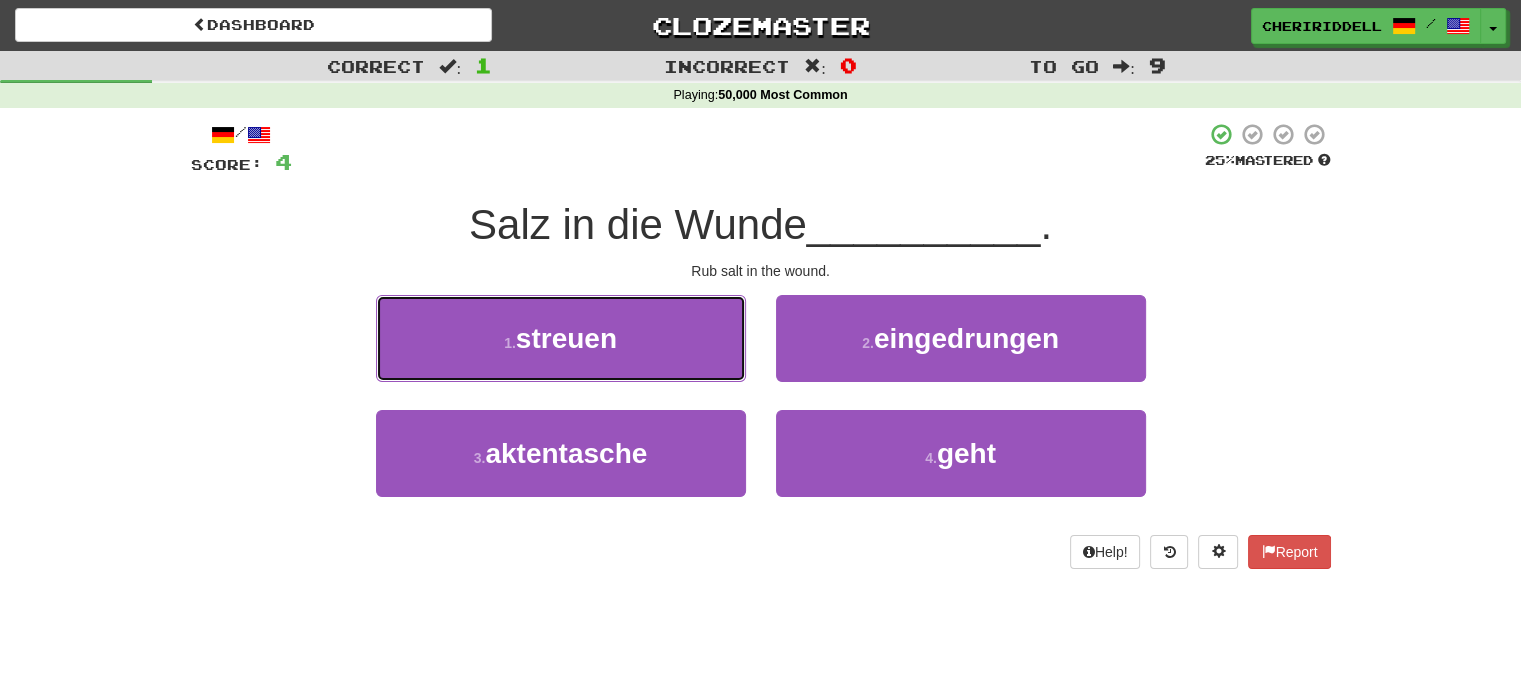 click on "1 .  streuen" at bounding box center [561, 338] 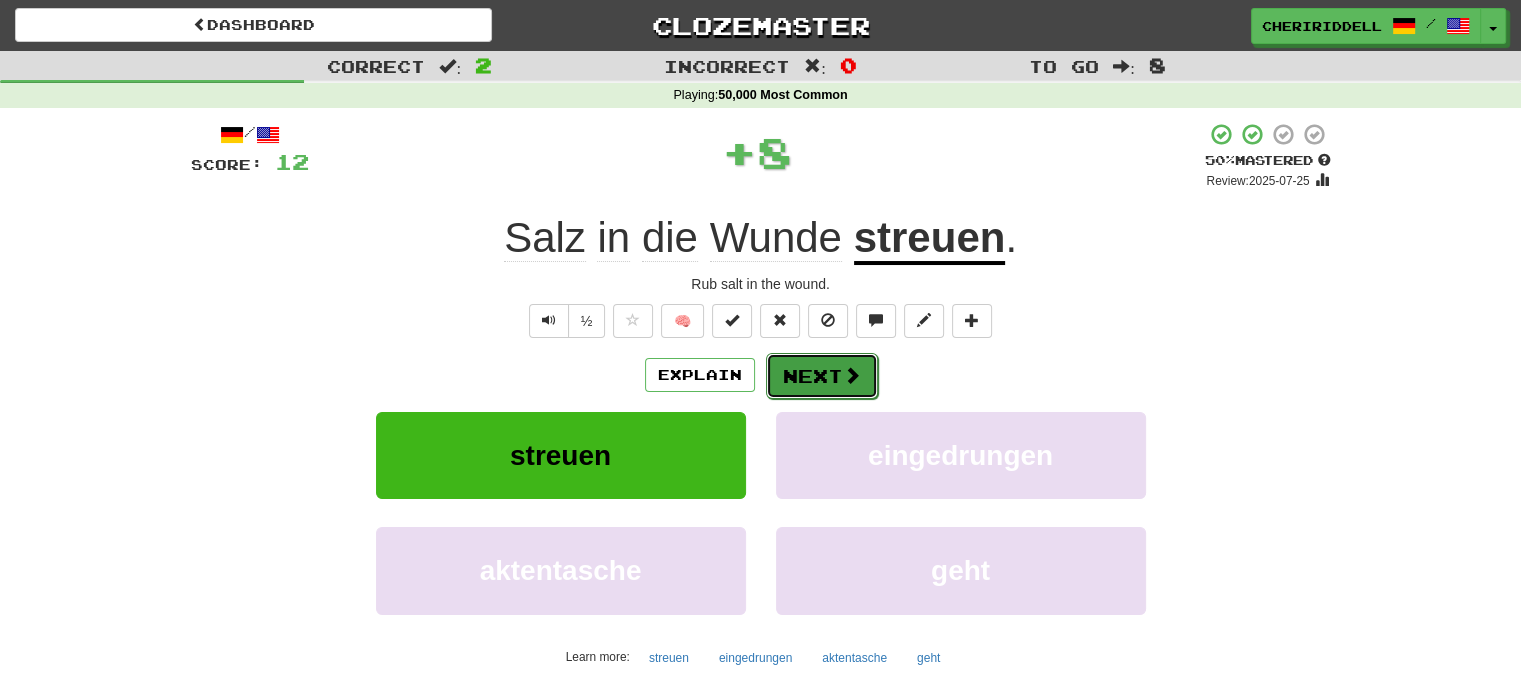 click on "Next" at bounding box center (822, 376) 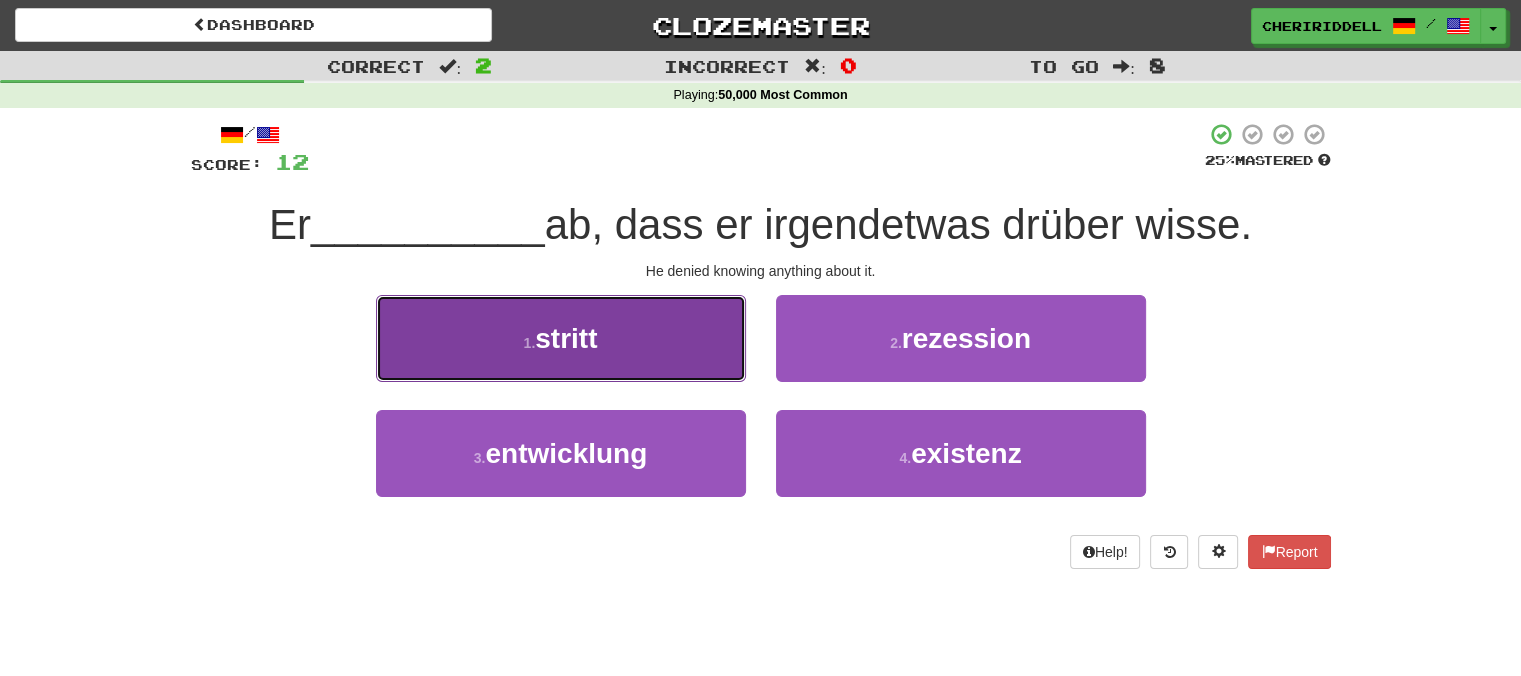 click on "1 .  stritt" at bounding box center (561, 338) 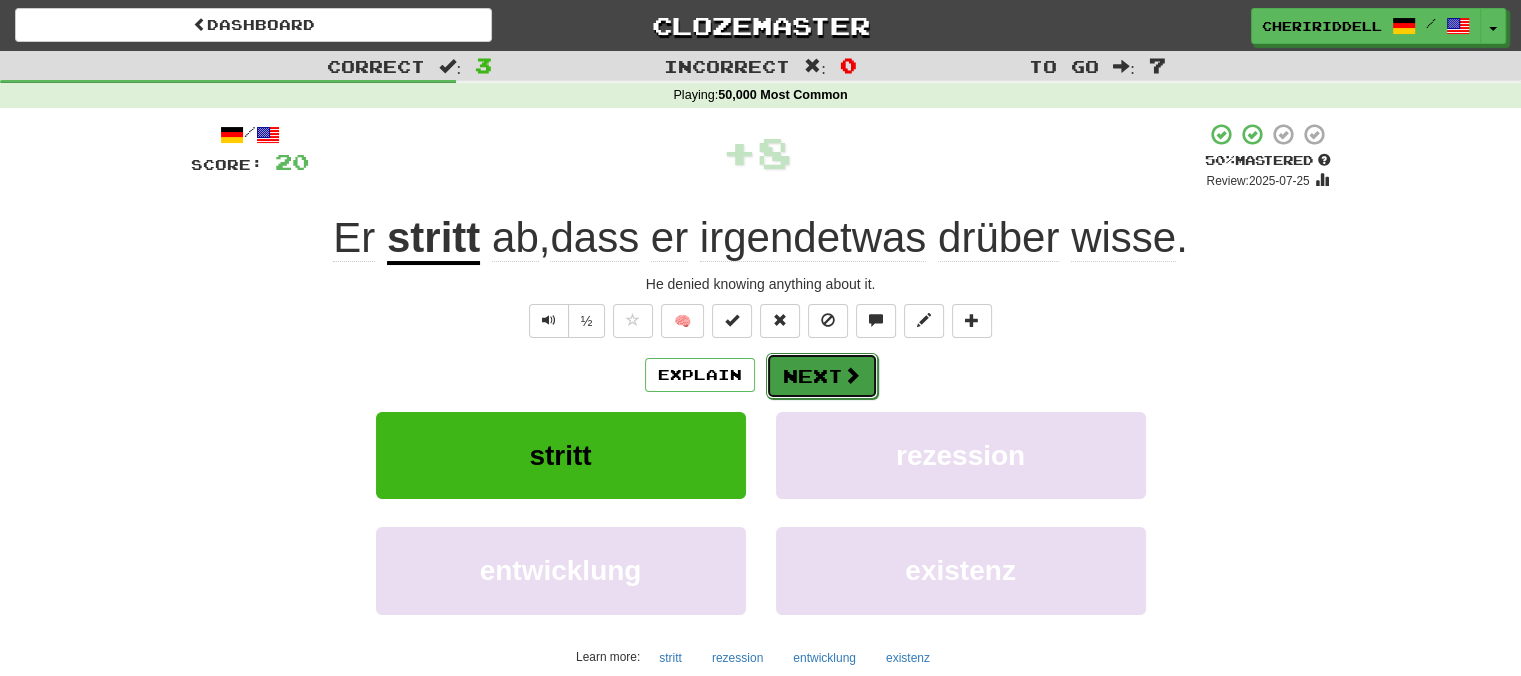 click on "Next" at bounding box center [822, 376] 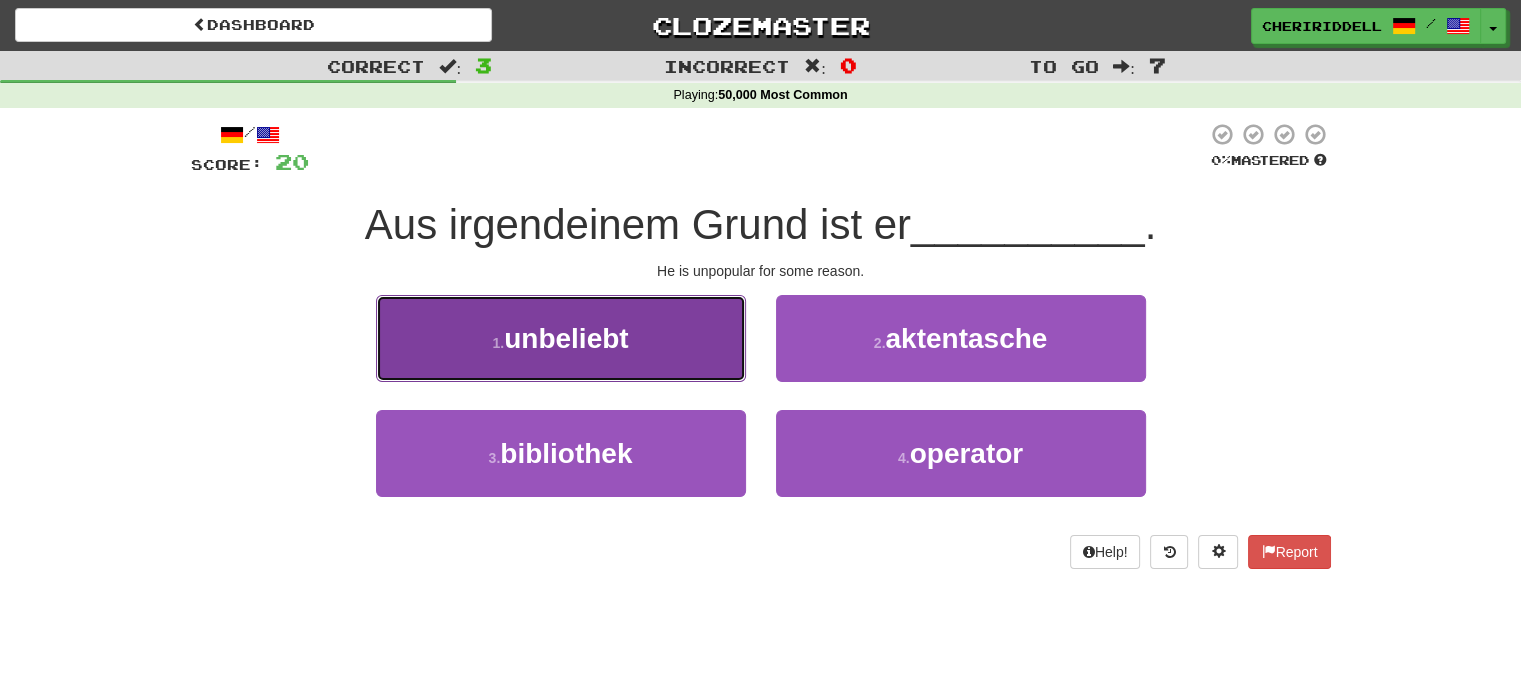 click on "1 .  unbeliebt" at bounding box center (561, 338) 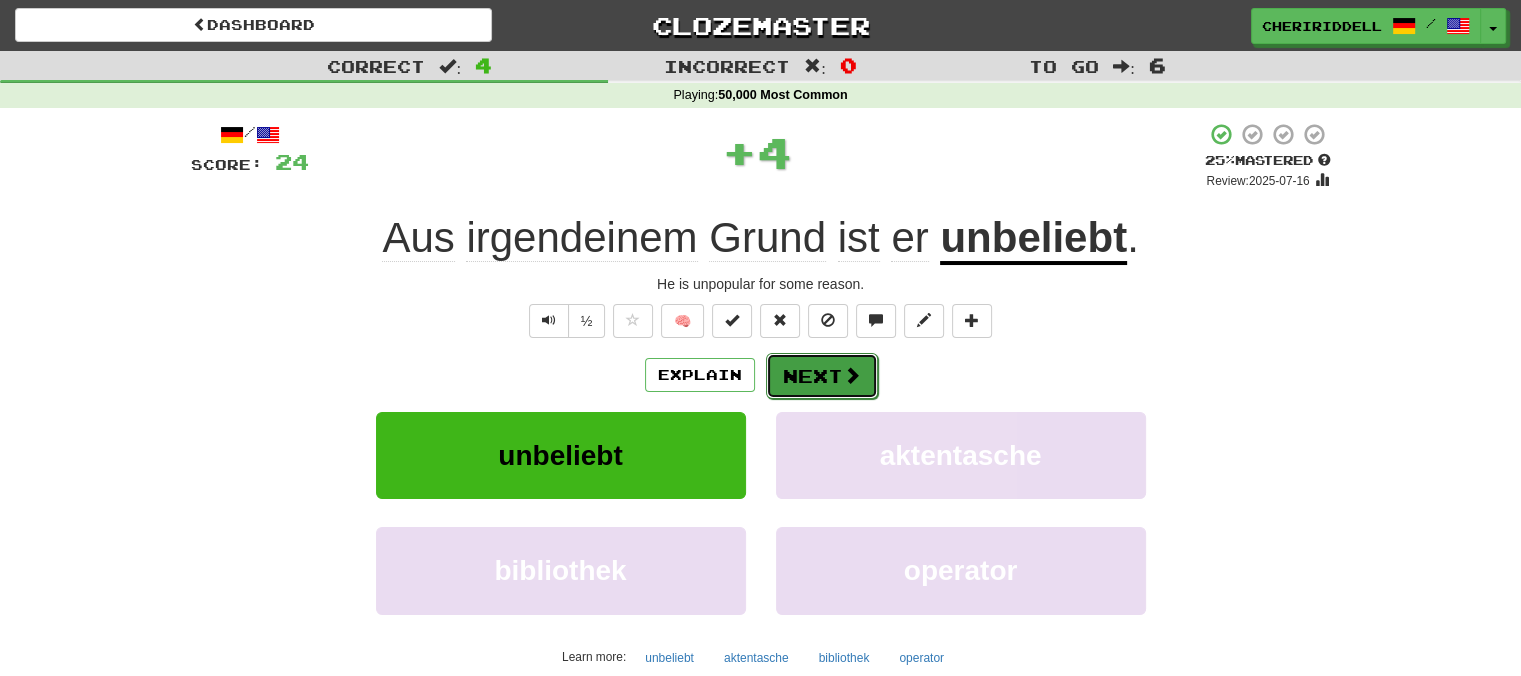 click on "Next" at bounding box center [822, 376] 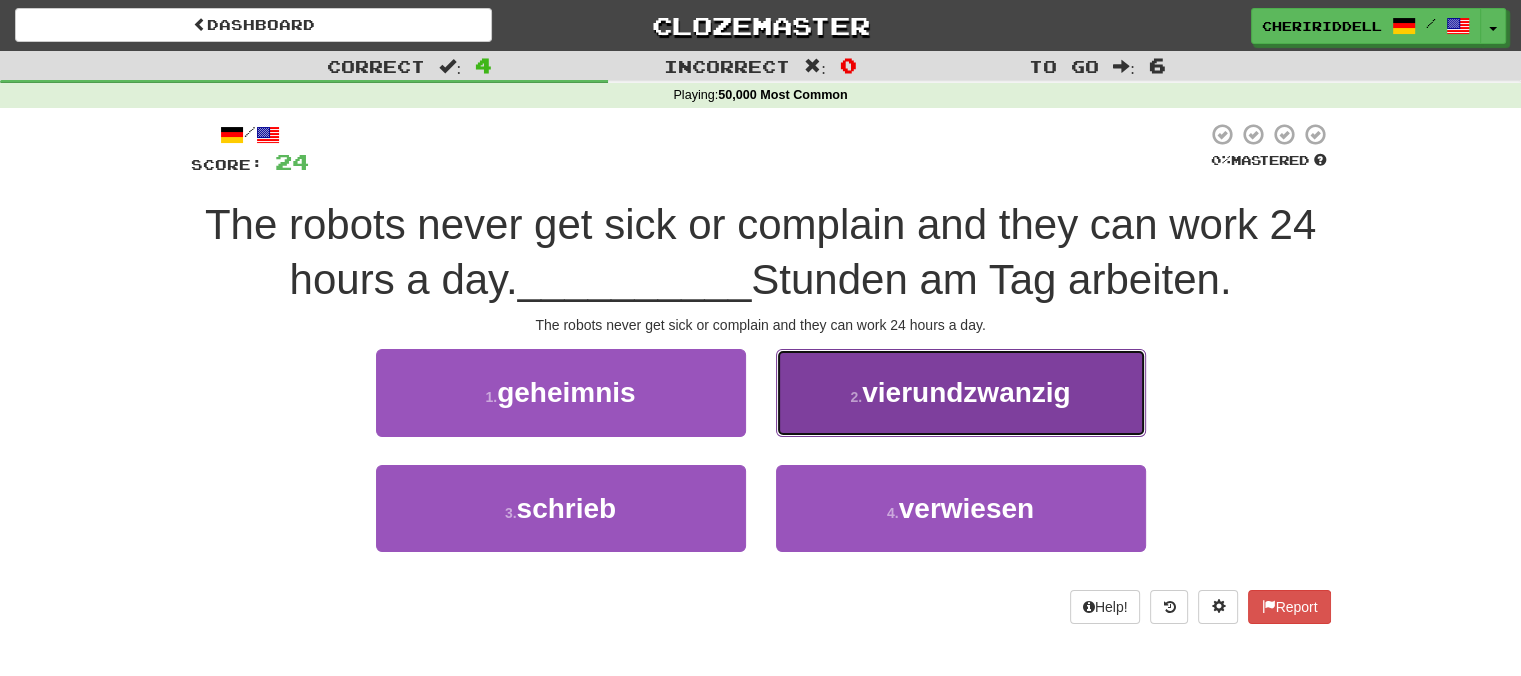 click on "2 .  vierundzwanzig" at bounding box center [961, 392] 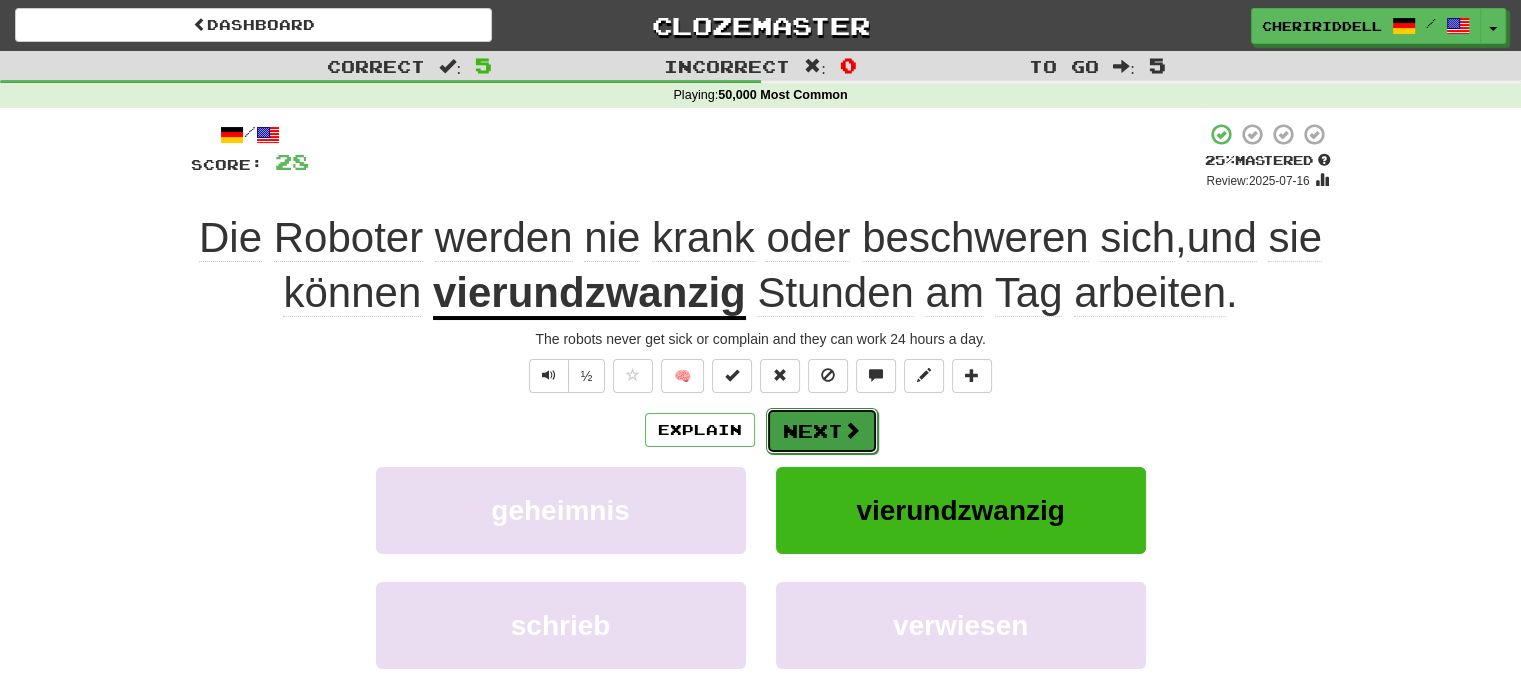 click at bounding box center (852, 430) 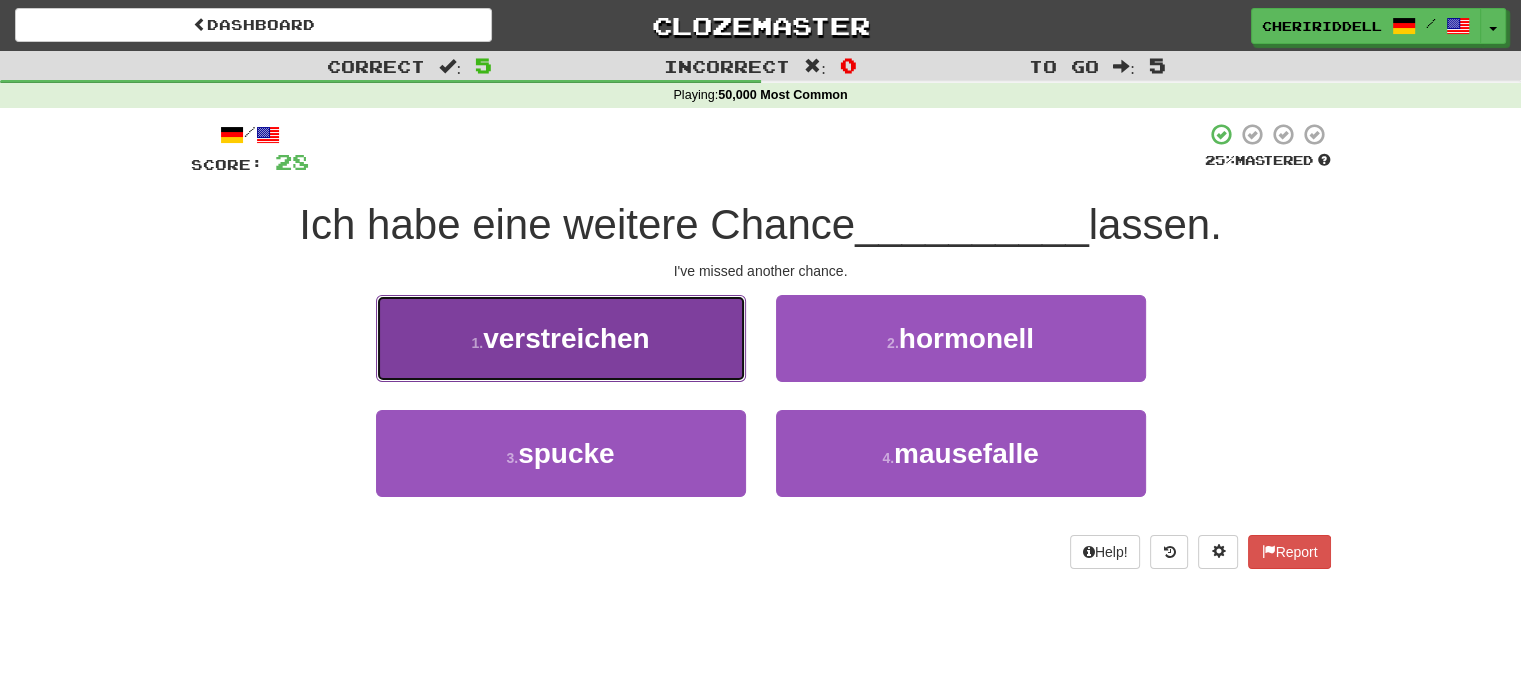 click on "verstreichen" at bounding box center (566, 338) 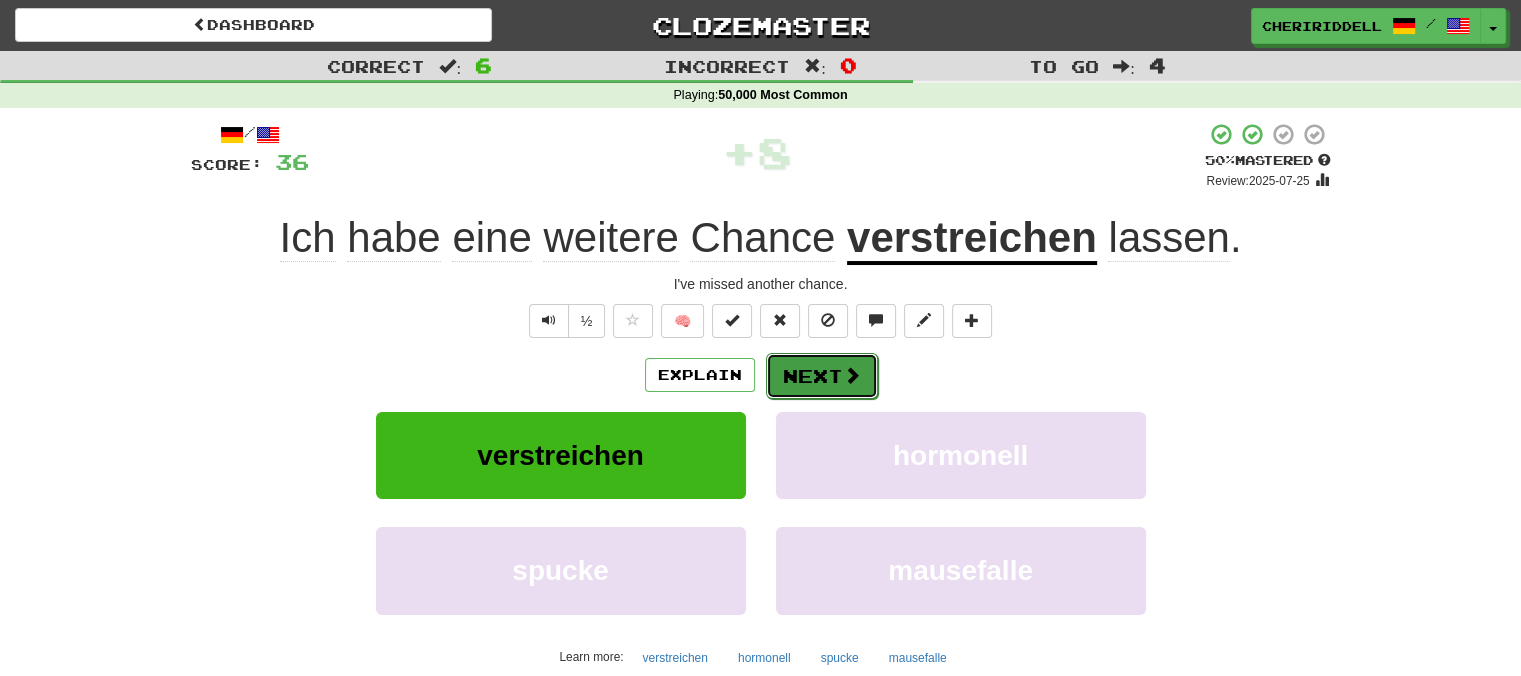 click on "Next" at bounding box center (822, 376) 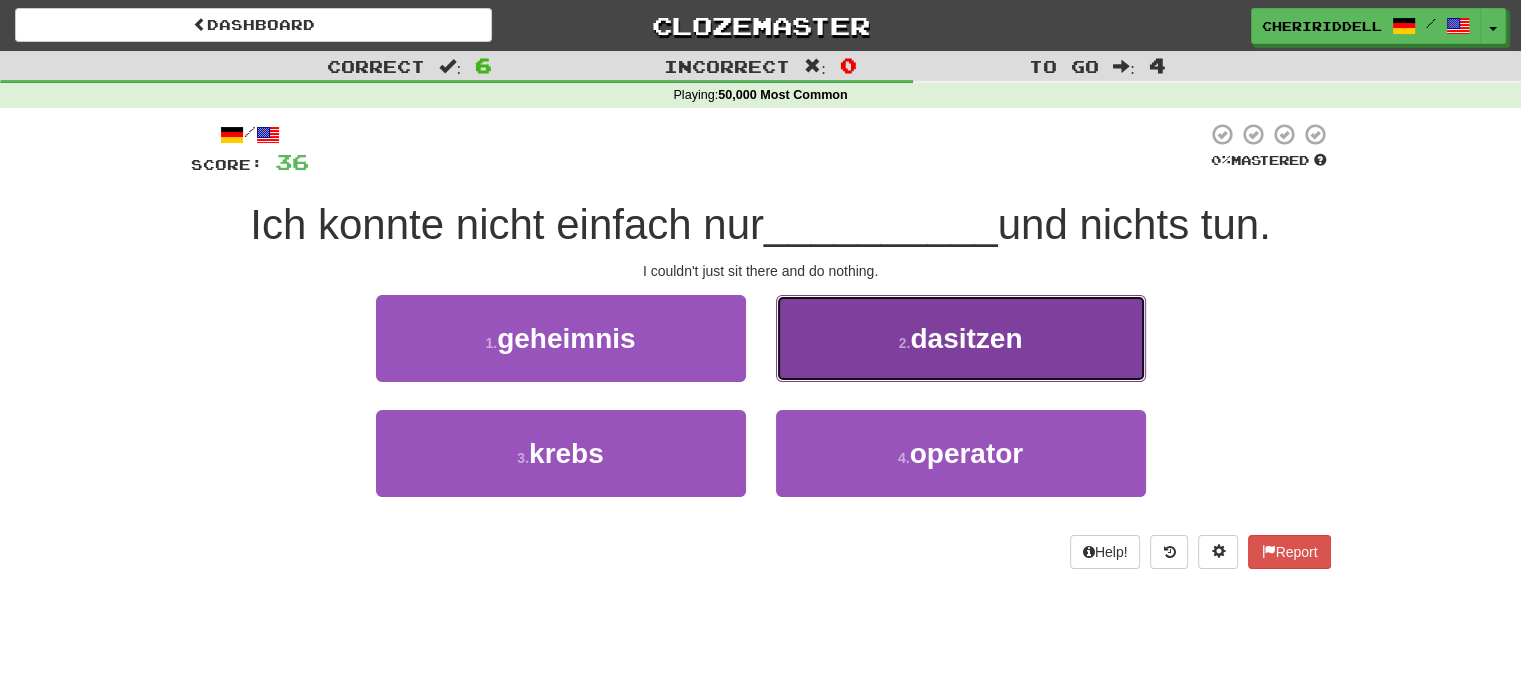 click on "2 .  dasitzen" at bounding box center (961, 338) 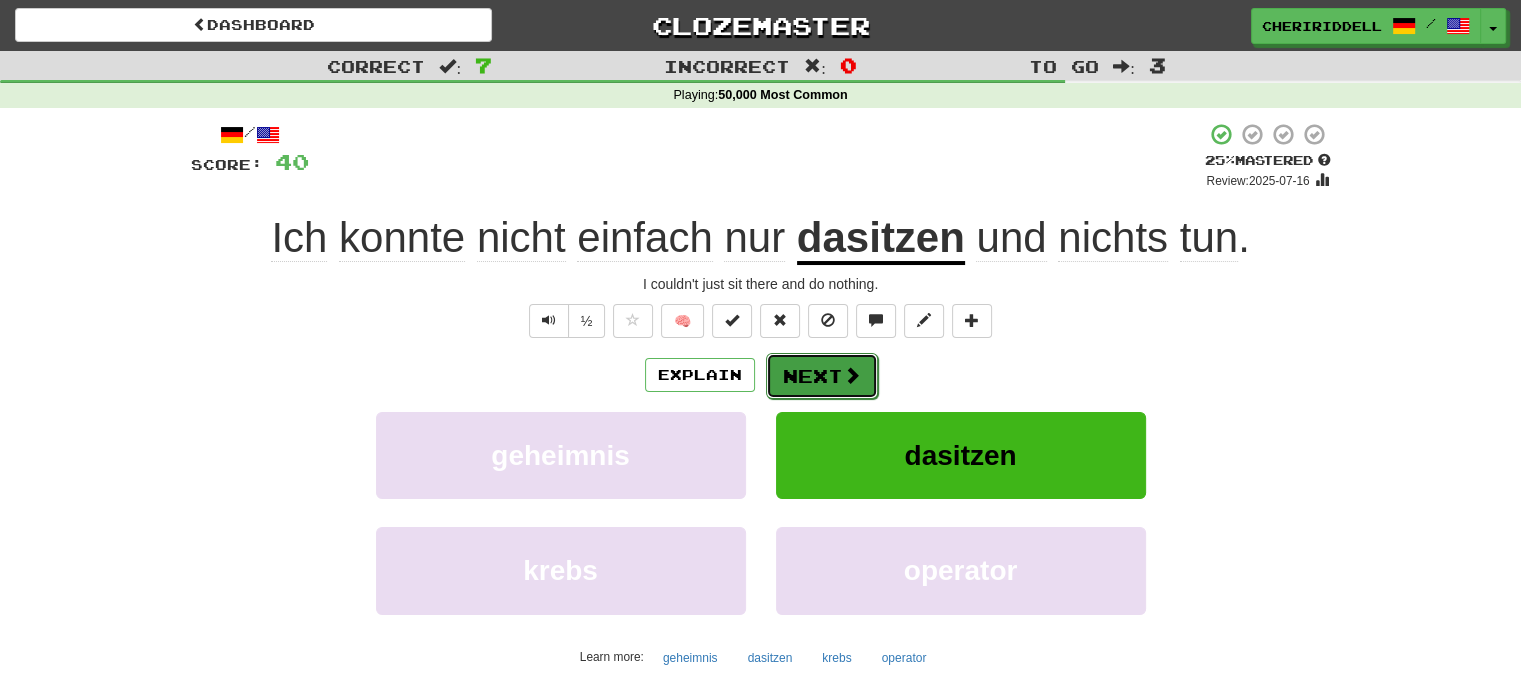 click on "Next" at bounding box center (822, 376) 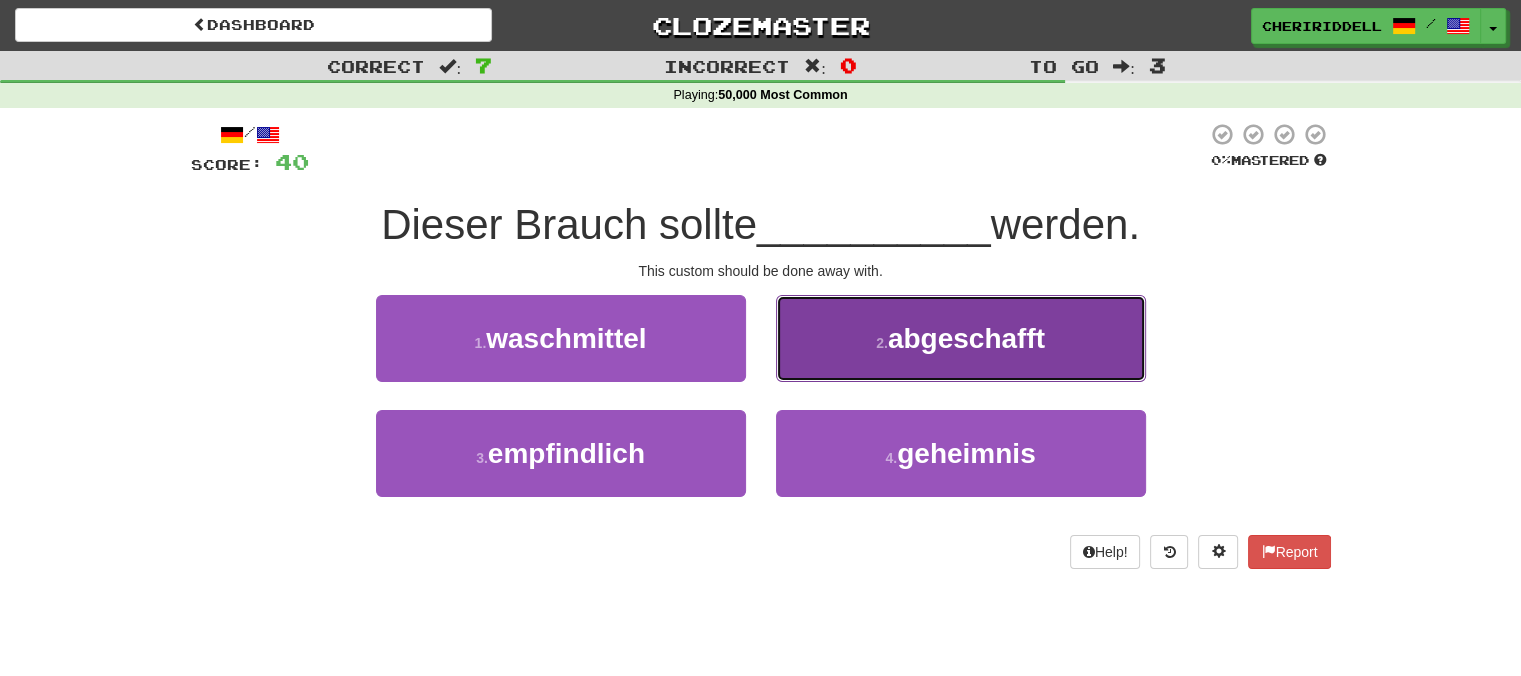 click on "2 .  abgeschafft" at bounding box center (961, 338) 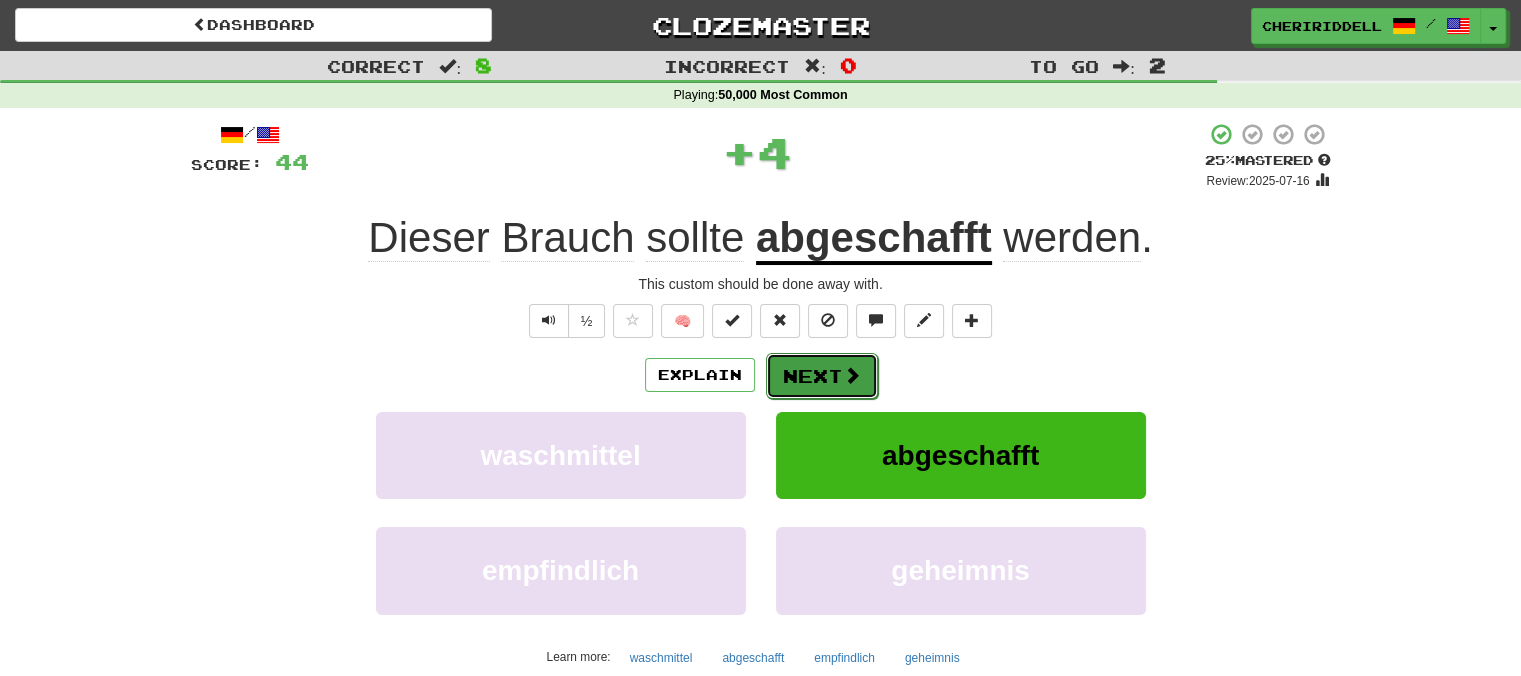 click on "Next" at bounding box center [822, 376] 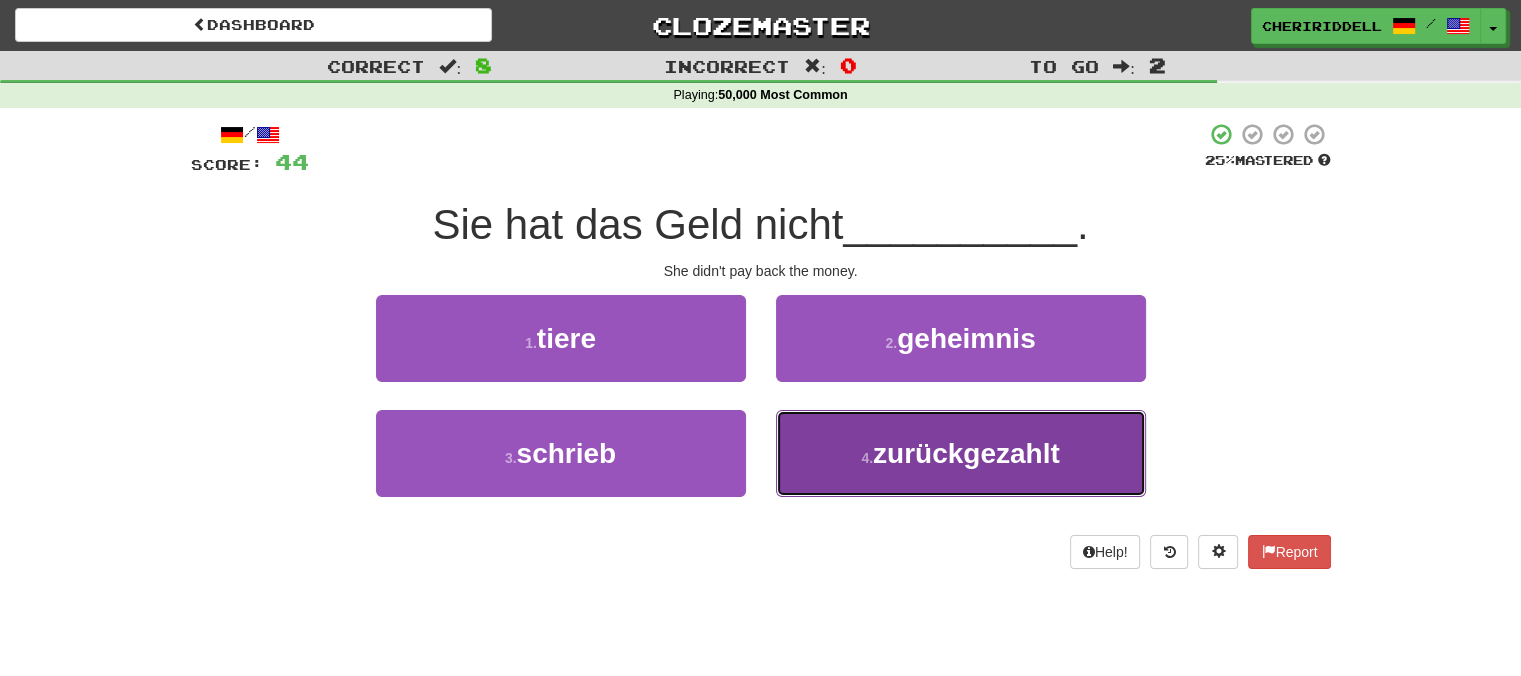click on "4 .  zurückgezahlt" at bounding box center (961, 453) 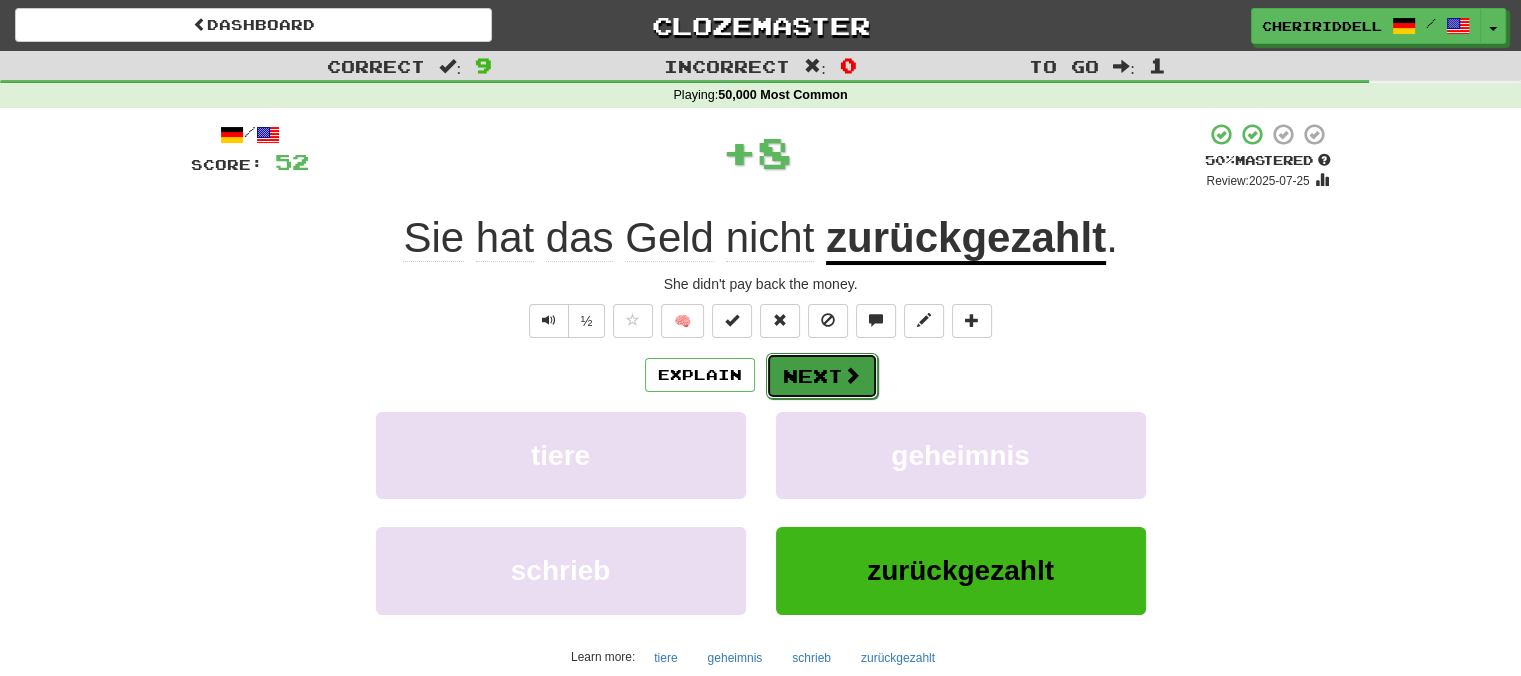 click on "Next" at bounding box center [822, 376] 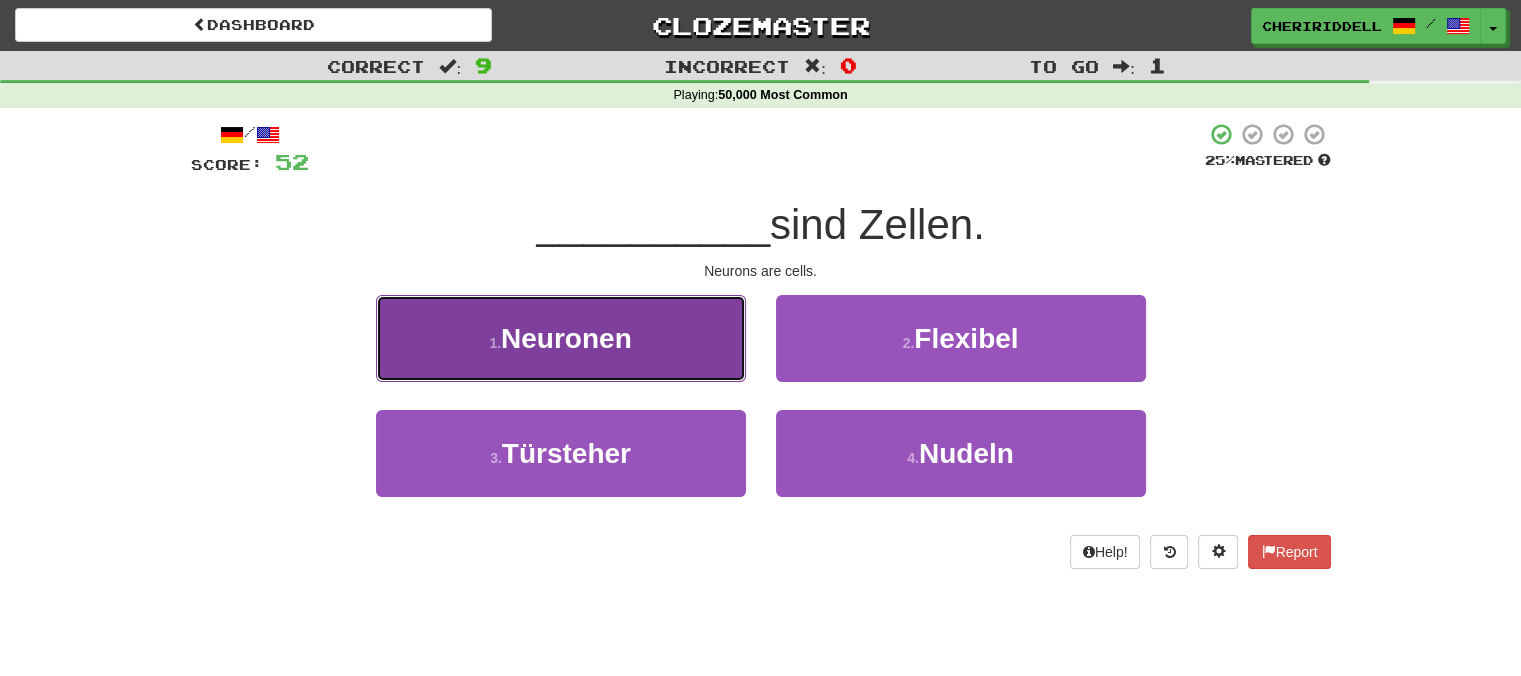 click on "1 .  Neuronen" at bounding box center (561, 338) 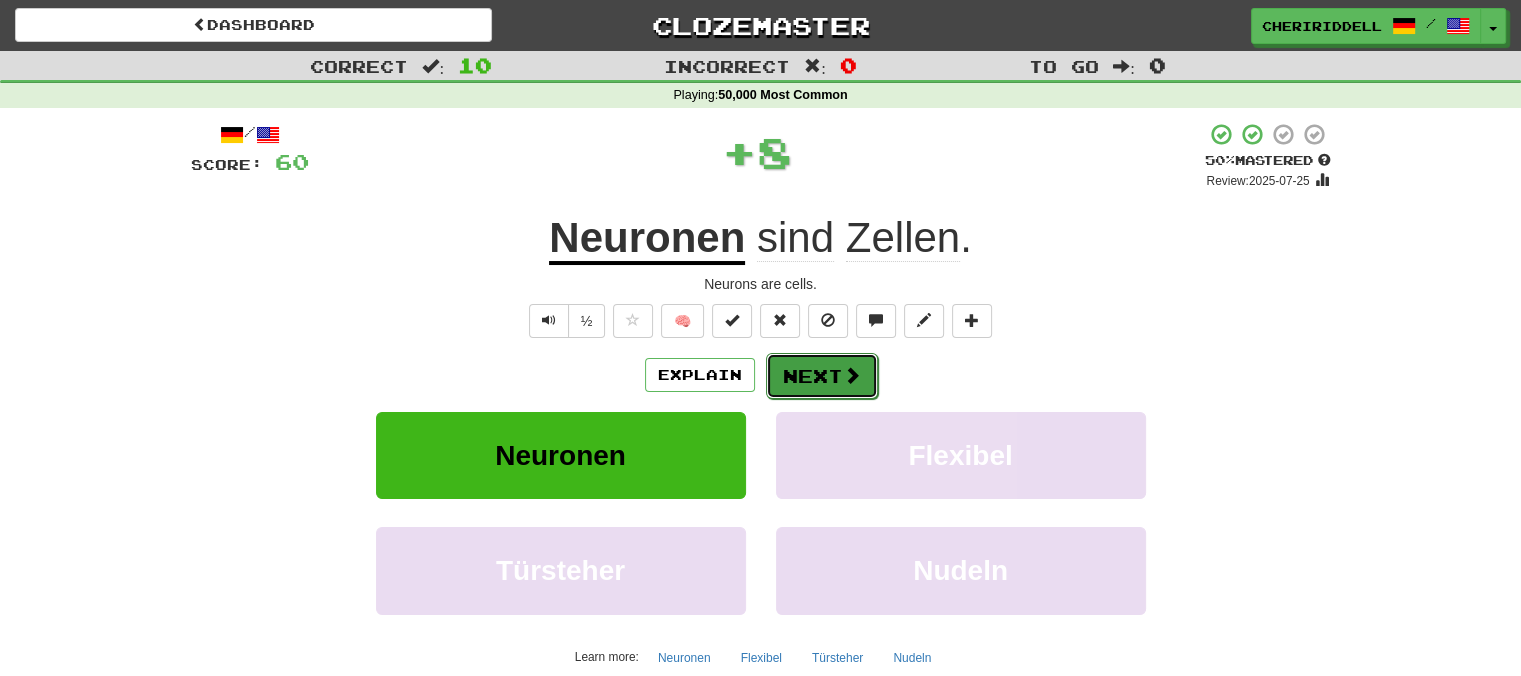 click on "Next" at bounding box center (822, 376) 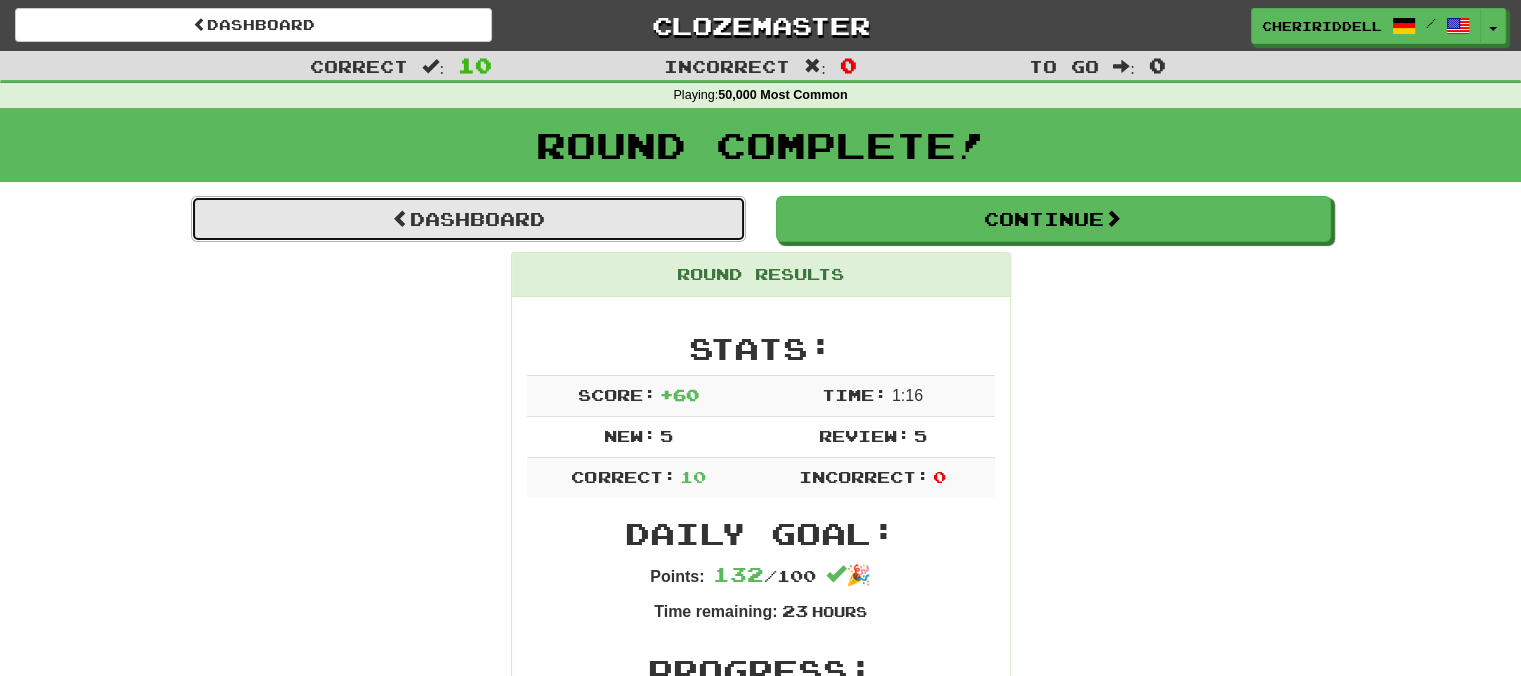 click on "Dashboard" at bounding box center (468, 219) 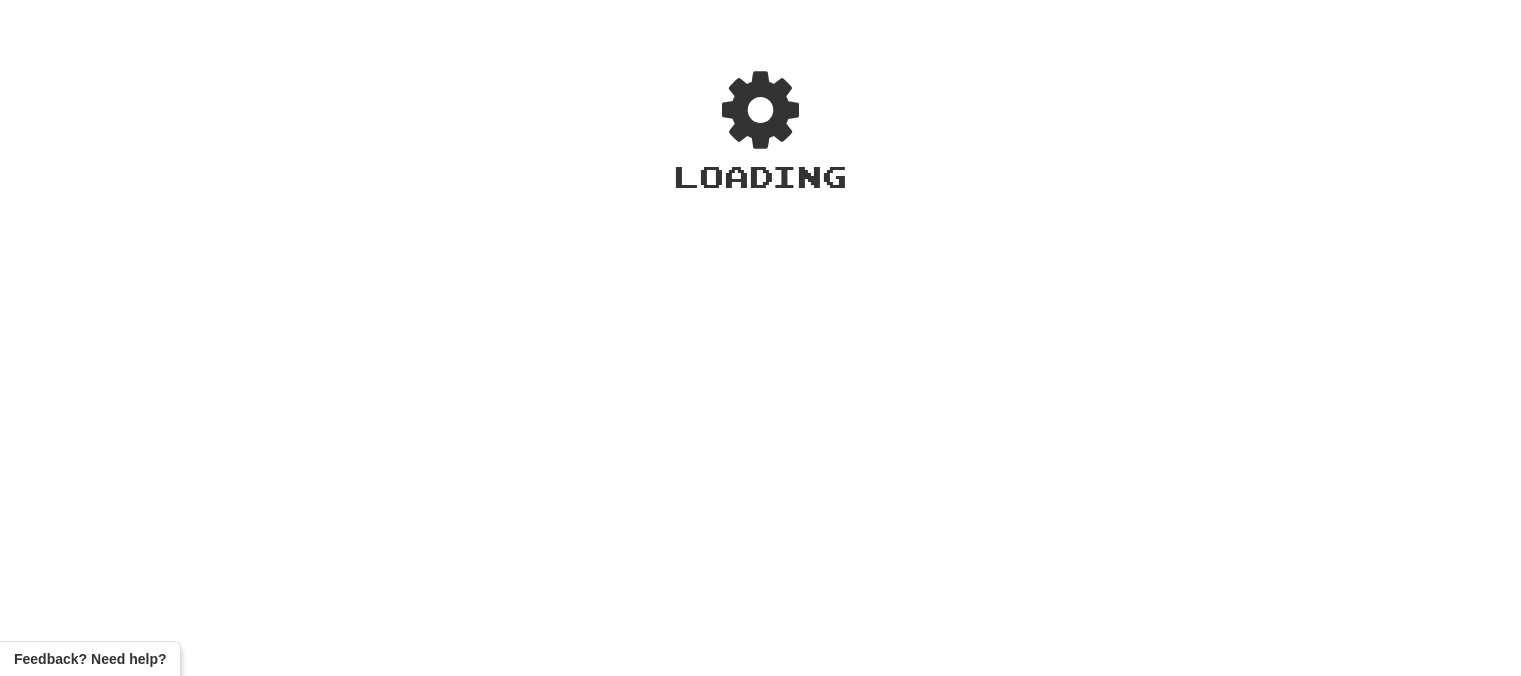 scroll, scrollTop: 0, scrollLeft: 0, axis: both 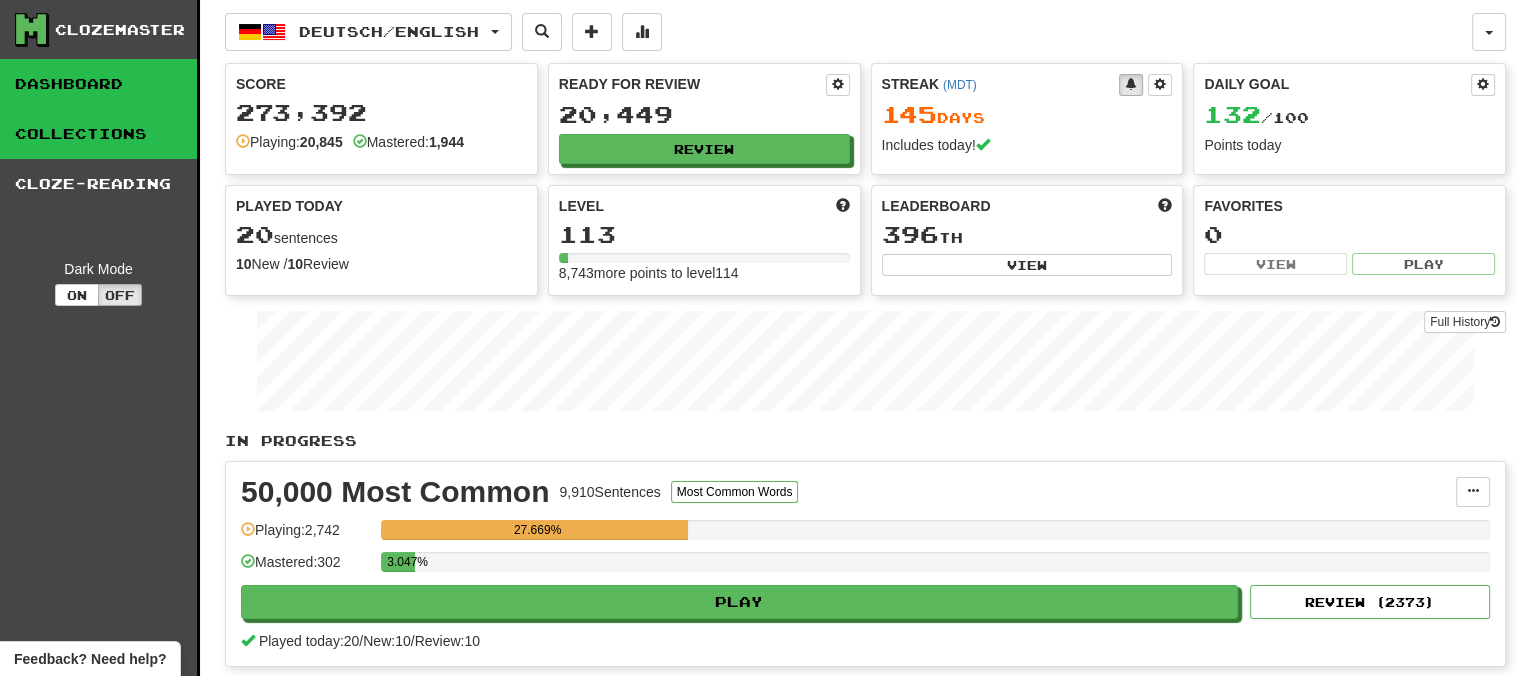 click on "Collections" at bounding box center (98, 134) 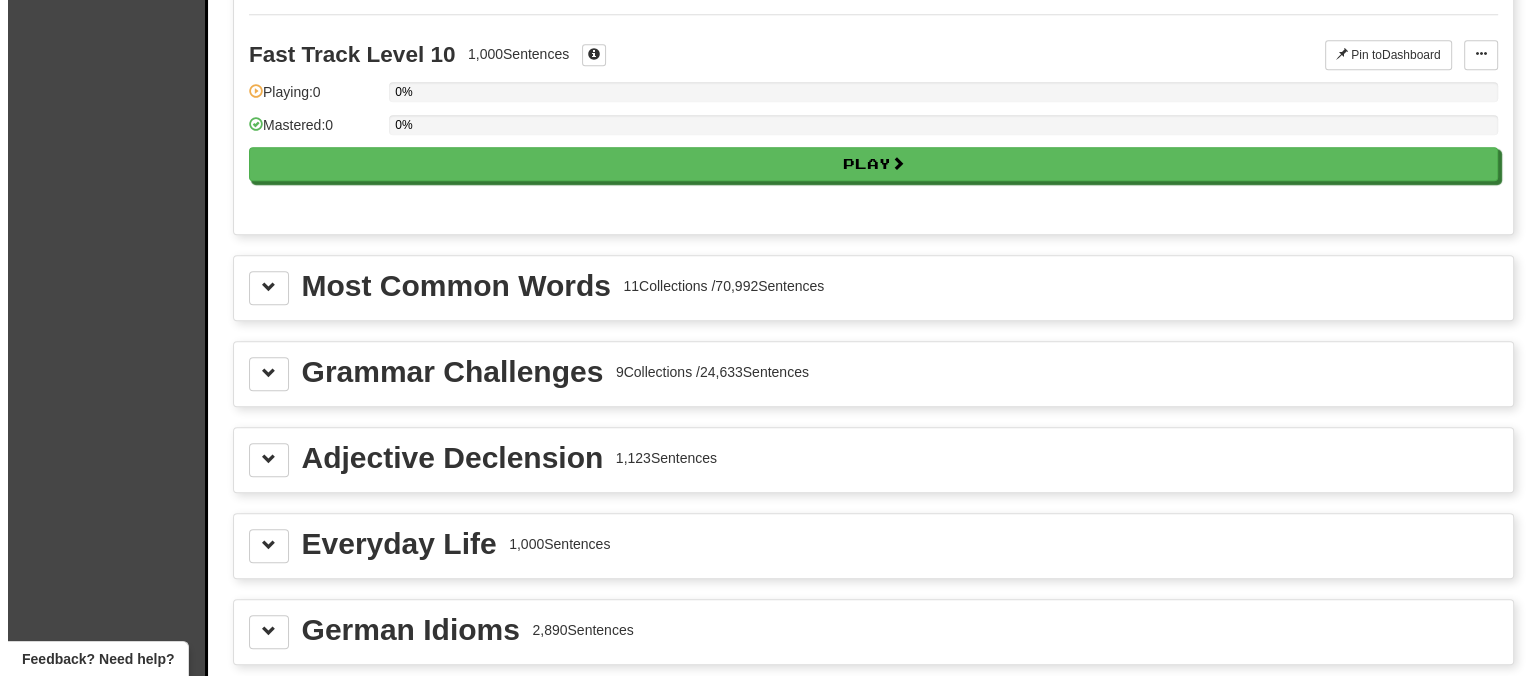 scroll, scrollTop: 2054, scrollLeft: 0, axis: vertical 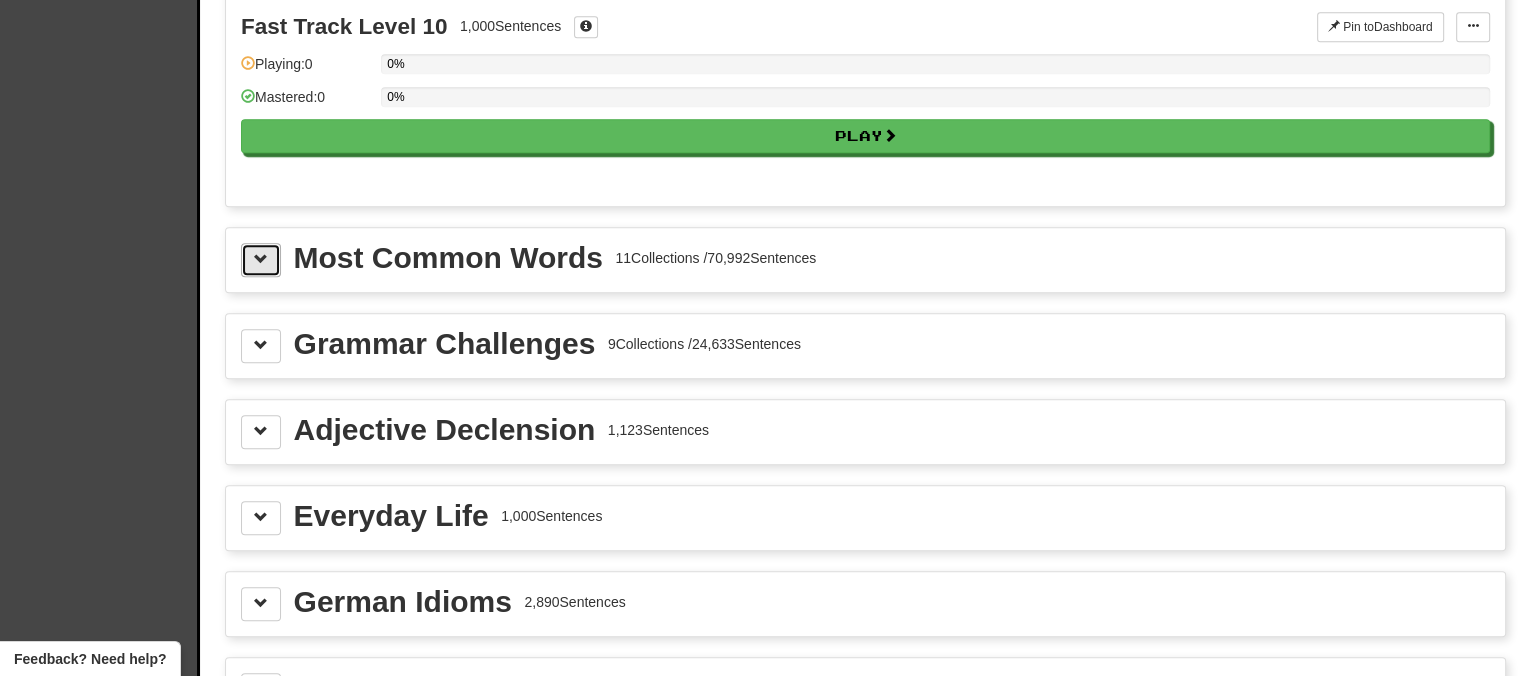 click at bounding box center (261, 260) 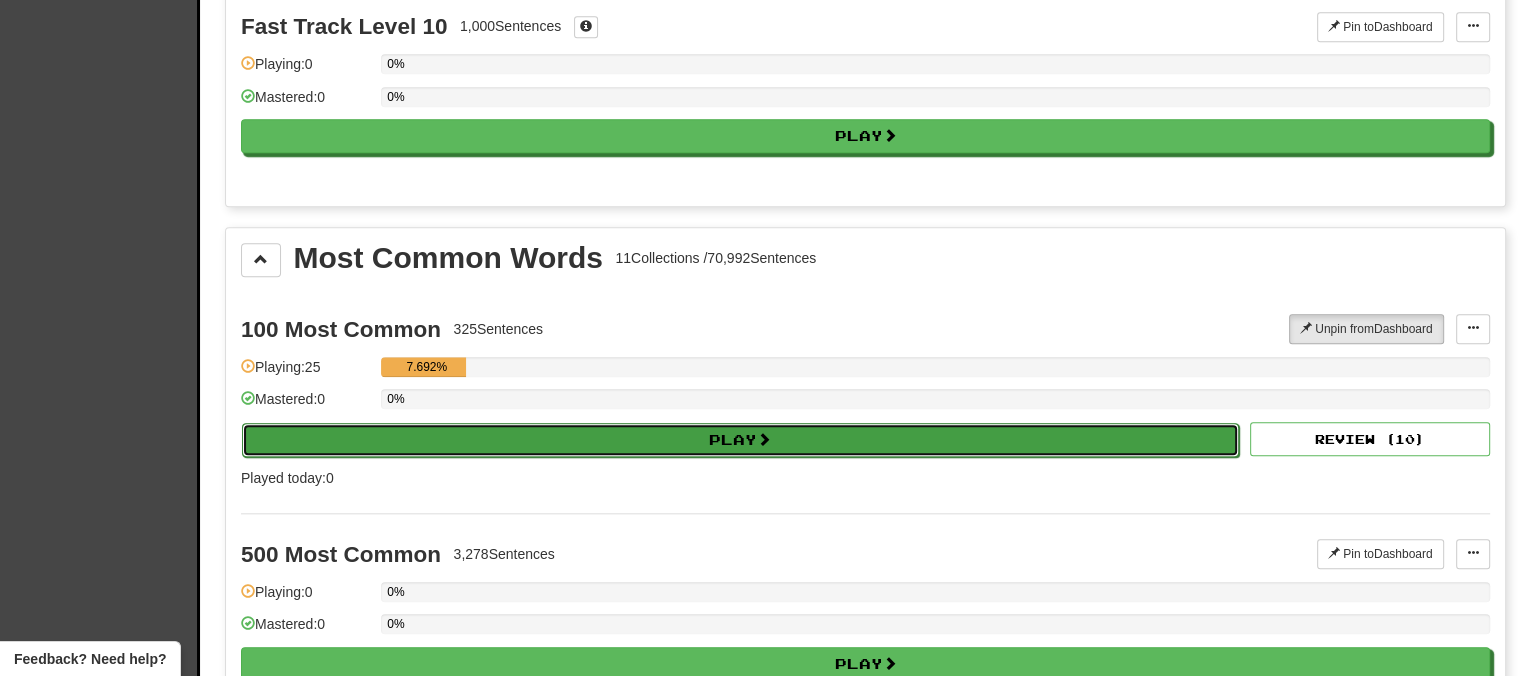 click on "Play" at bounding box center [740, 440] 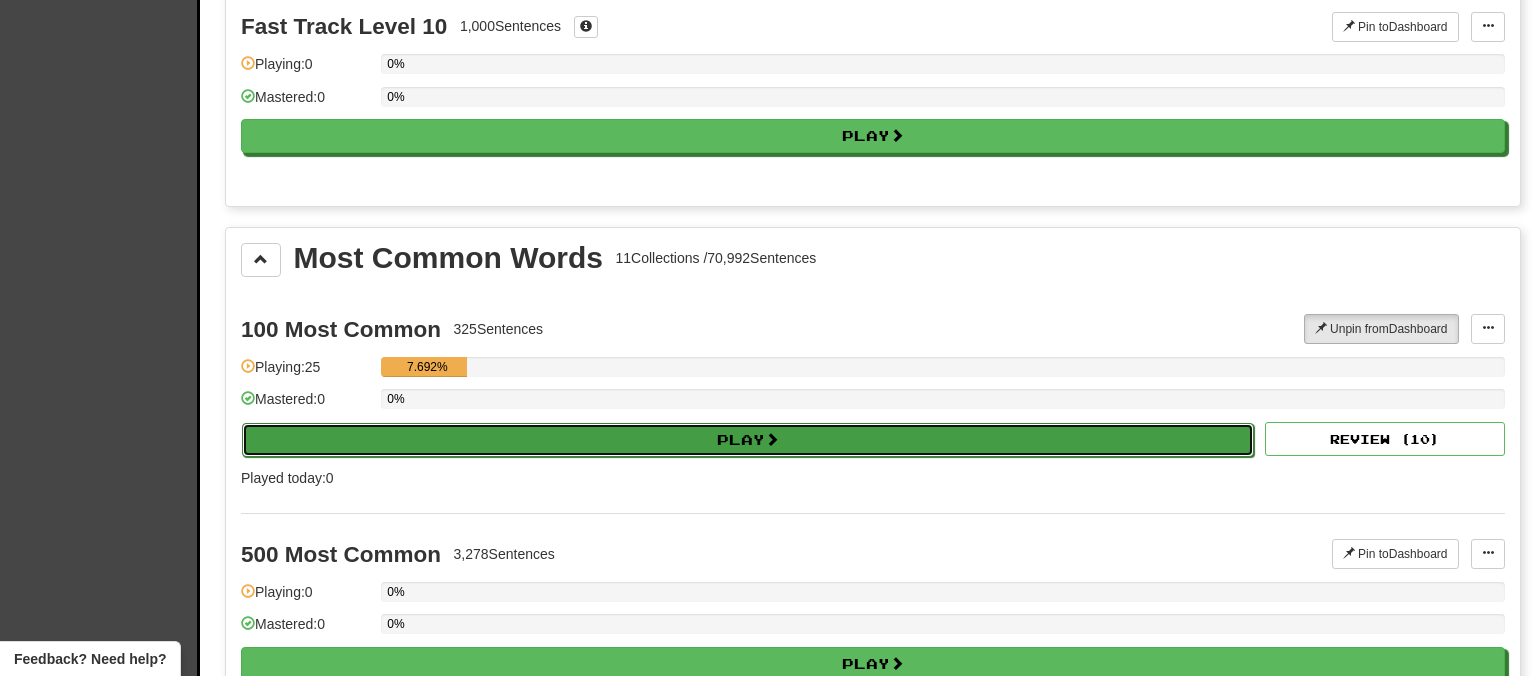select on "**" 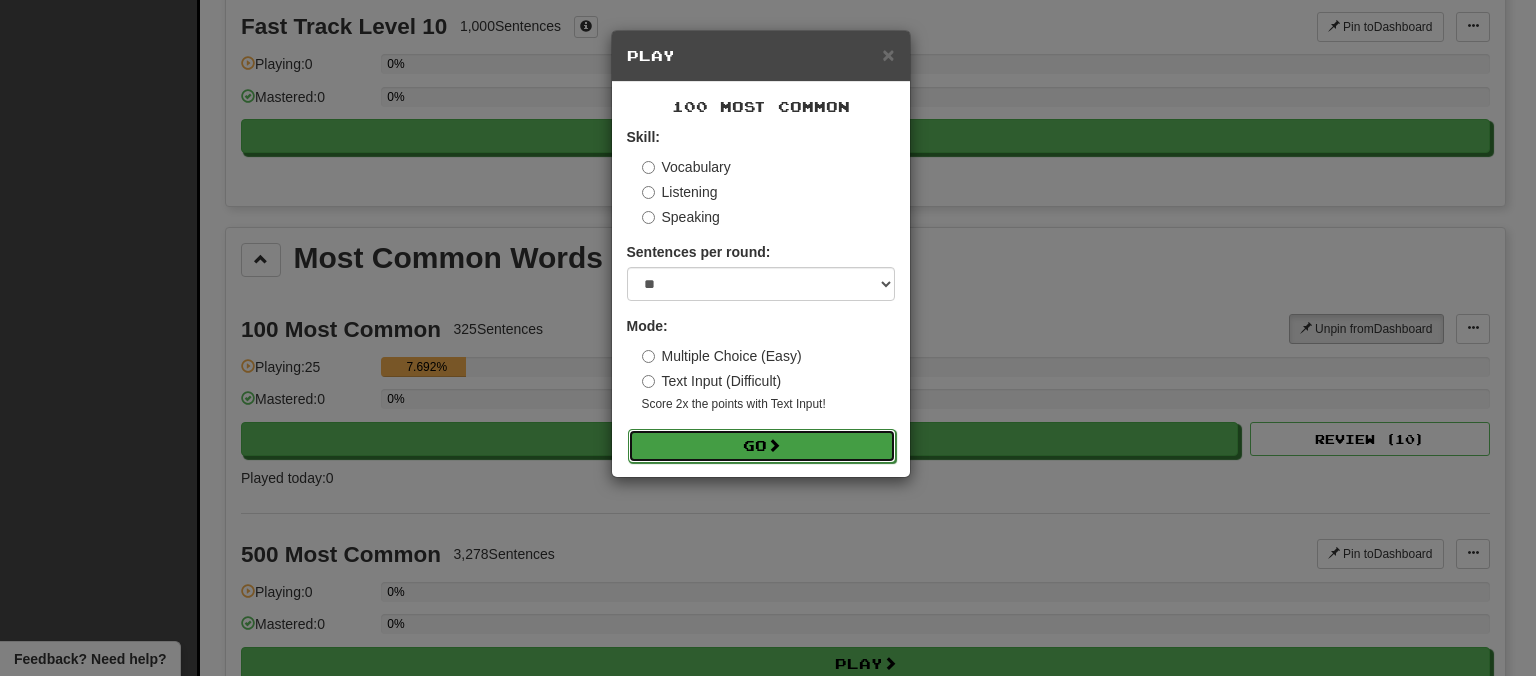 click on "Go" at bounding box center (762, 446) 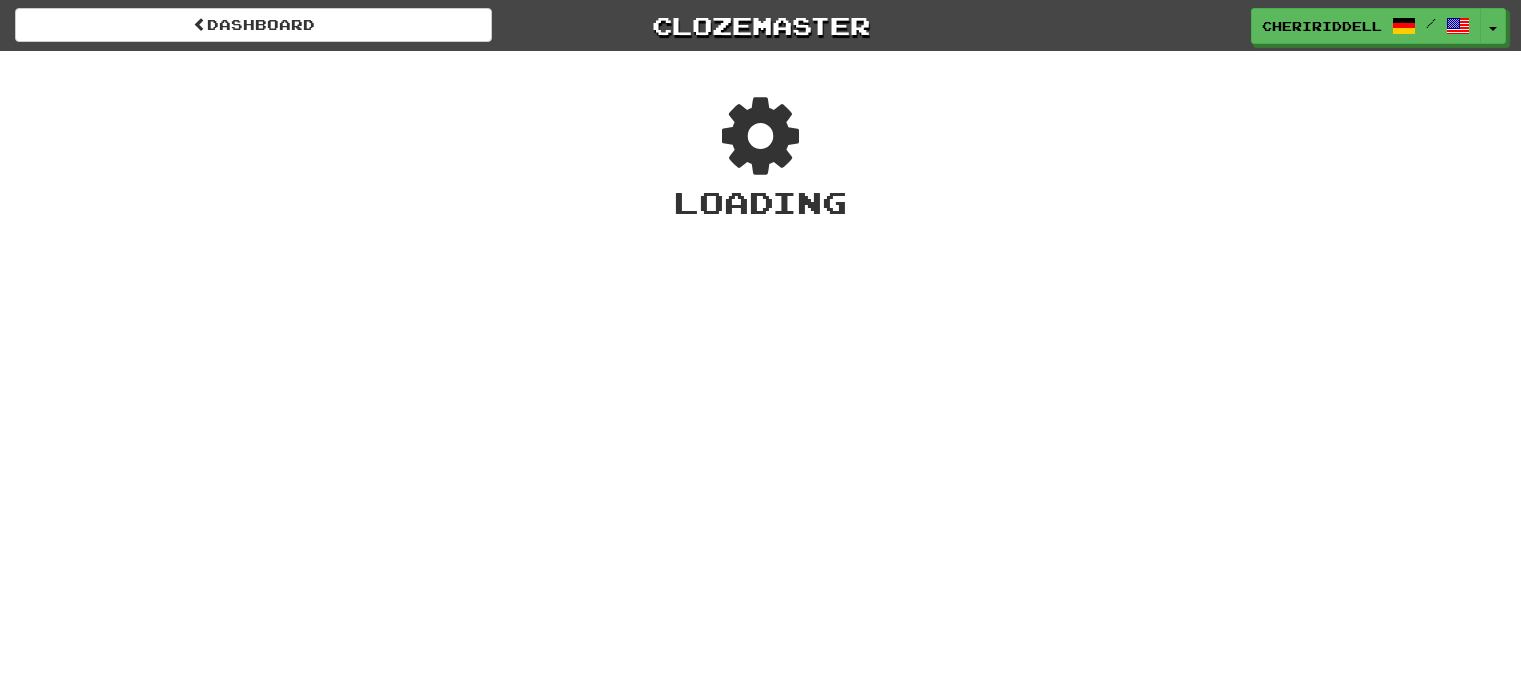 scroll, scrollTop: 0, scrollLeft: 0, axis: both 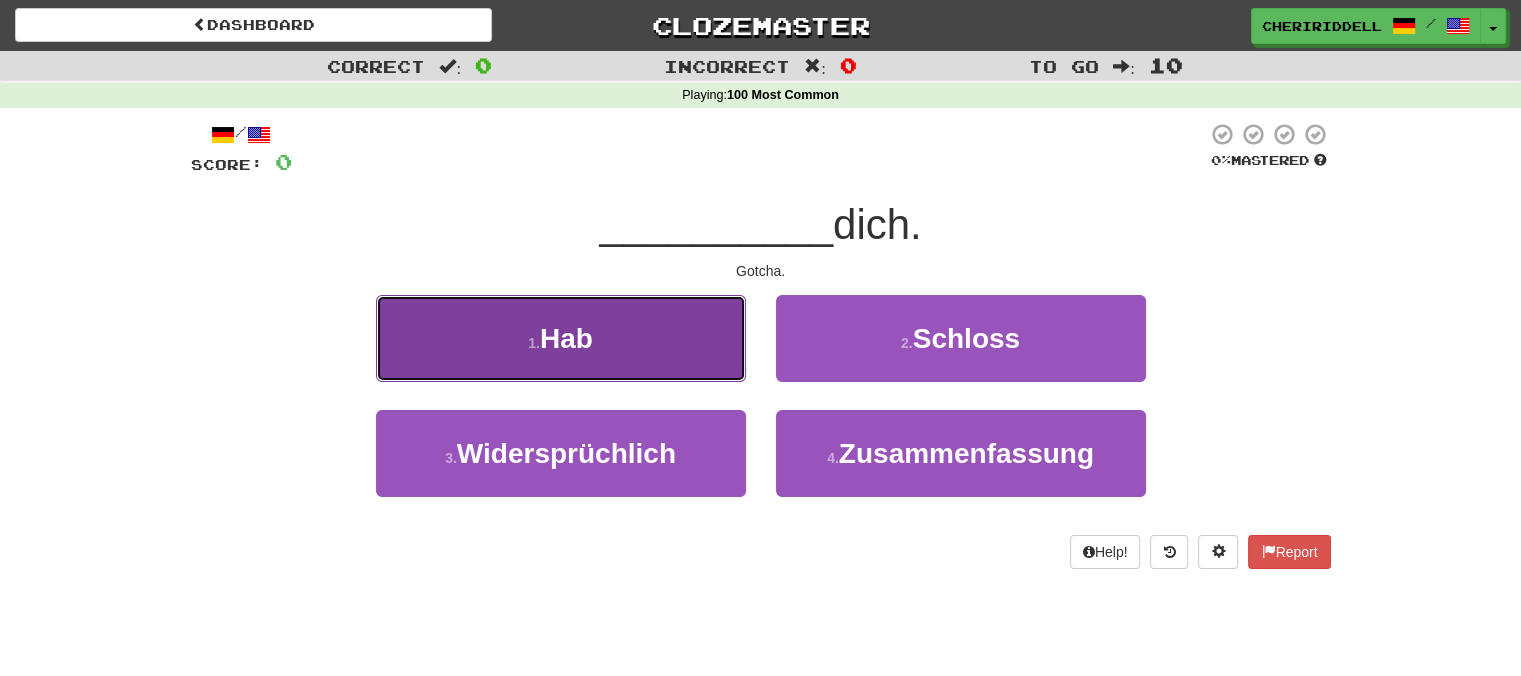 click on "1 .  Hab" at bounding box center [561, 338] 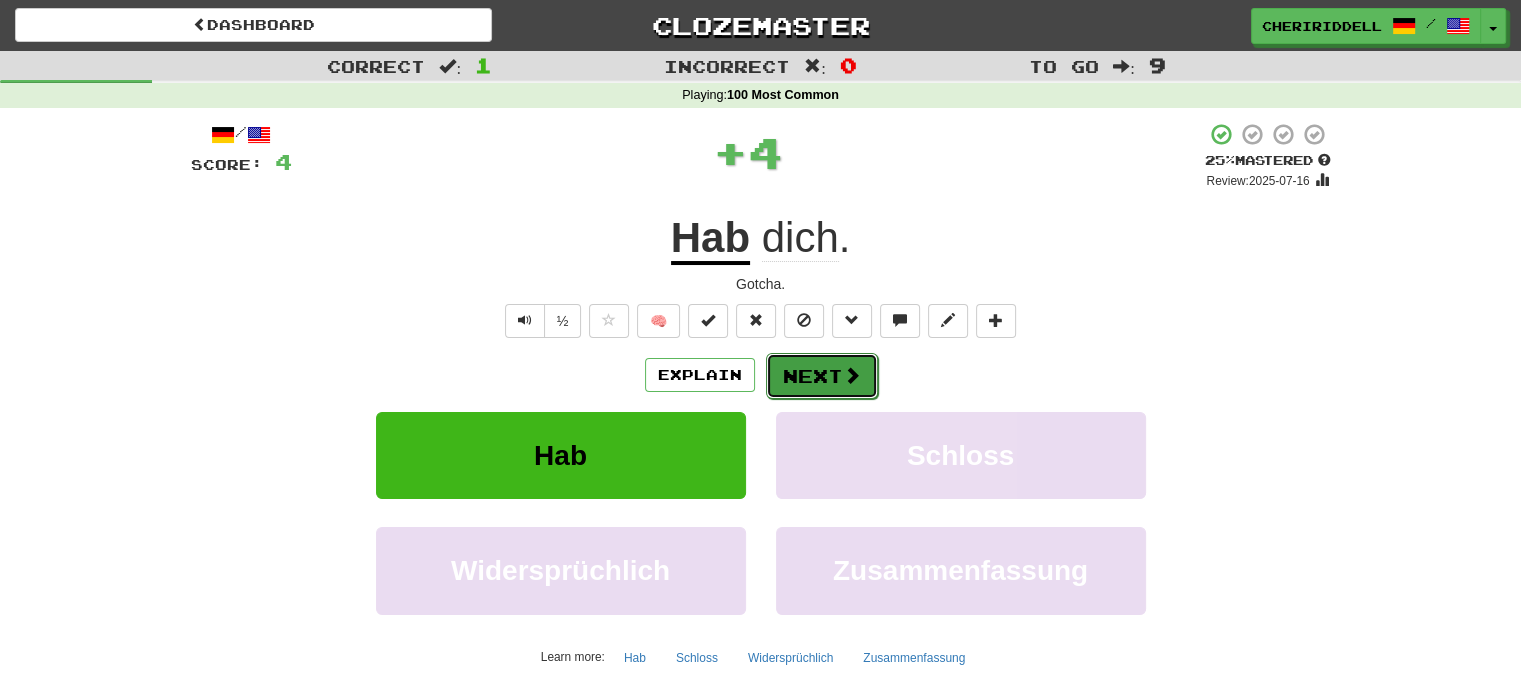 click on "Next" at bounding box center (822, 376) 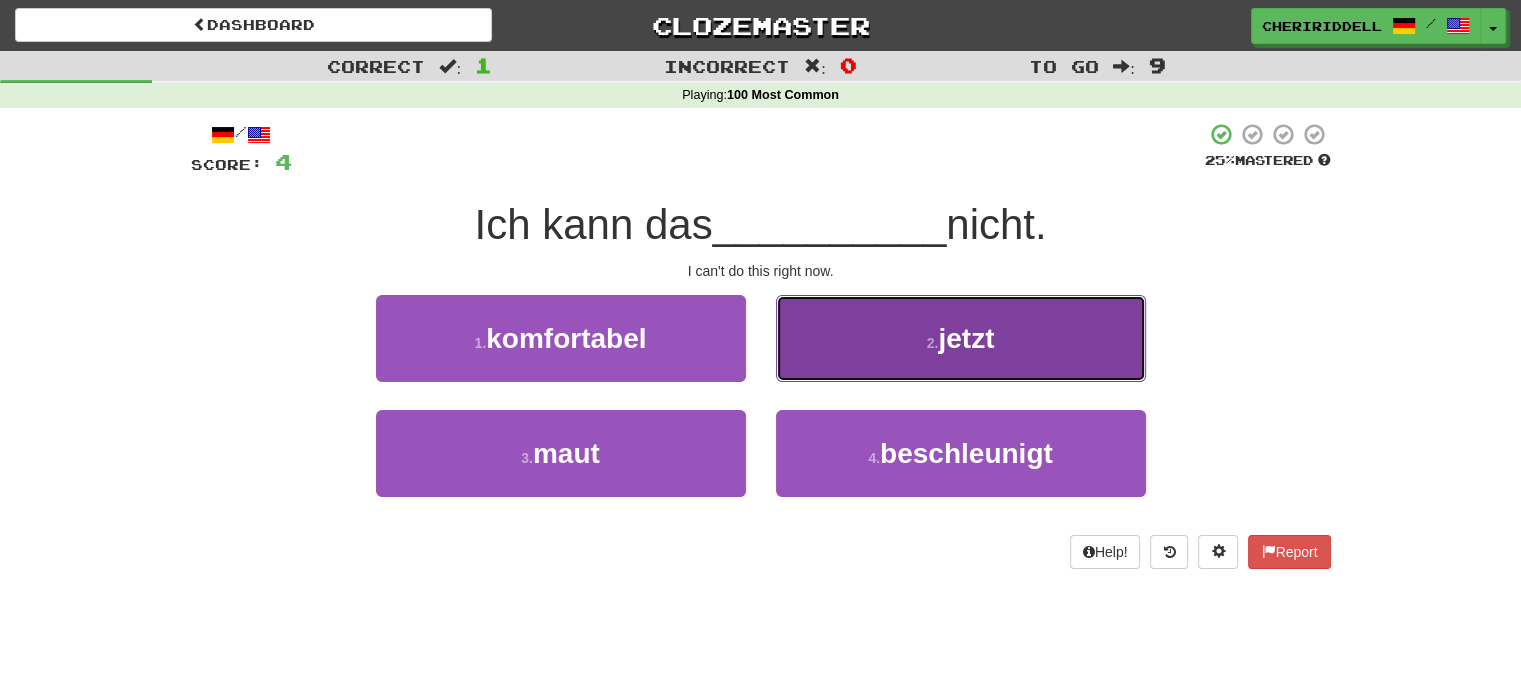 click on "2 .  jetzt" at bounding box center (961, 338) 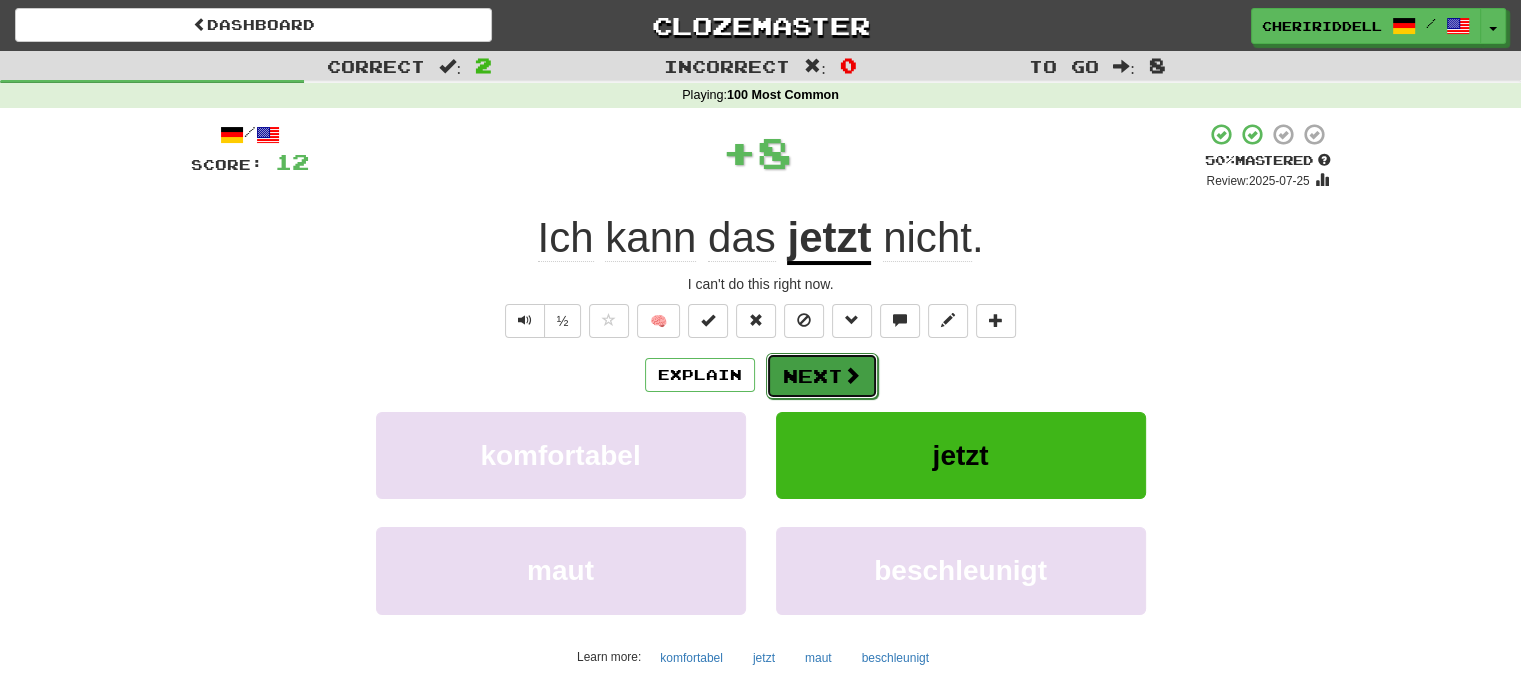 click at bounding box center (852, 375) 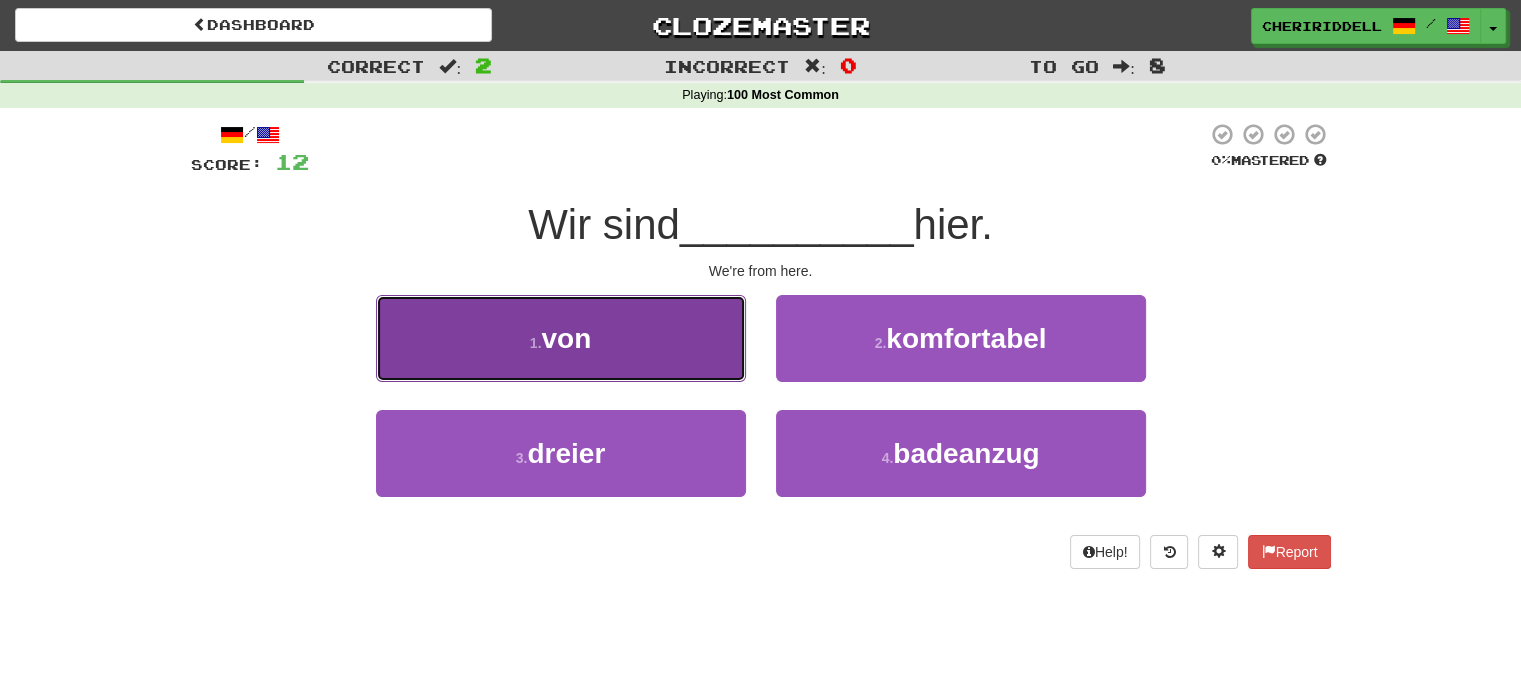 click on "1 .  von" at bounding box center [561, 338] 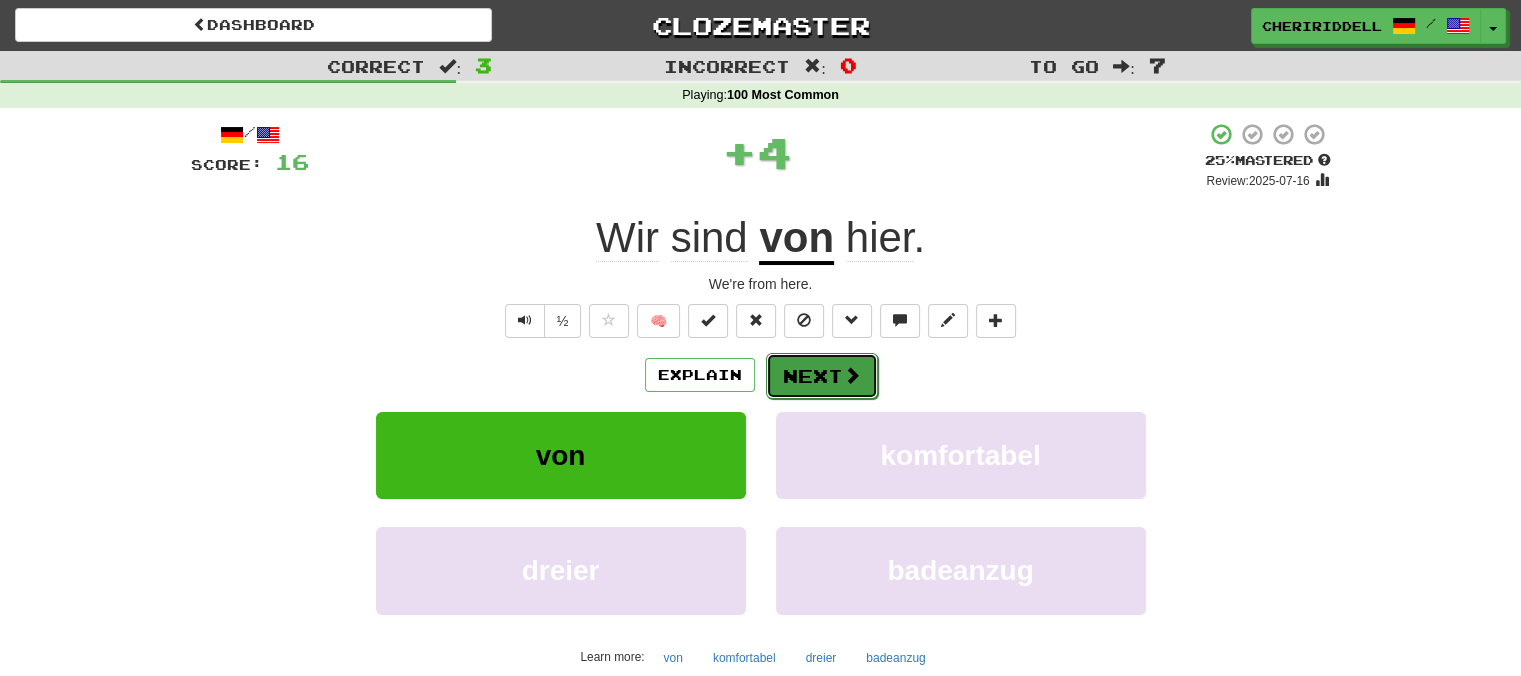 click on "Next" at bounding box center (822, 376) 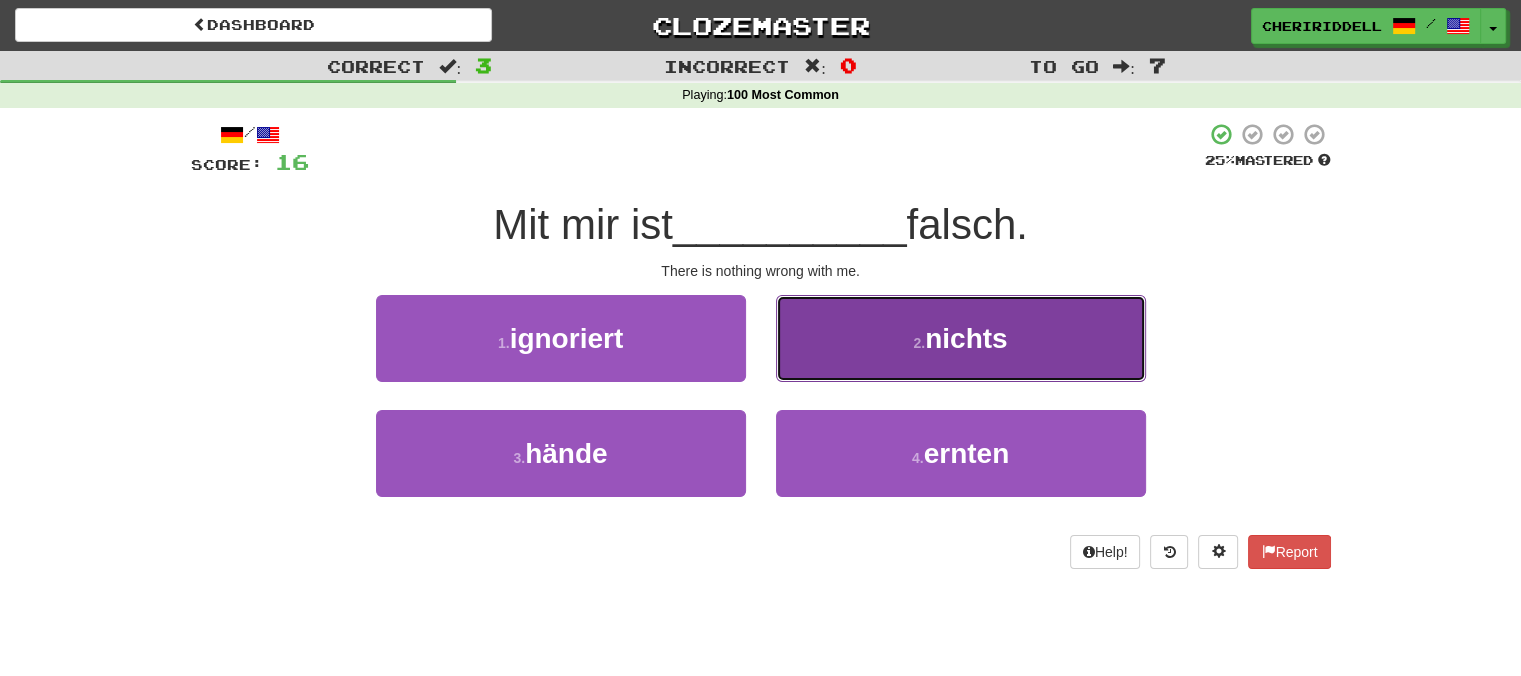 click on "2 .  nichts" at bounding box center [961, 338] 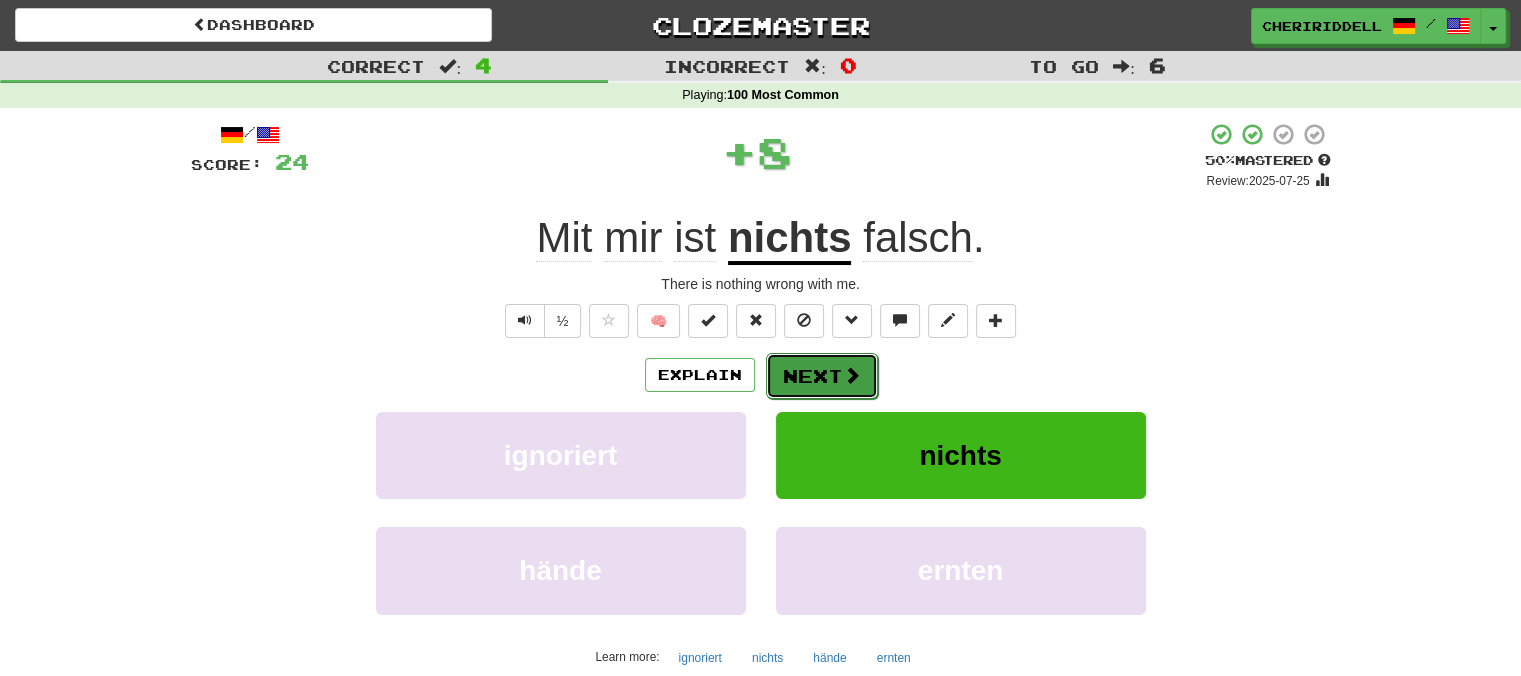 click on "Next" at bounding box center (822, 376) 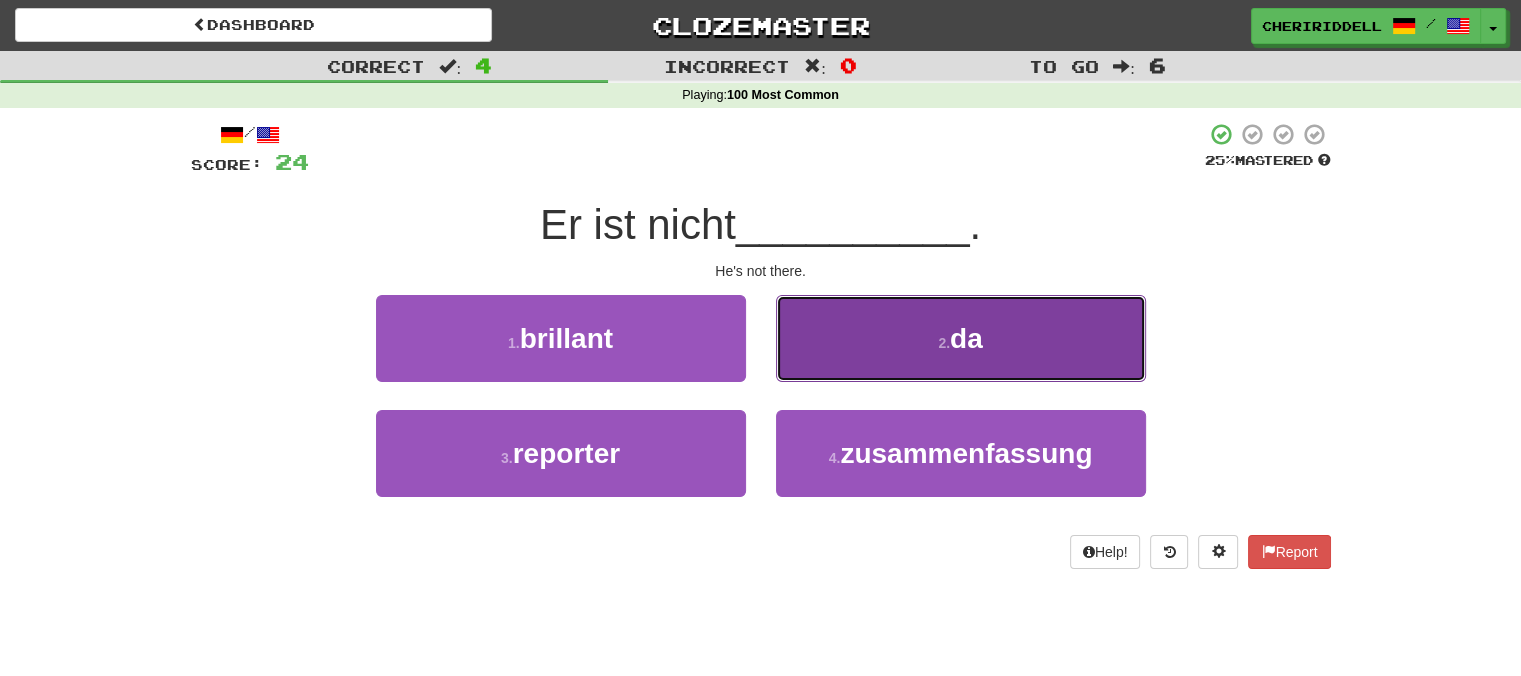 click on "2 .  da" at bounding box center (961, 338) 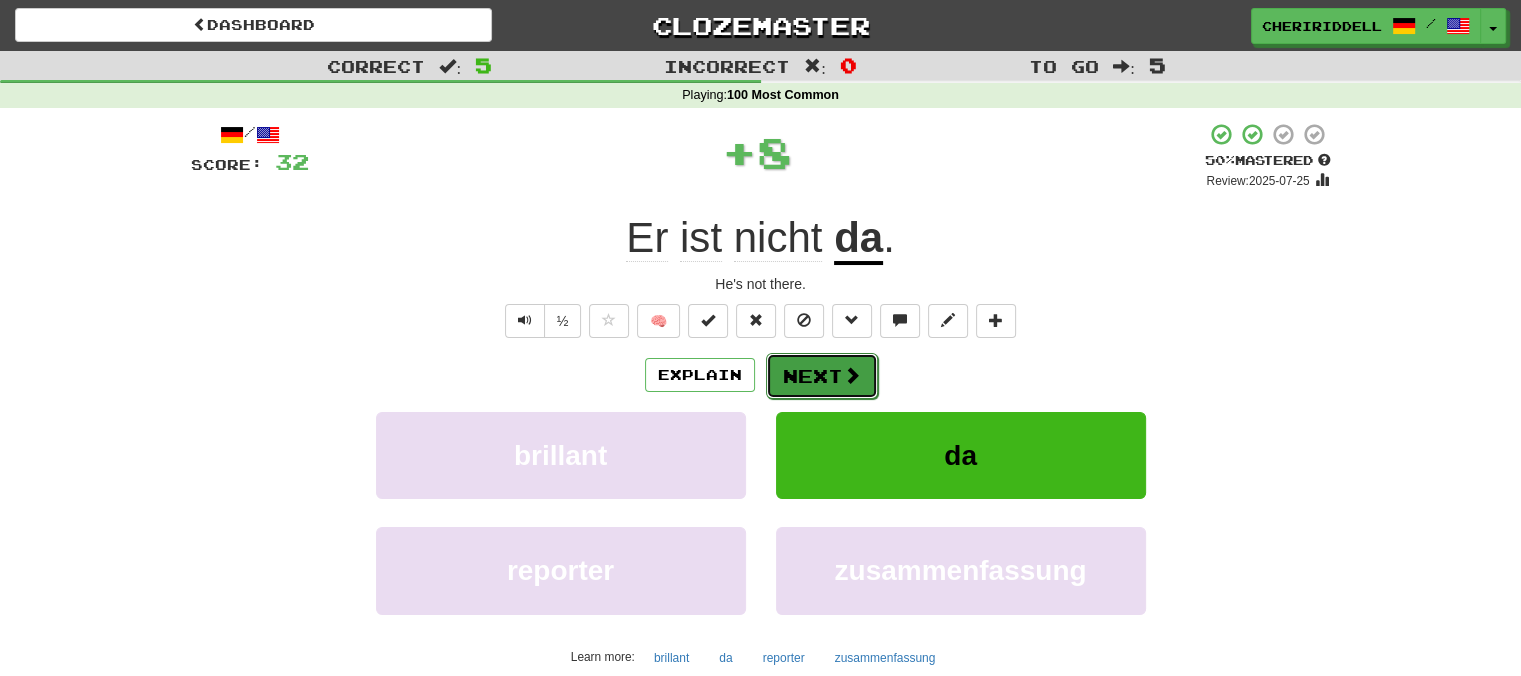 click on "Next" at bounding box center (822, 376) 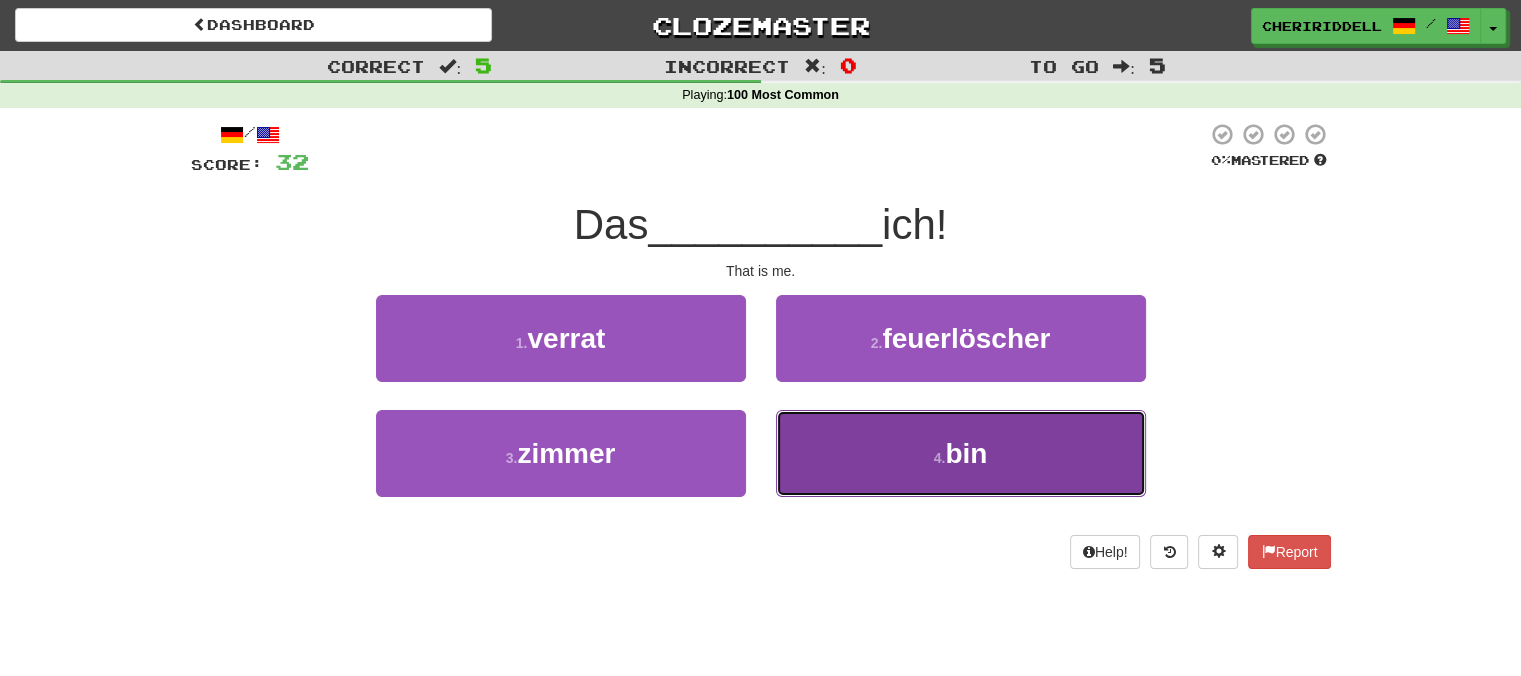 click on "4 .  bin" at bounding box center [961, 453] 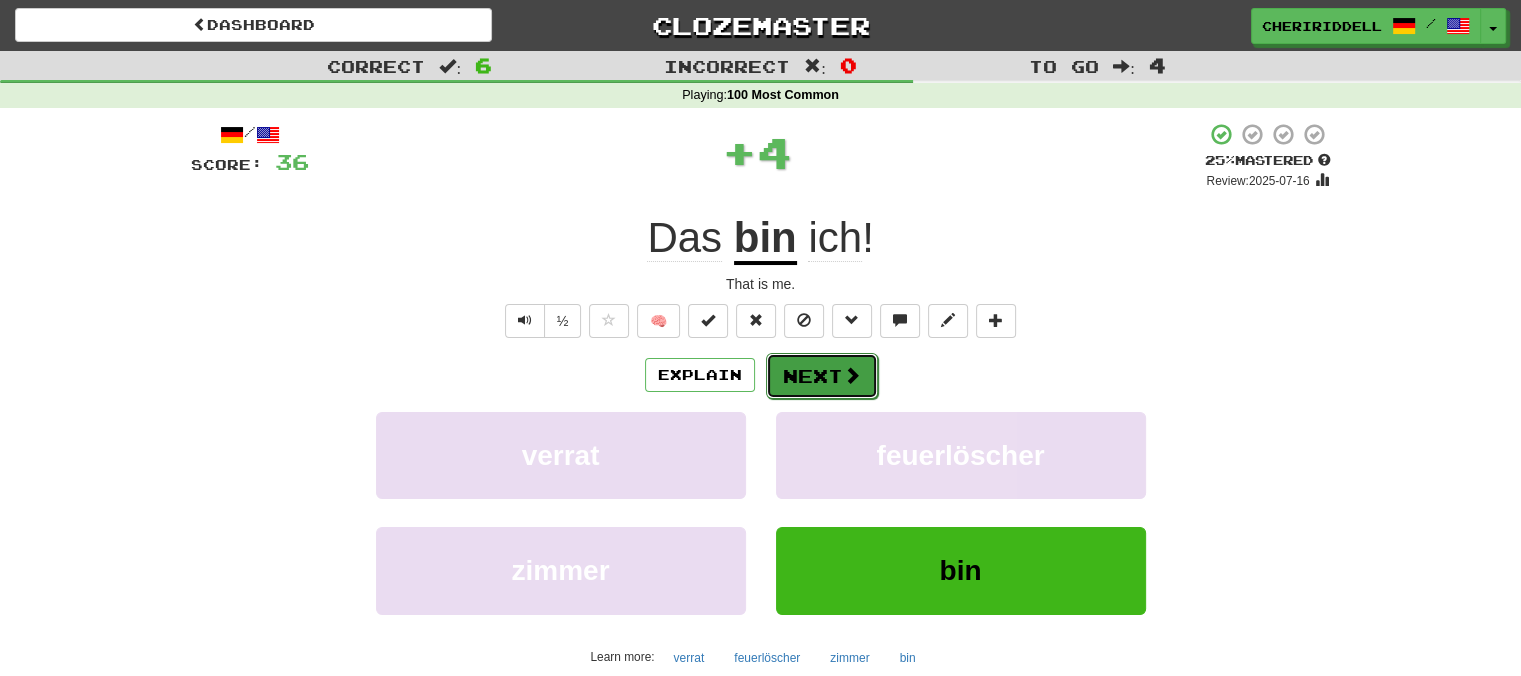 click on "Next" at bounding box center [822, 376] 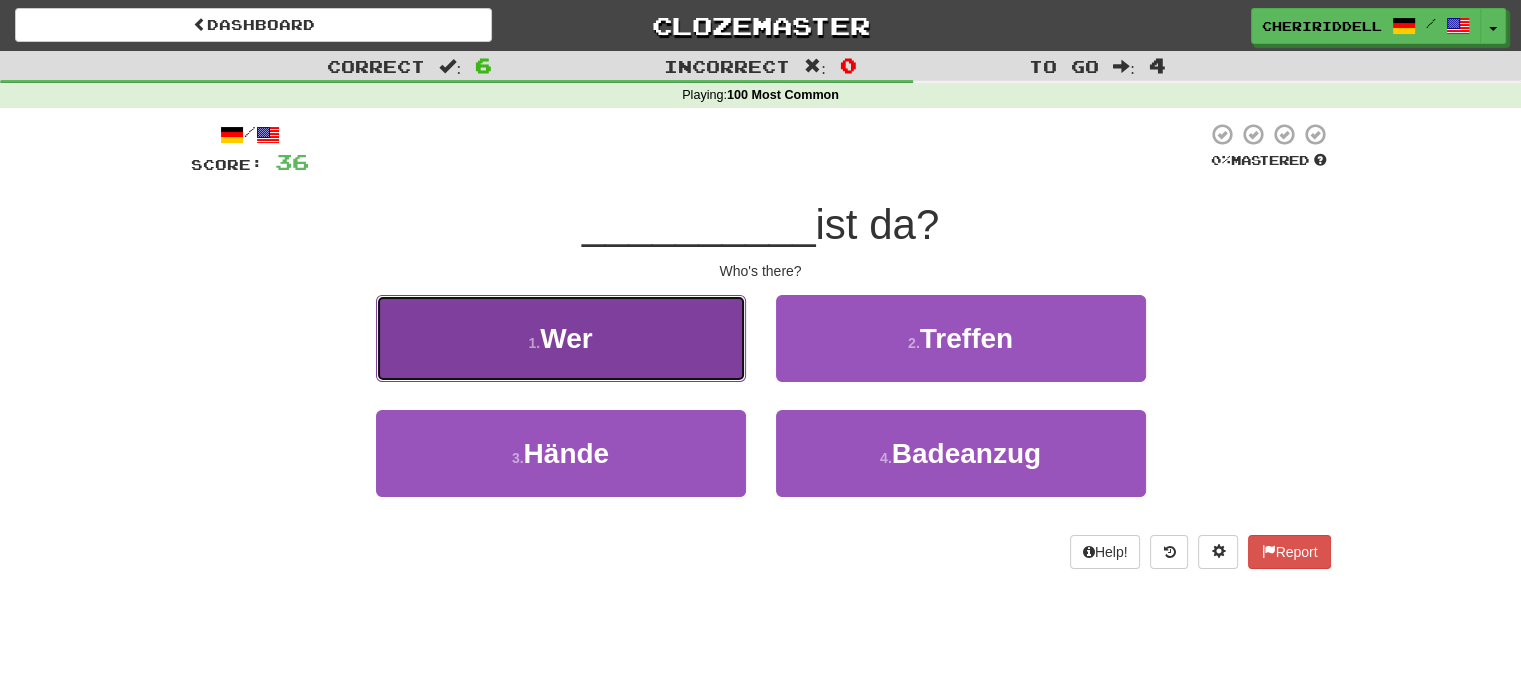 drag, startPoint x: 709, startPoint y: 335, endPoint x: 708, endPoint y: 324, distance: 11.045361 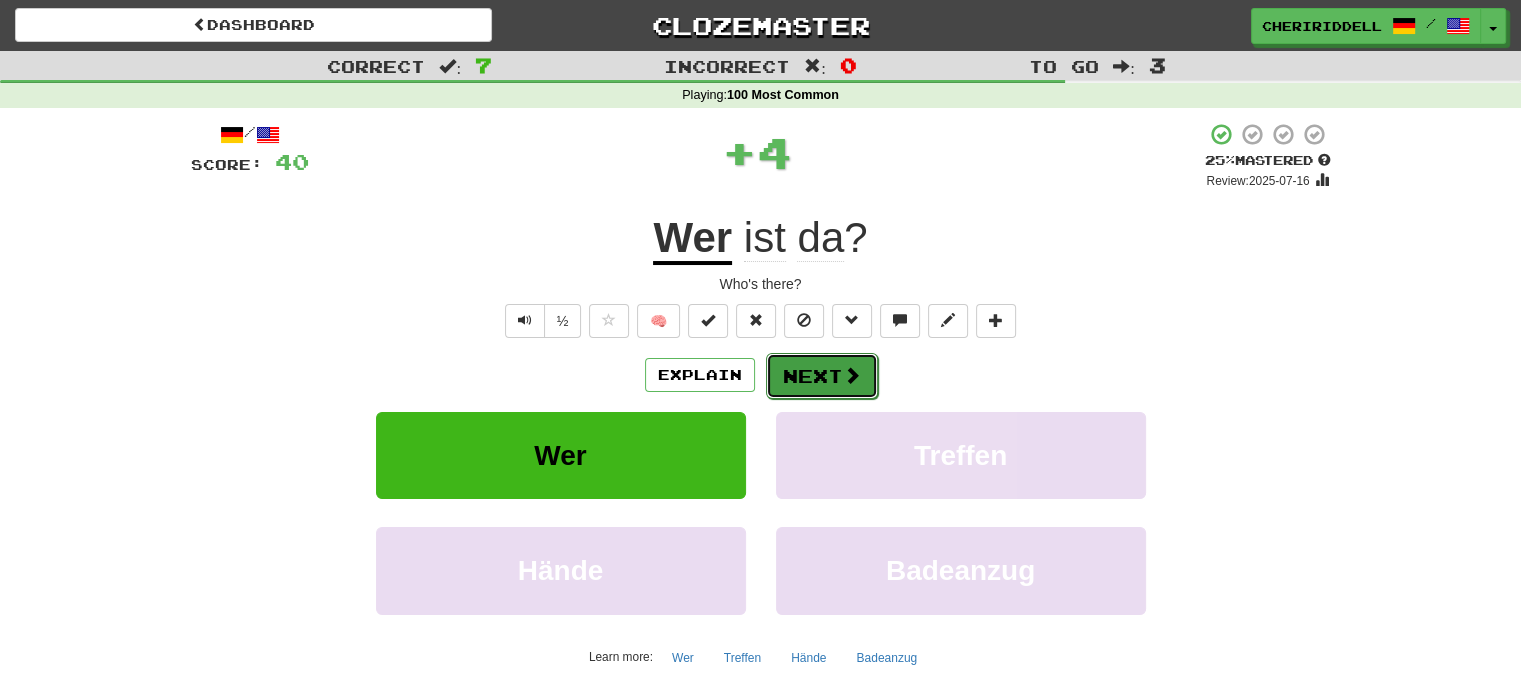 click on "Next" at bounding box center (822, 376) 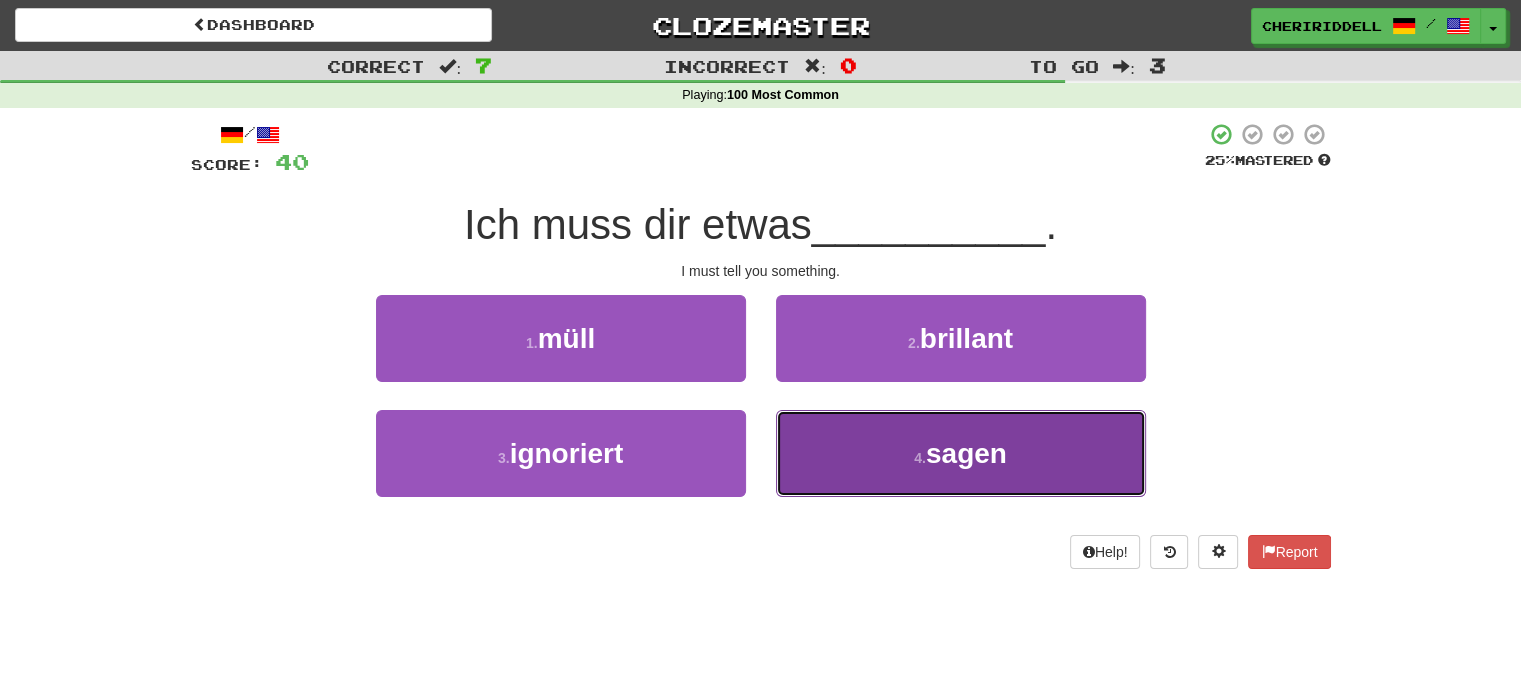 click on "4 ." at bounding box center [920, 458] 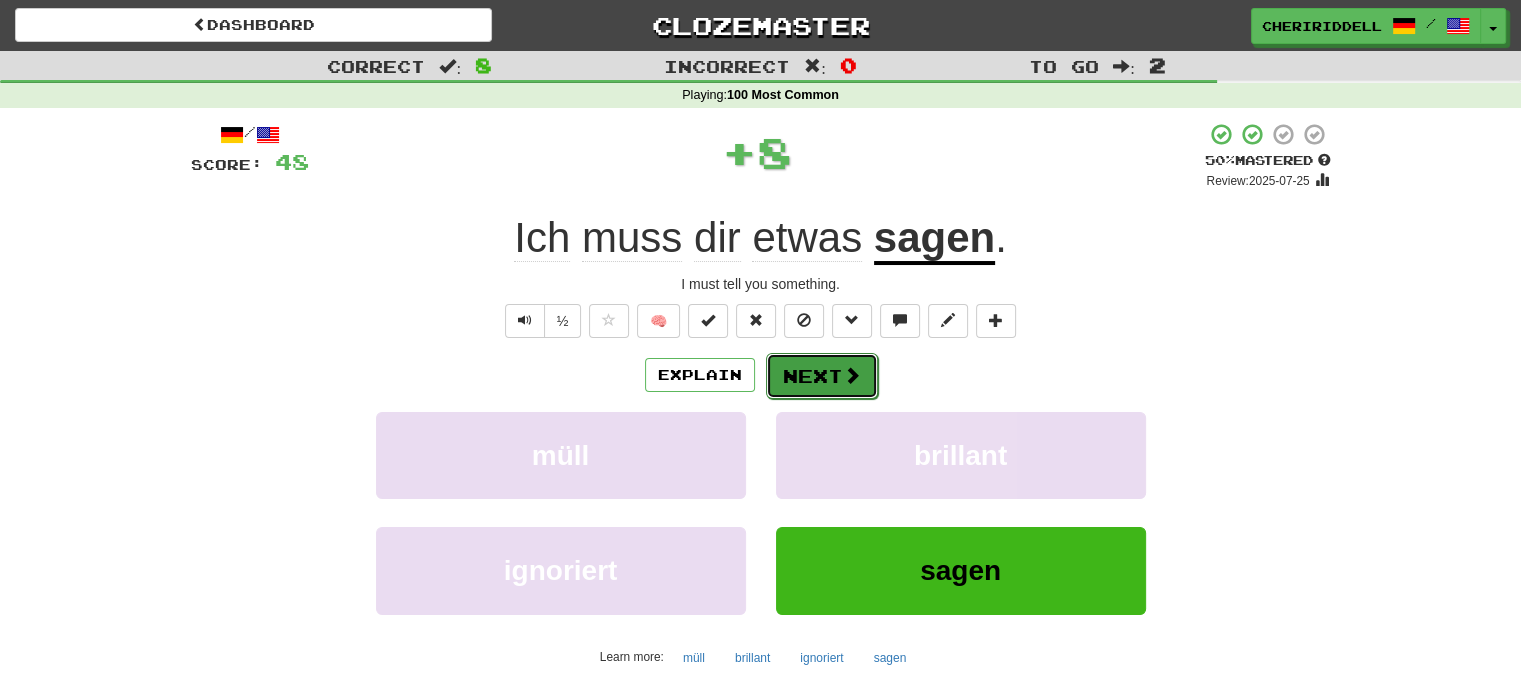 click on "Next" at bounding box center [822, 376] 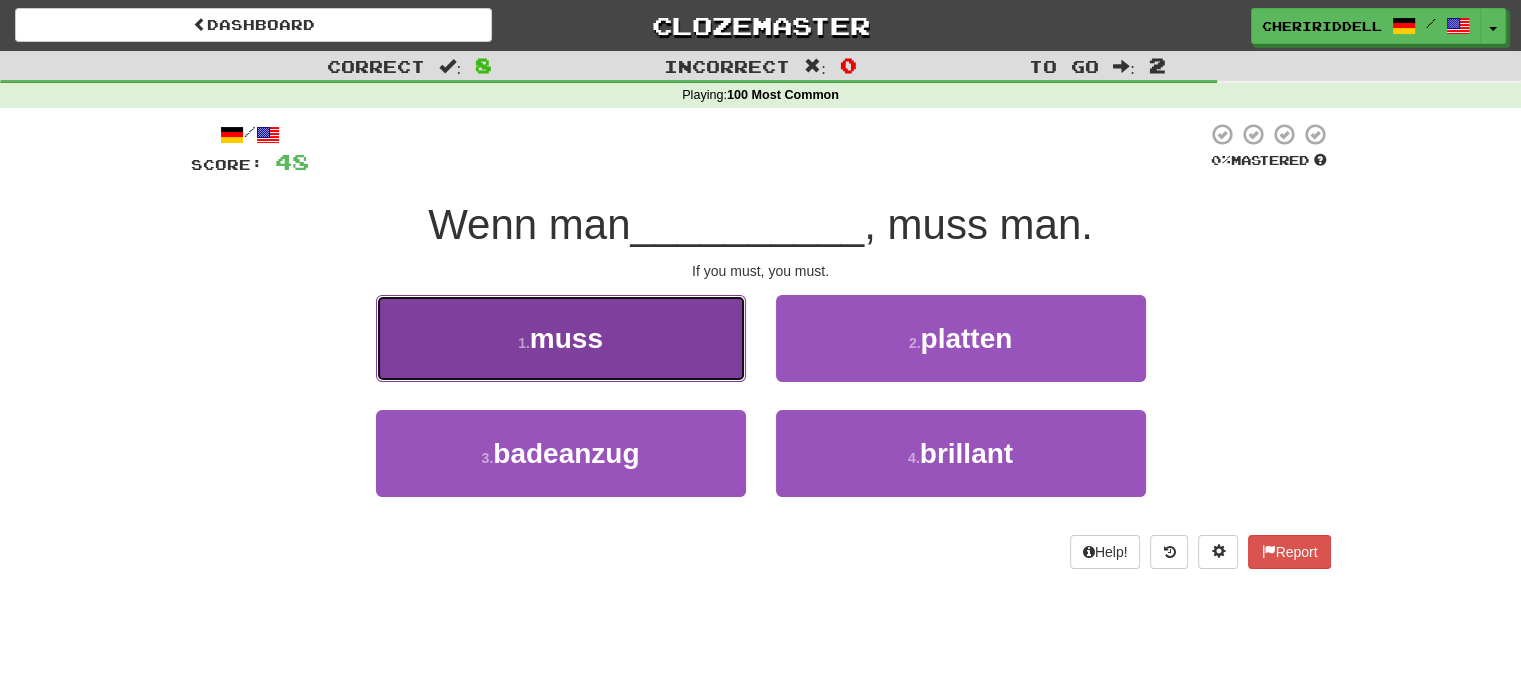 click on "1 .  muss" at bounding box center [561, 338] 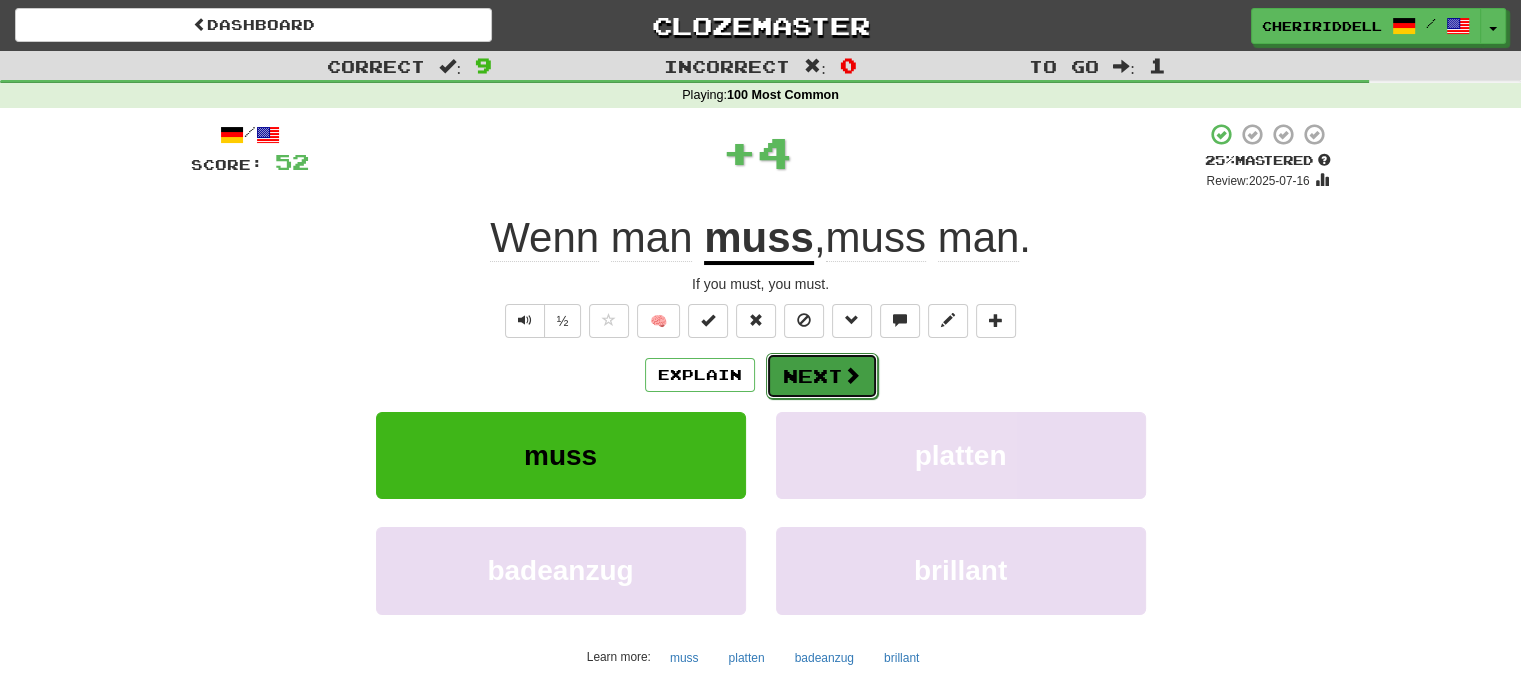 click on "Next" at bounding box center [822, 376] 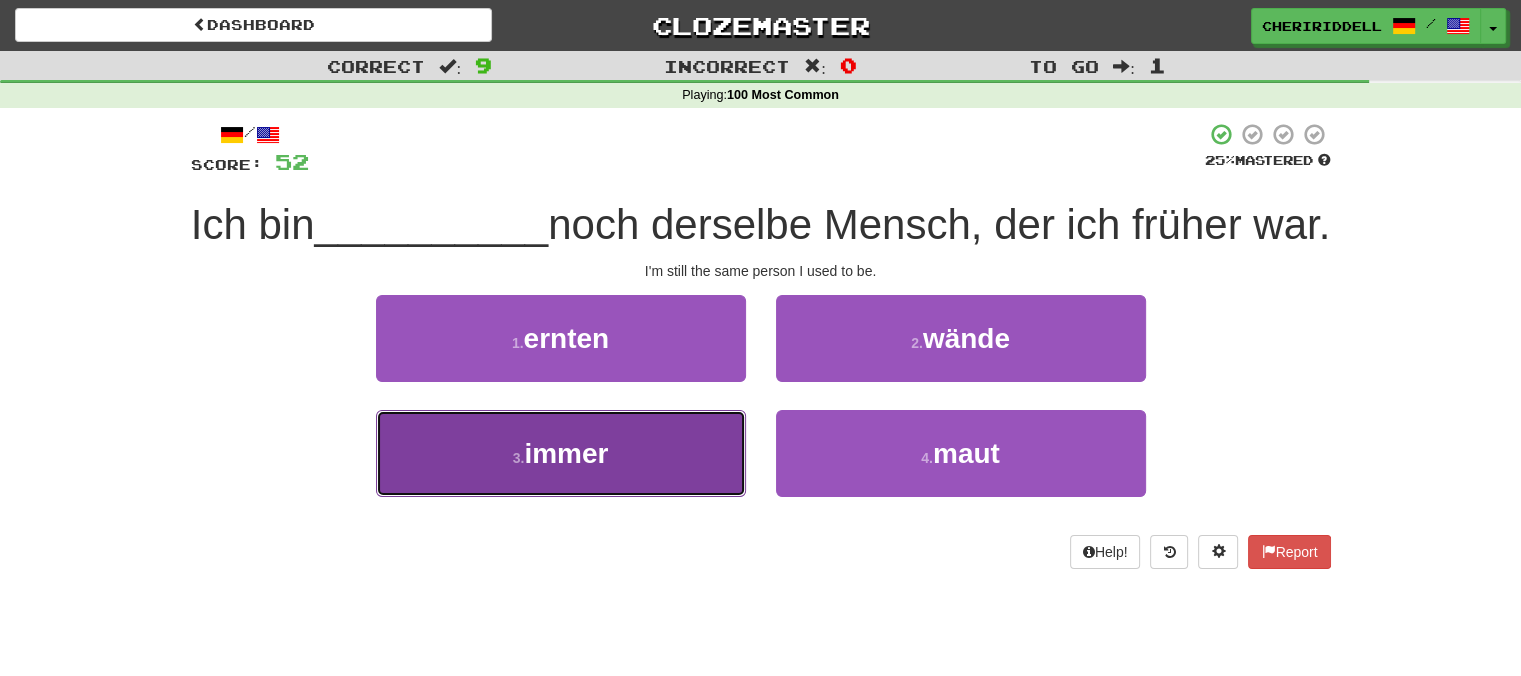 click on "3 .  immer" at bounding box center (561, 453) 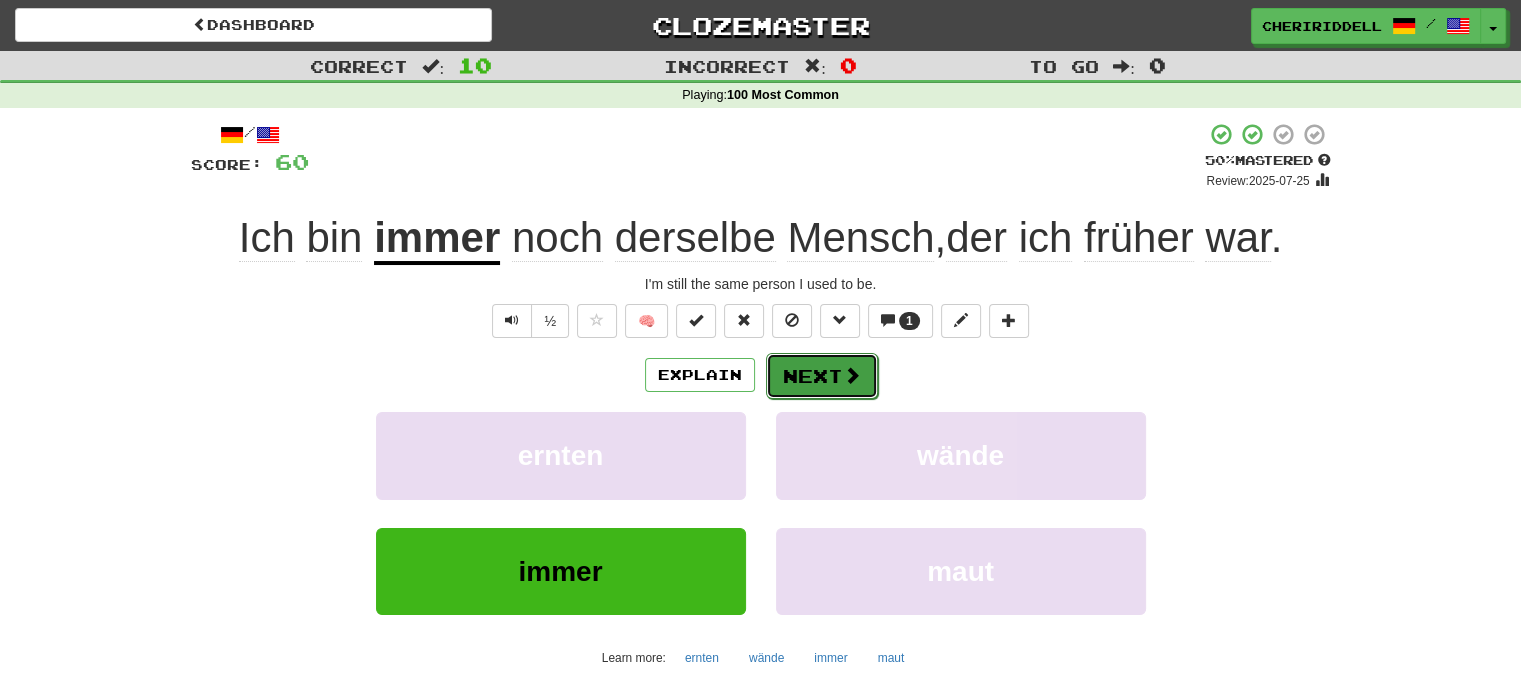 click on "Next" at bounding box center [822, 376] 